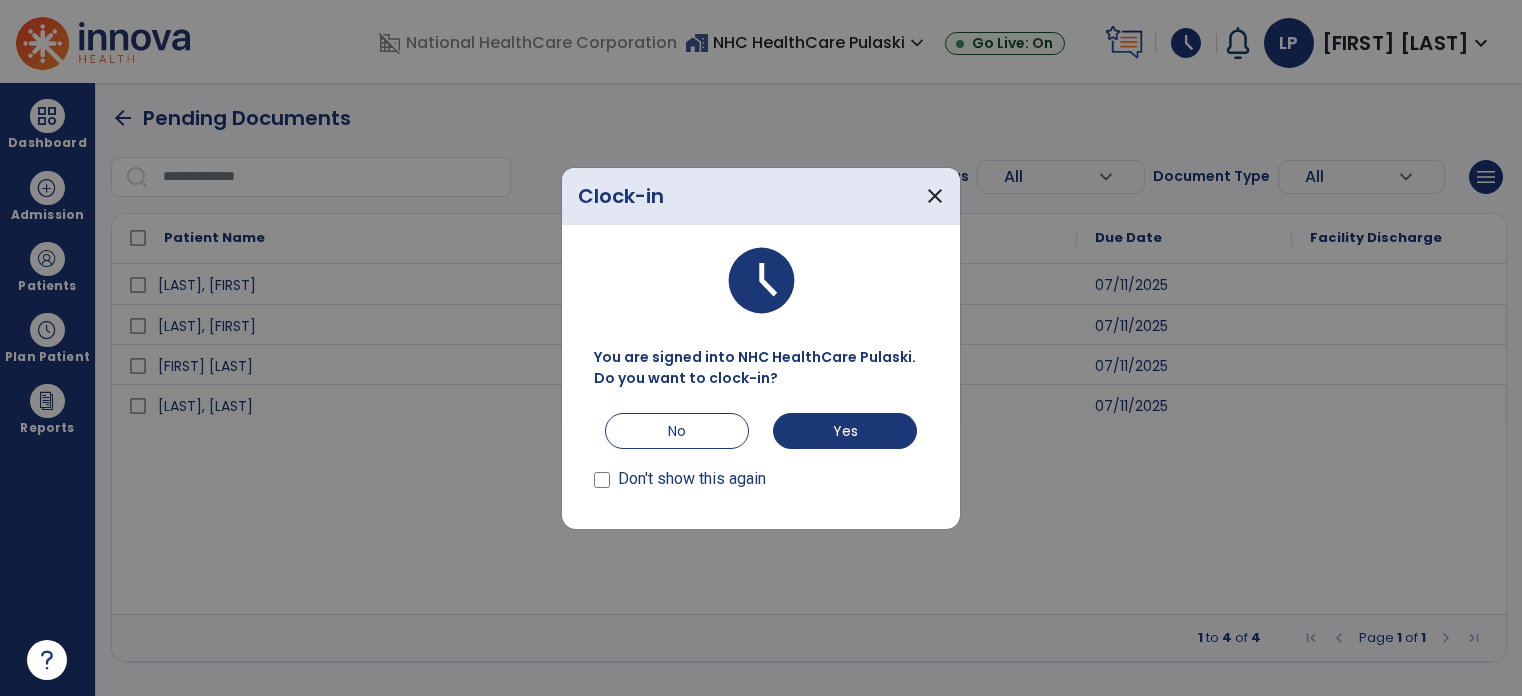 scroll, scrollTop: 0, scrollLeft: 0, axis: both 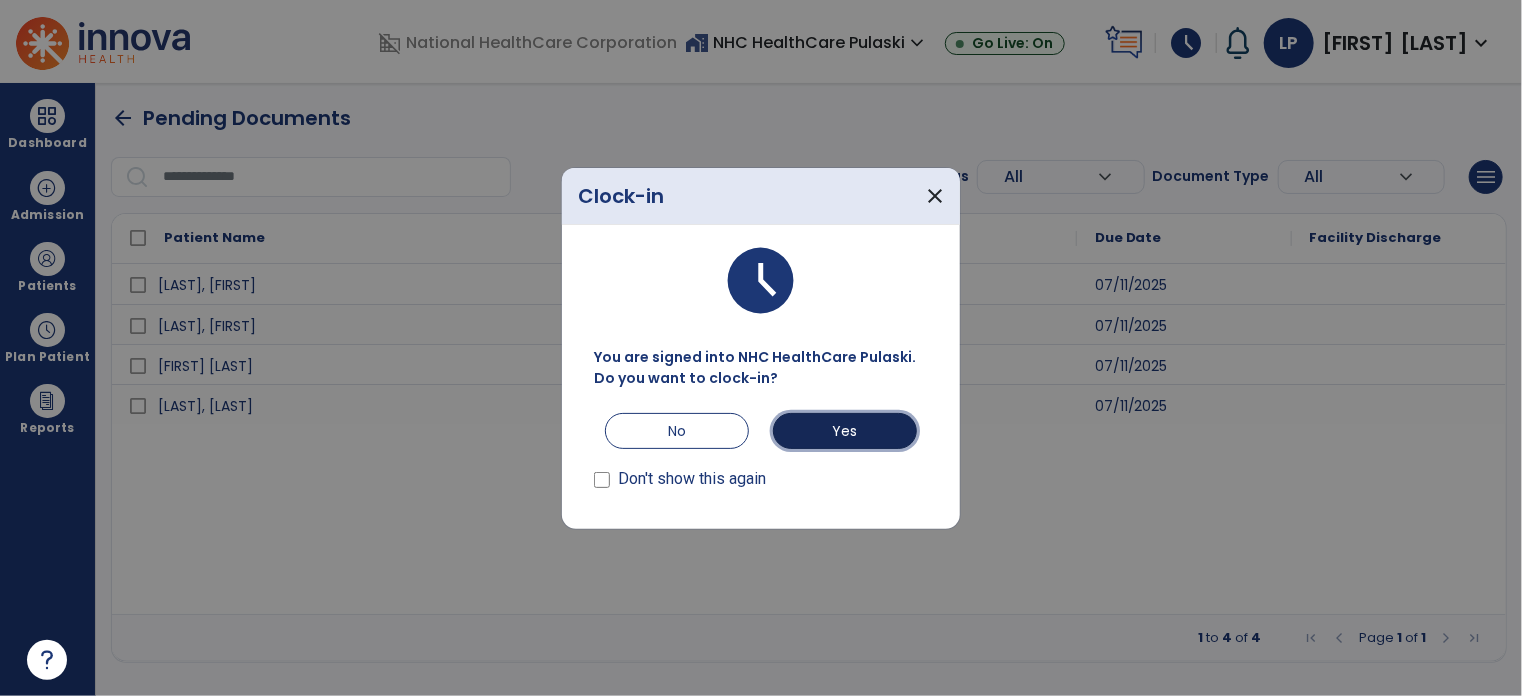 click on "Yes" at bounding box center (845, 431) 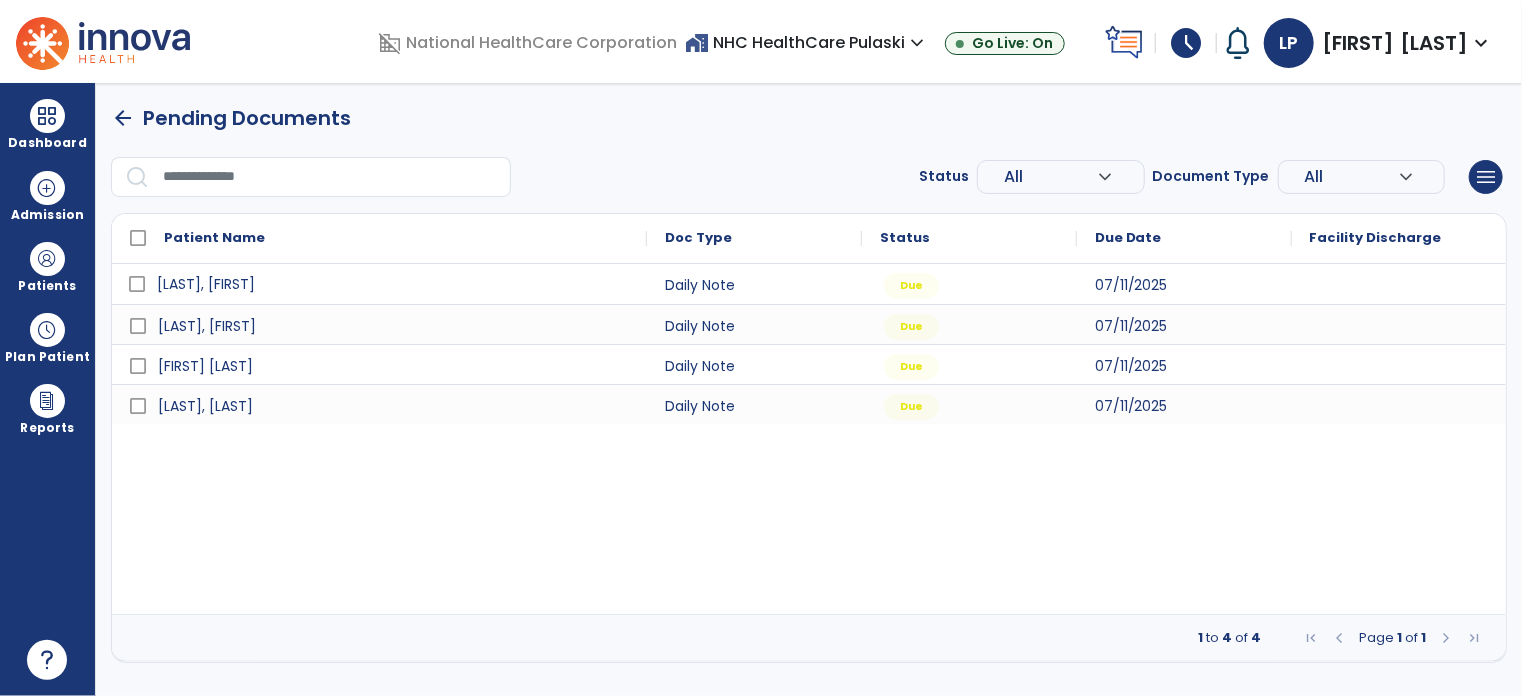 click on "[LAST], [FIRST]" at bounding box center [206, 284] 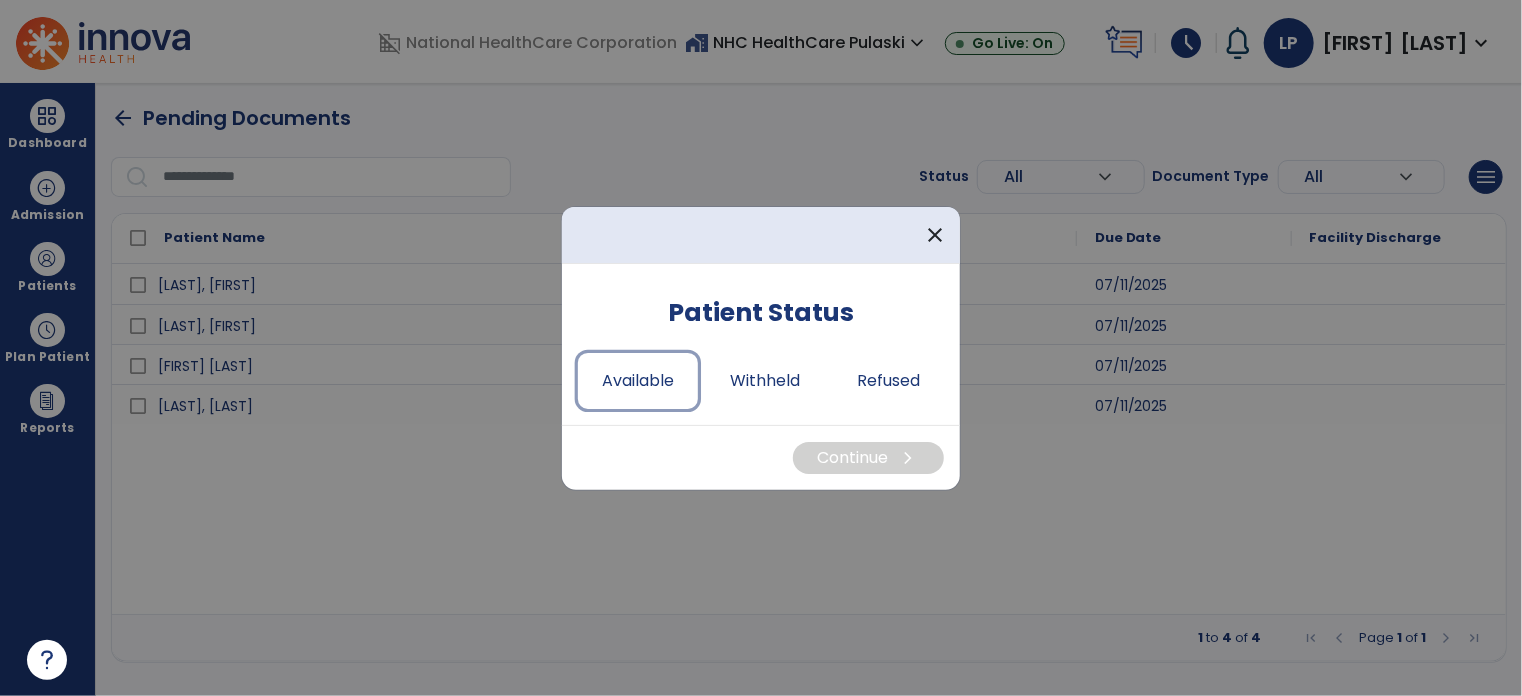 click on "Available" at bounding box center [638, 381] 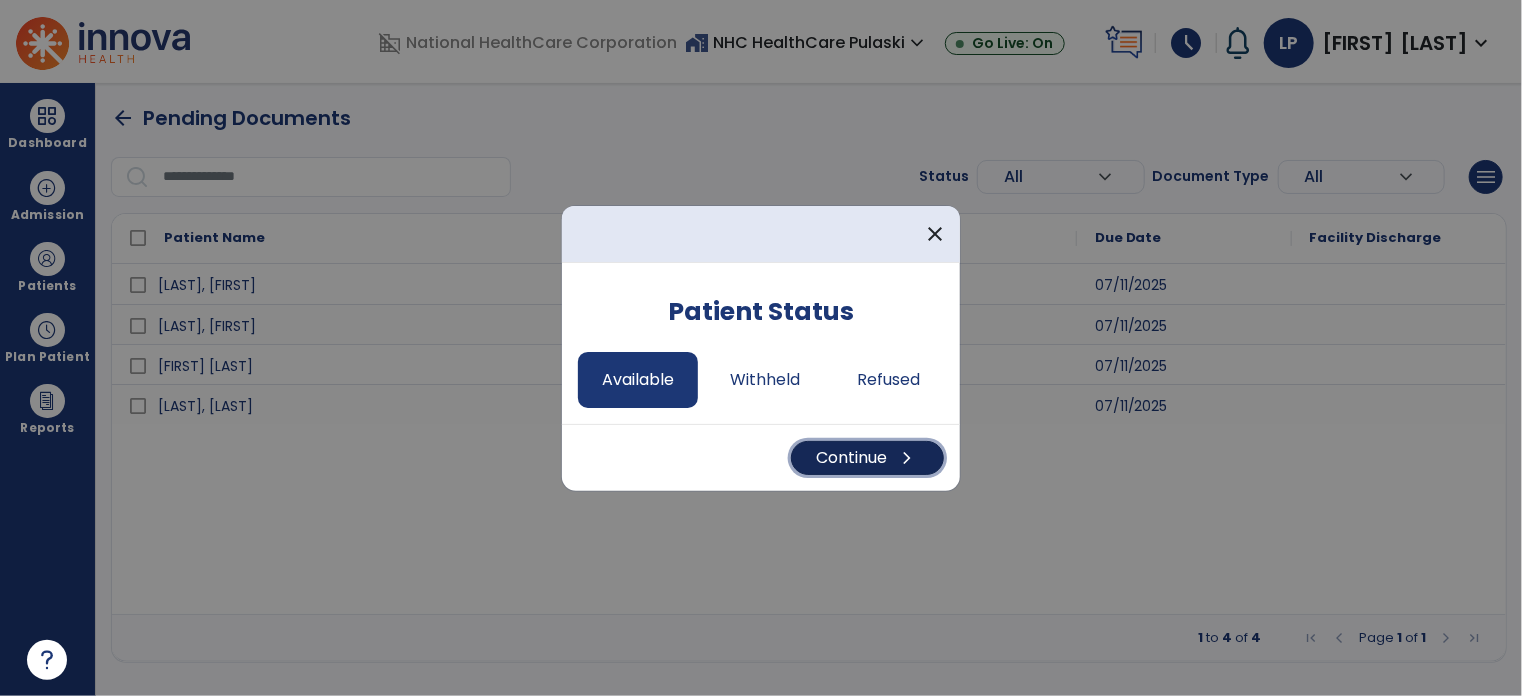 click on "Continue   chevron_right" at bounding box center [867, 458] 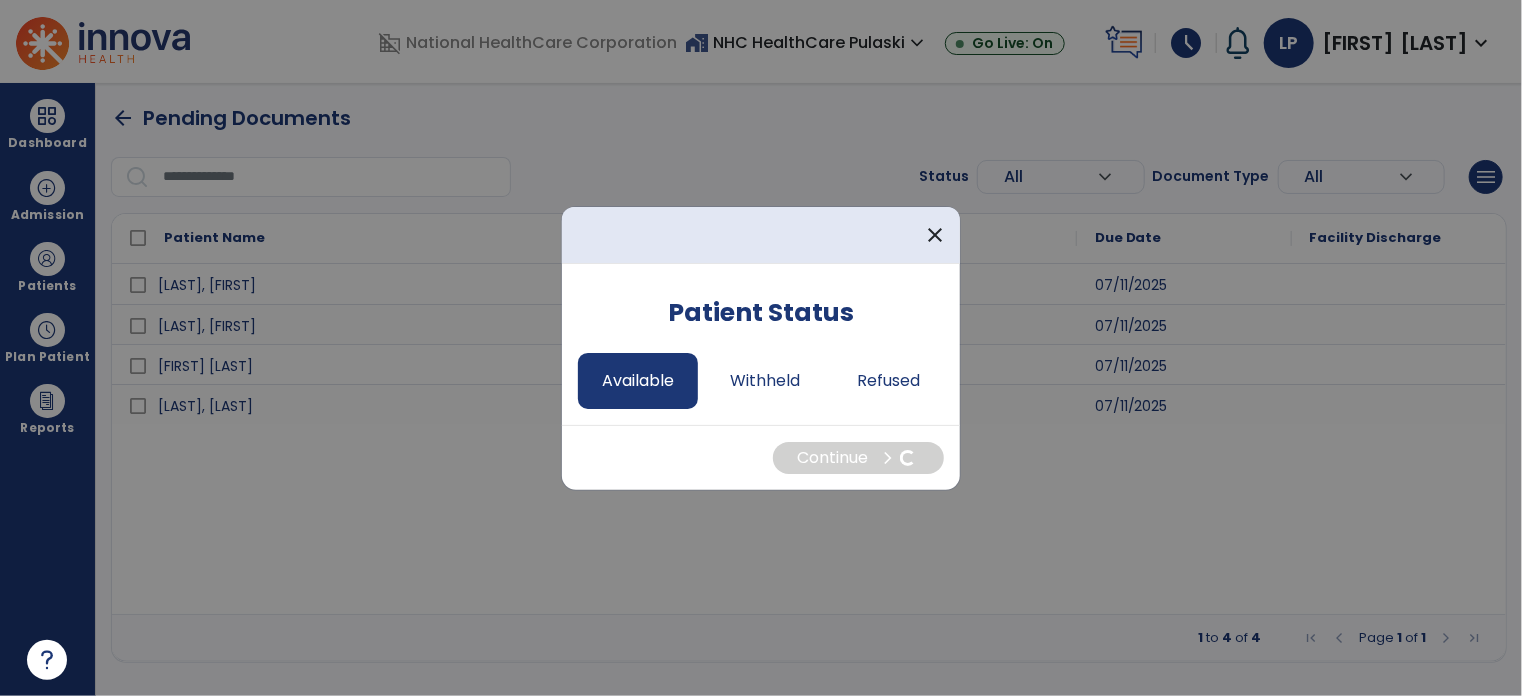 select on "*" 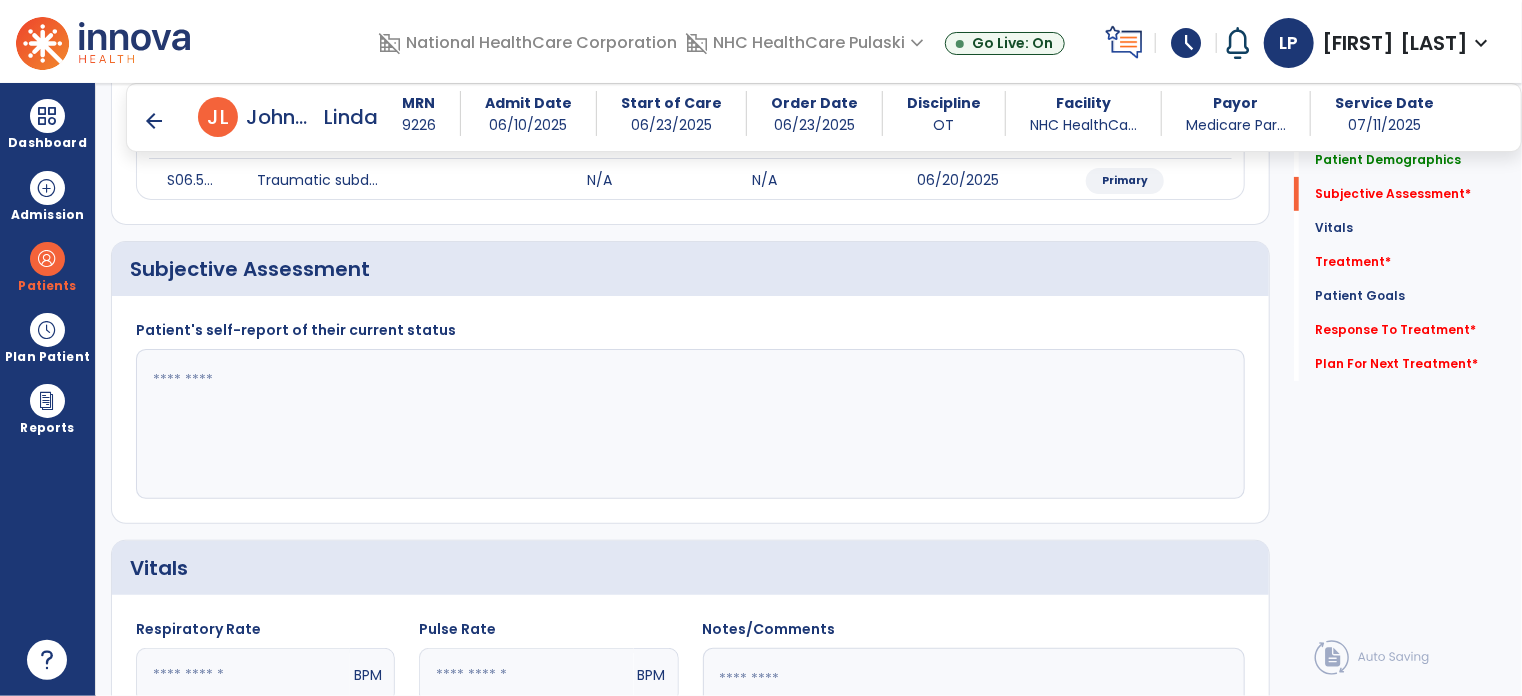 scroll, scrollTop: 288, scrollLeft: 0, axis: vertical 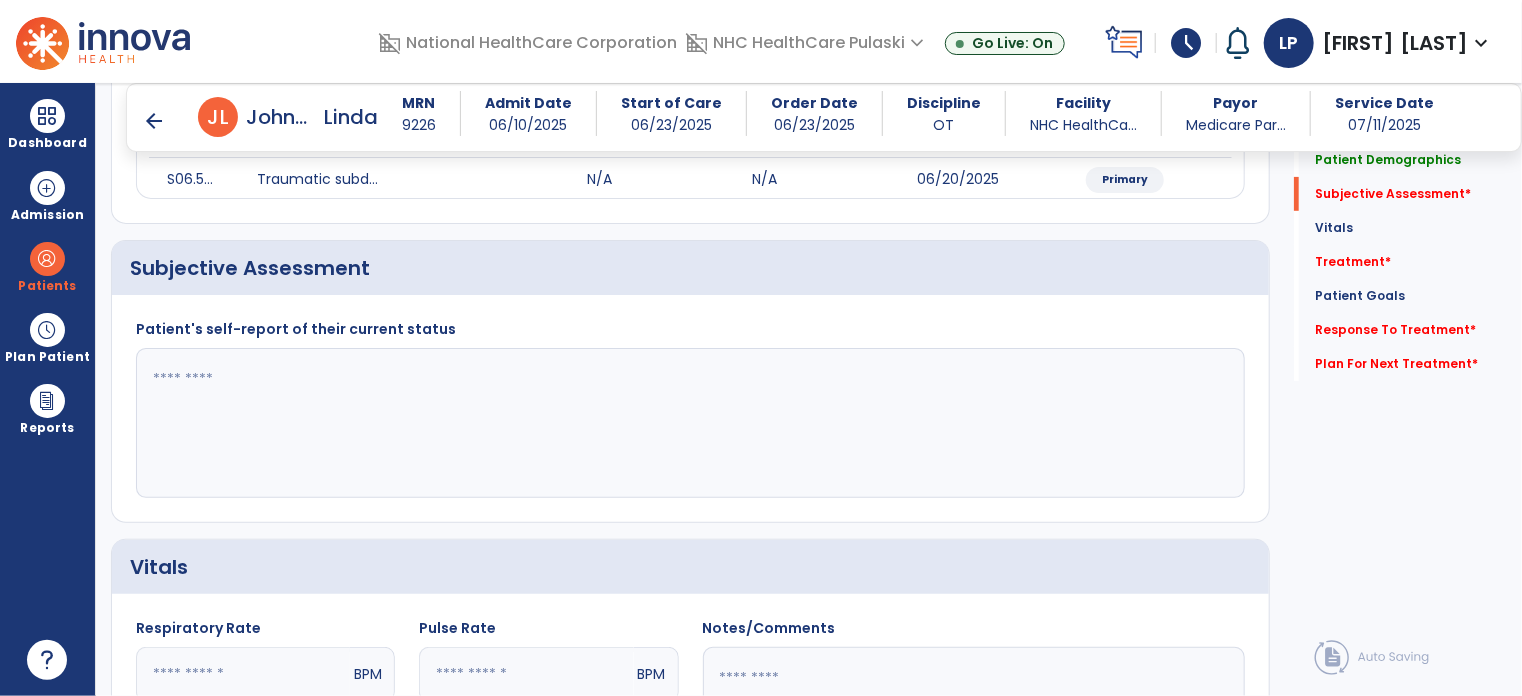 click 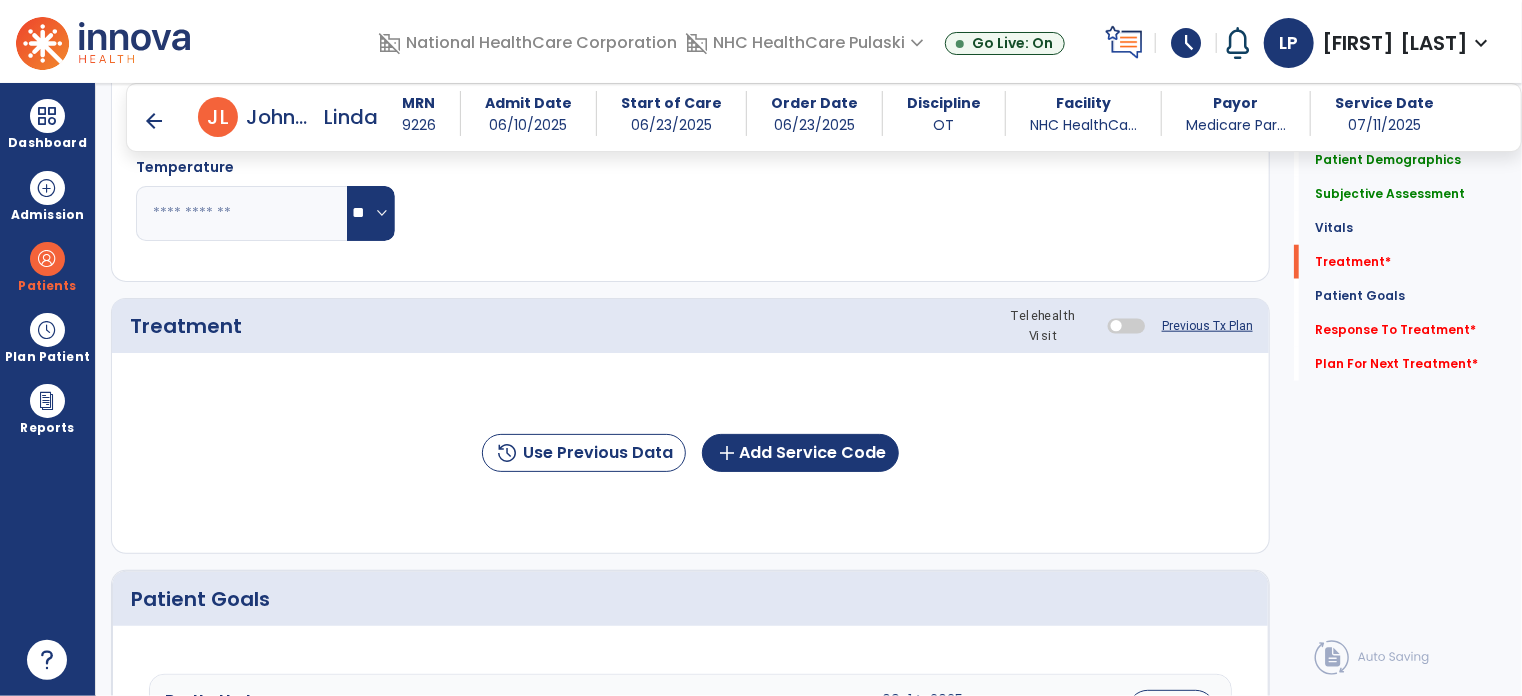 scroll, scrollTop: 954, scrollLeft: 0, axis: vertical 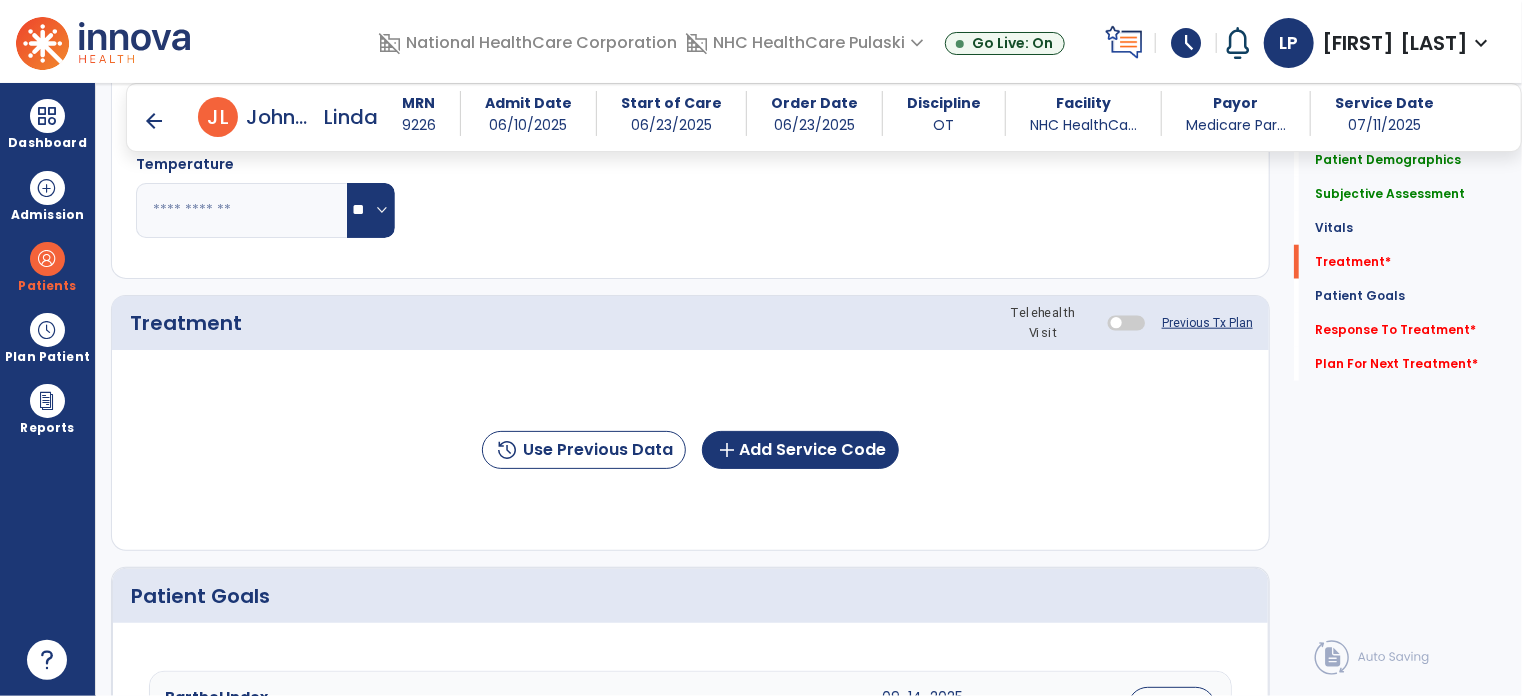 type on "**********" 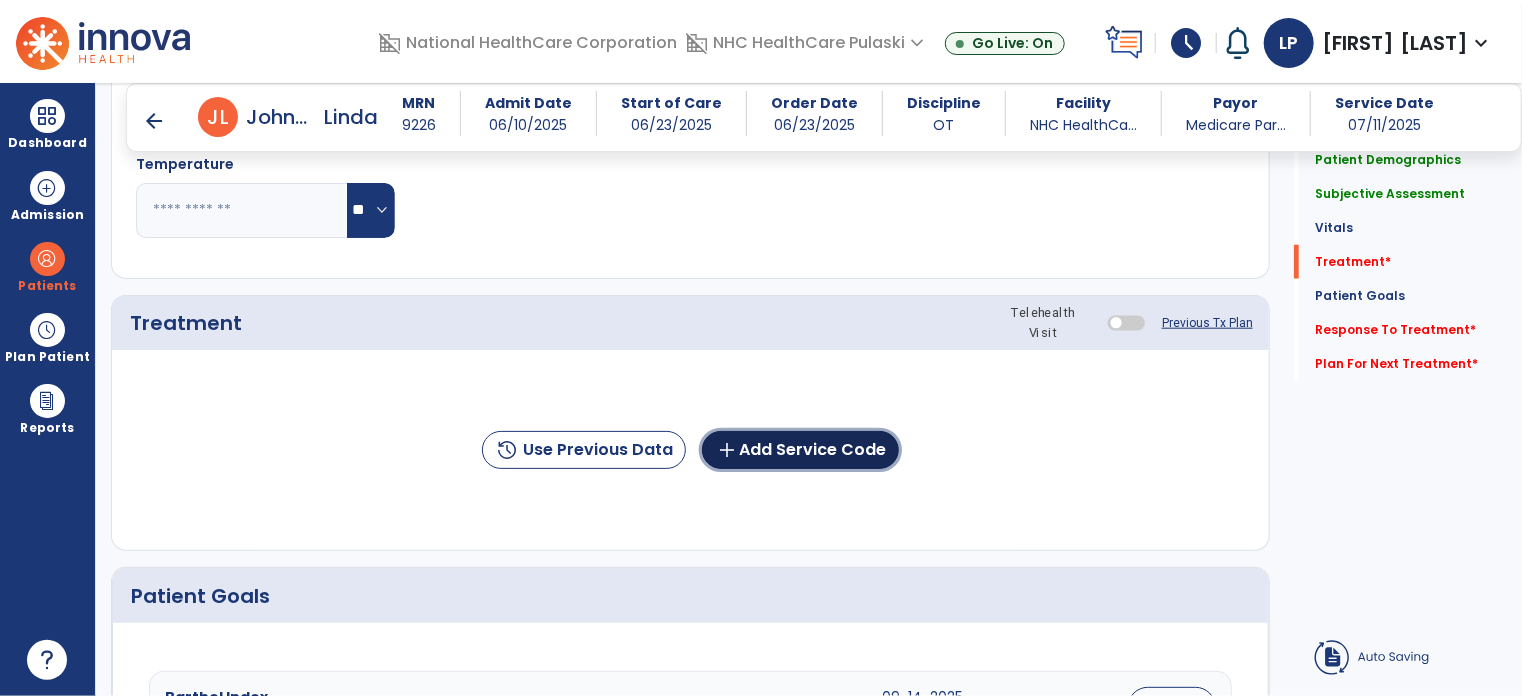 click on "add  Add Service Code" 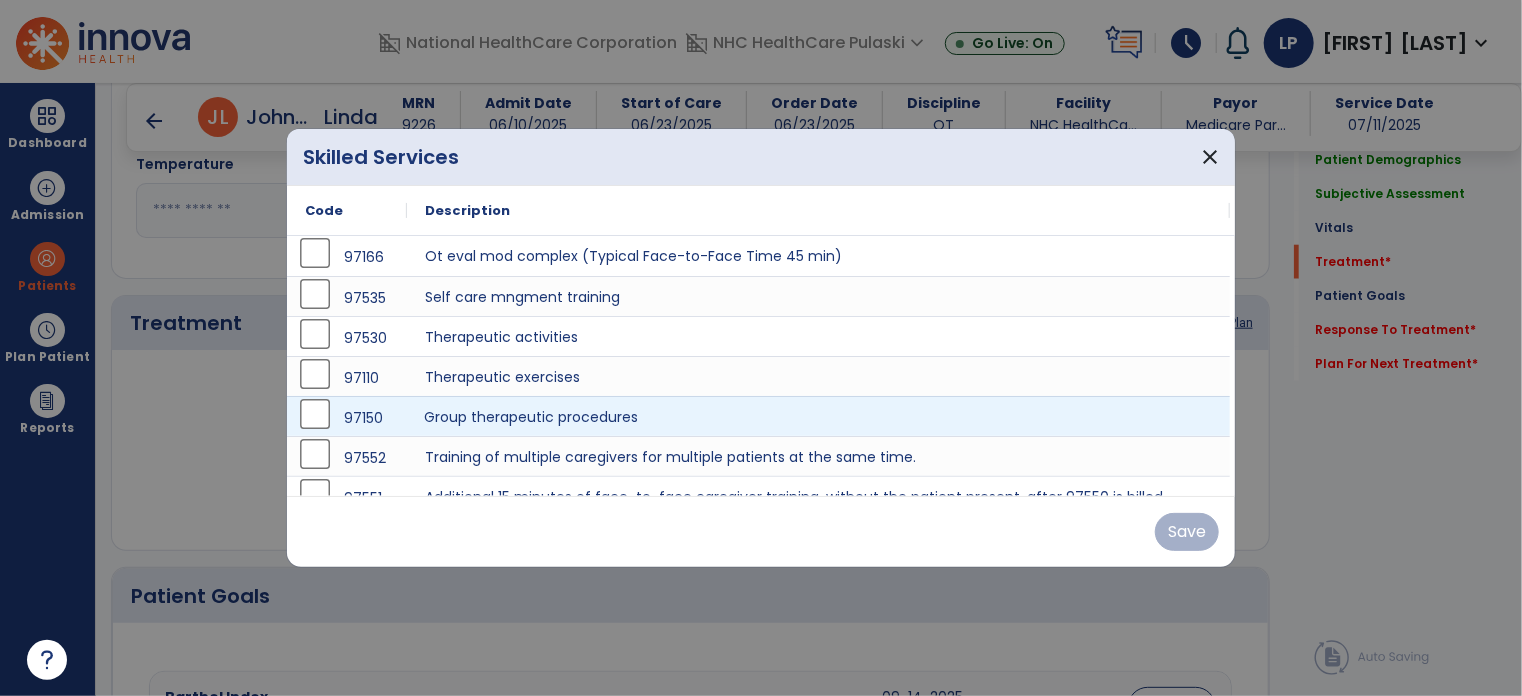 click on "Group therapeutic procedures" at bounding box center [818, 416] 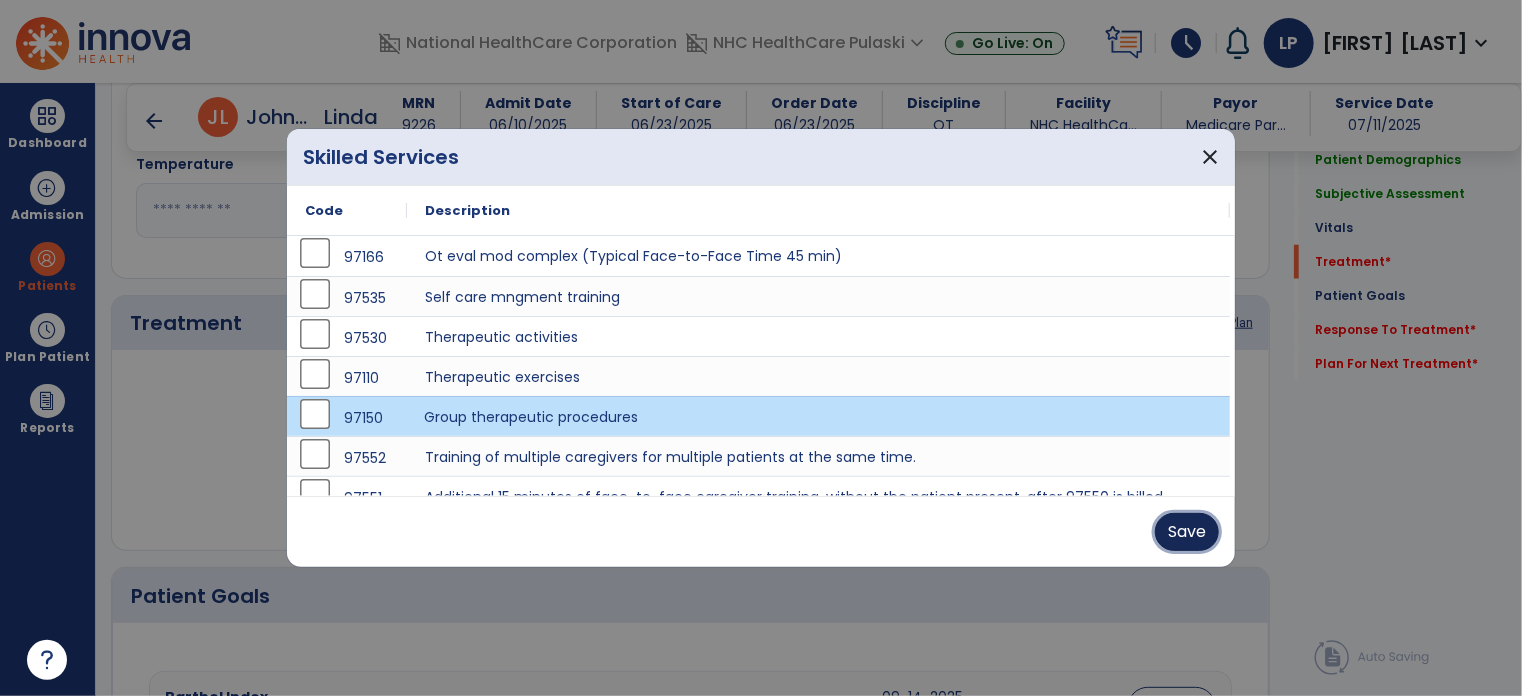 click on "Save" at bounding box center (1187, 532) 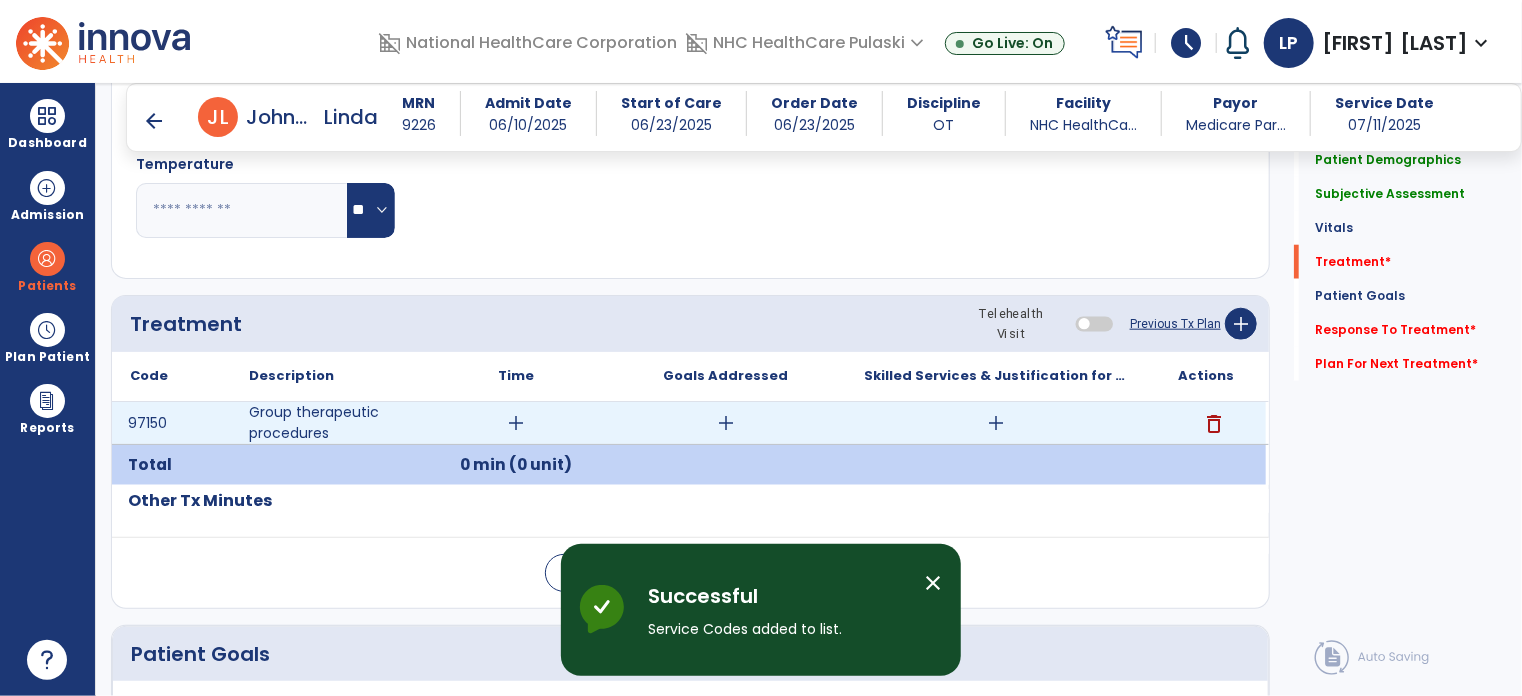 click on "add" at bounding box center (516, 423) 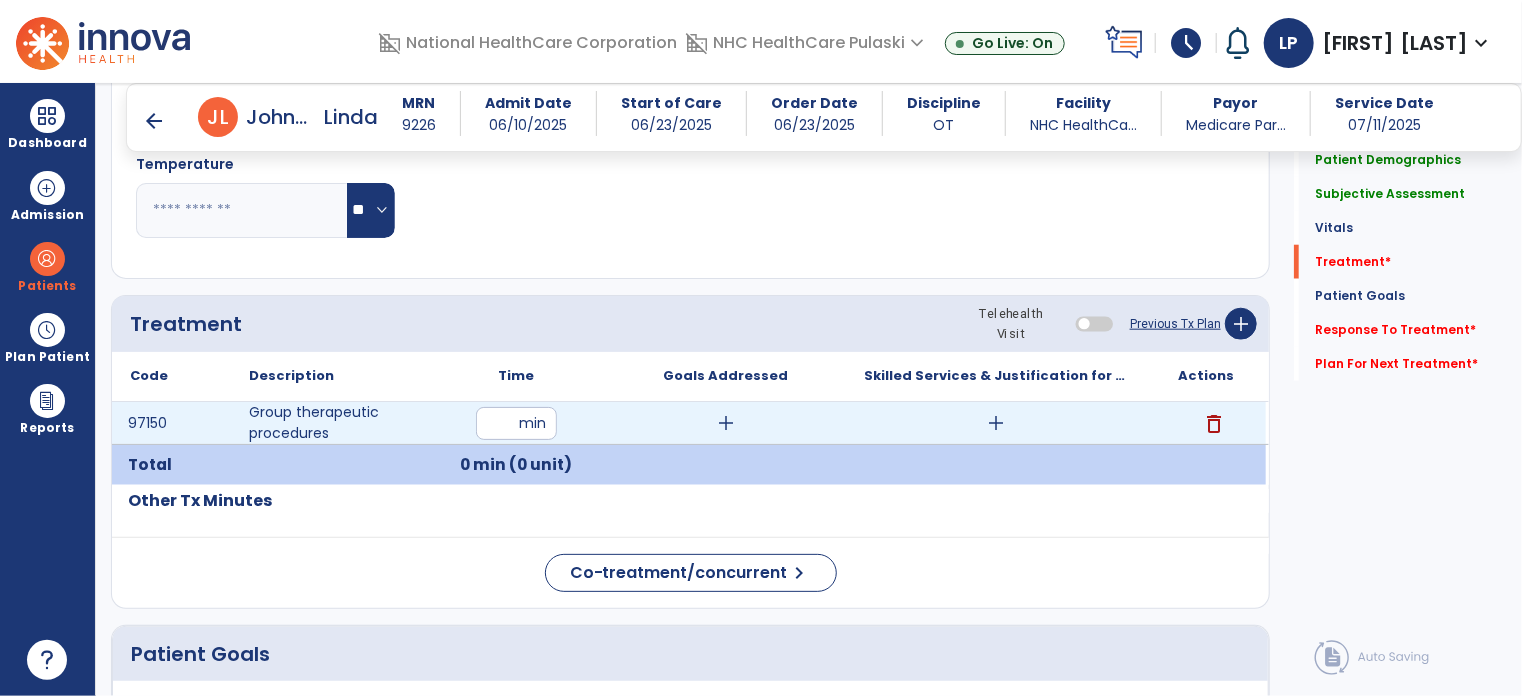 type on "**" 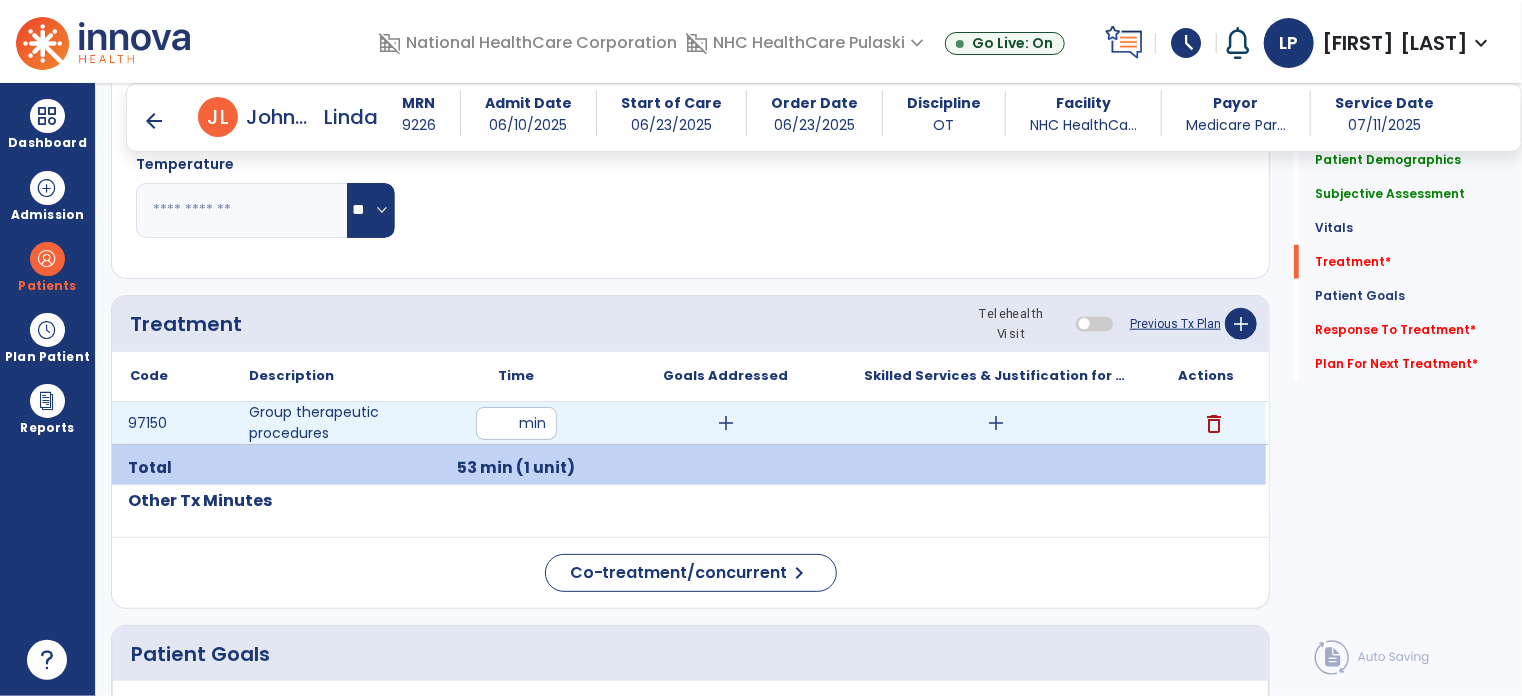 click on "add" at bounding box center [996, 423] 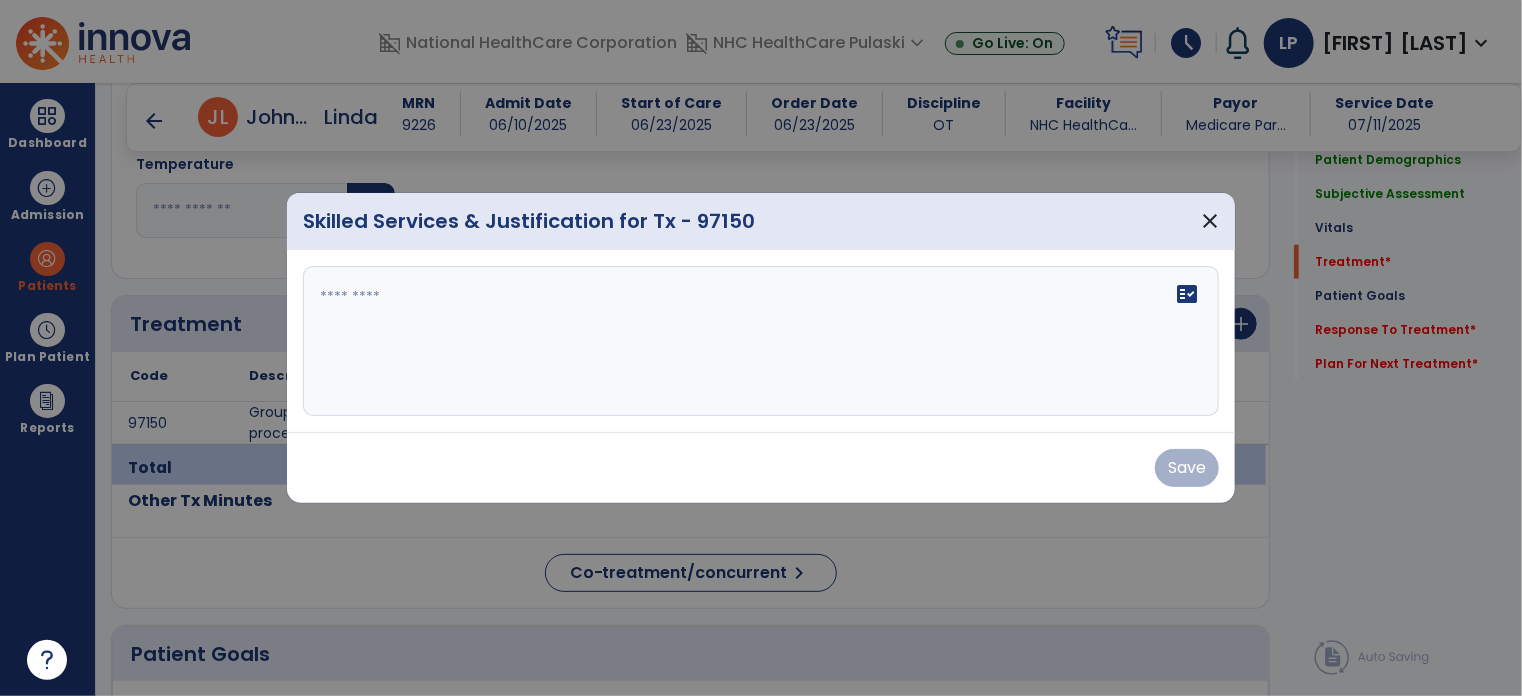click on "fact_check" at bounding box center [761, 341] 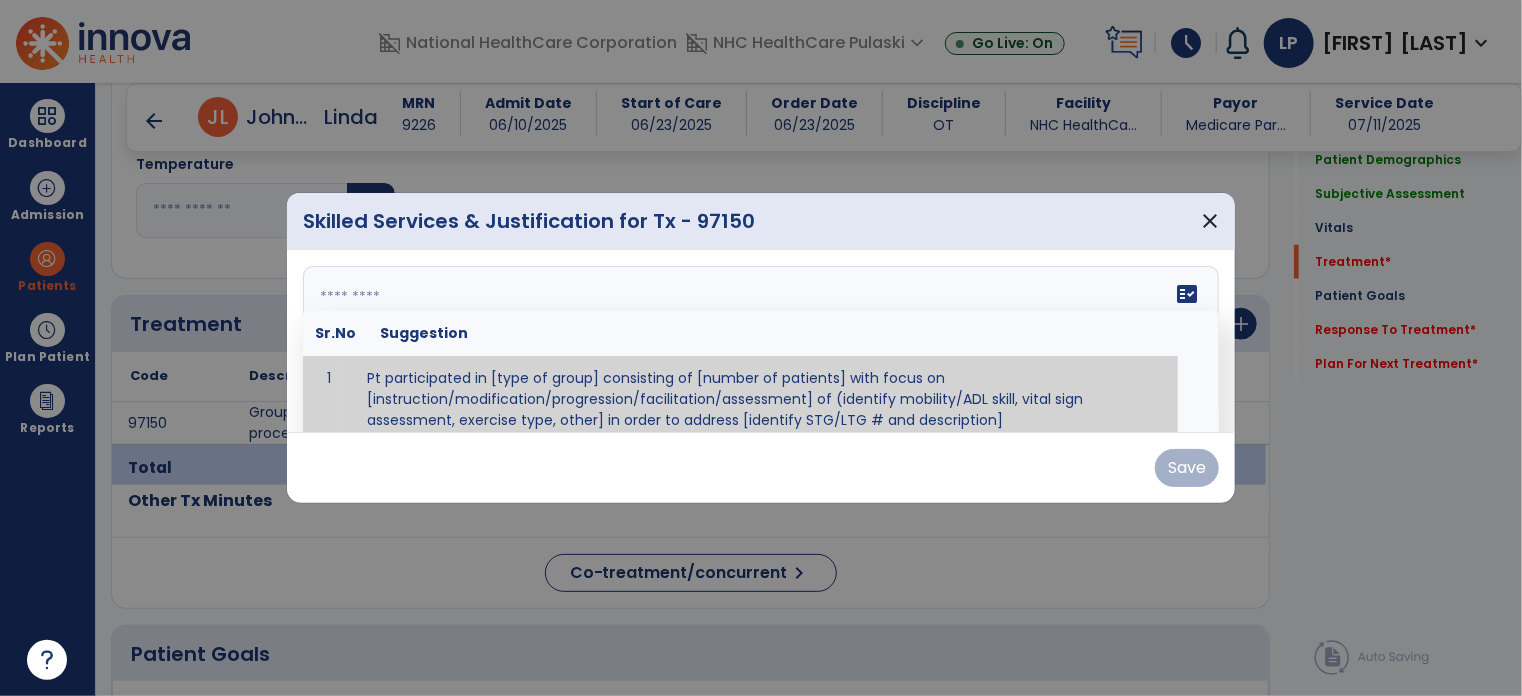 scroll, scrollTop: 12, scrollLeft: 0, axis: vertical 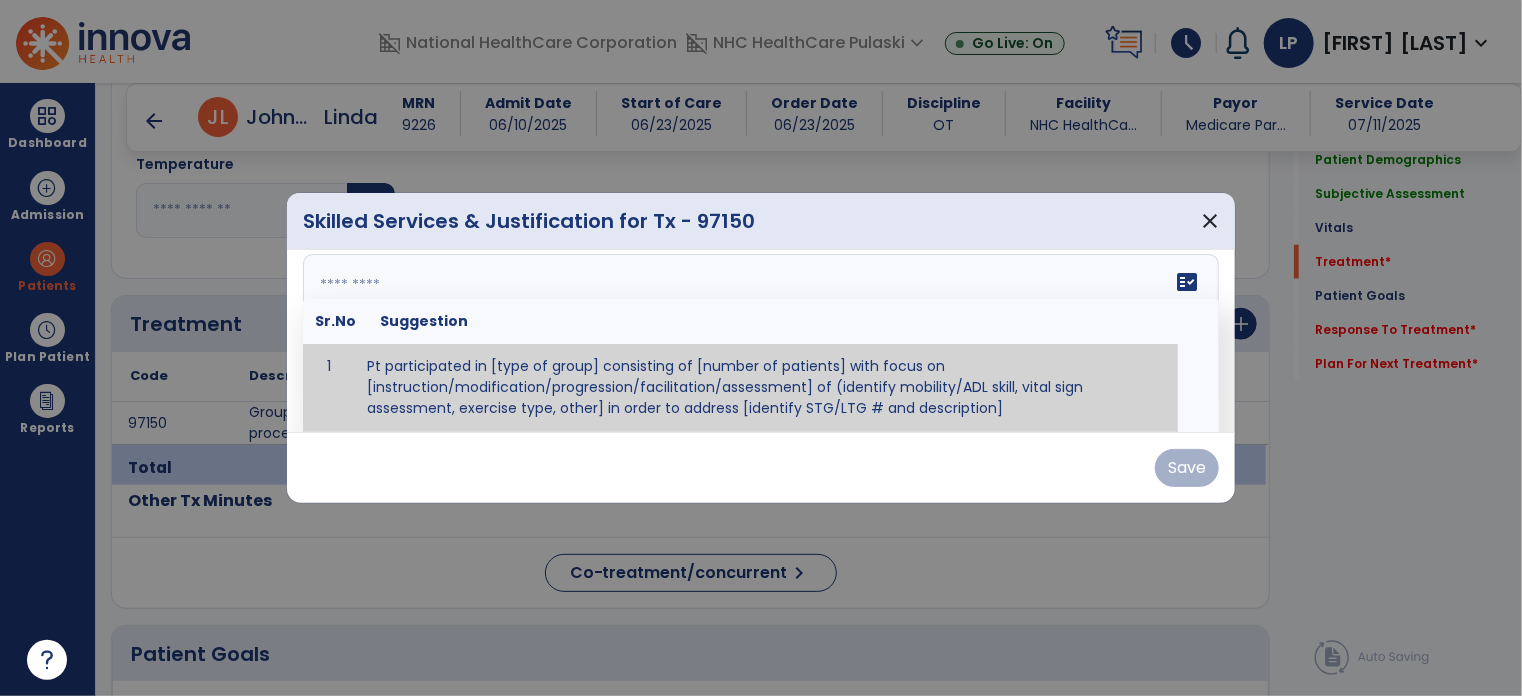 paste on "**********" 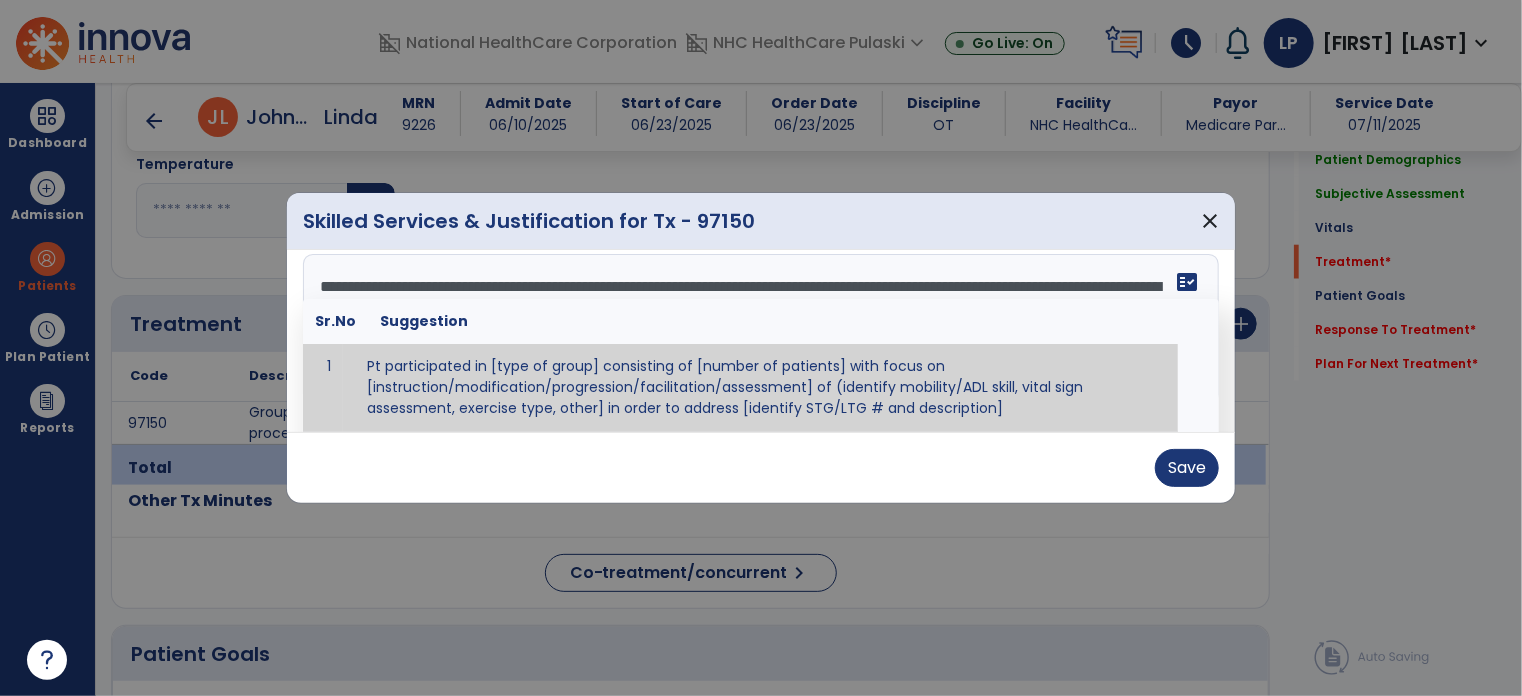 scroll, scrollTop: 40, scrollLeft: 0, axis: vertical 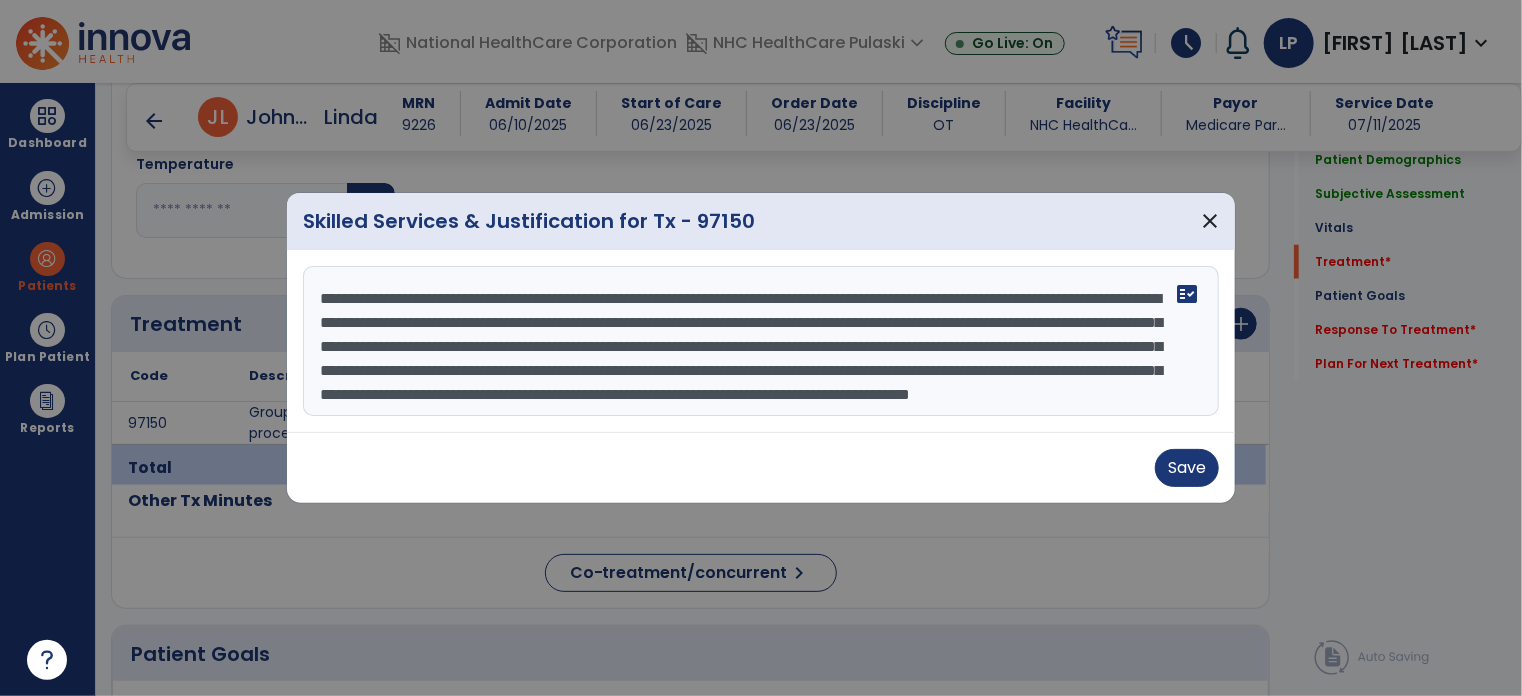 click on "**********" at bounding box center (761, 341) 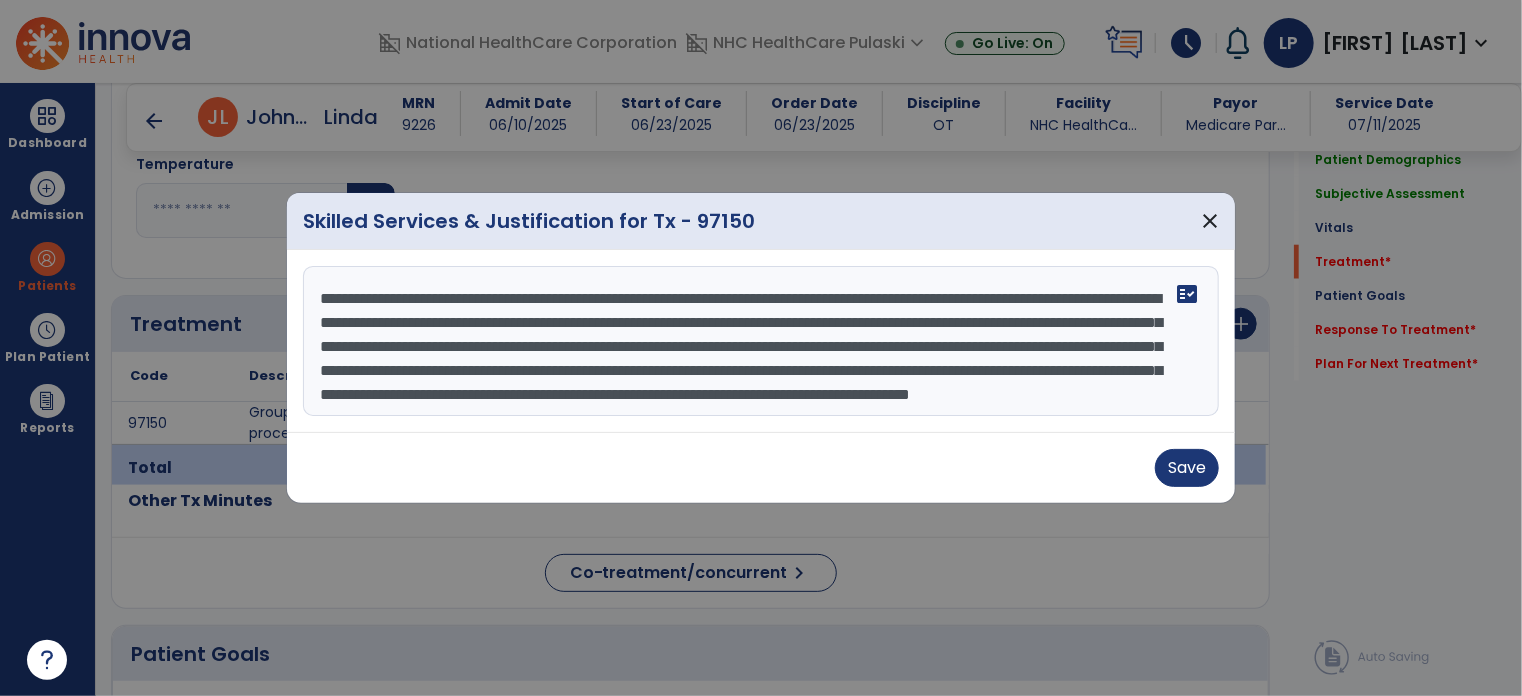 scroll, scrollTop: 44, scrollLeft: 0, axis: vertical 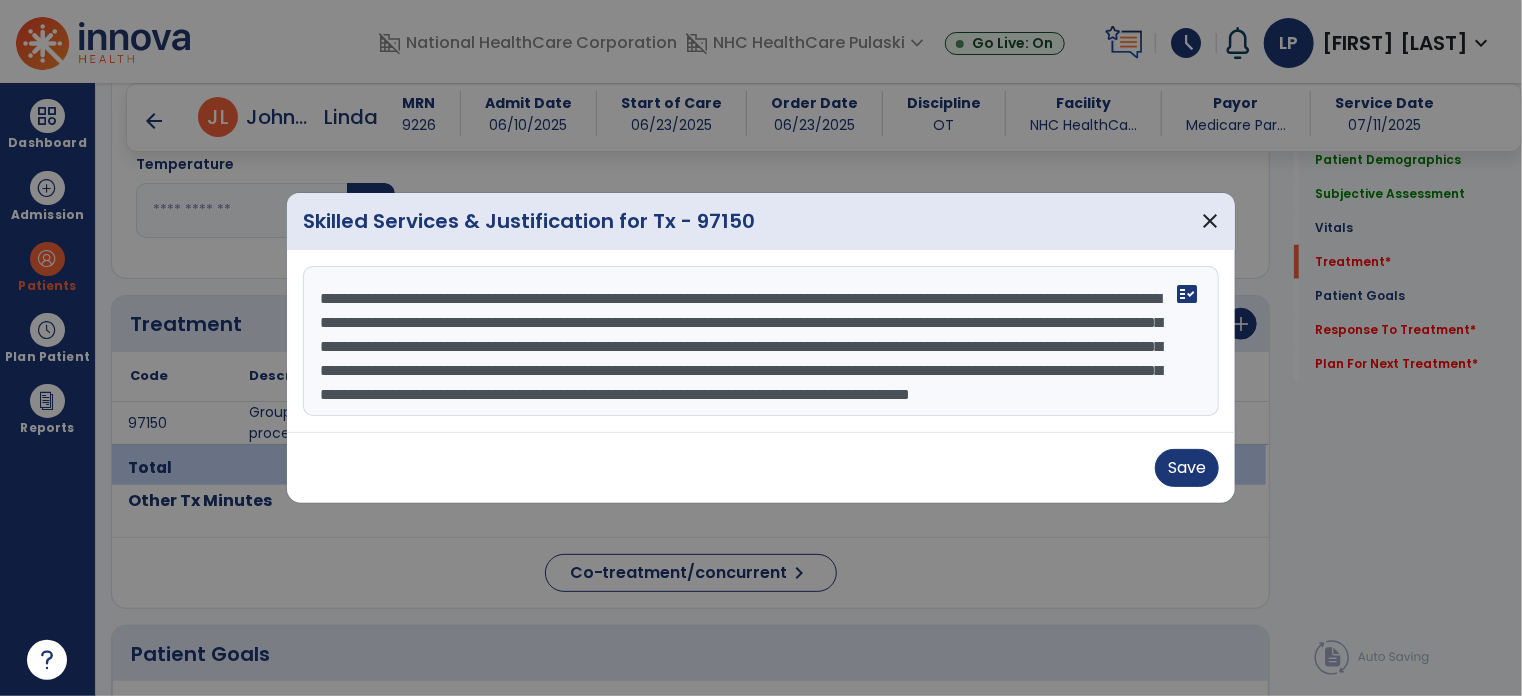 click on "**********" at bounding box center [761, 341] 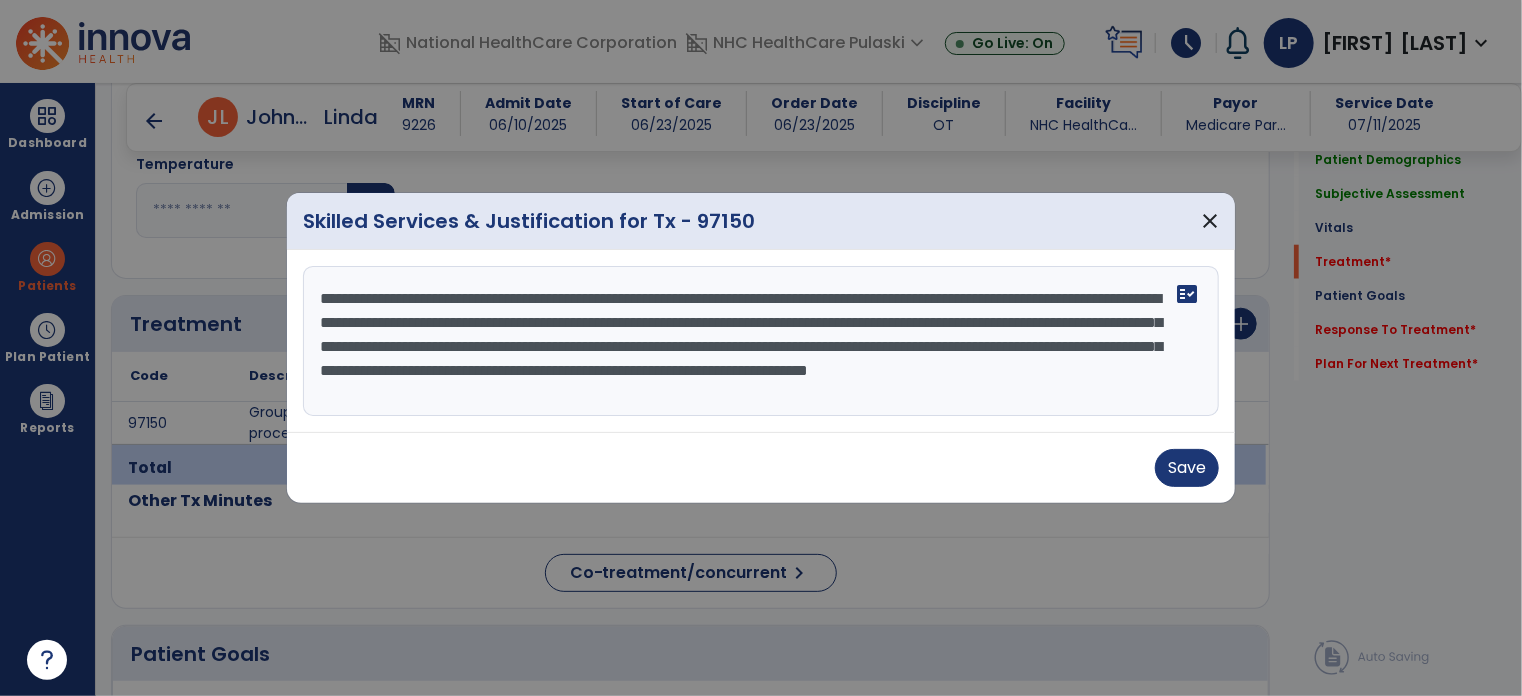 scroll, scrollTop: 0, scrollLeft: 0, axis: both 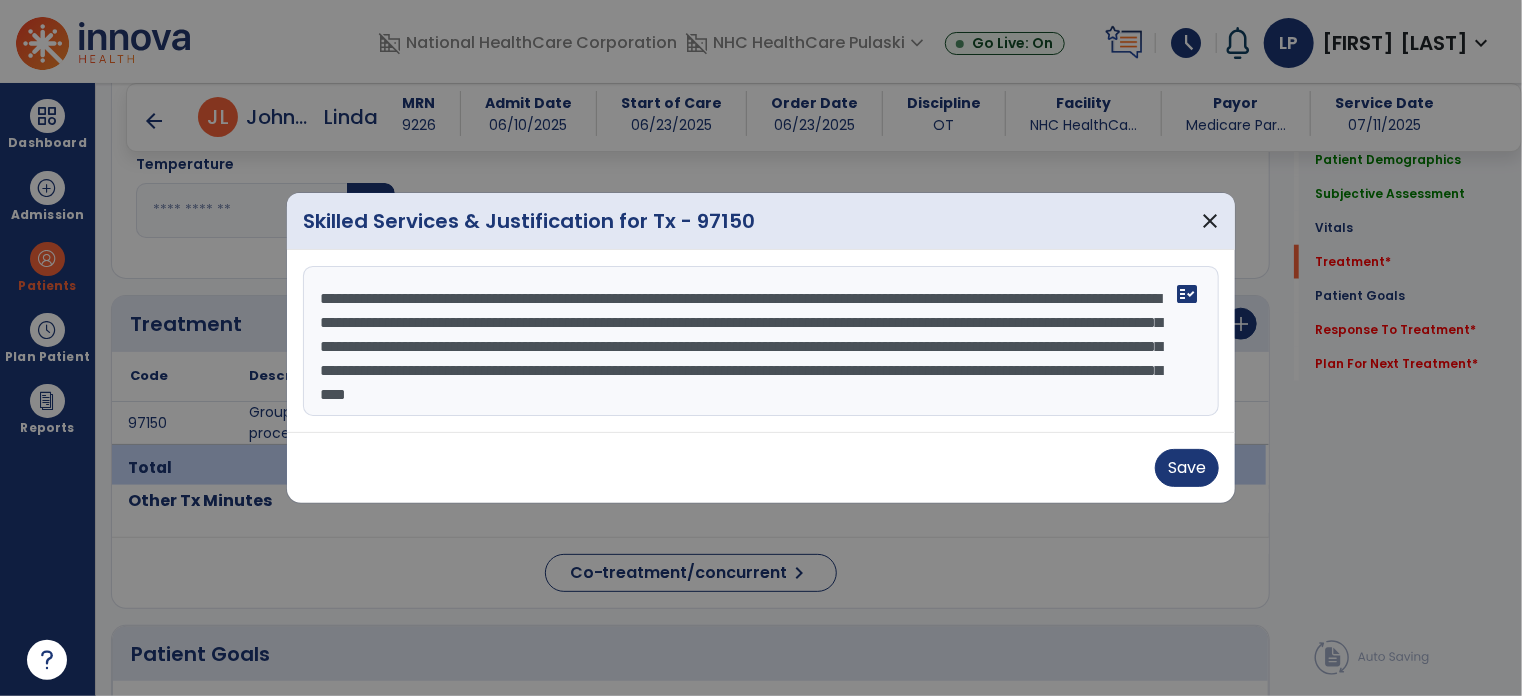 type on "**********" 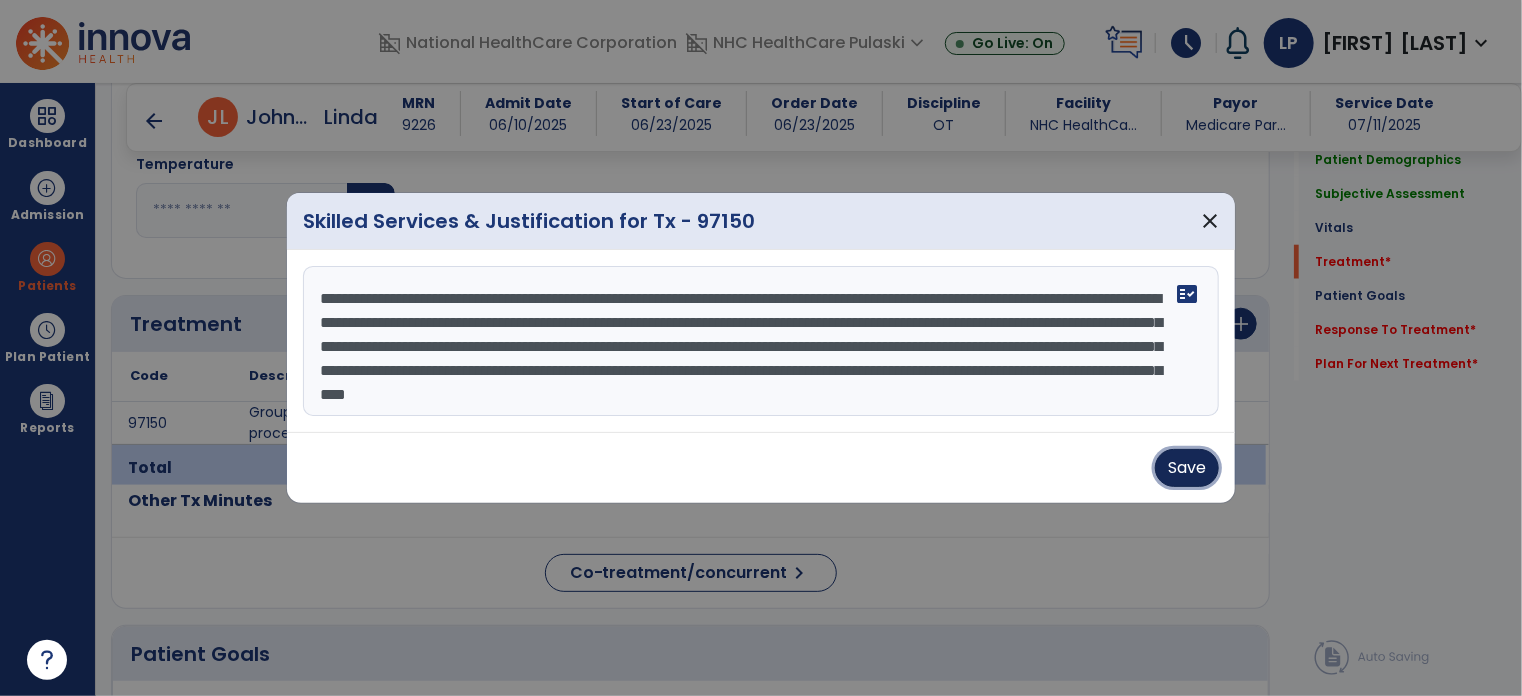 click on "Save" at bounding box center [1187, 468] 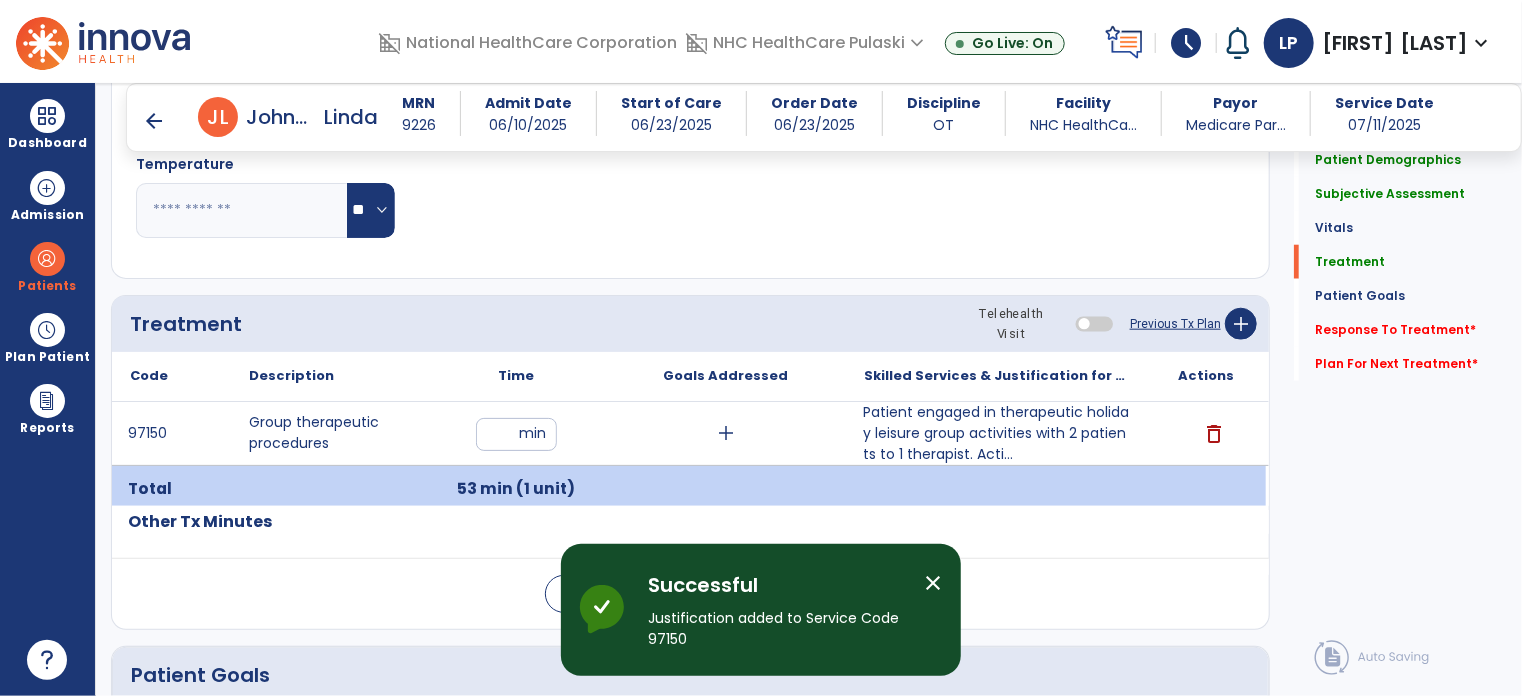 click on "Patient engaged in therapeutic holiday leisure group activities with 2 patients to 1 therapist. Acti..." at bounding box center [996, 433] 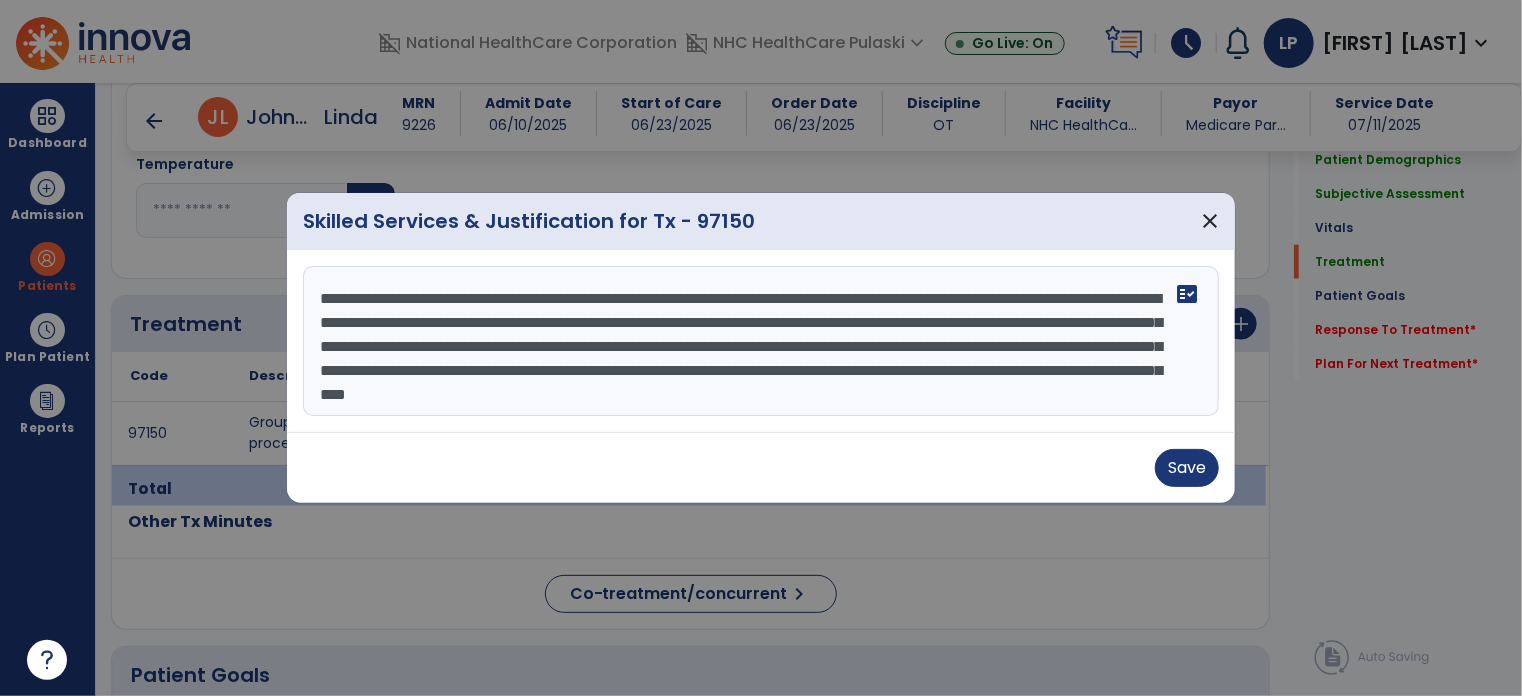 scroll, scrollTop: 24, scrollLeft: 0, axis: vertical 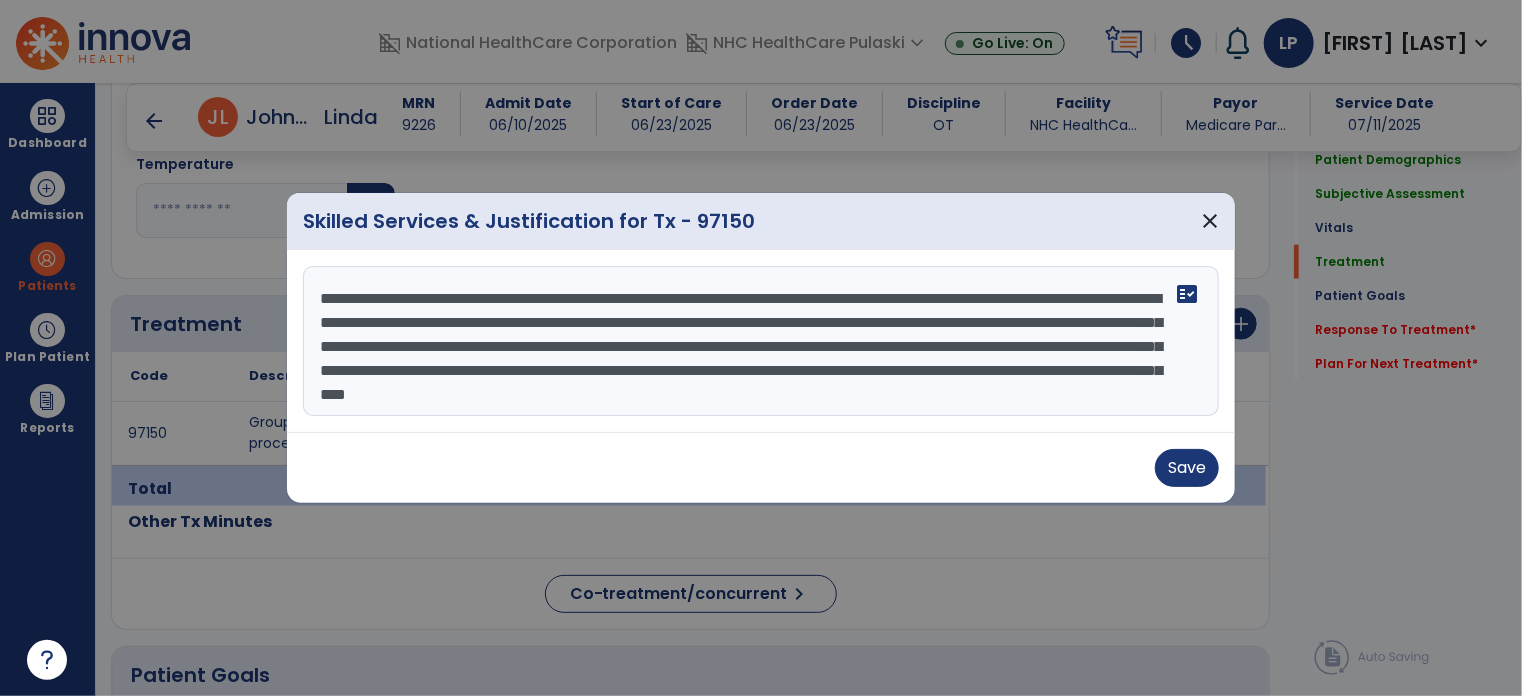 drag, startPoint x: 736, startPoint y: 395, endPoint x: 289, endPoint y: 269, distance: 464.419 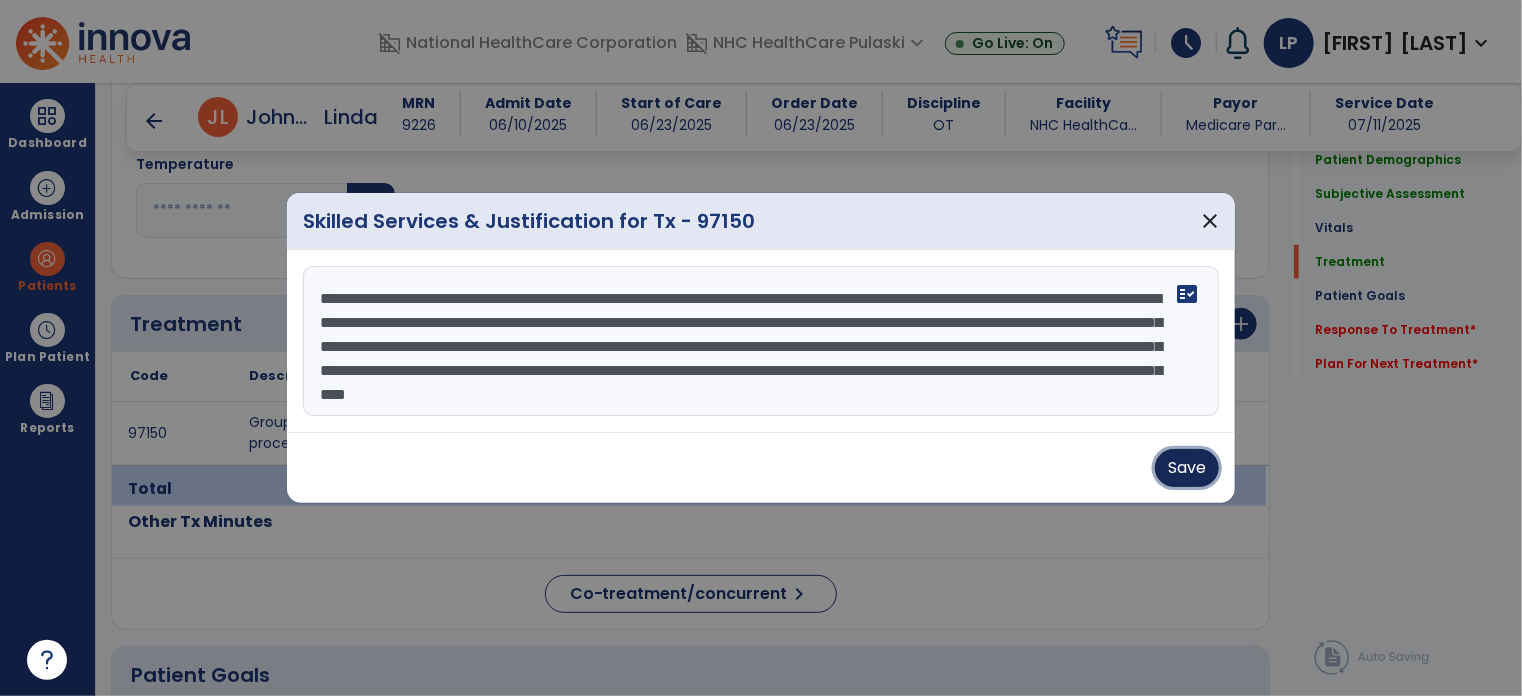 click on "Save" at bounding box center (1187, 468) 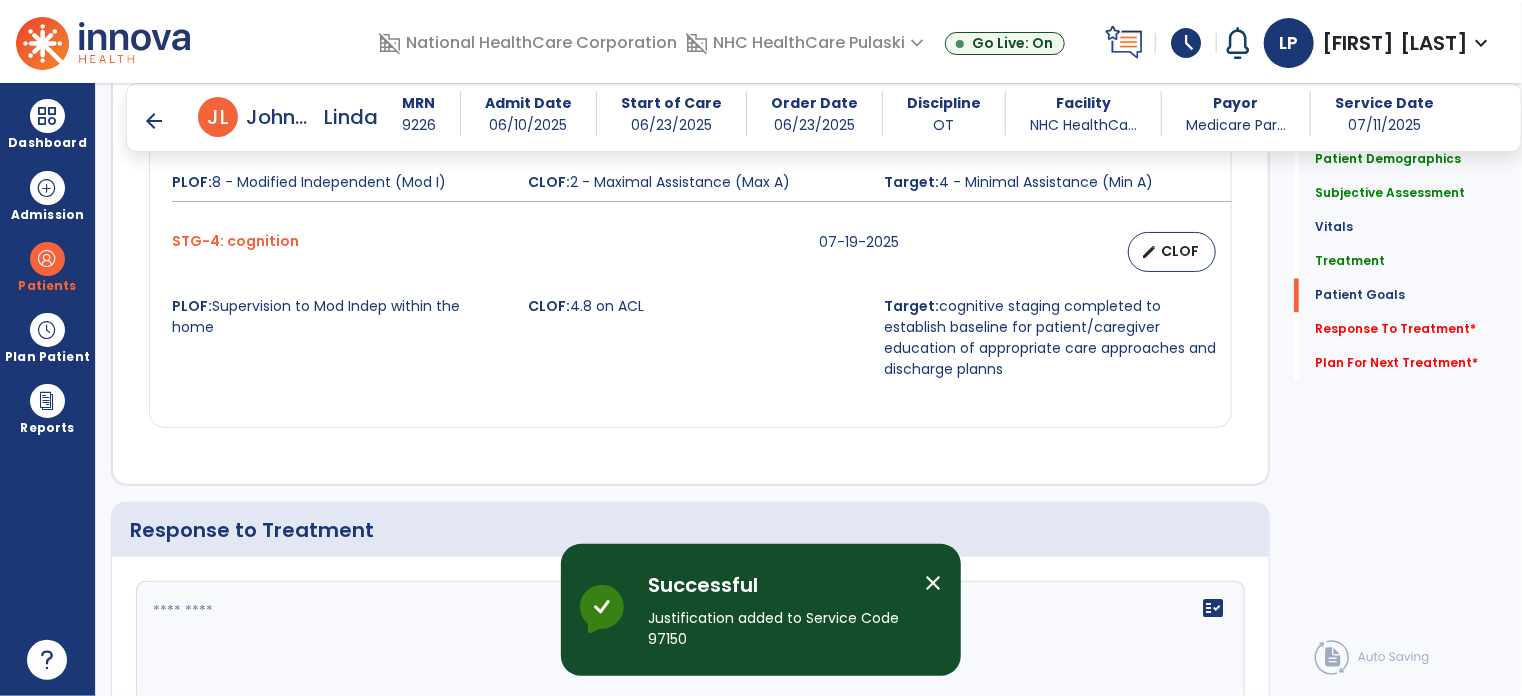 scroll, scrollTop: 2099, scrollLeft: 0, axis: vertical 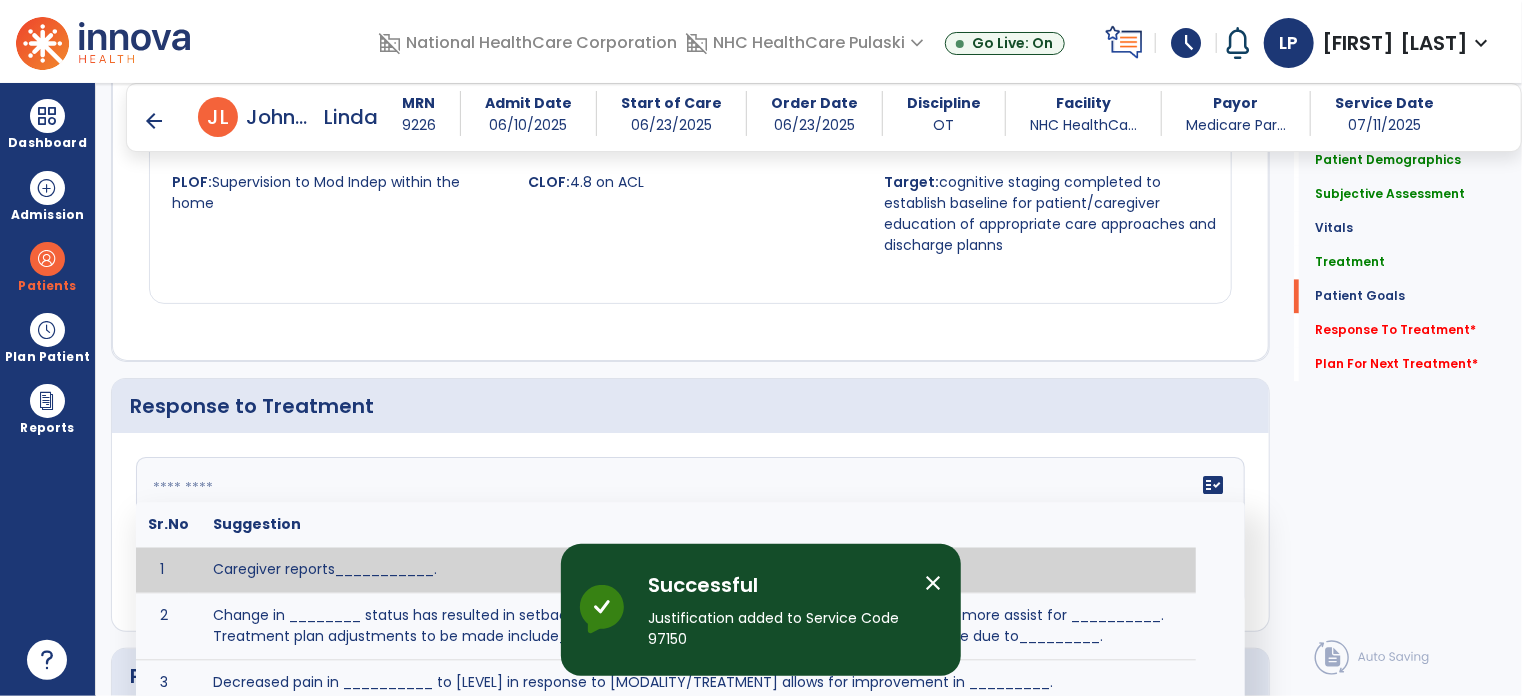 click on "fact_check  Sr.No Suggestion 1 Caregiver reports___________. 2 Change in ________ status has resulted in setback in_______due to ________, requiring patient to need more assist for __________.   Treatment plan adjustments to be made include________.  Progress towards goals is expected to continue due to_________. 3 Decreased pain in __________ to [LEVEL] in response to [MODALITY/TREATMENT] allows for improvement in _________. 4 Functional gains in _______ have impacted the patient's ability to perform_________ with a reduction in assist levels to_________. 5 Functional progress this week has been significant due to__________. 6 Gains in ________ have improved the patient's ability to perform ______with decreased levels of assist to___________. 7 Improvement in ________allows patient to tolerate higher levels of challenges in_________. 8 Pain in [AREA] has decreased to [LEVEL] in response to [TREATMENT/MODALITY], allowing fore ease in completing__________. 9 10 11 12 13 14 15 16 17 18 19 20 21" 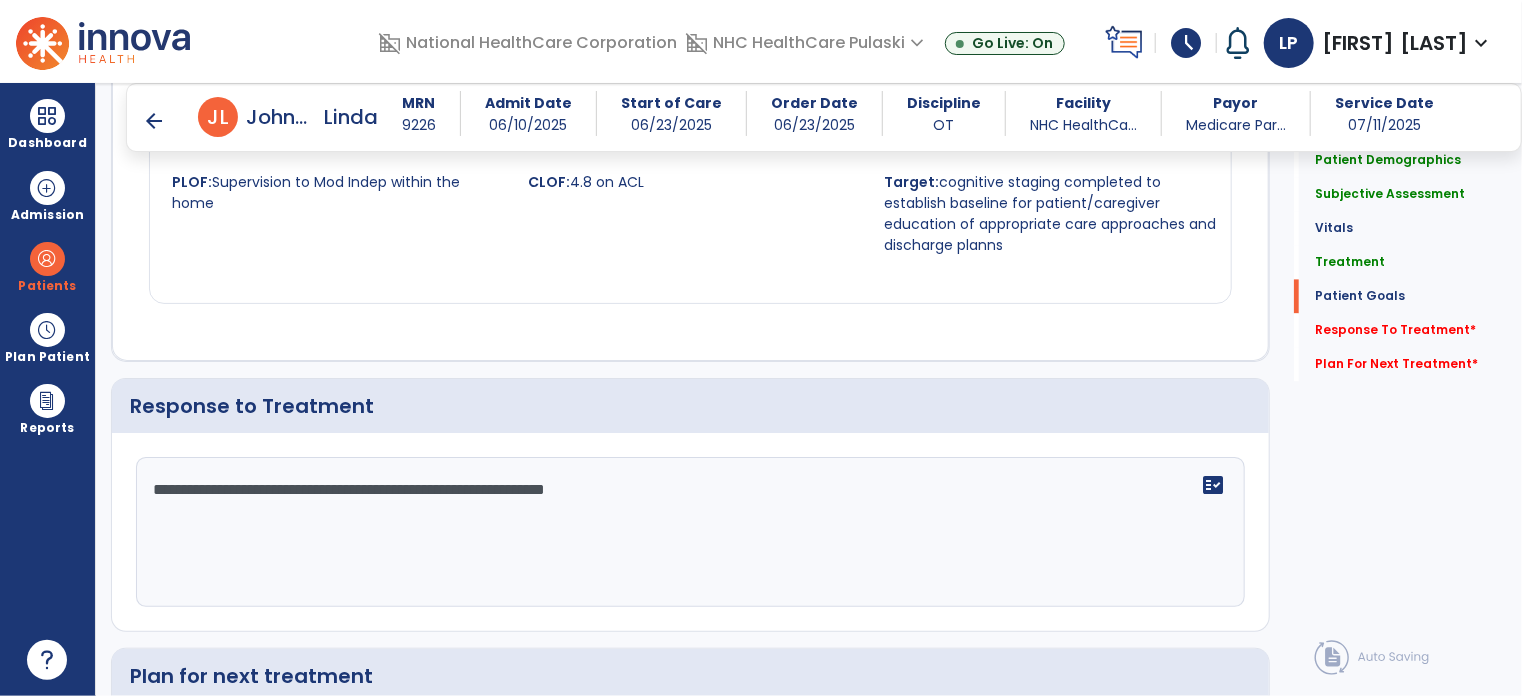 type on "**********" 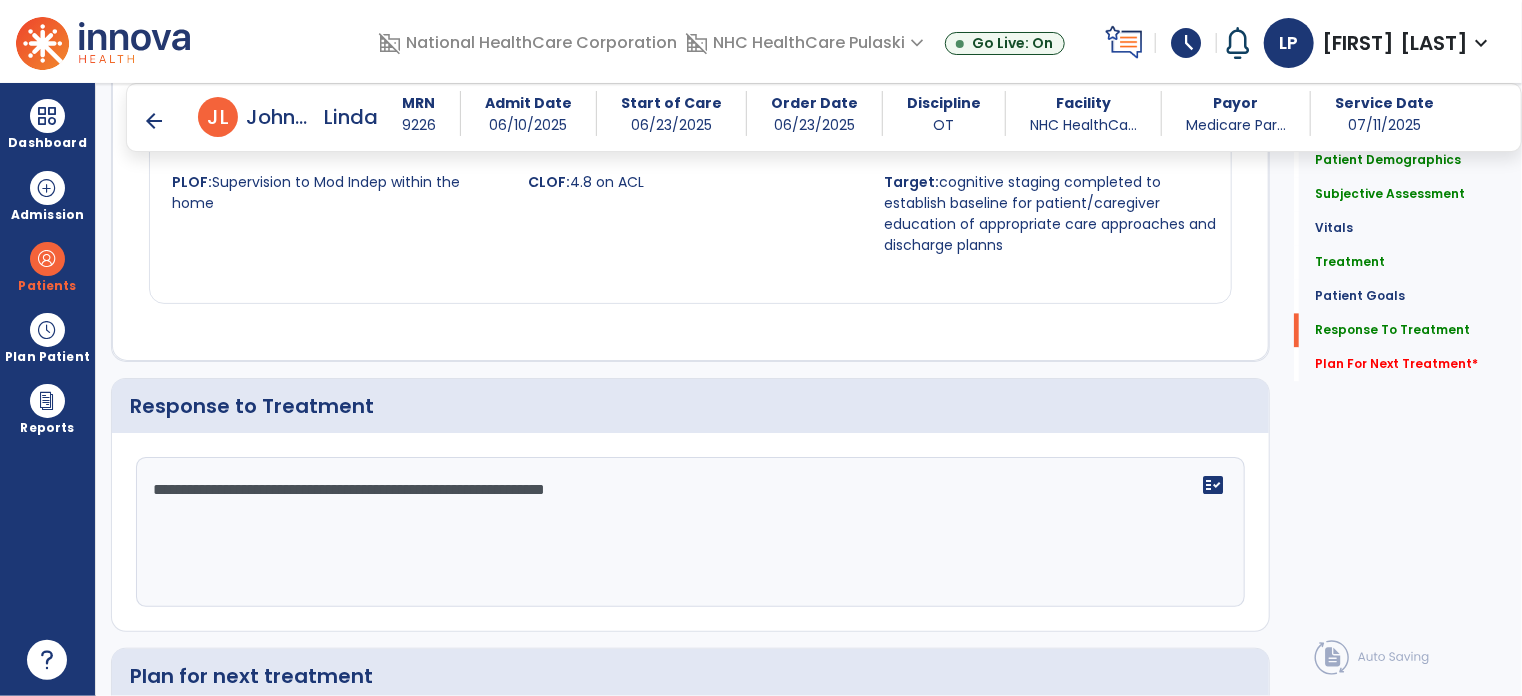 scroll, scrollTop: 2364, scrollLeft: 0, axis: vertical 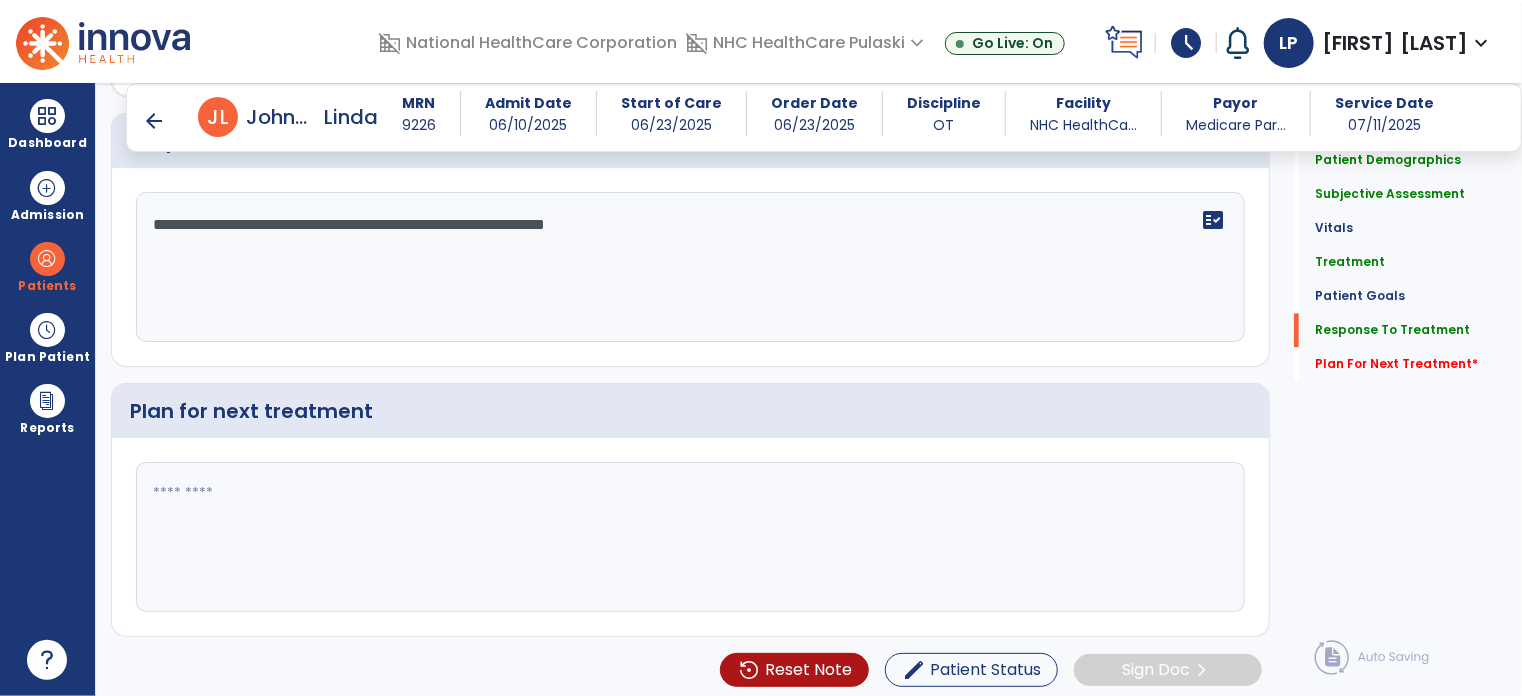 click 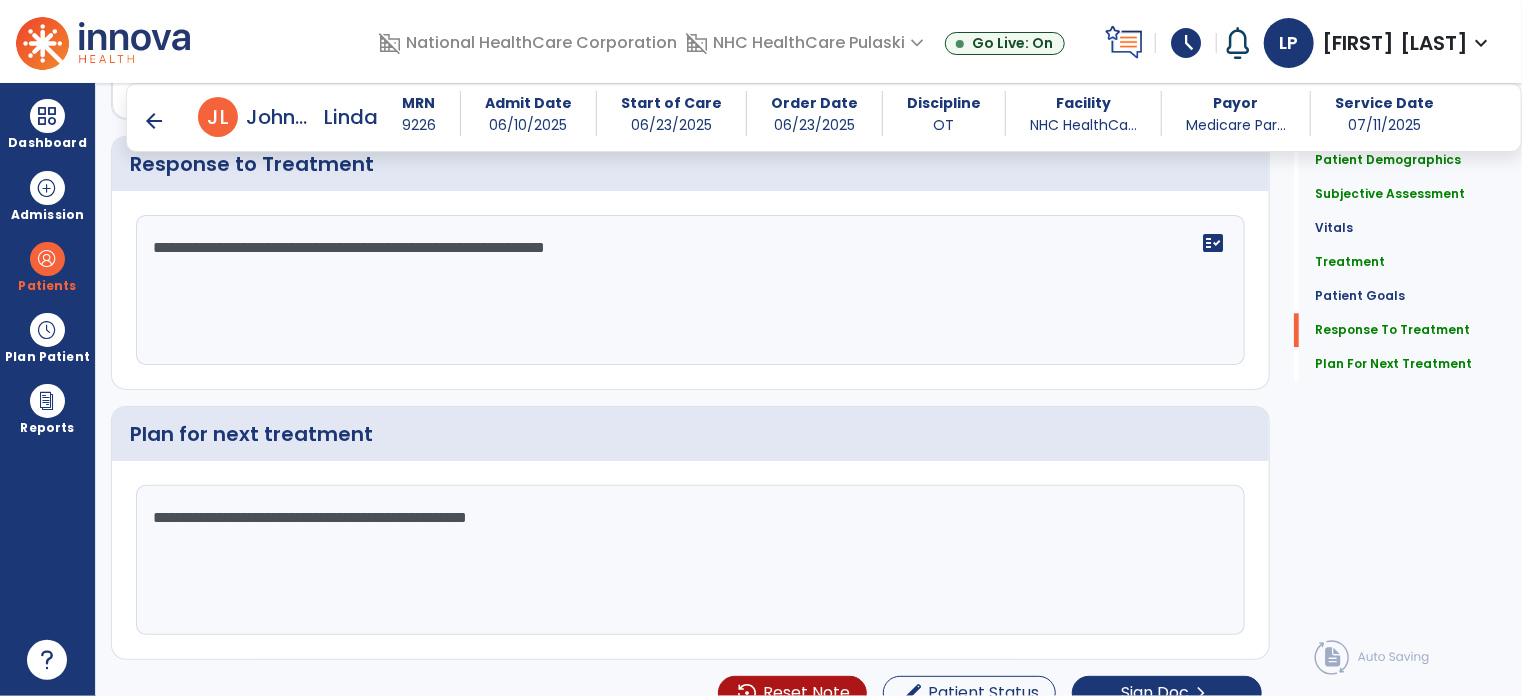 scroll, scrollTop: 2364, scrollLeft: 0, axis: vertical 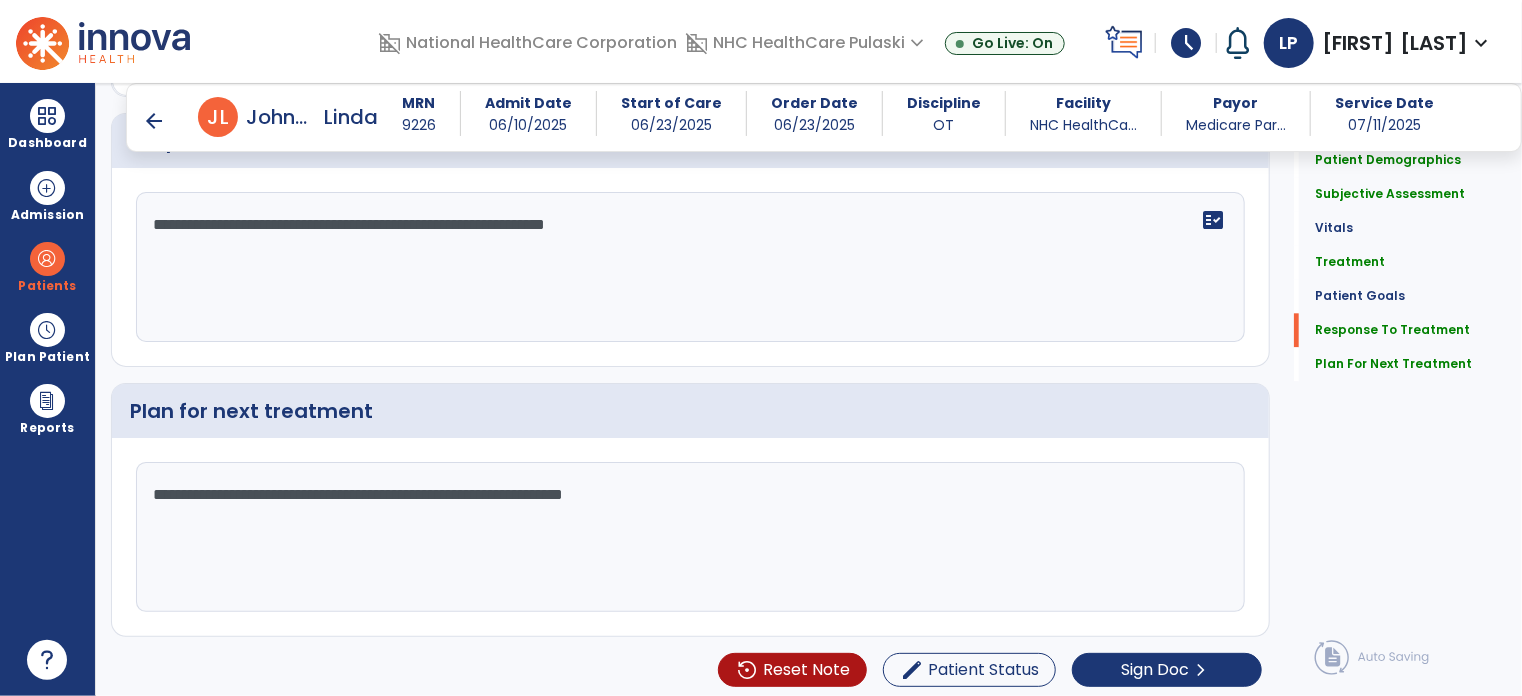 type on "**********" 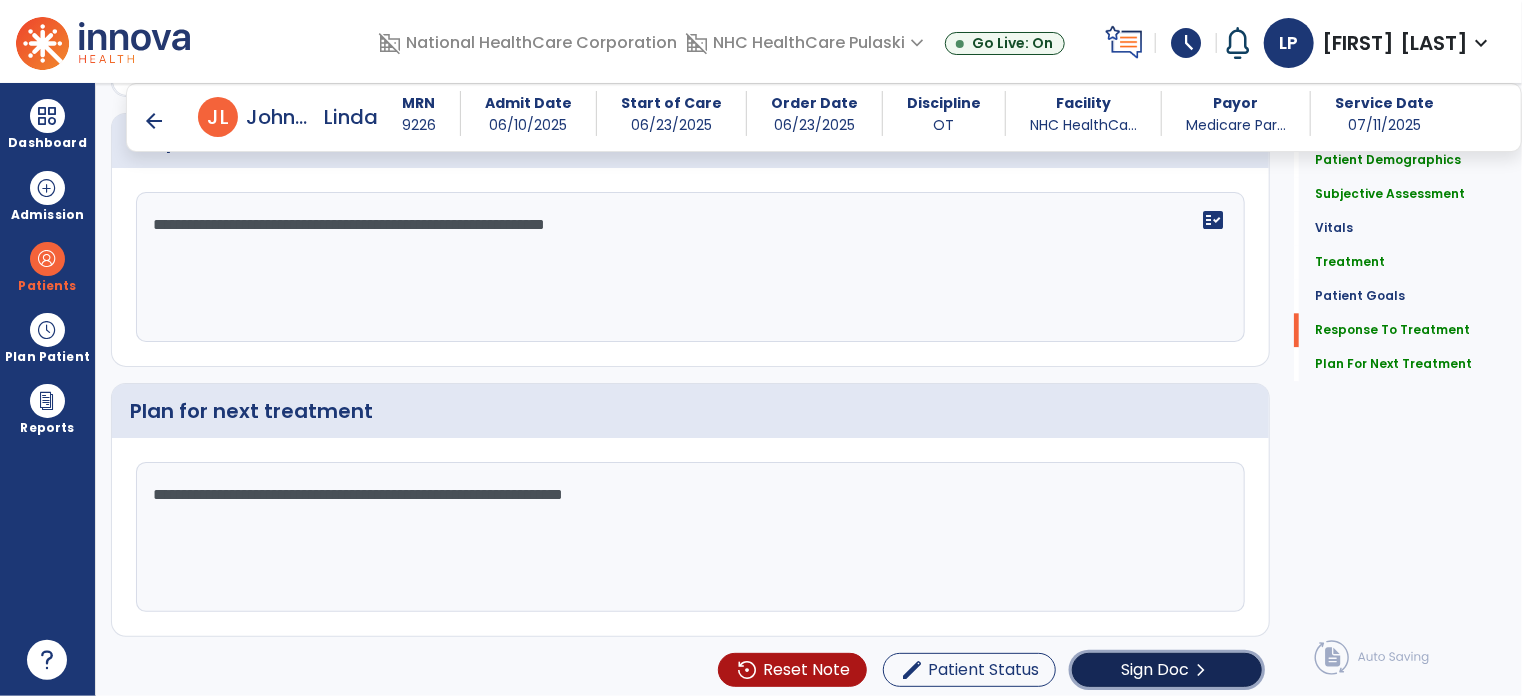 click on "Sign Doc" 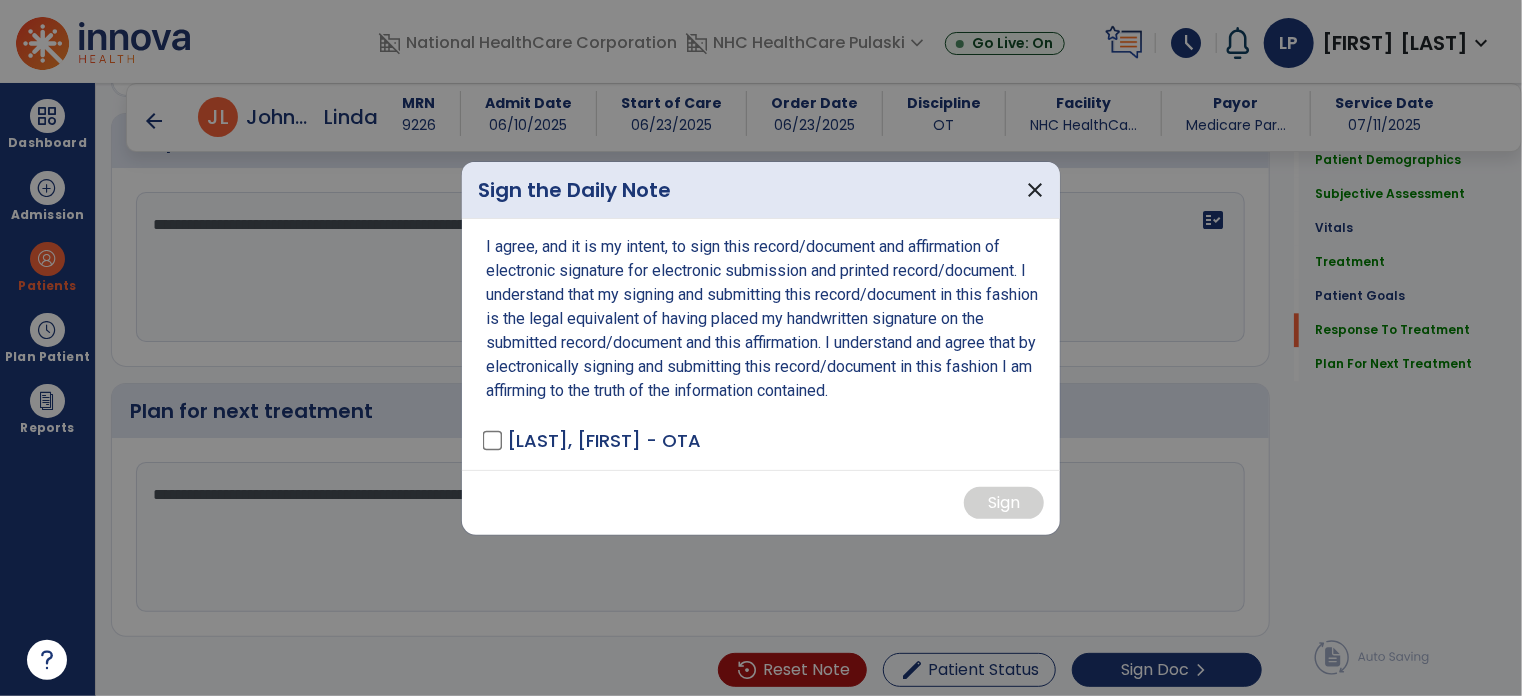 scroll, scrollTop: 2364, scrollLeft: 0, axis: vertical 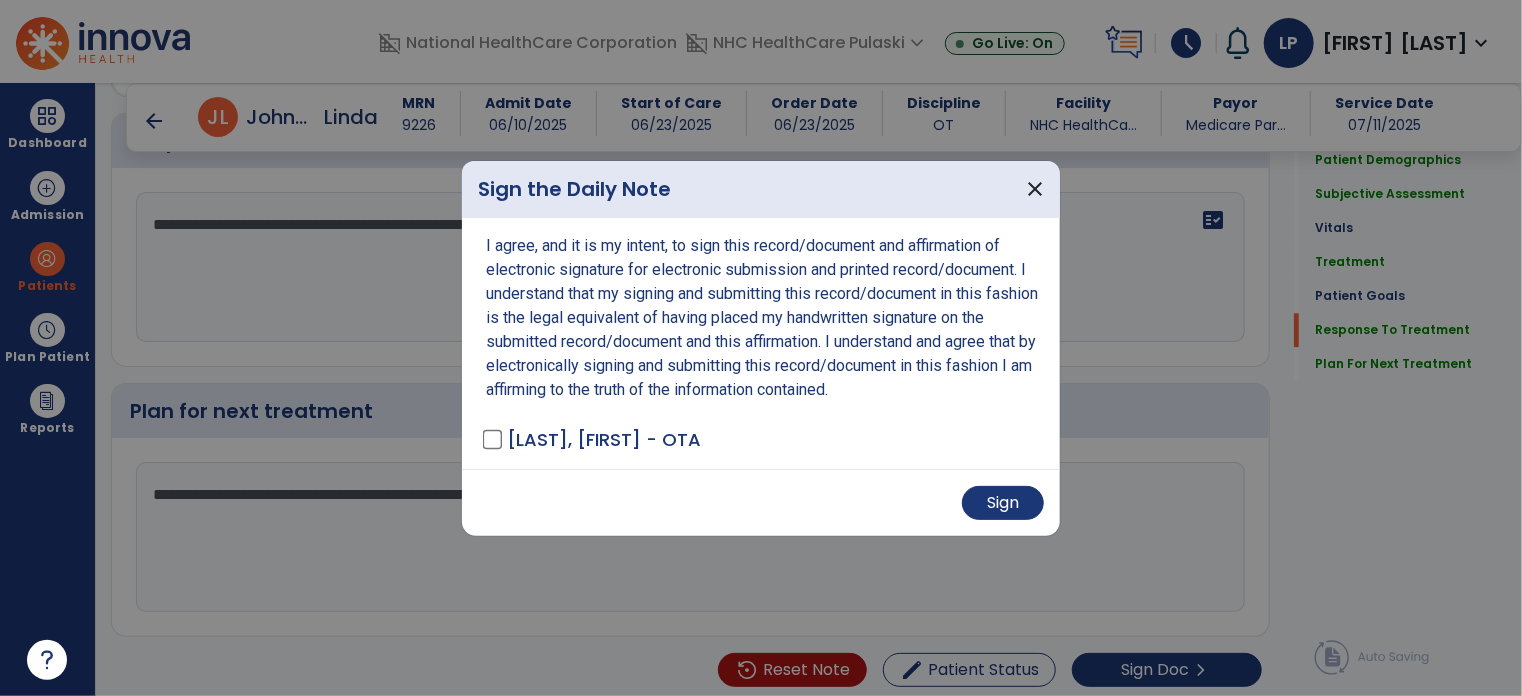 click on "Sign" at bounding box center [761, 502] 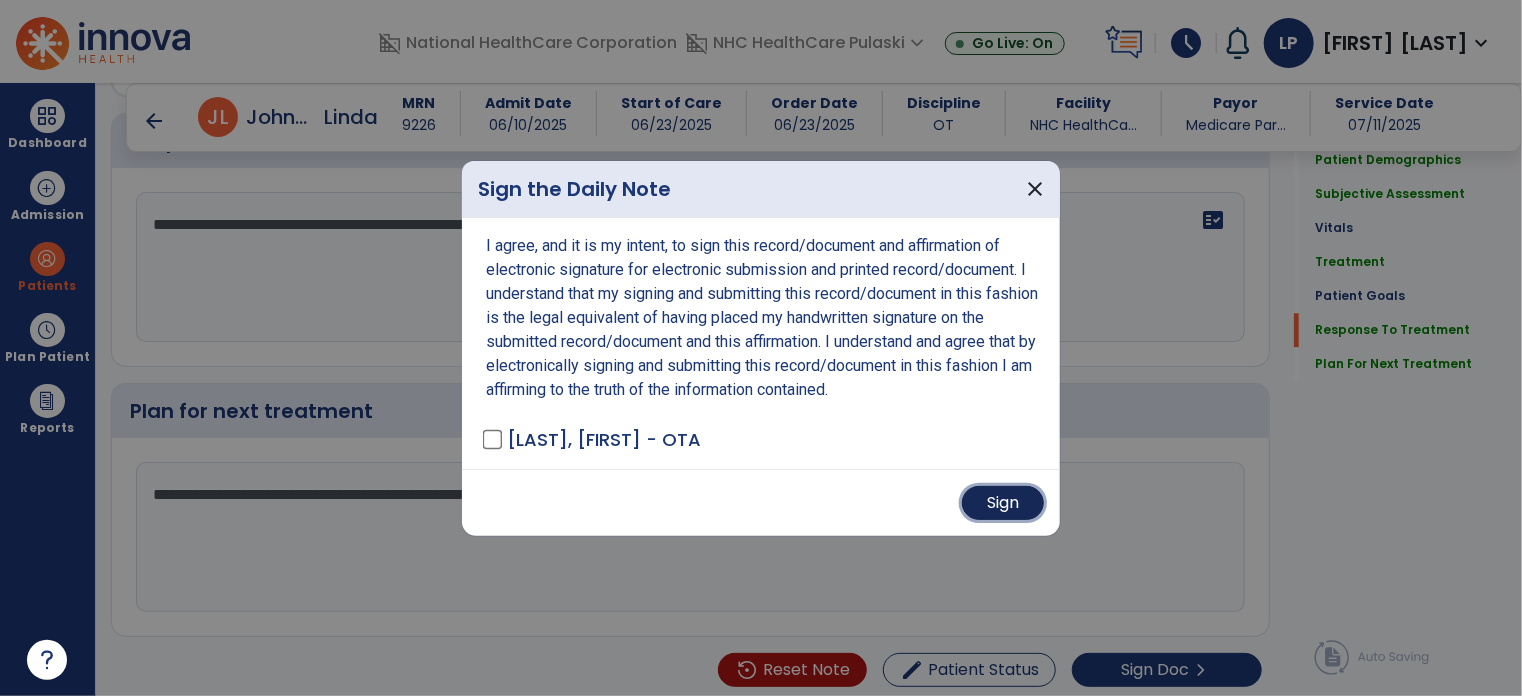 click on "Sign" at bounding box center [1003, 503] 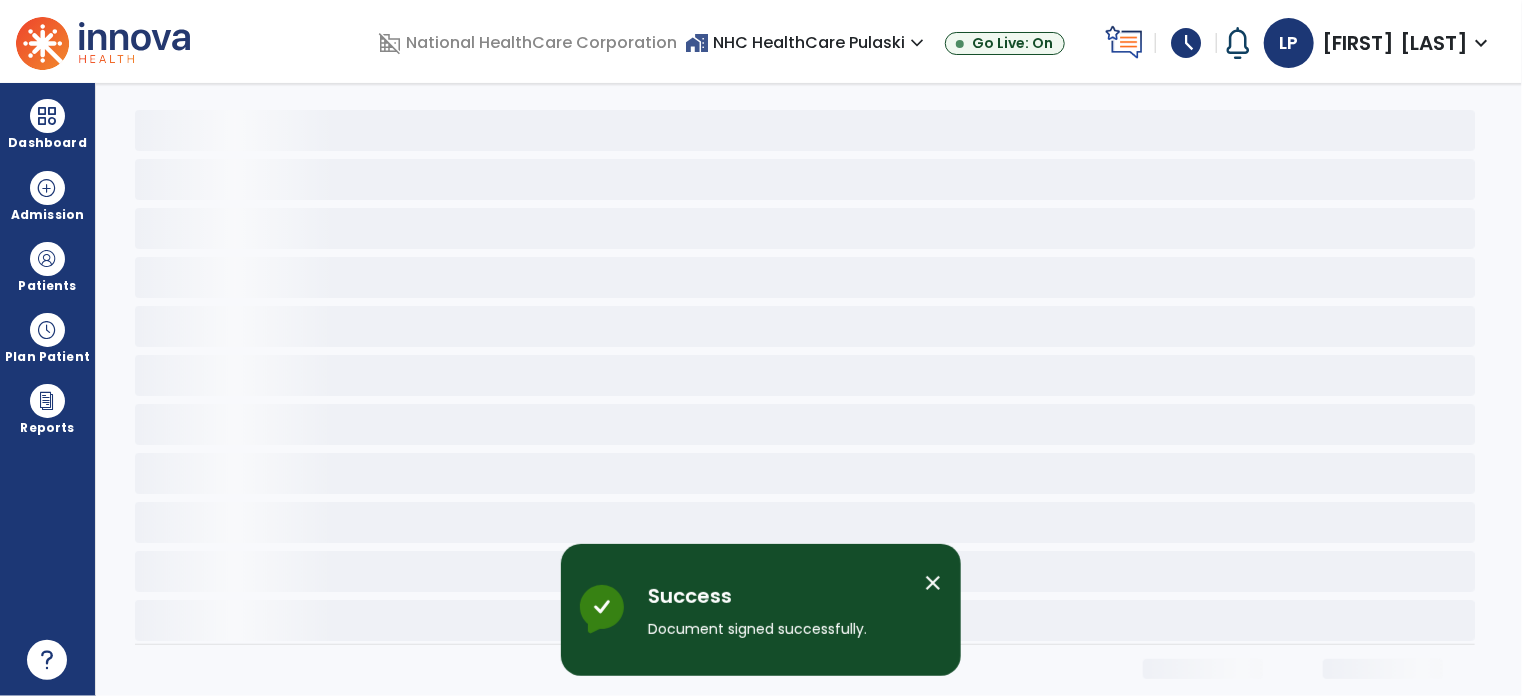 scroll, scrollTop: 0, scrollLeft: 0, axis: both 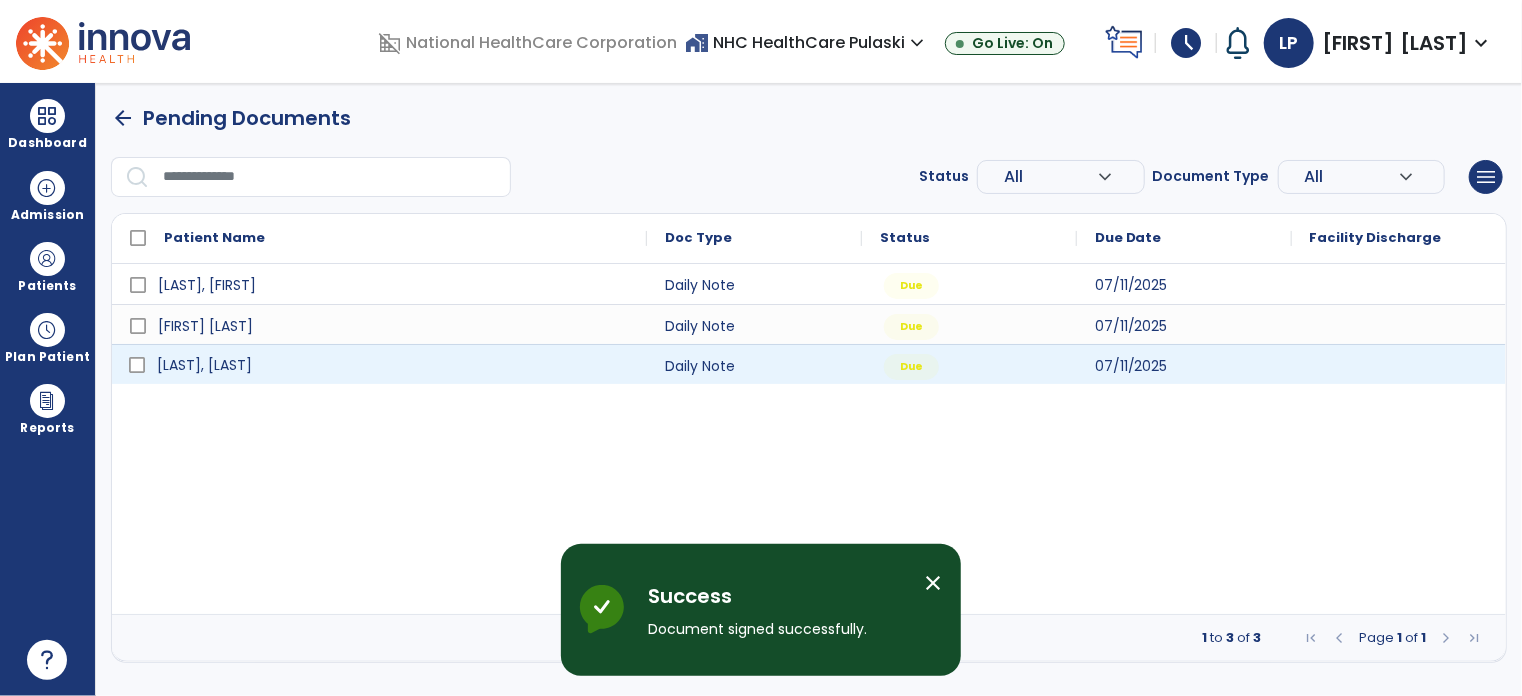 click on "[LAST], [LAST]" at bounding box center [204, 365] 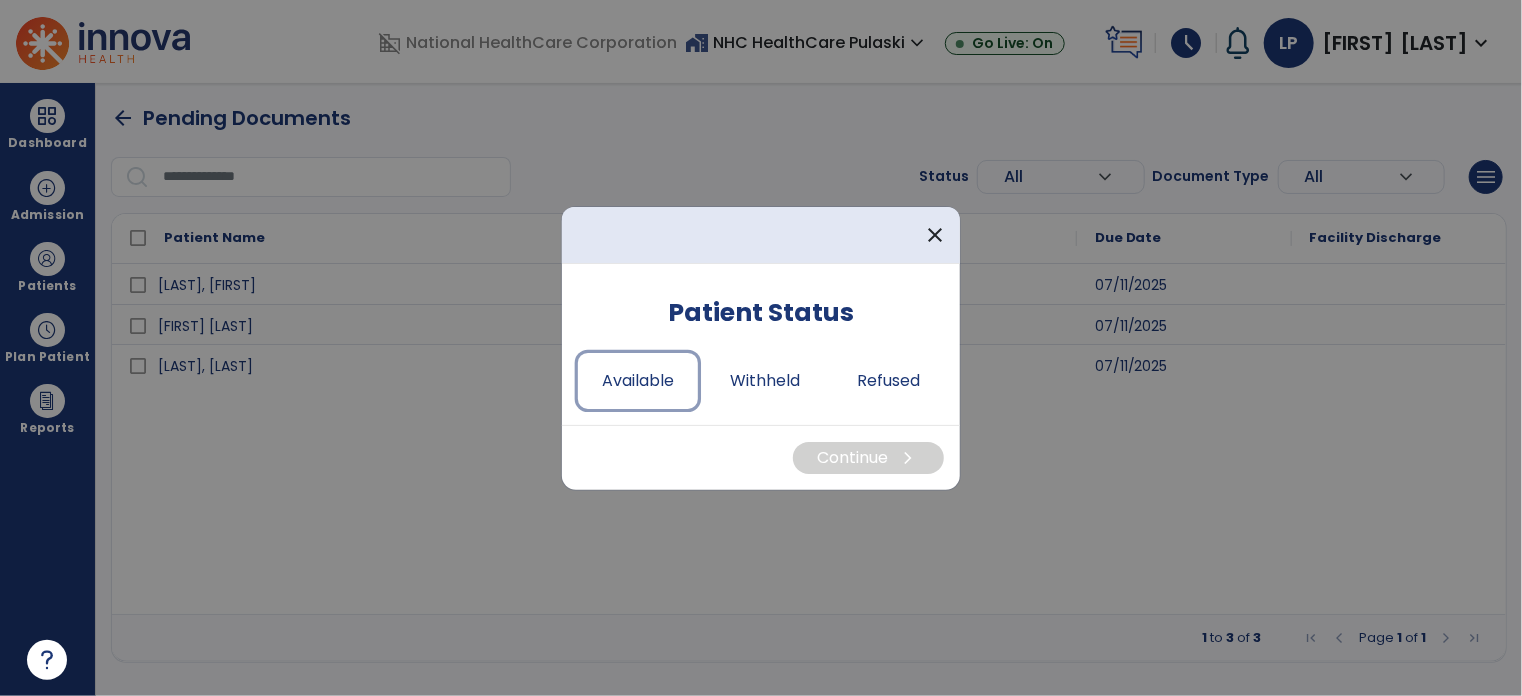 click on "Available" at bounding box center (638, 381) 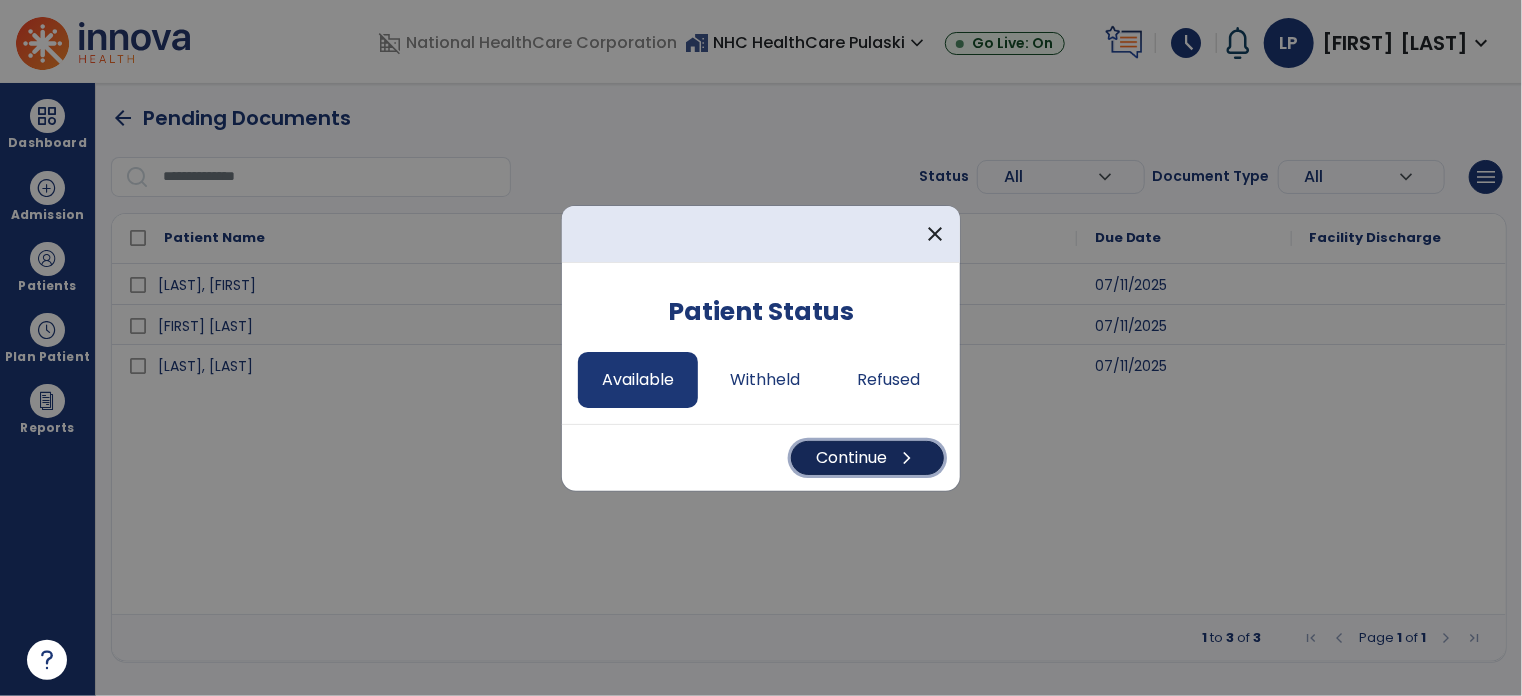 click on "Continue   chevron_right" at bounding box center (867, 458) 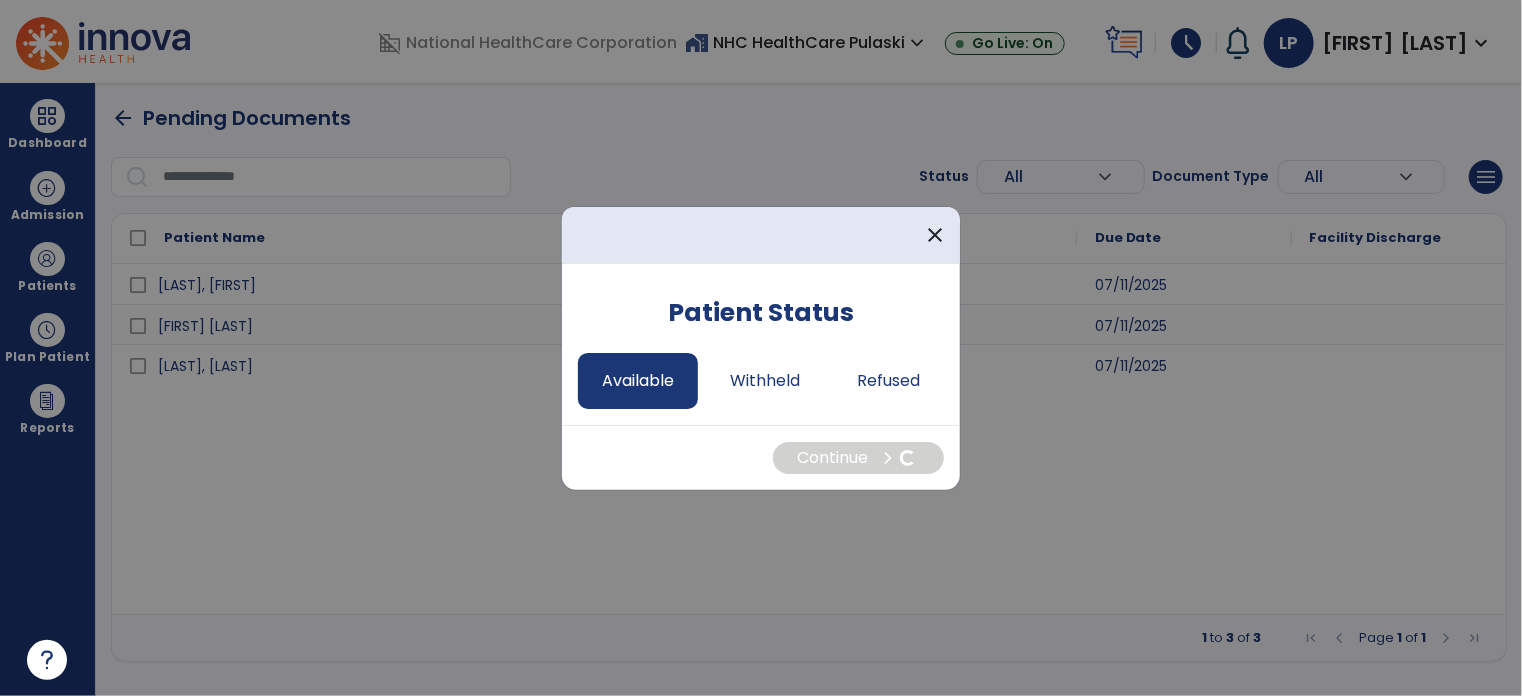 select on "*" 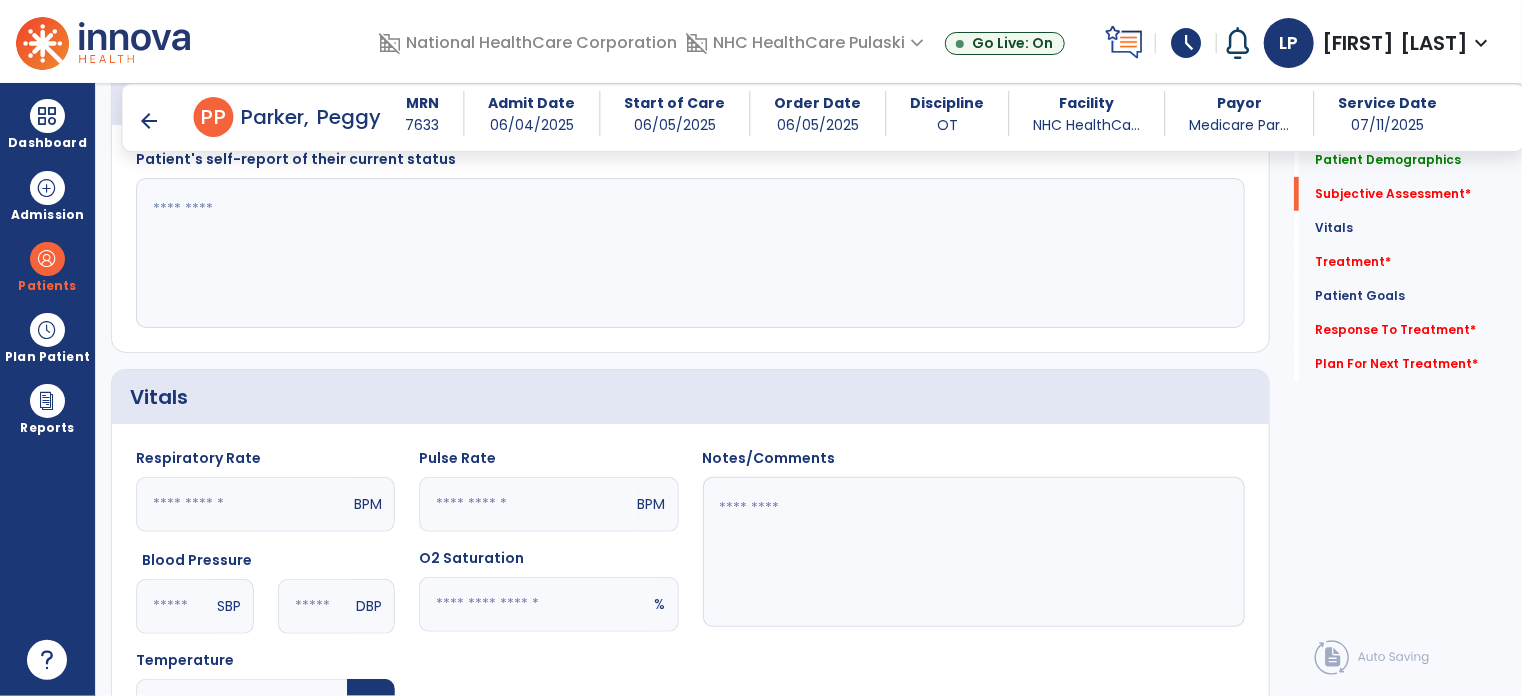 scroll, scrollTop: 467, scrollLeft: 0, axis: vertical 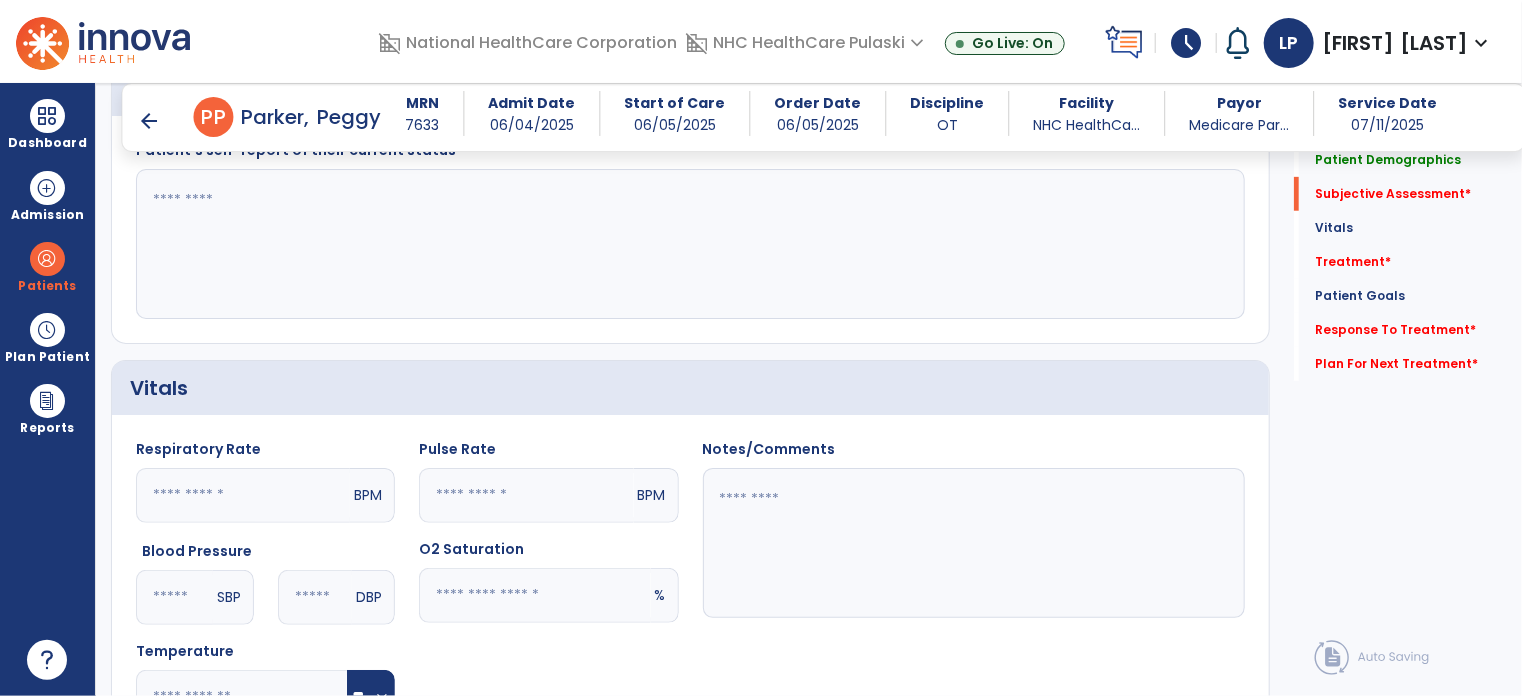 click 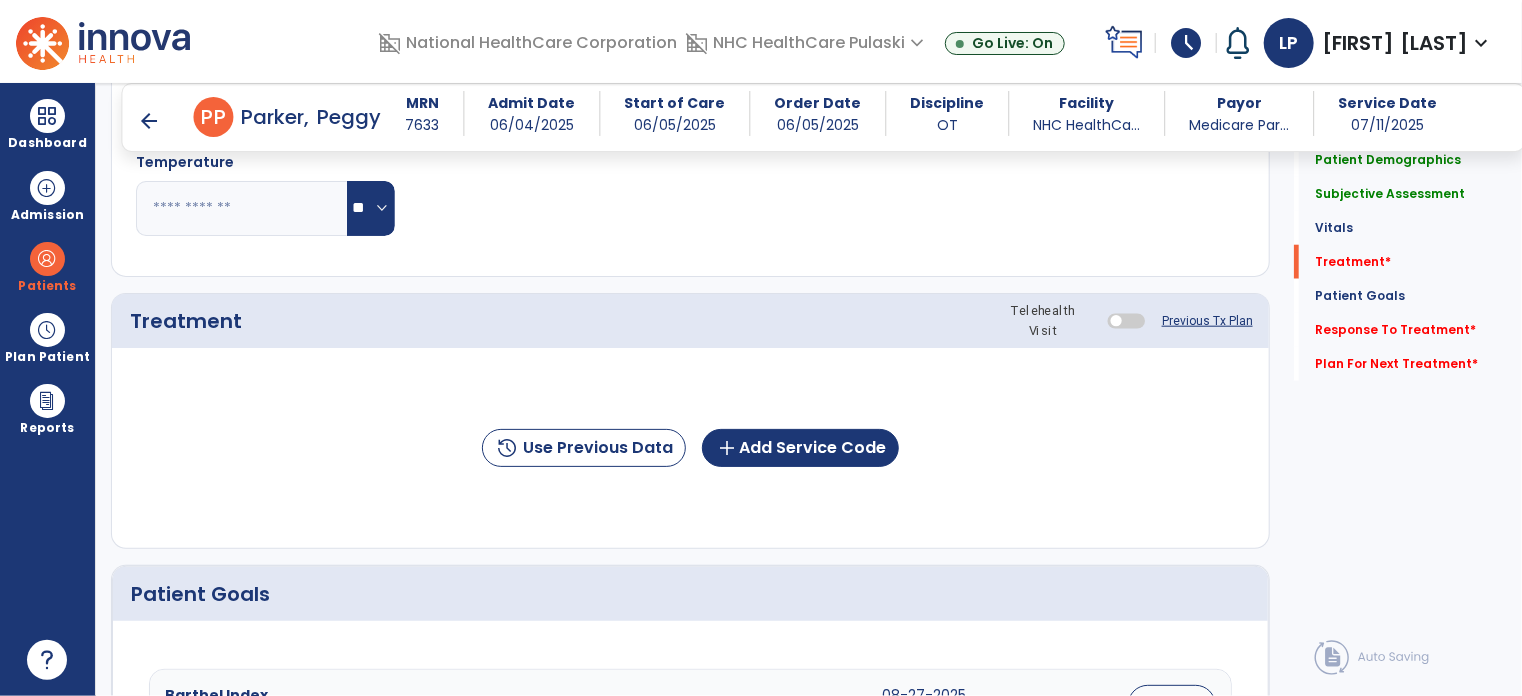 scroll, scrollTop: 999, scrollLeft: 0, axis: vertical 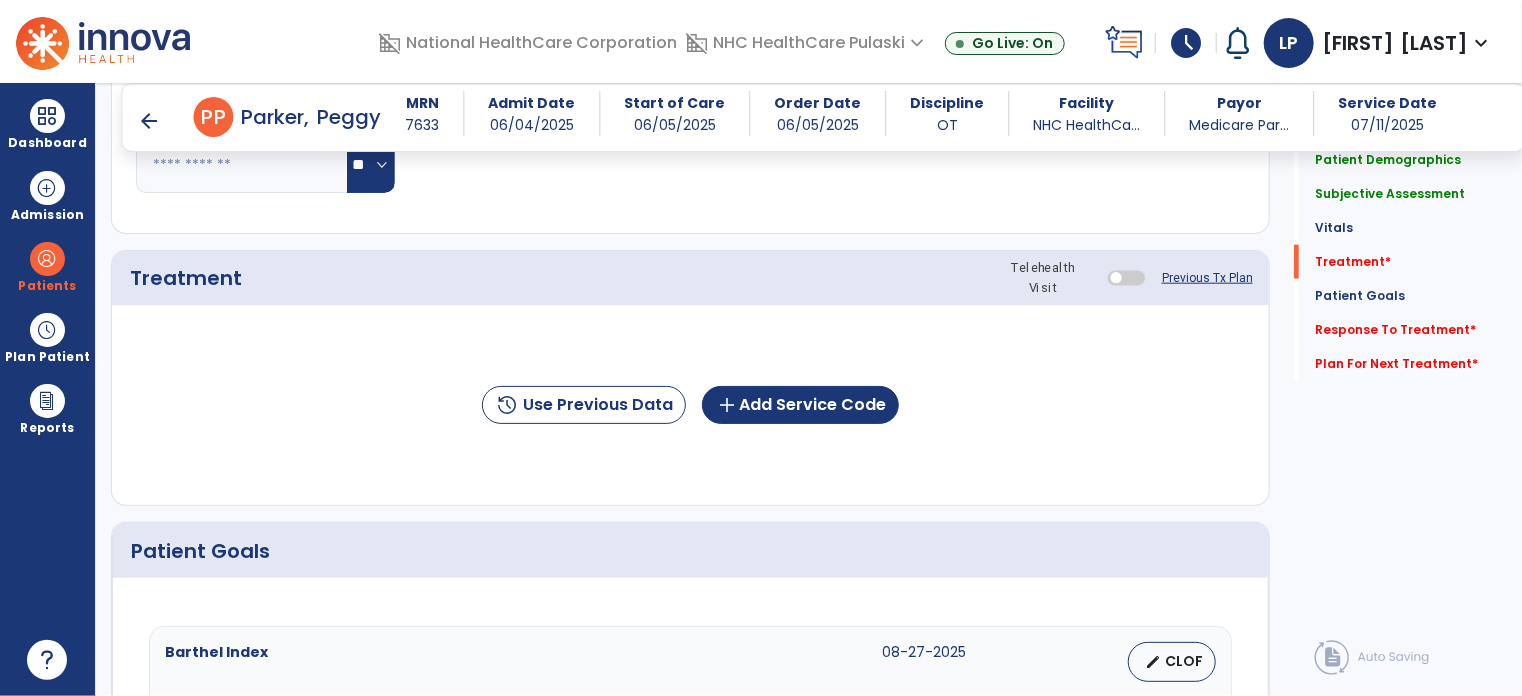 type on "**********" 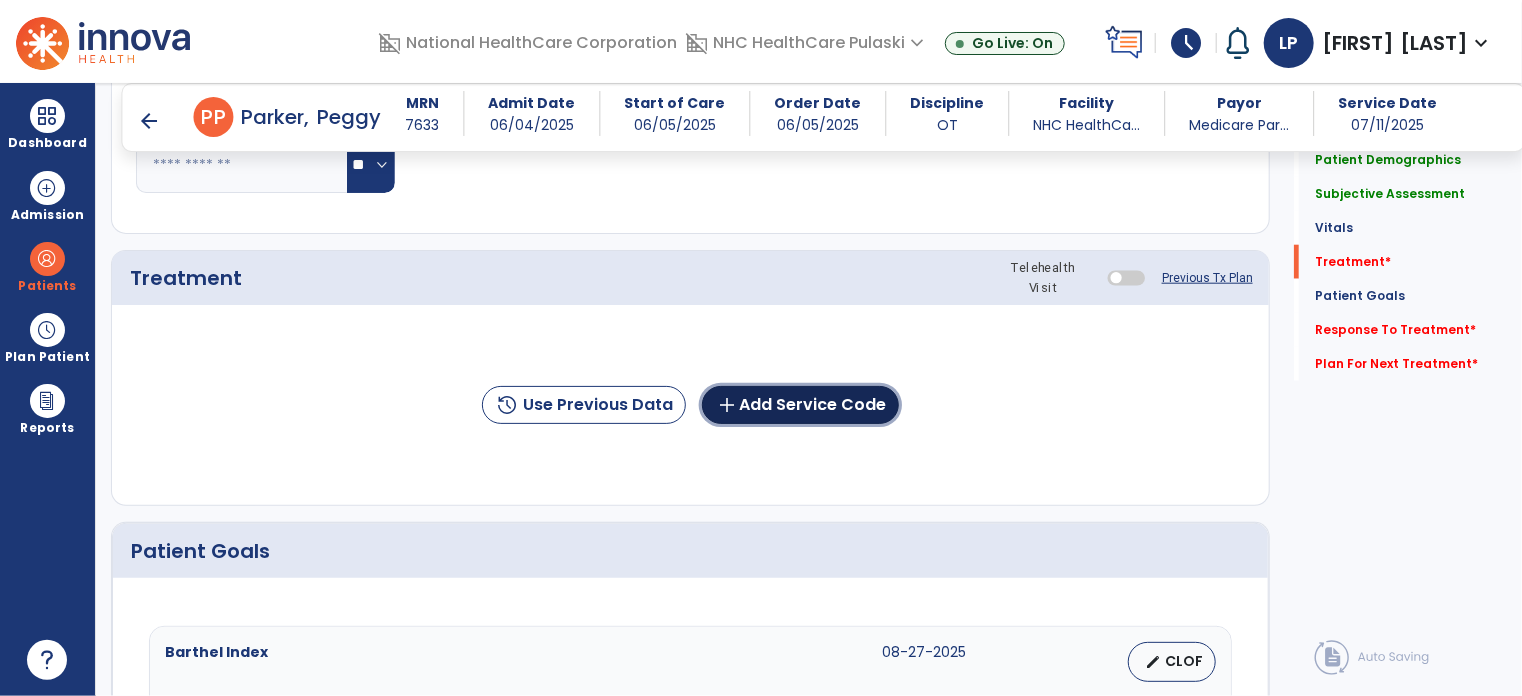 click on "add  Add Service Code" 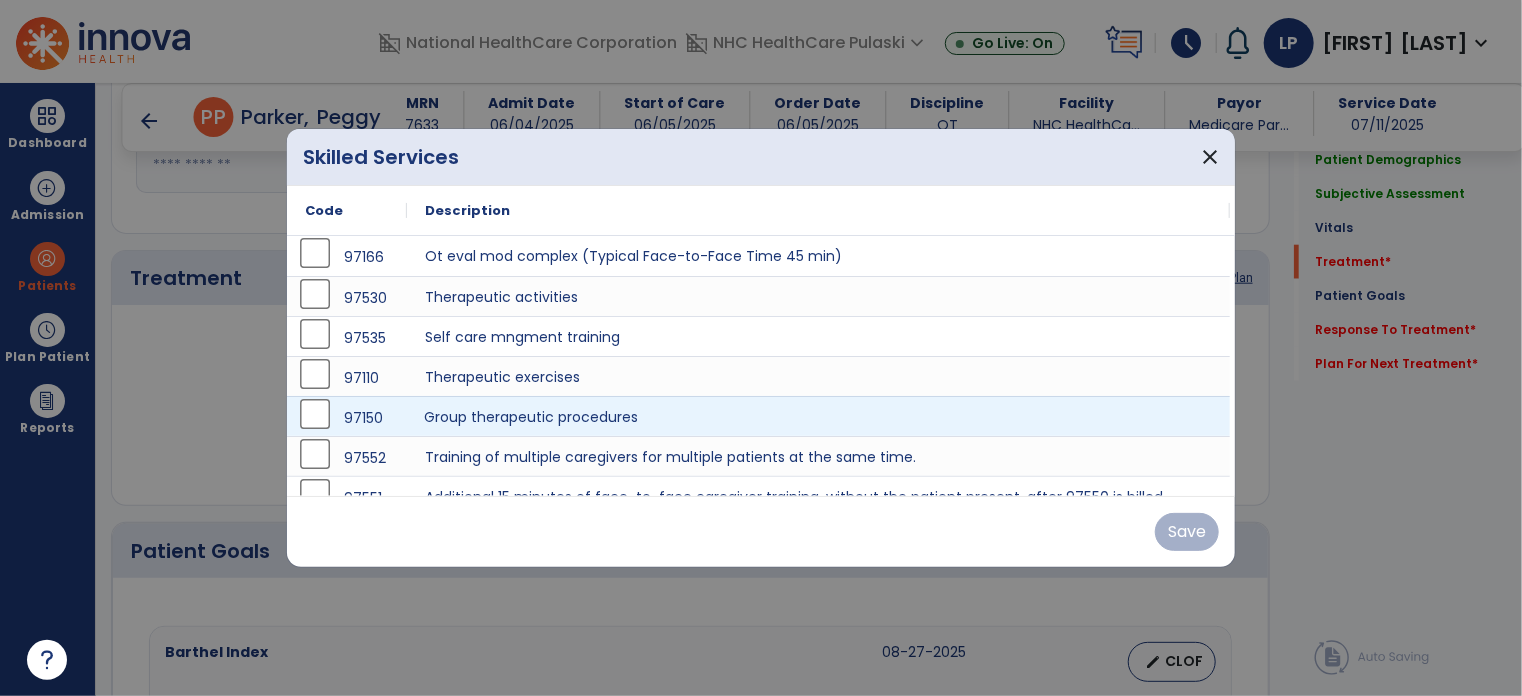 click on "Group therapeutic procedures" at bounding box center [818, 416] 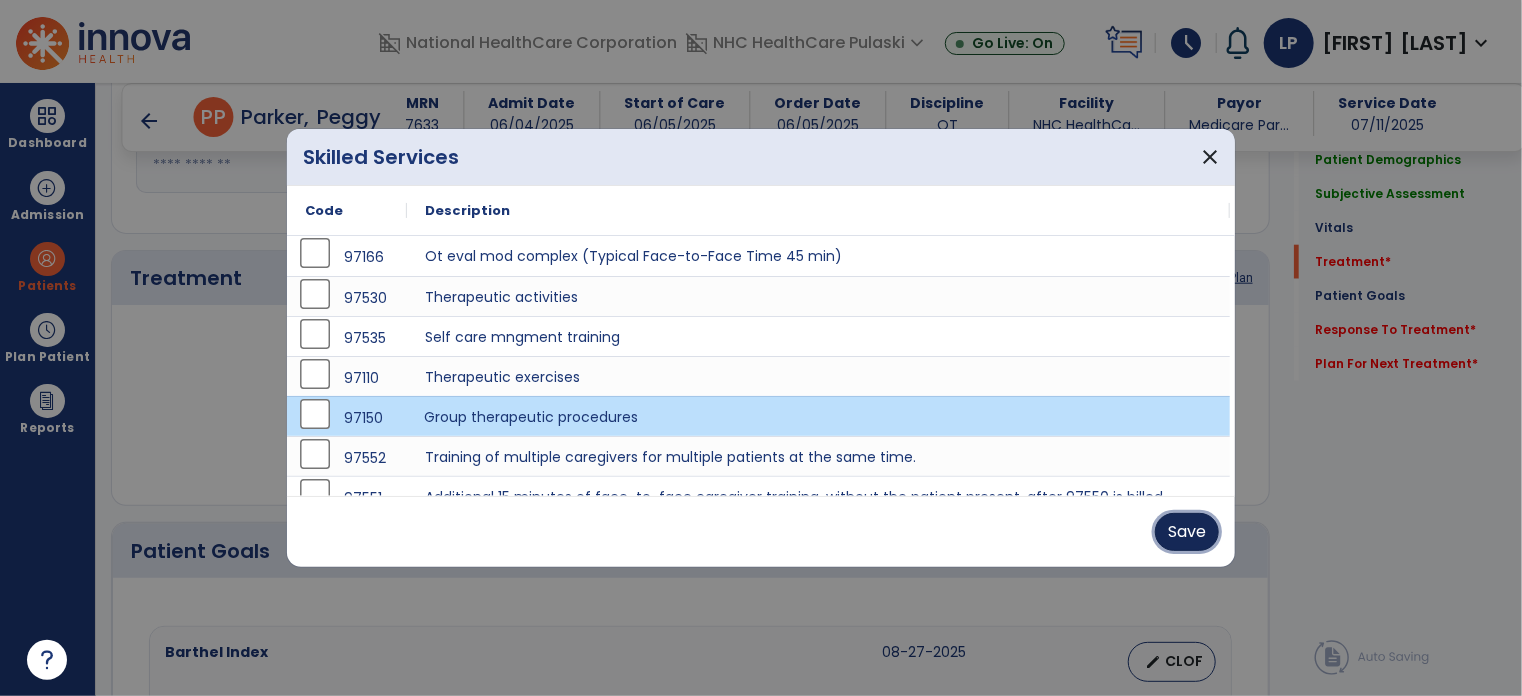 click on "Save" at bounding box center (1187, 532) 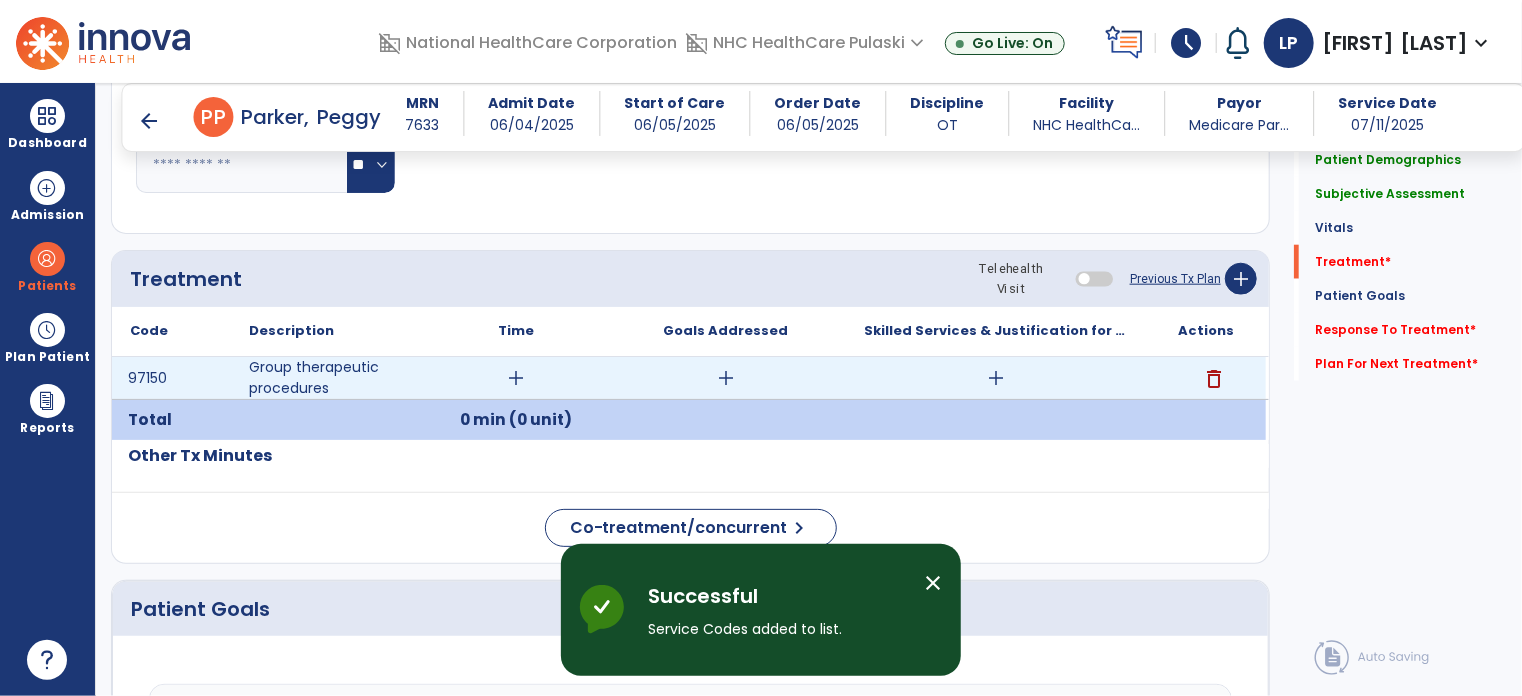 click on "add" at bounding box center [516, 378] 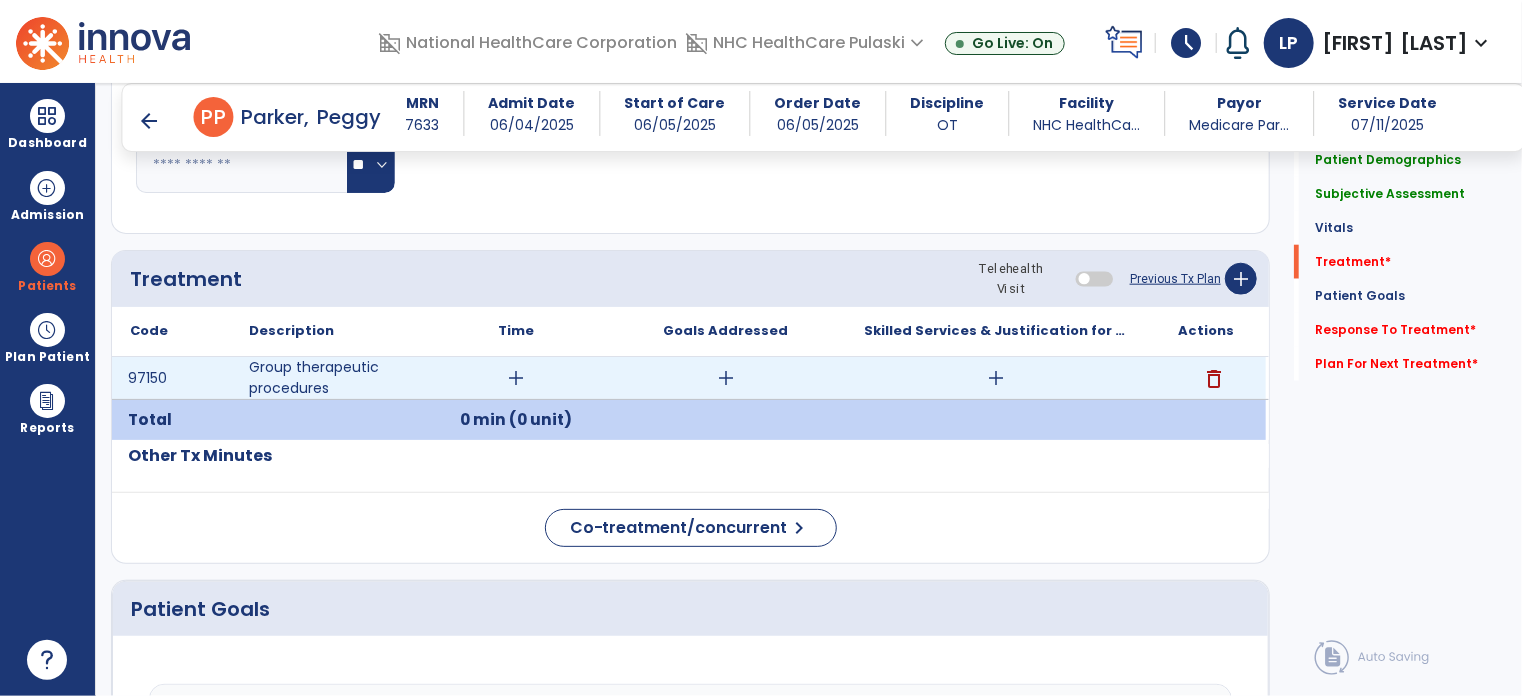 click on "add" at bounding box center (516, 378) 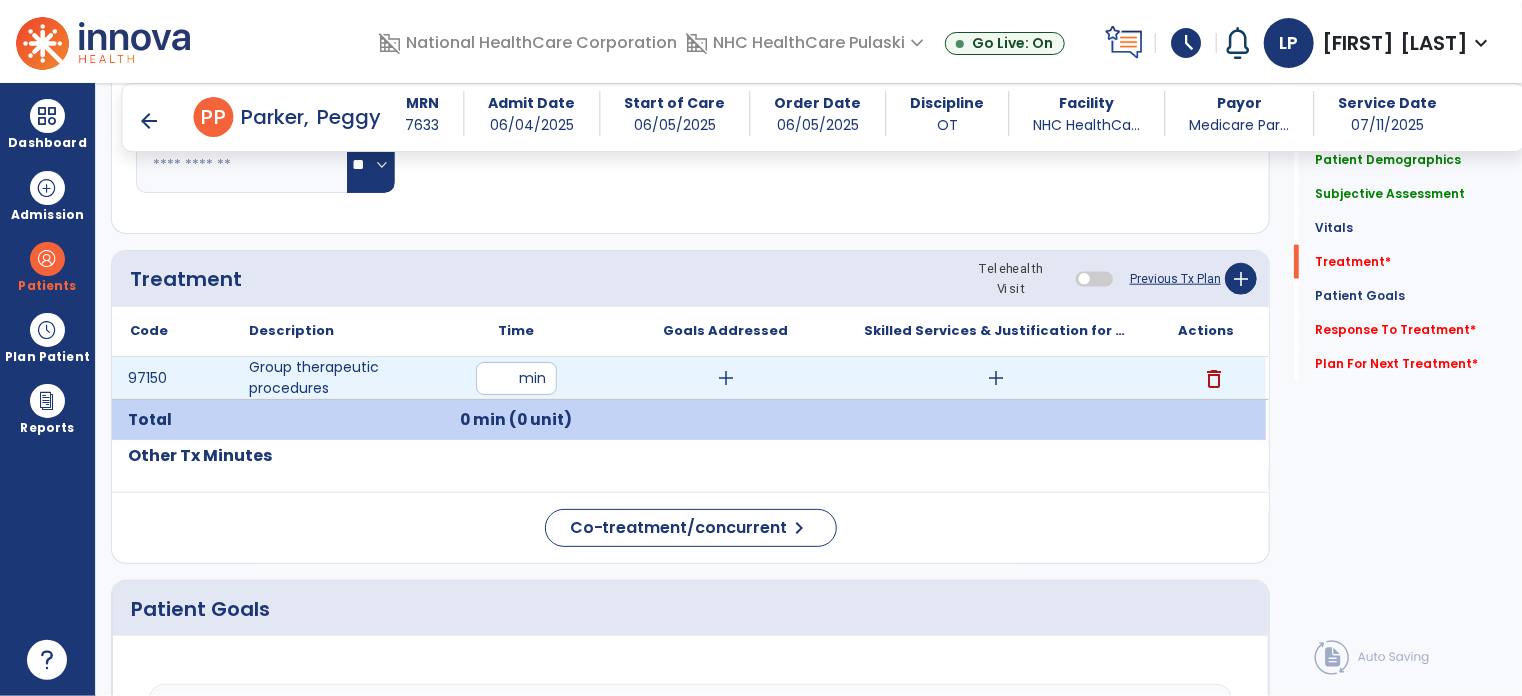 type on "**" 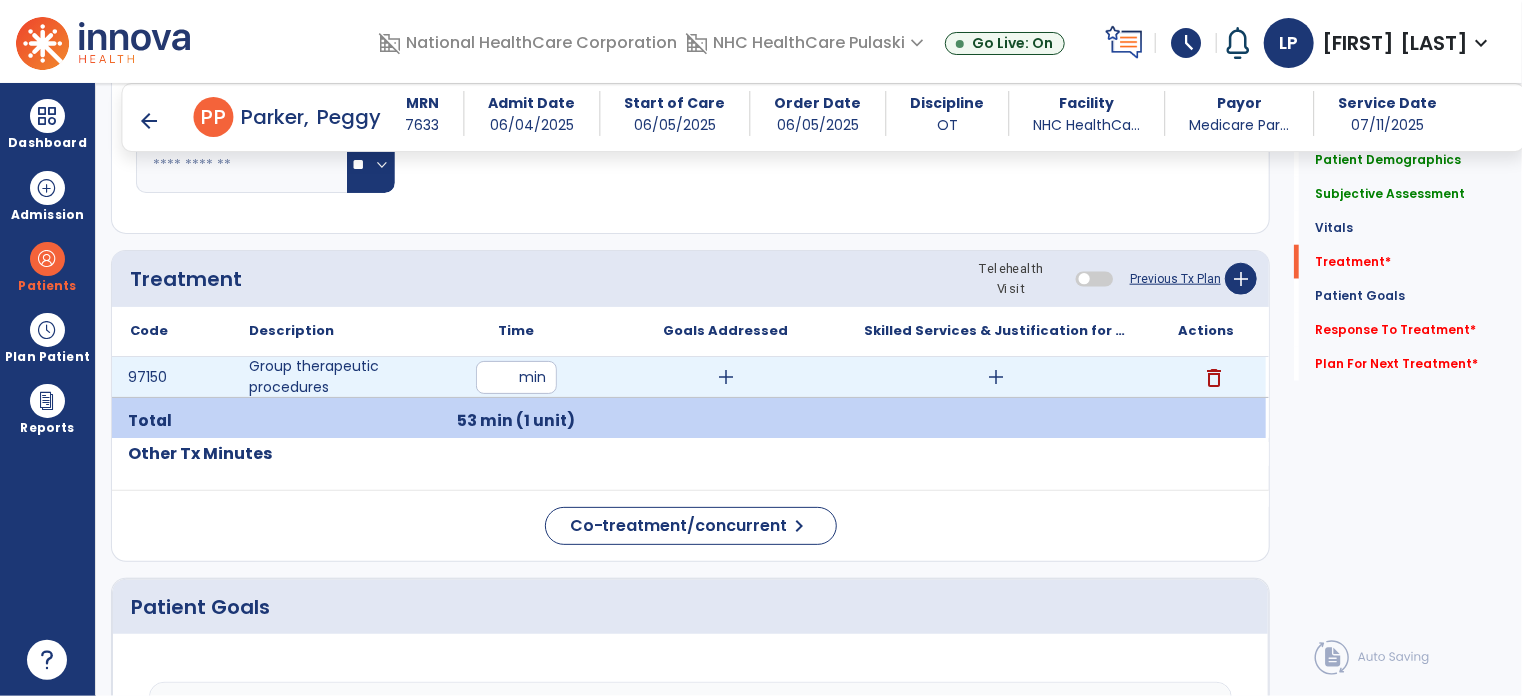 click on "add" at bounding box center (996, 377) 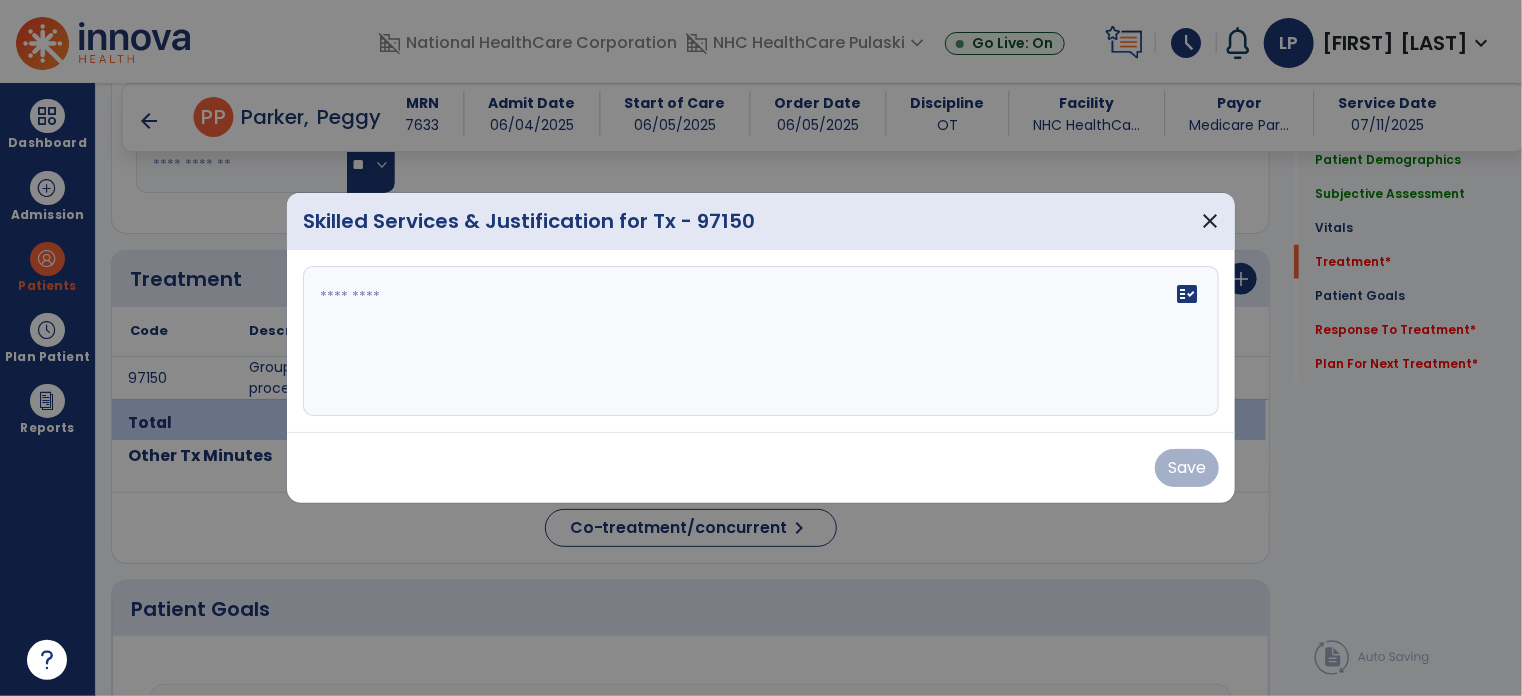 click on "fact_check" at bounding box center [761, 341] 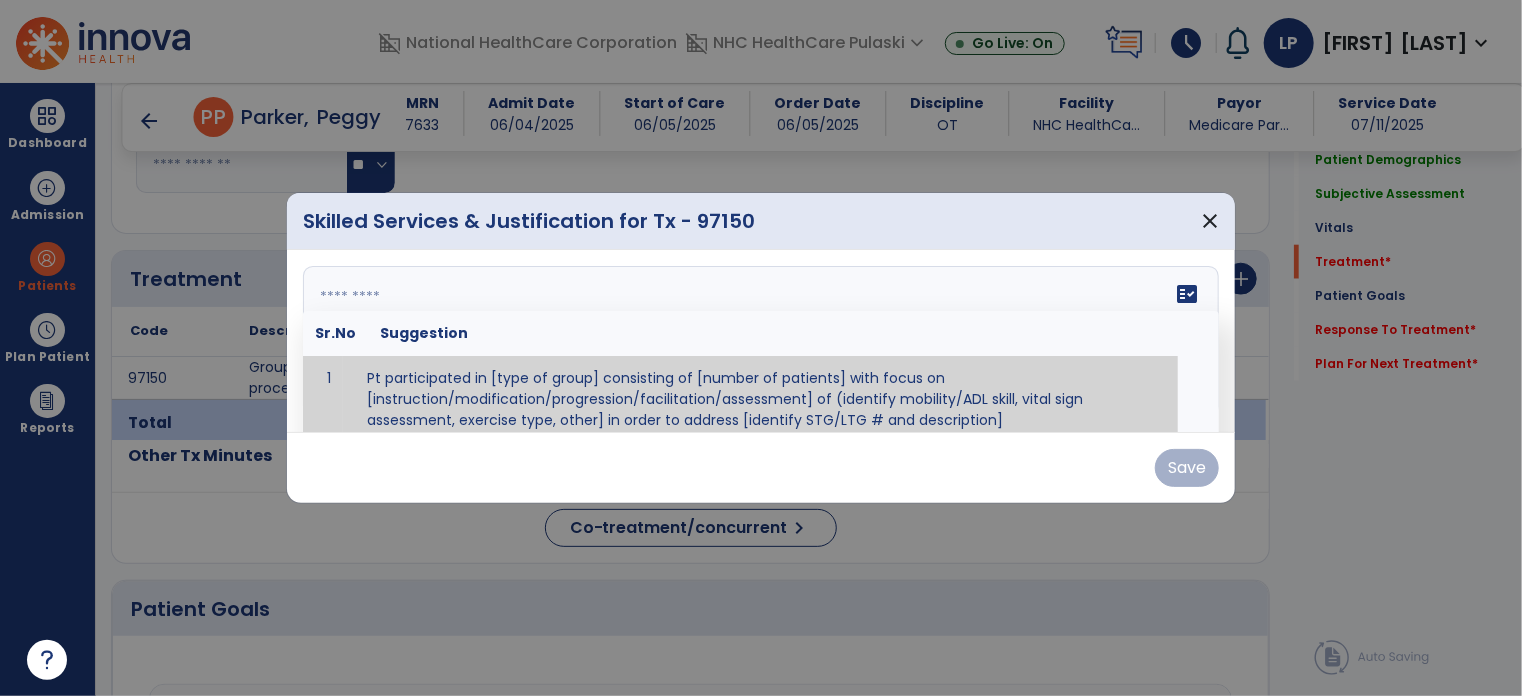 scroll, scrollTop: 12, scrollLeft: 0, axis: vertical 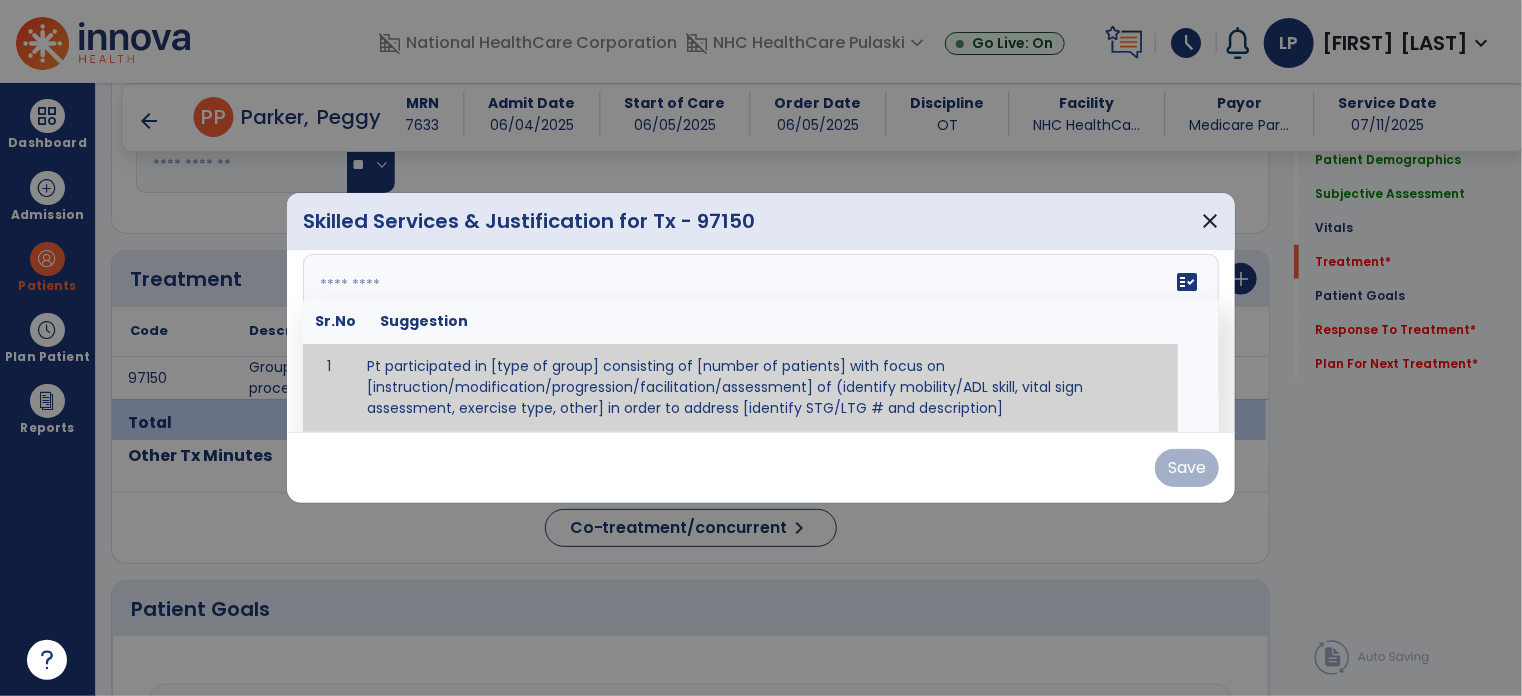 paste on "**********" 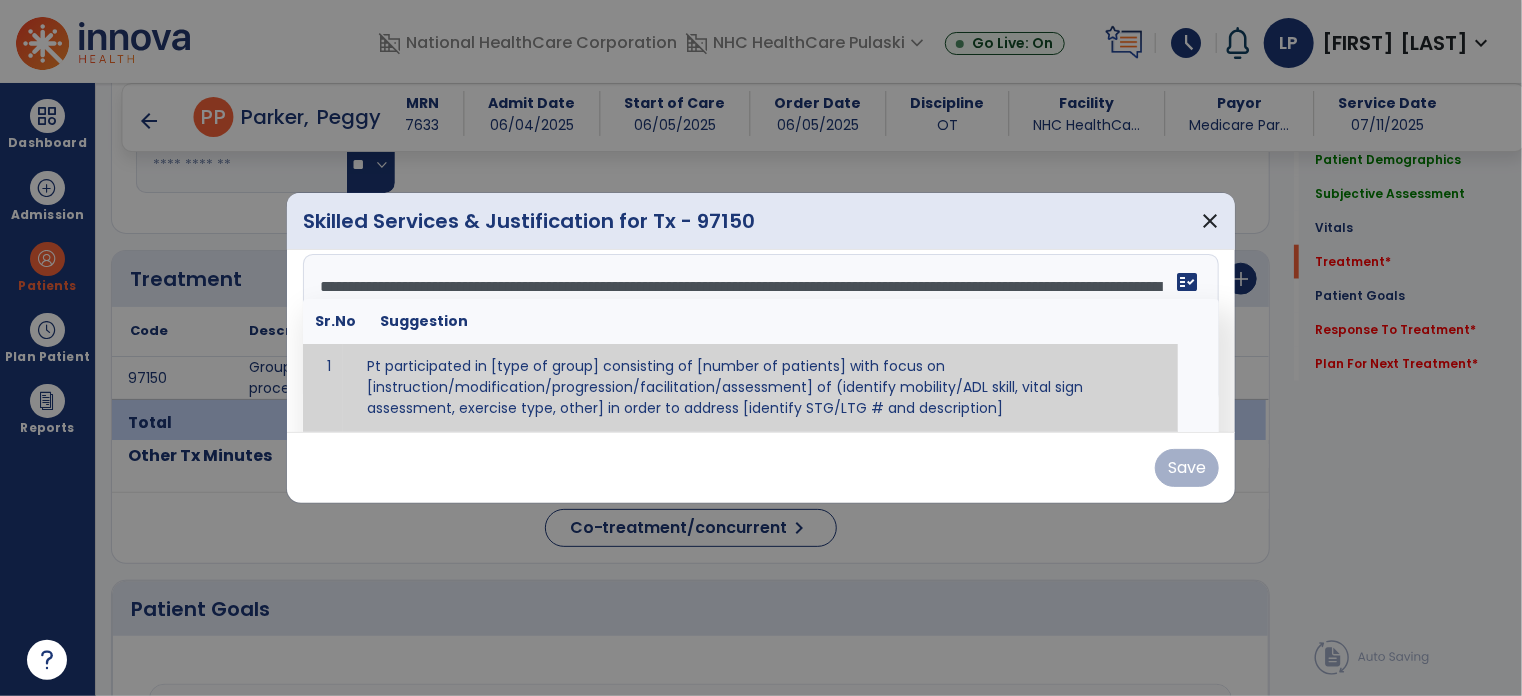 scroll, scrollTop: 16, scrollLeft: 0, axis: vertical 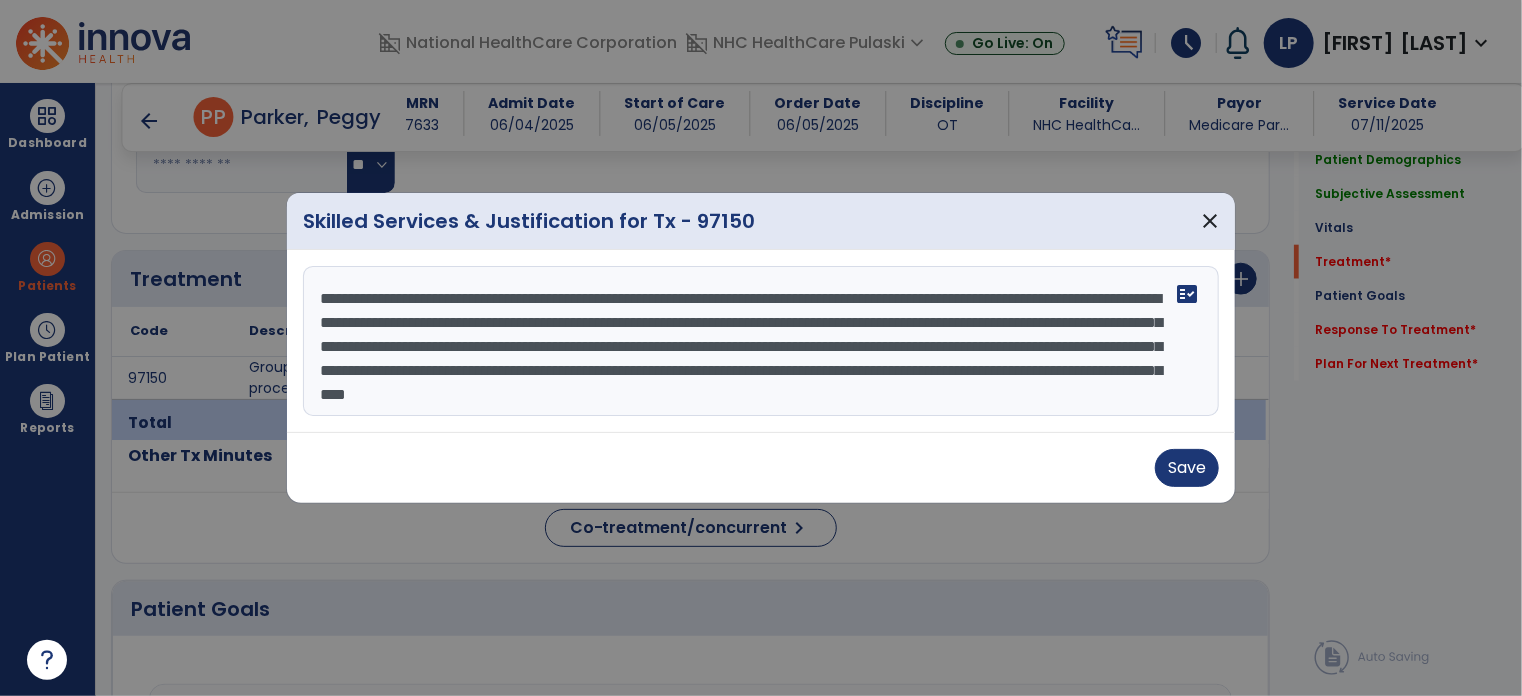 click on "**********" at bounding box center (761, 341) 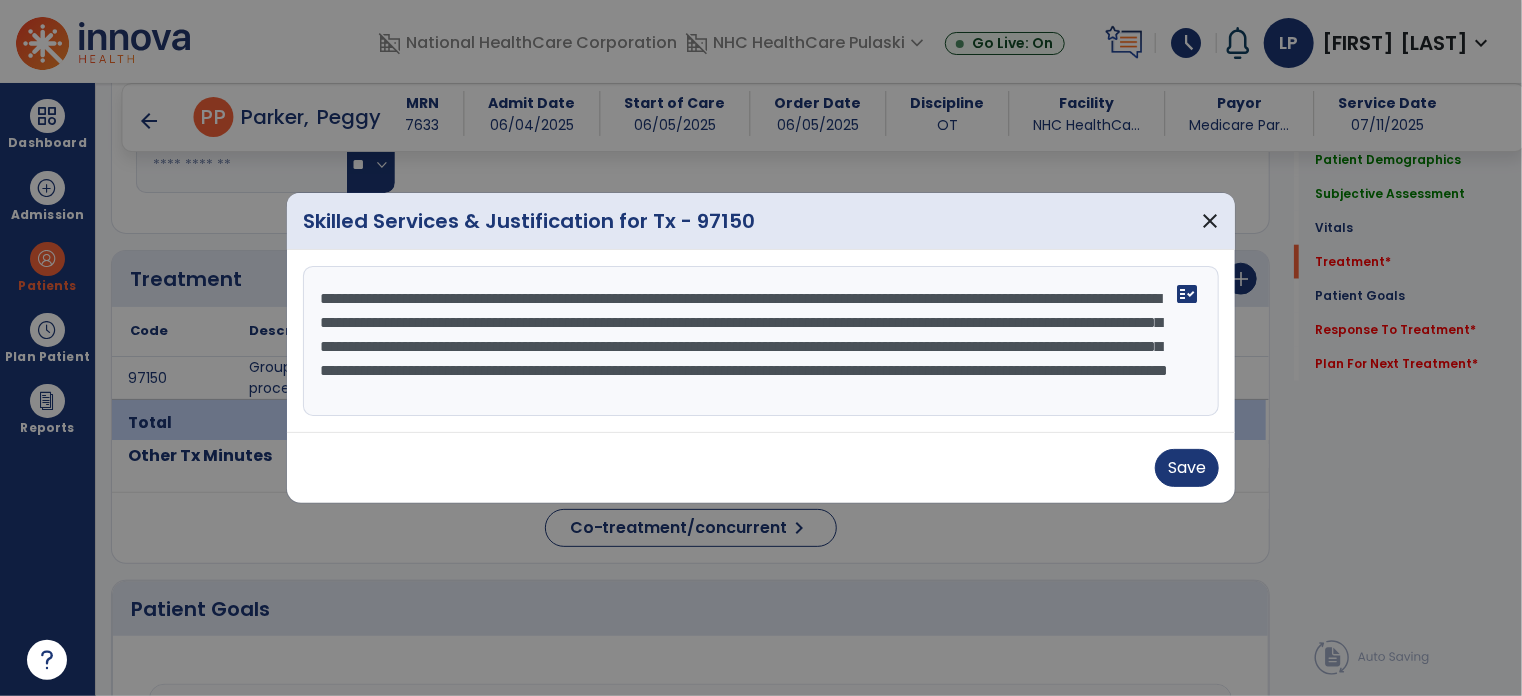 type on "**********" 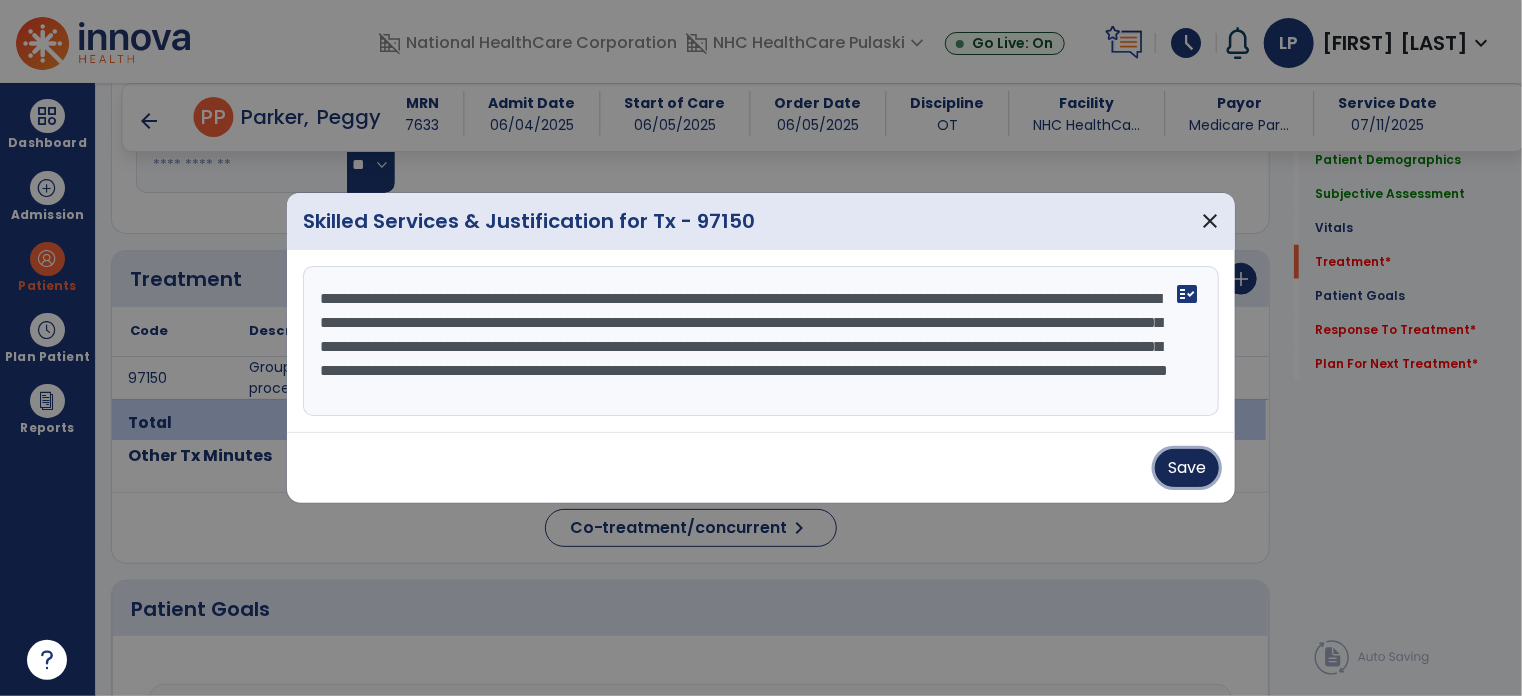 click on "Save" at bounding box center (1187, 468) 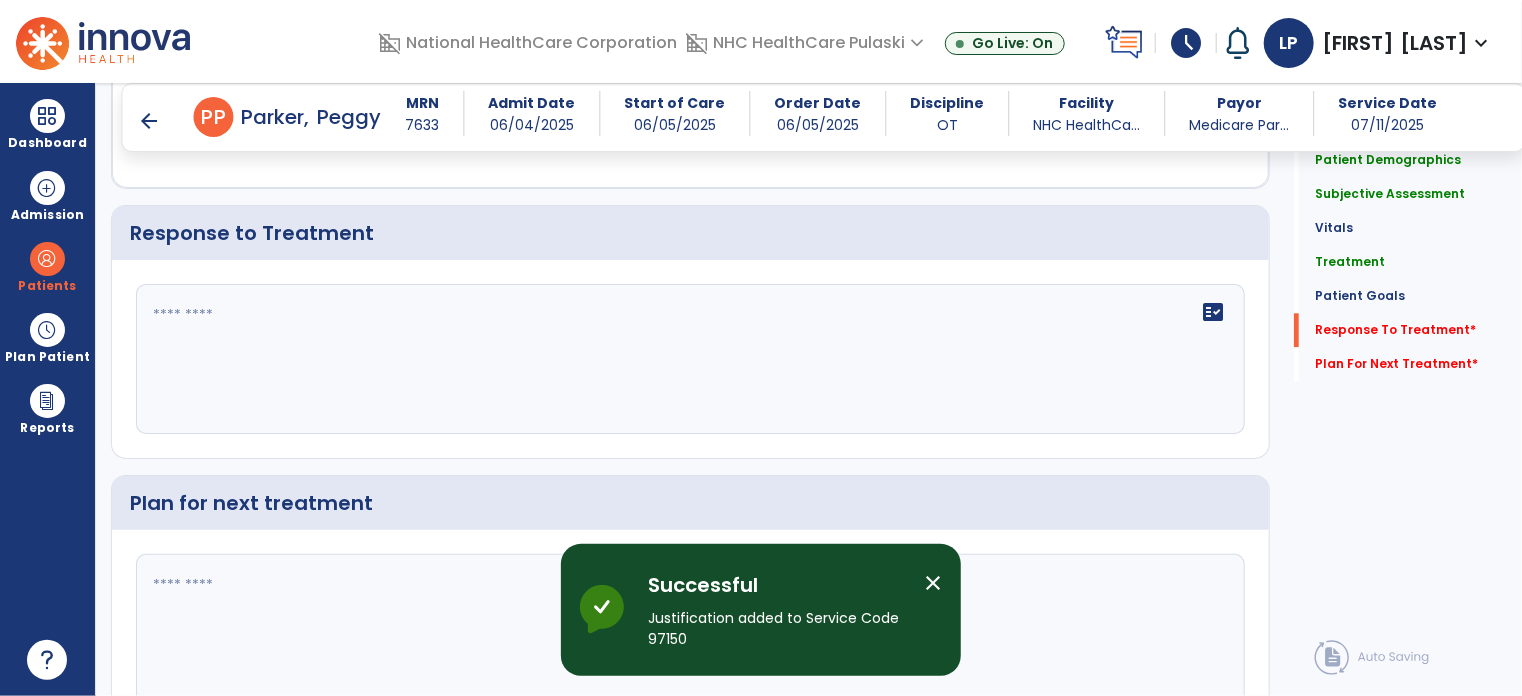 scroll, scrollTop: 2488, scrollLeft: 0, axis: vertical 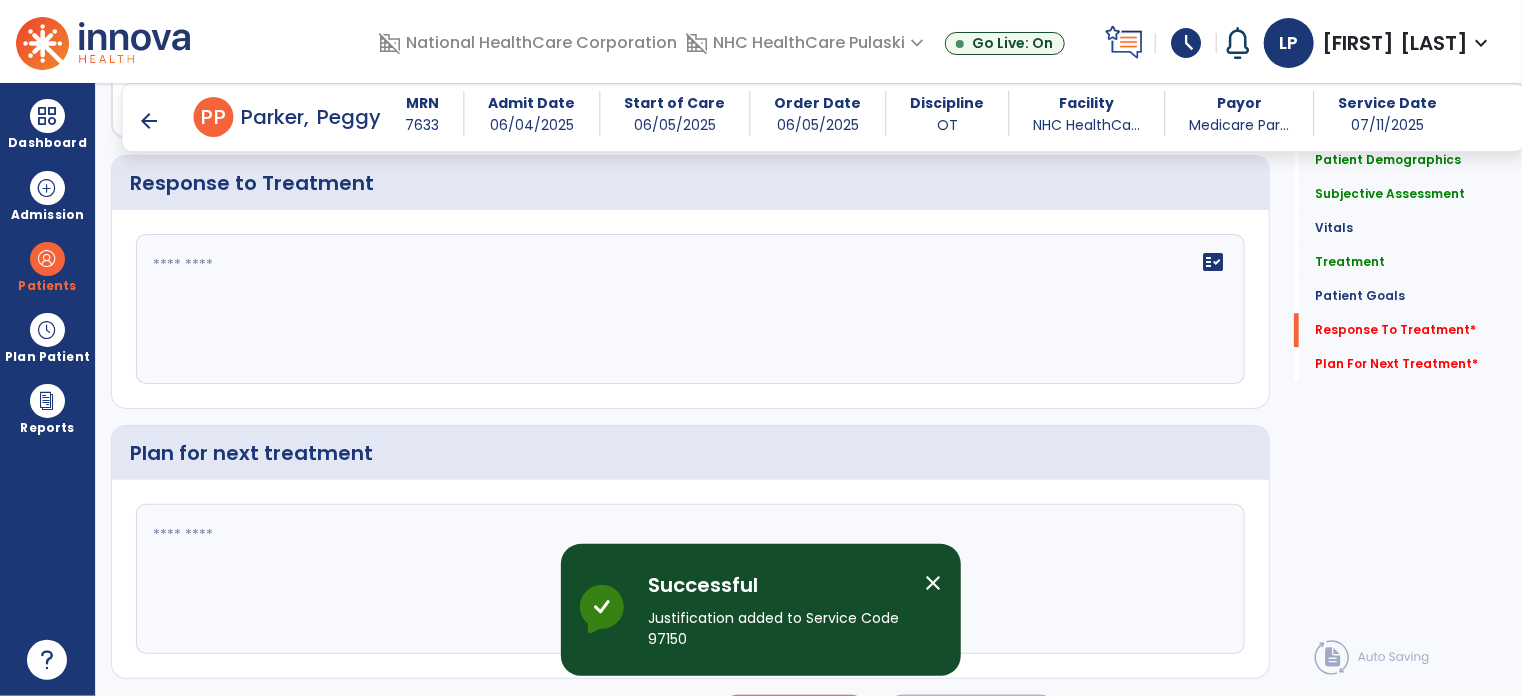 click on "fact_check" 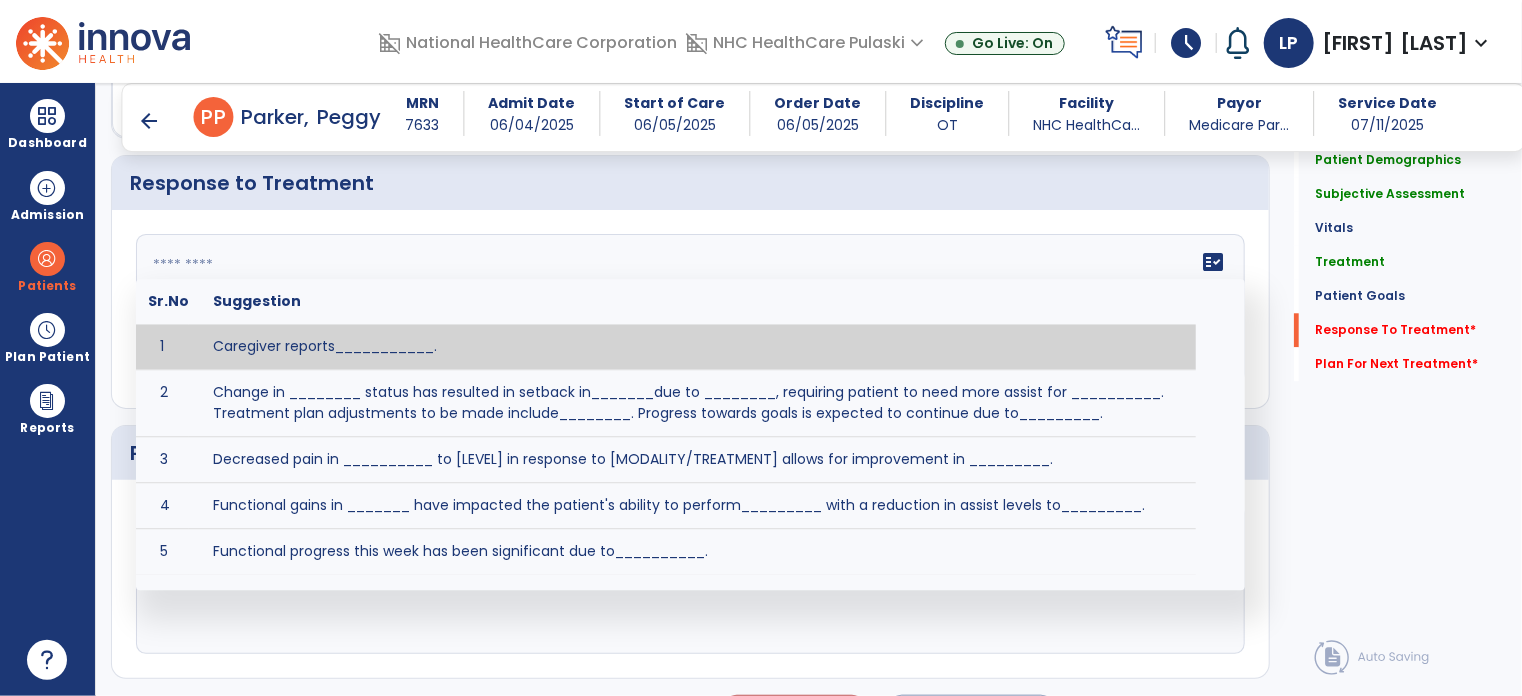 click on "fact_check  Sr.No Suggestion 1 Caregiver reports___________. 2 Change in ________ status has resulted in setback in_______due to ________, requiring patient to need more assist for __________.   Treatment plan adjustments to be made include________.  Progress towards goals is expected to continue due to_________. 3 Decreased pain in __________ to [LEVEL] in response to [MODALITY/TREATMENT] allows for improvement in _________. 4 Functional gains in _______ have impacted the patient's ability to perform_________ with a reduction in assist levels to_________. 5 Functional progress this week has been significant due to__________. 6 Gains in ________ have improved the patient's ability to perform ______with decreased levels of assist to___________. 7 Improvement in ________allows patient to tolerate higher levels of challenges in_________. 8 Pain in [AREA] has decreased to [LEVEL] in response to [TREATMENT/MODALITY], allowing fore ease in completing__________. 9 10 11 12 13 14 15 16 17 18 19 20 21" 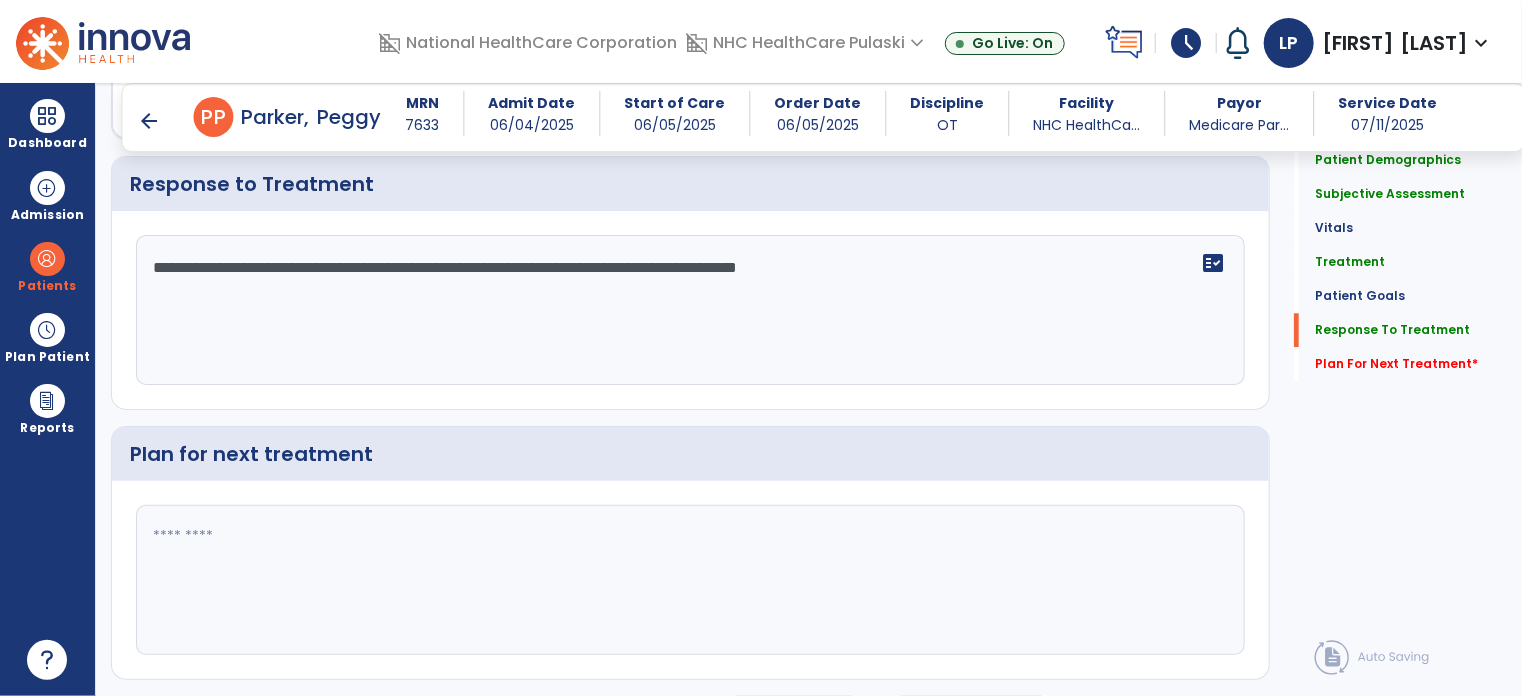 scroll, scrollTop: 2488, scrollLeft: 0, axis: vertical 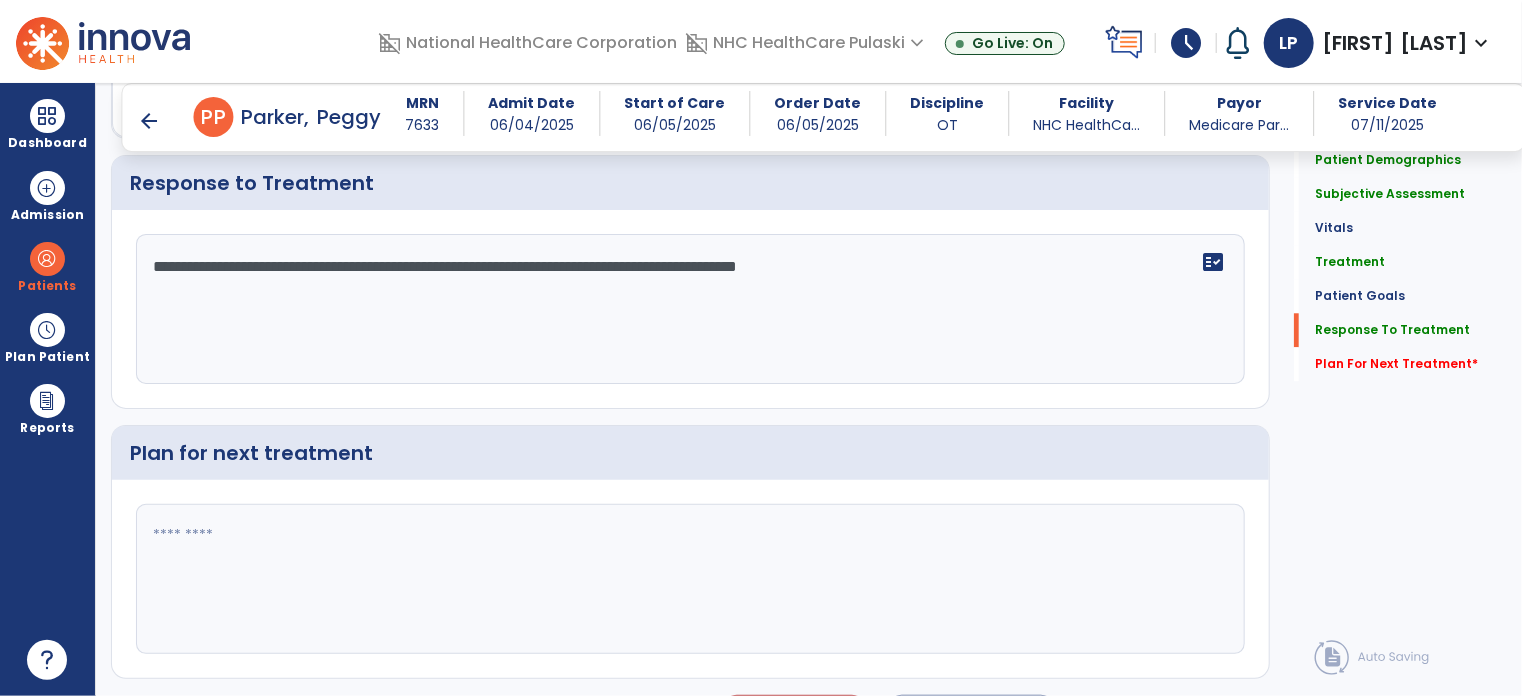 type on "**********" 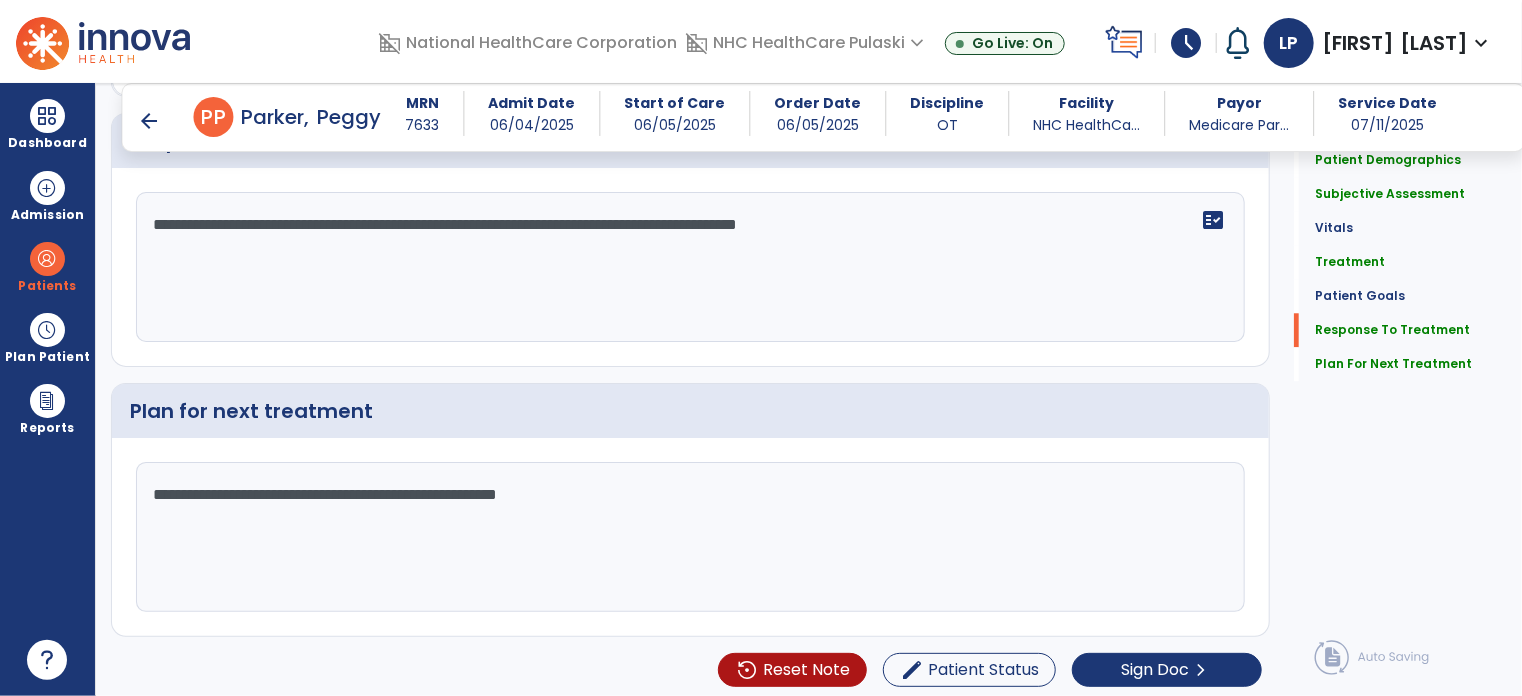 scroll, scrollTop: 2530, scrollLeft: 0, axis: vertical 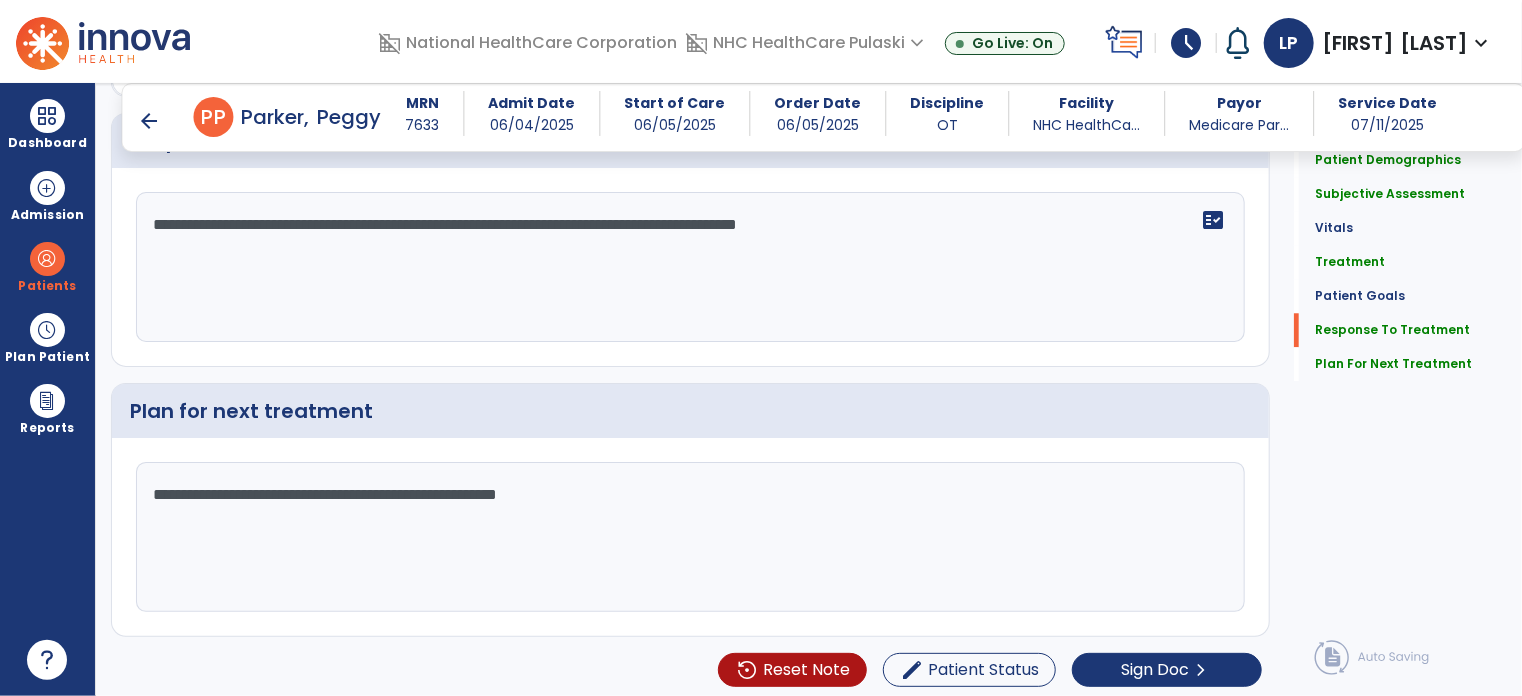 type on "**********" 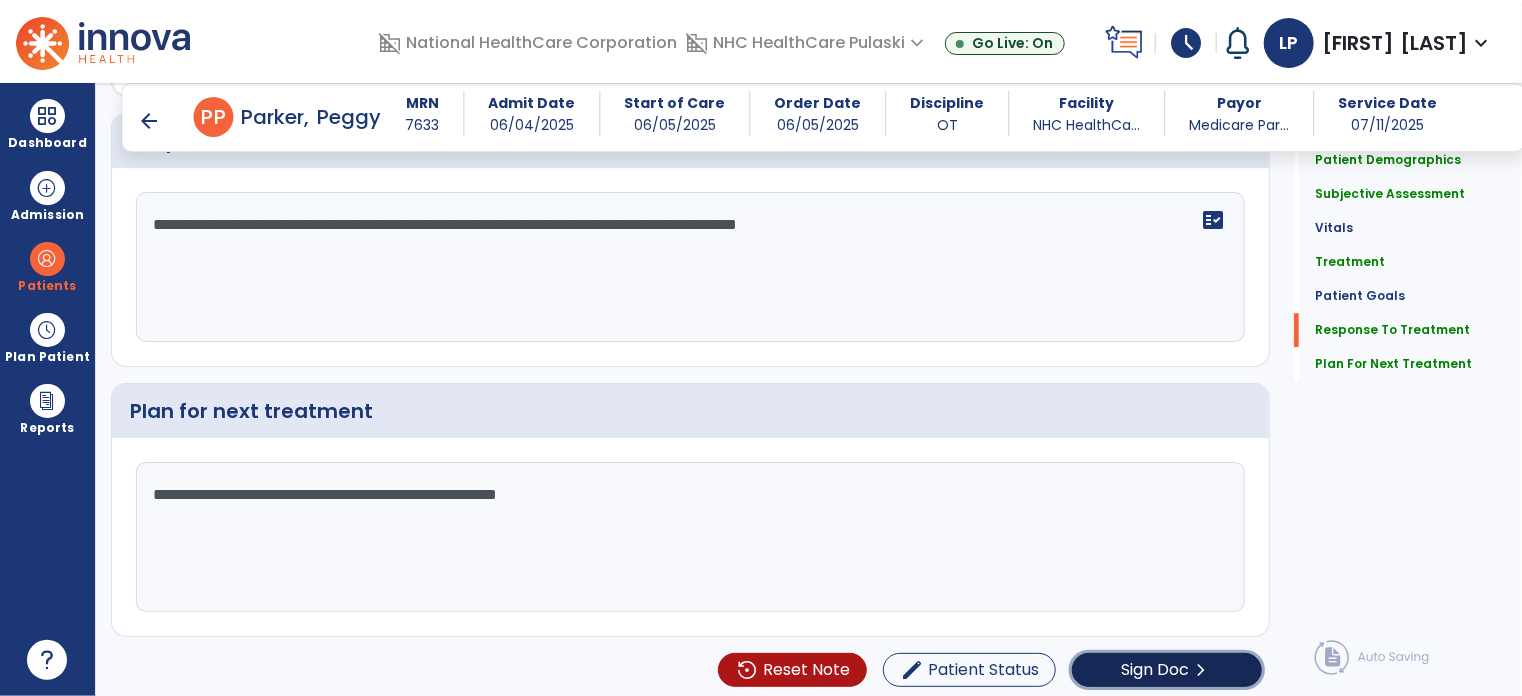 click on "Sign Doc" 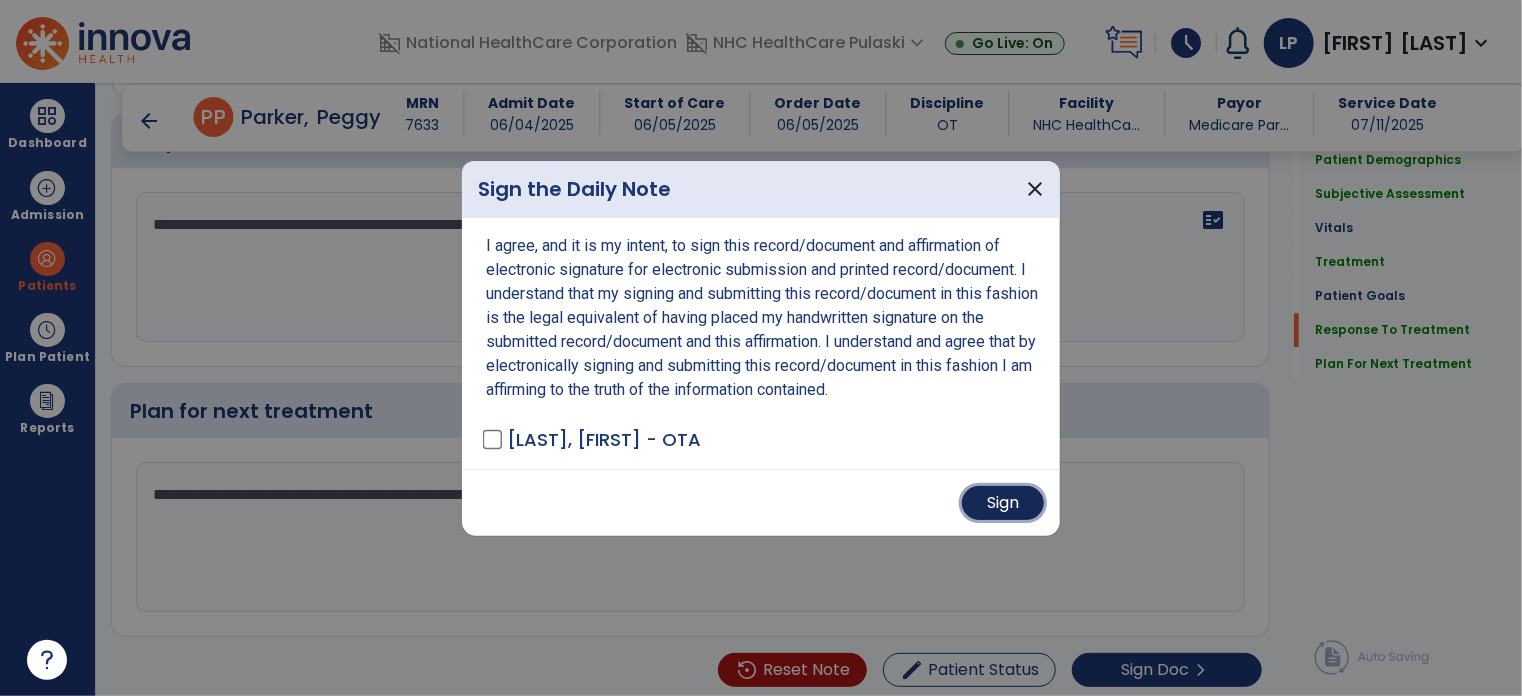 click on "Sign" at bounding box center (1003, 503) 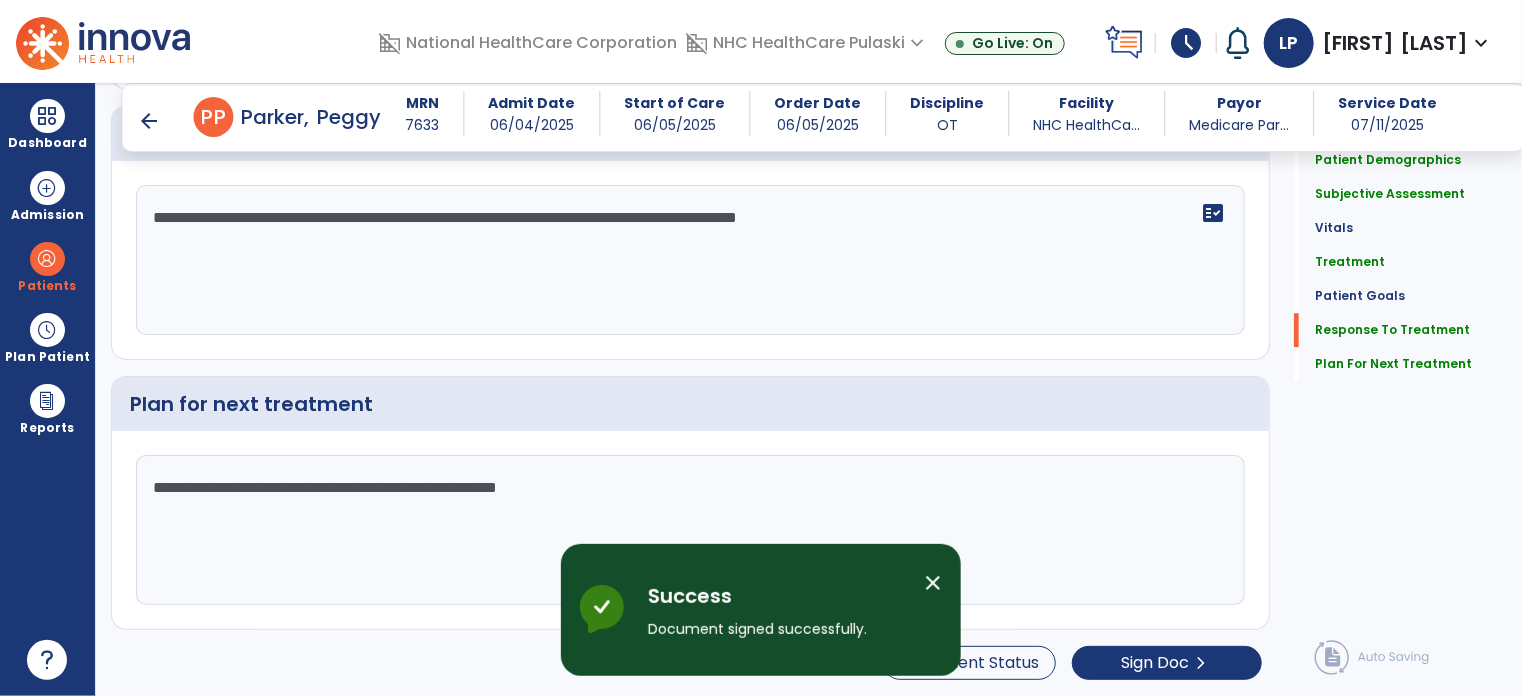 scroll, scrollTop: 0, scrollLeft: 0, axis: both 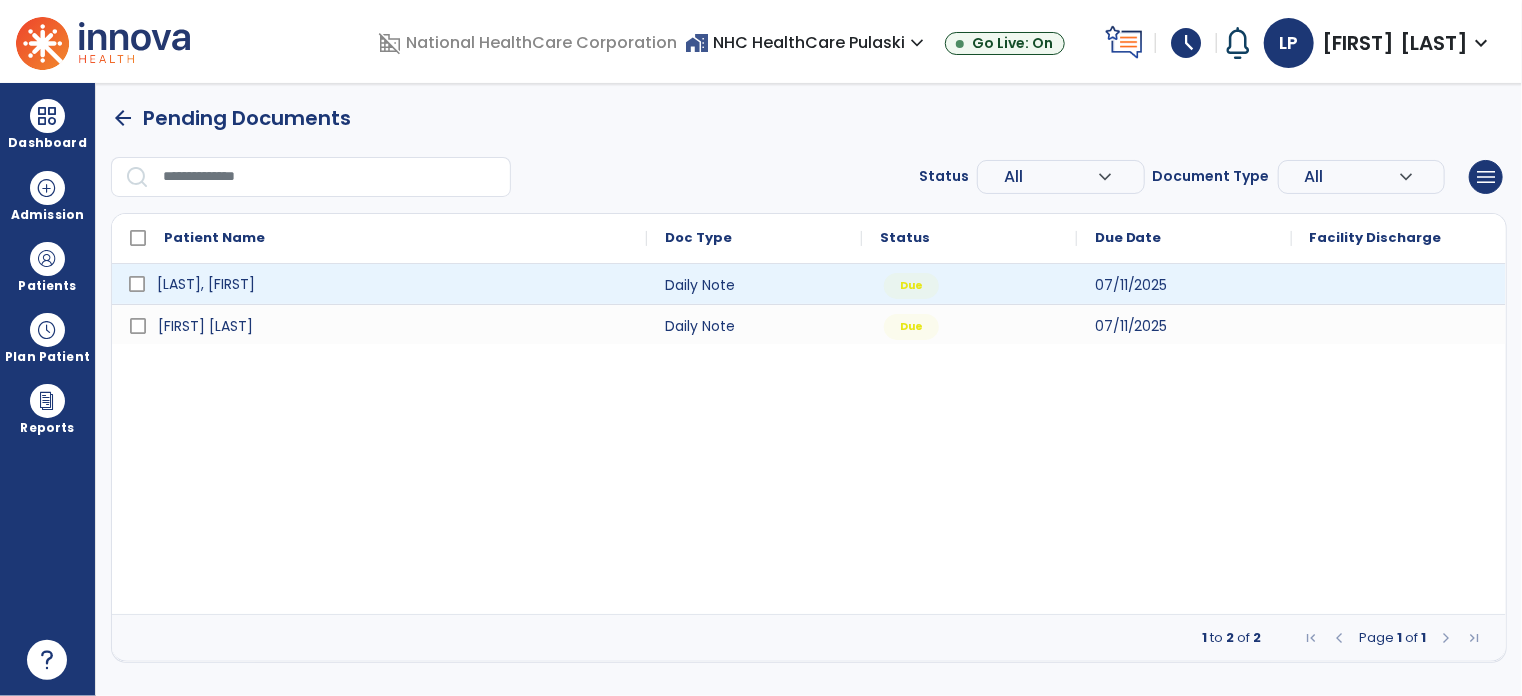 click on "[LAST], [FIRST]" at bounding box center [206, 284] 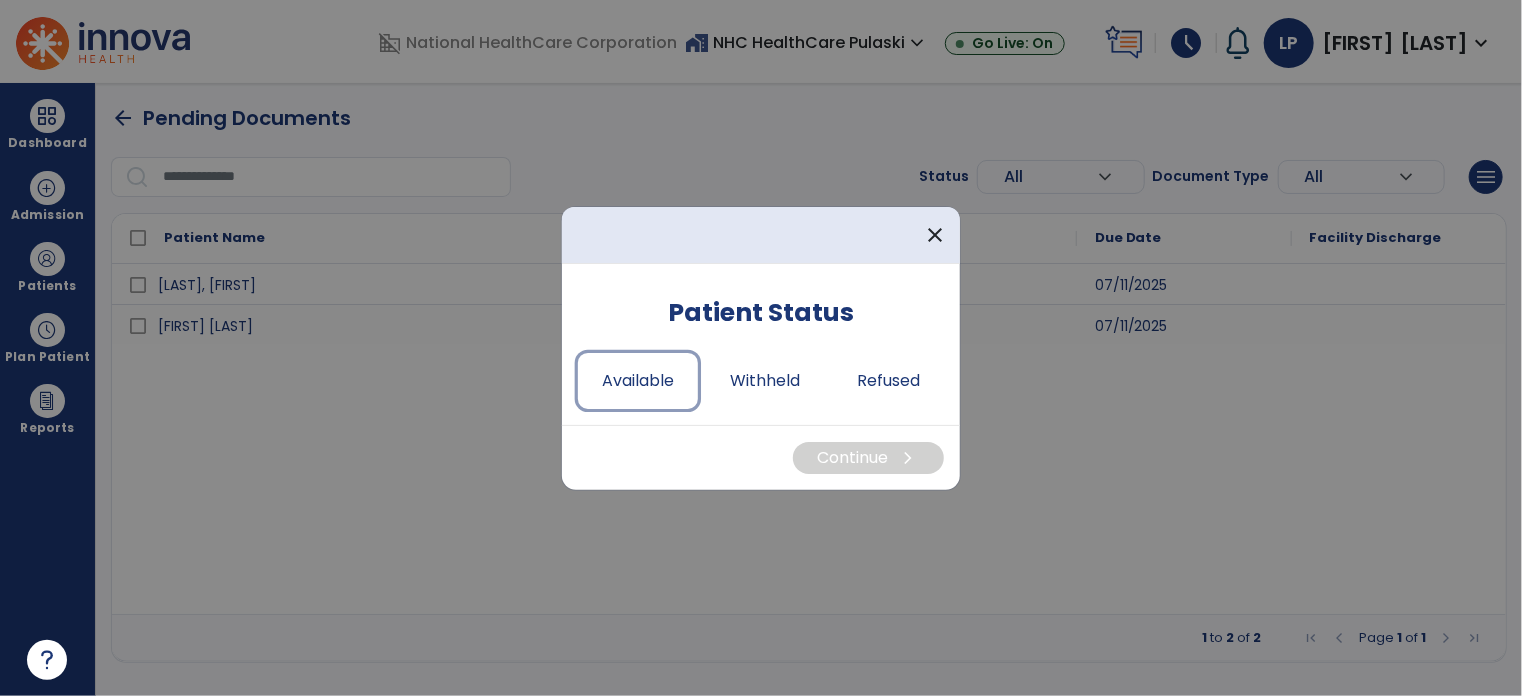 click on "Available" at bounding box center [638, 381] 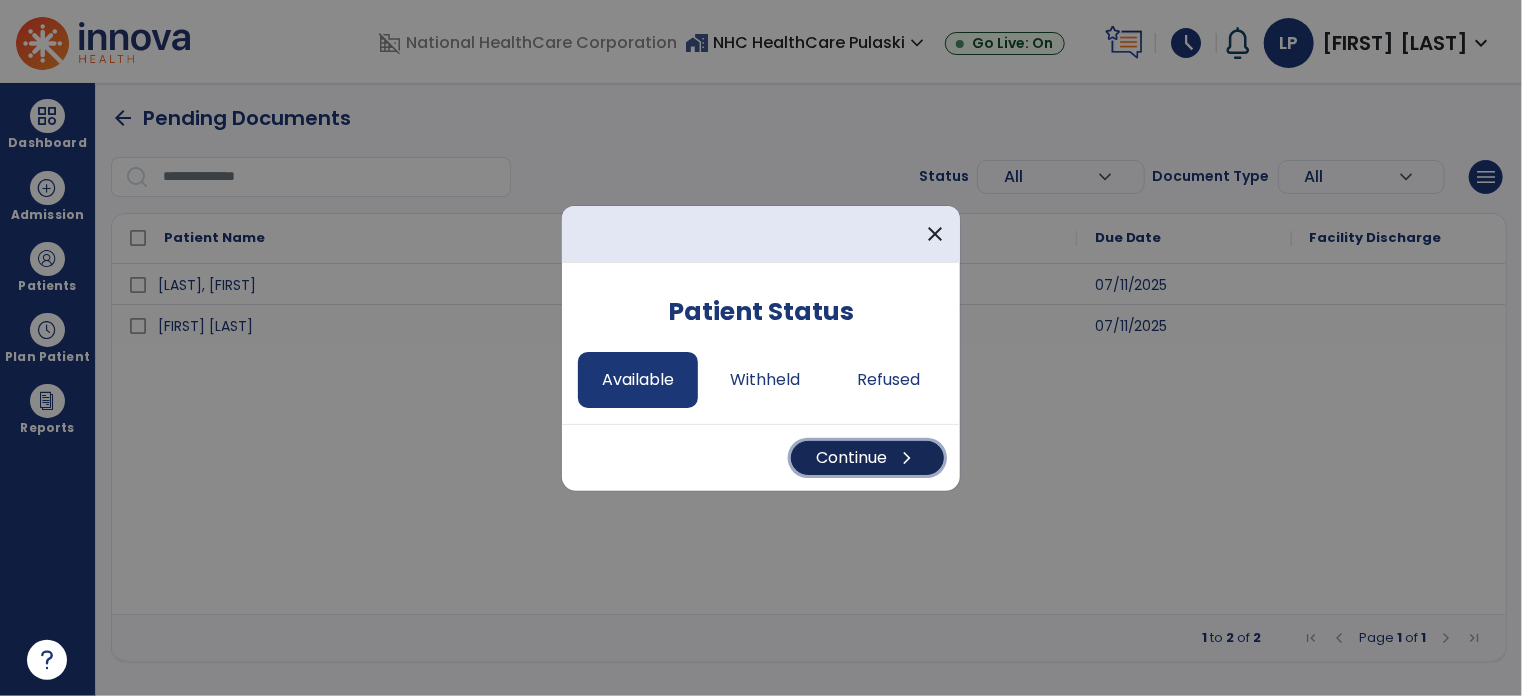 click on "Continue   chevron_right" at bounding box center (867, 458) 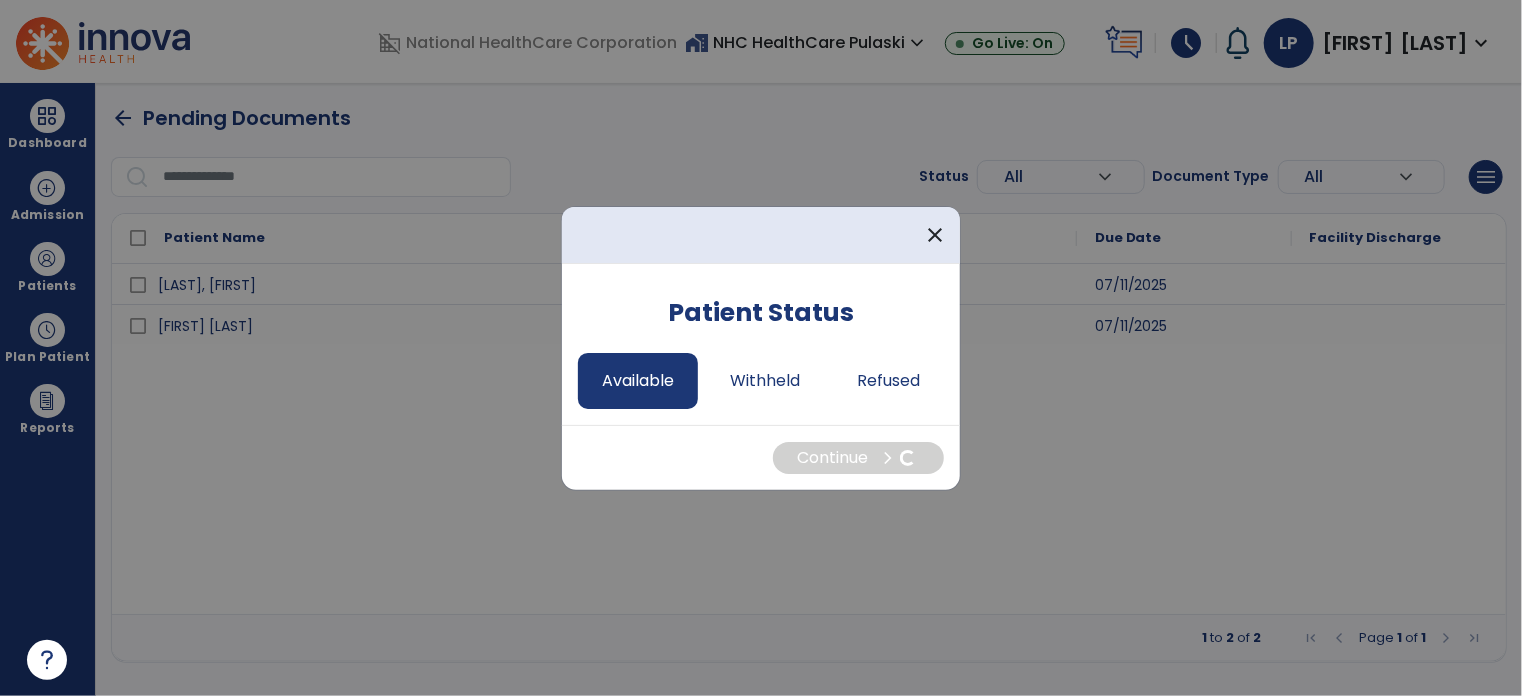 select on "*" 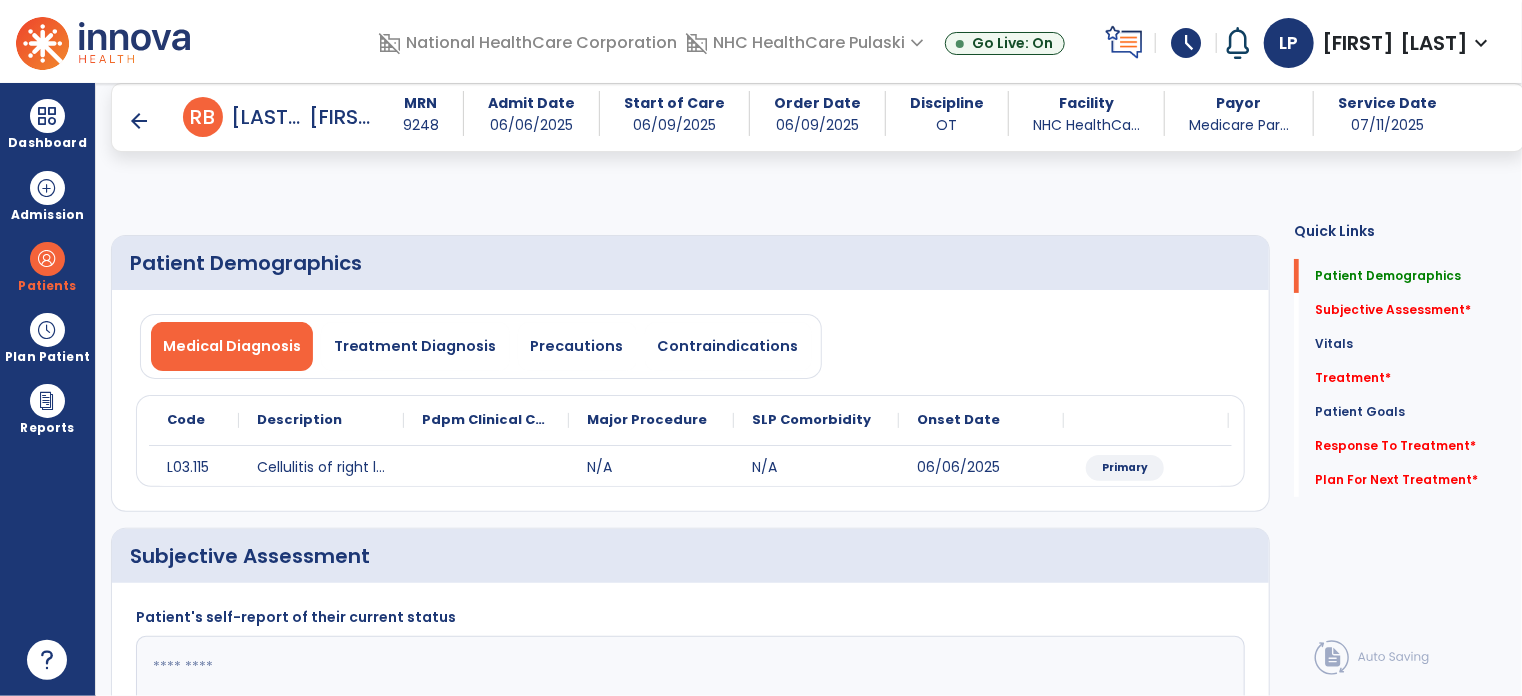 scroll, scrollTop: 306, scrollLeft: 0, axis: vertical 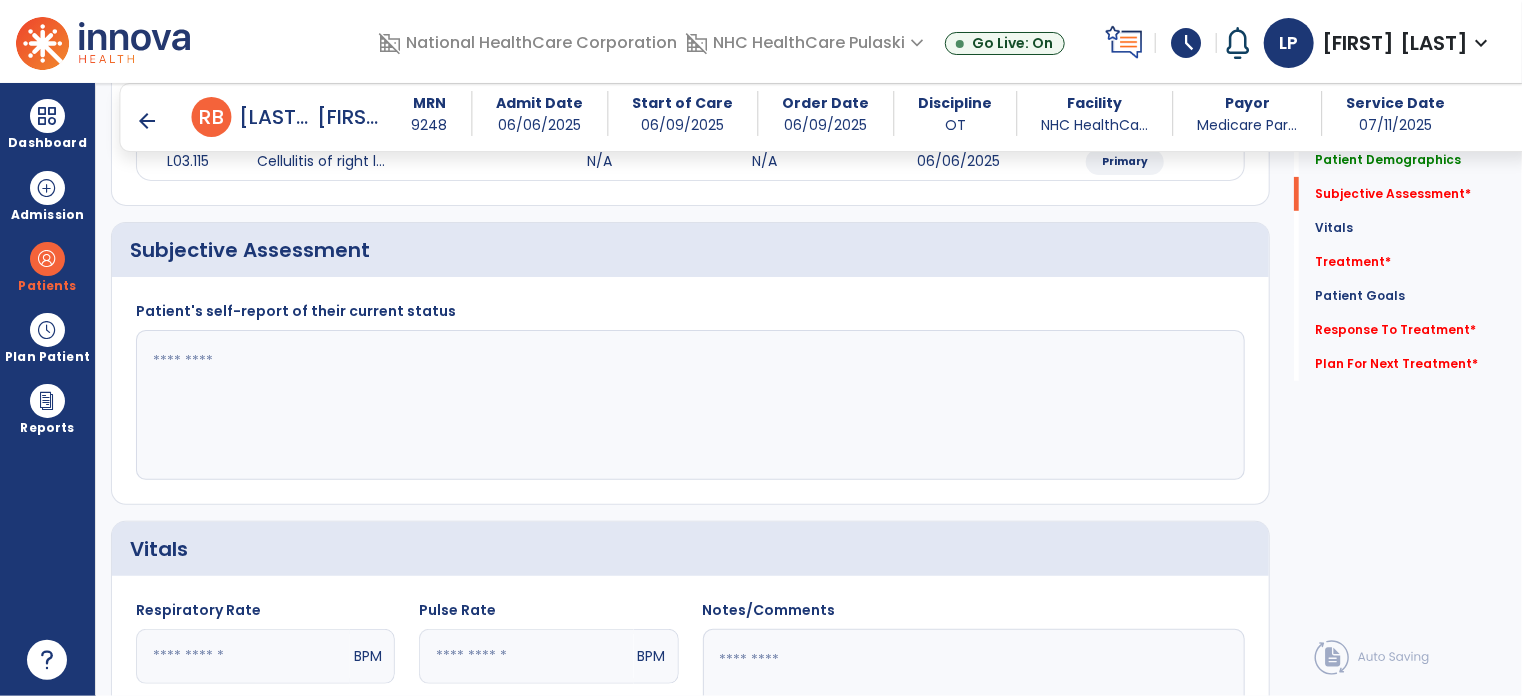 click 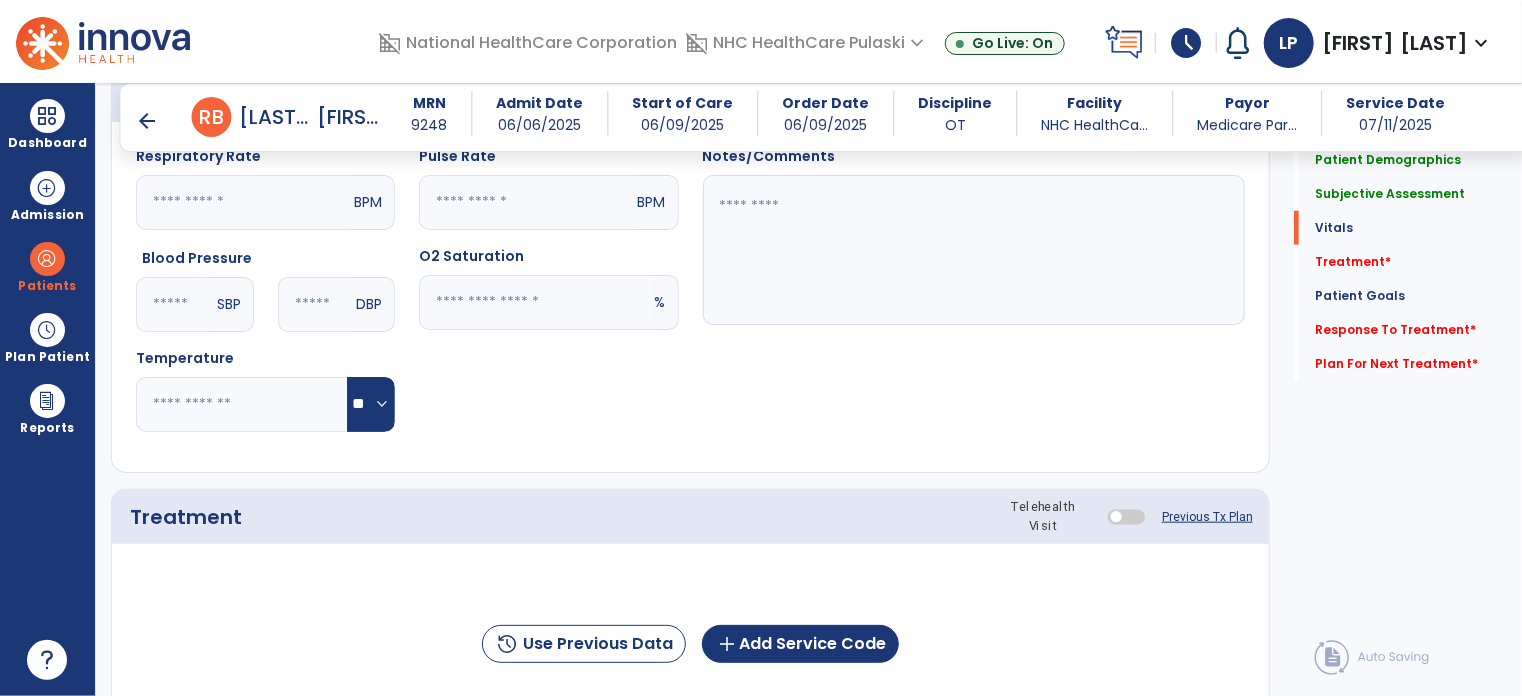 scroll, scrollTop: 766, scrollLeft: 0, axis: vertical 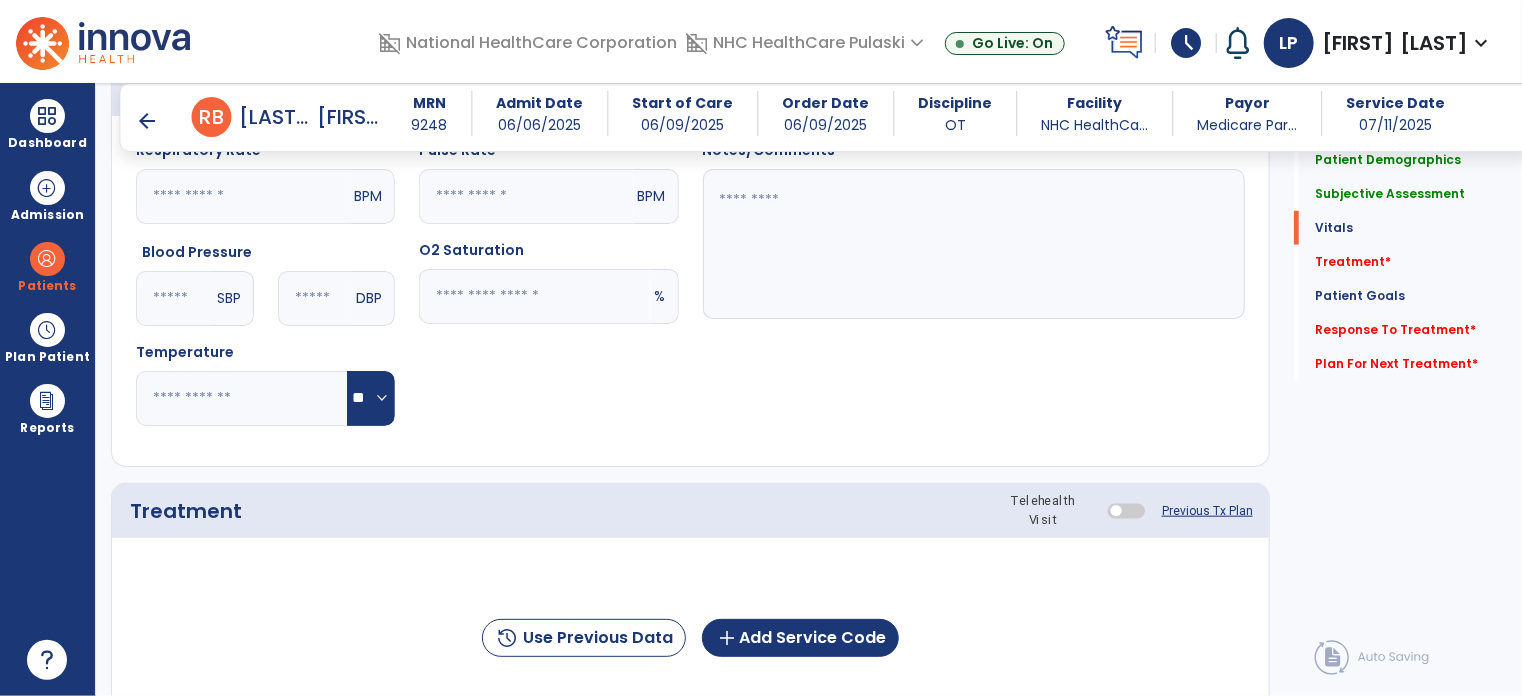 type on "**********" 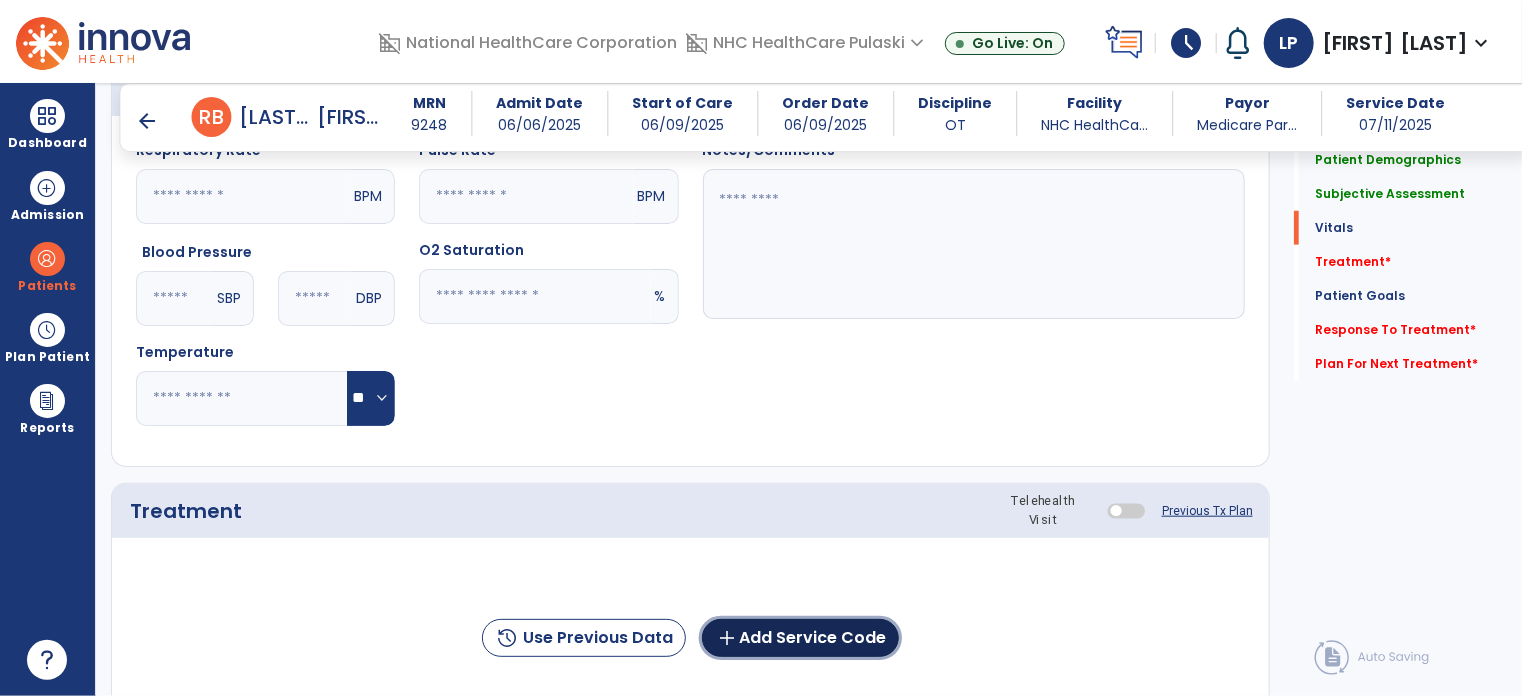 click on "add  Add Service Code" 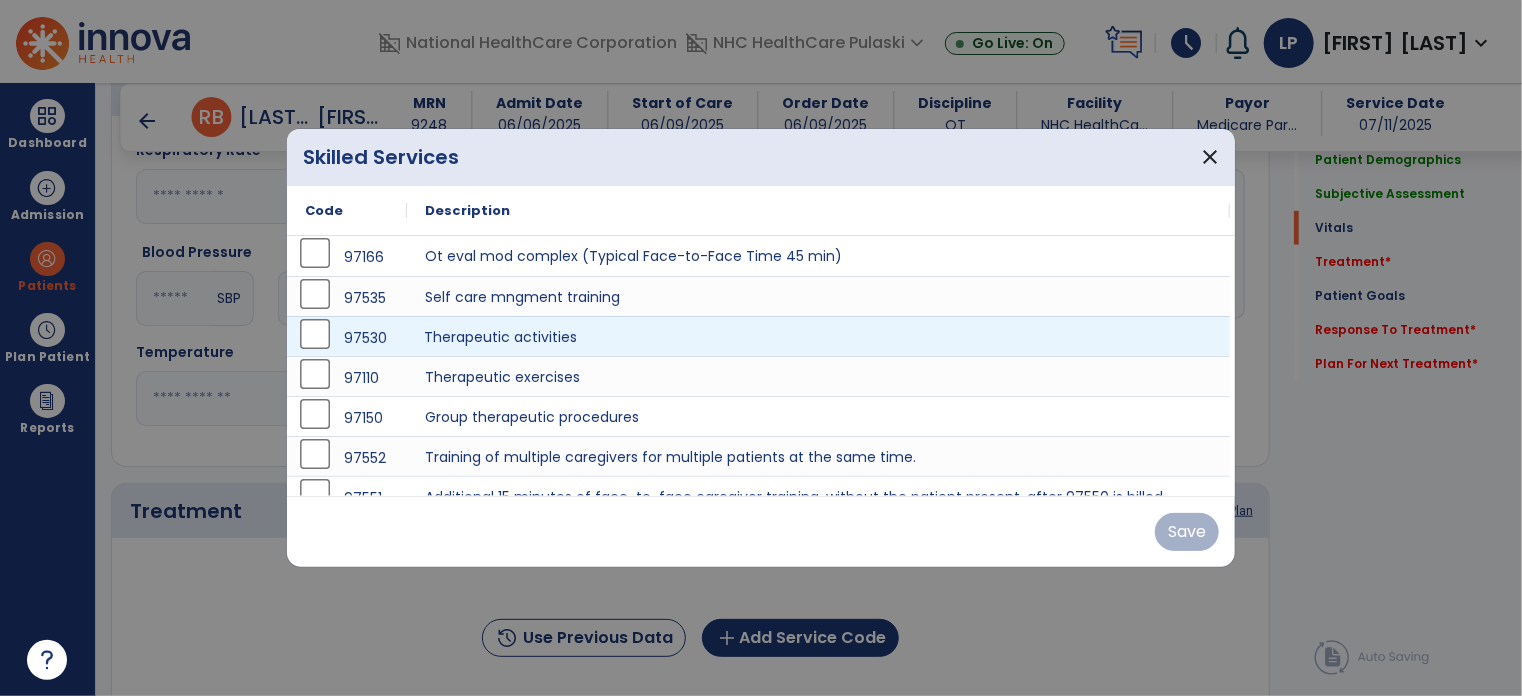 click on "Therapeutic activities" at bounding box center (818, 336) 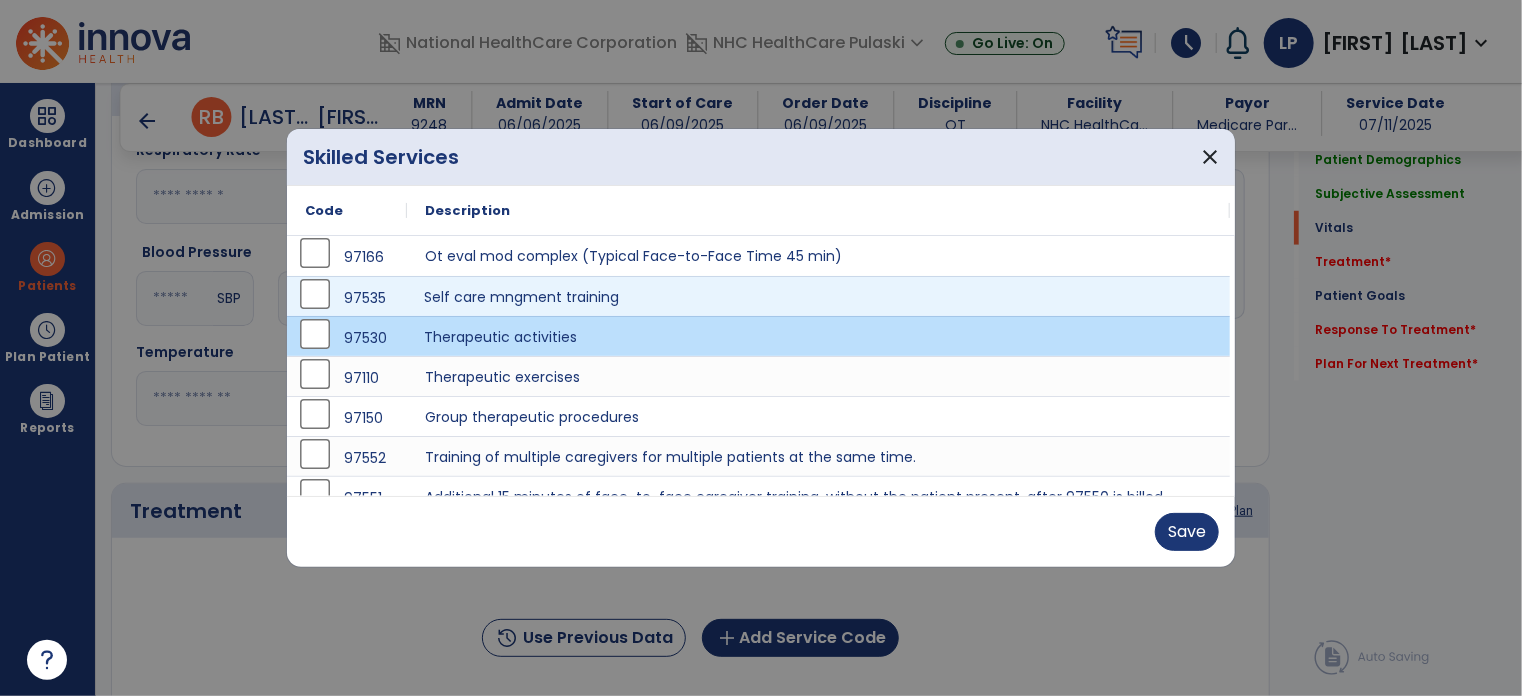 click on "Self care mngment training" at bounding box center (818, 296) 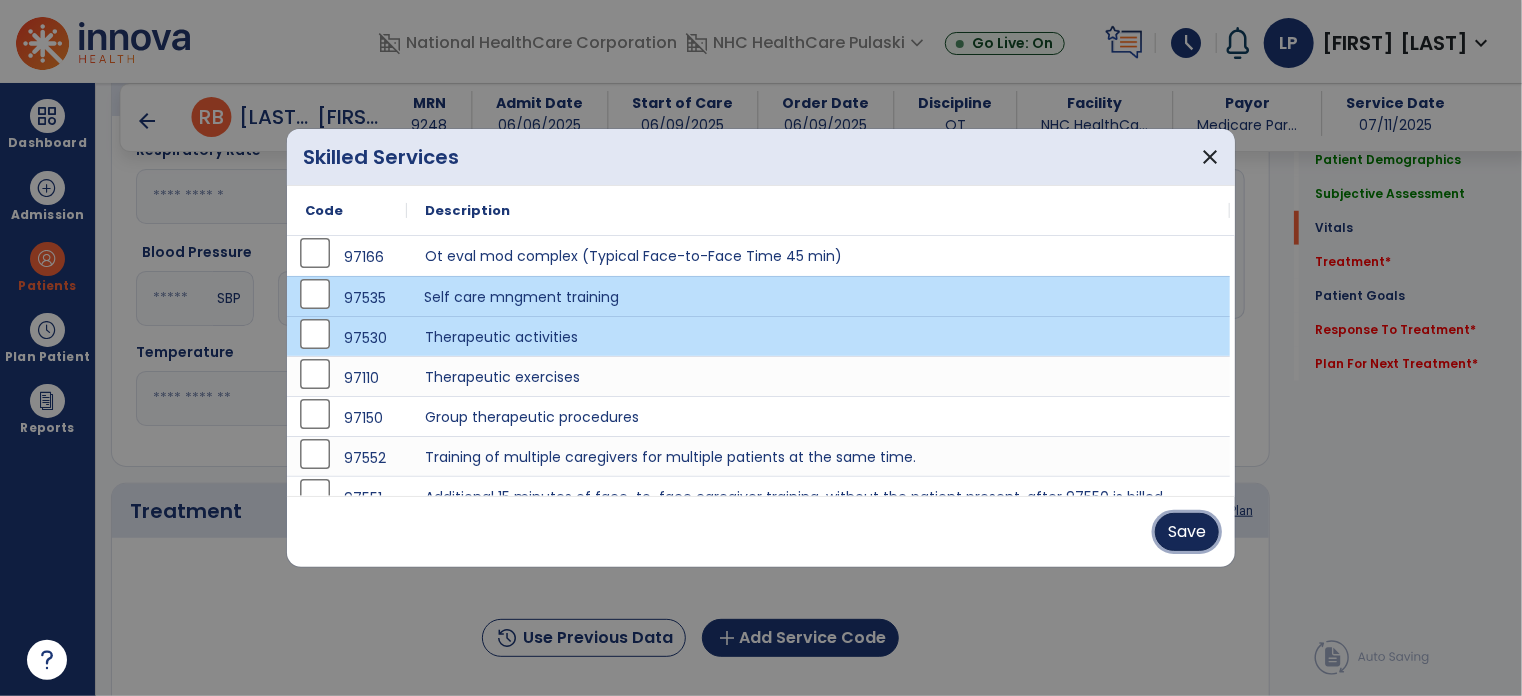 click on "Save" at bounding box center [1187, 532] 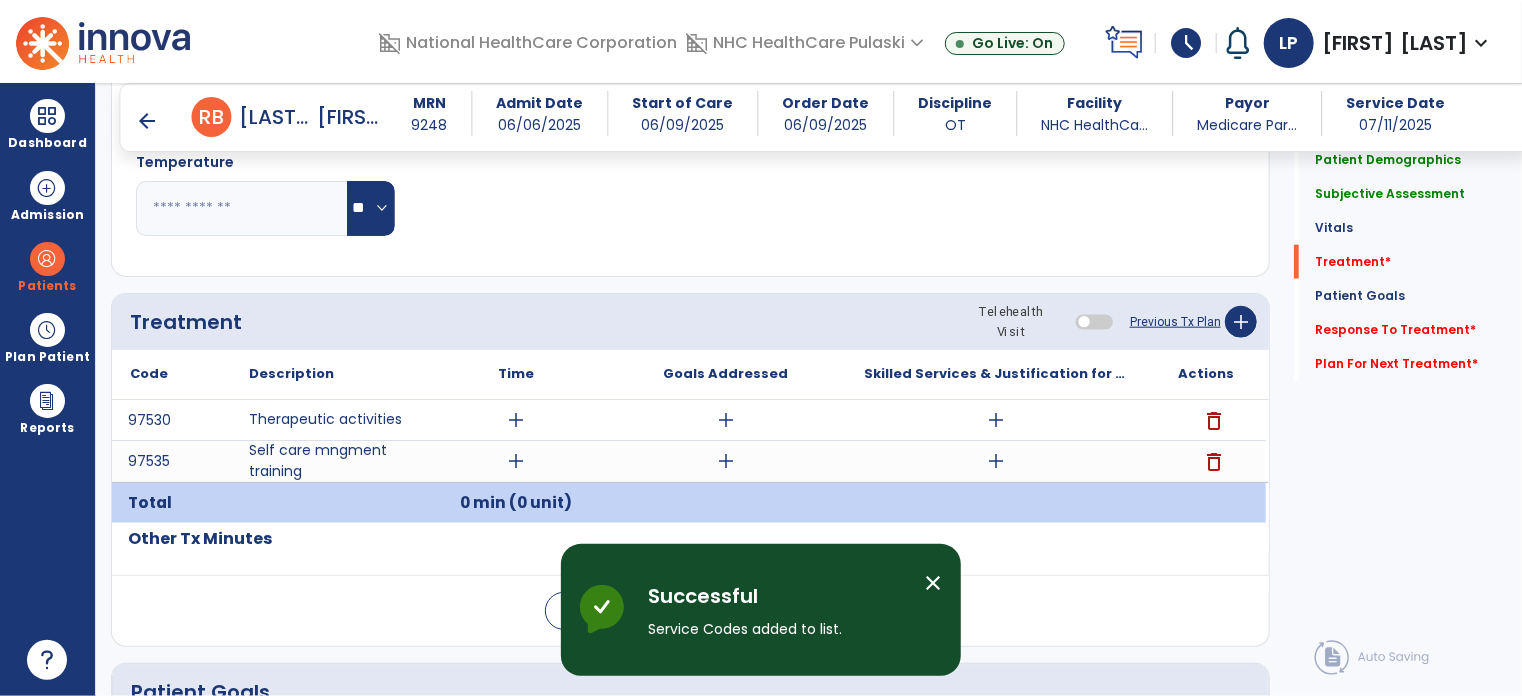 scroll, scrollTop: 986, scrollLeft: 0, axis: vertical 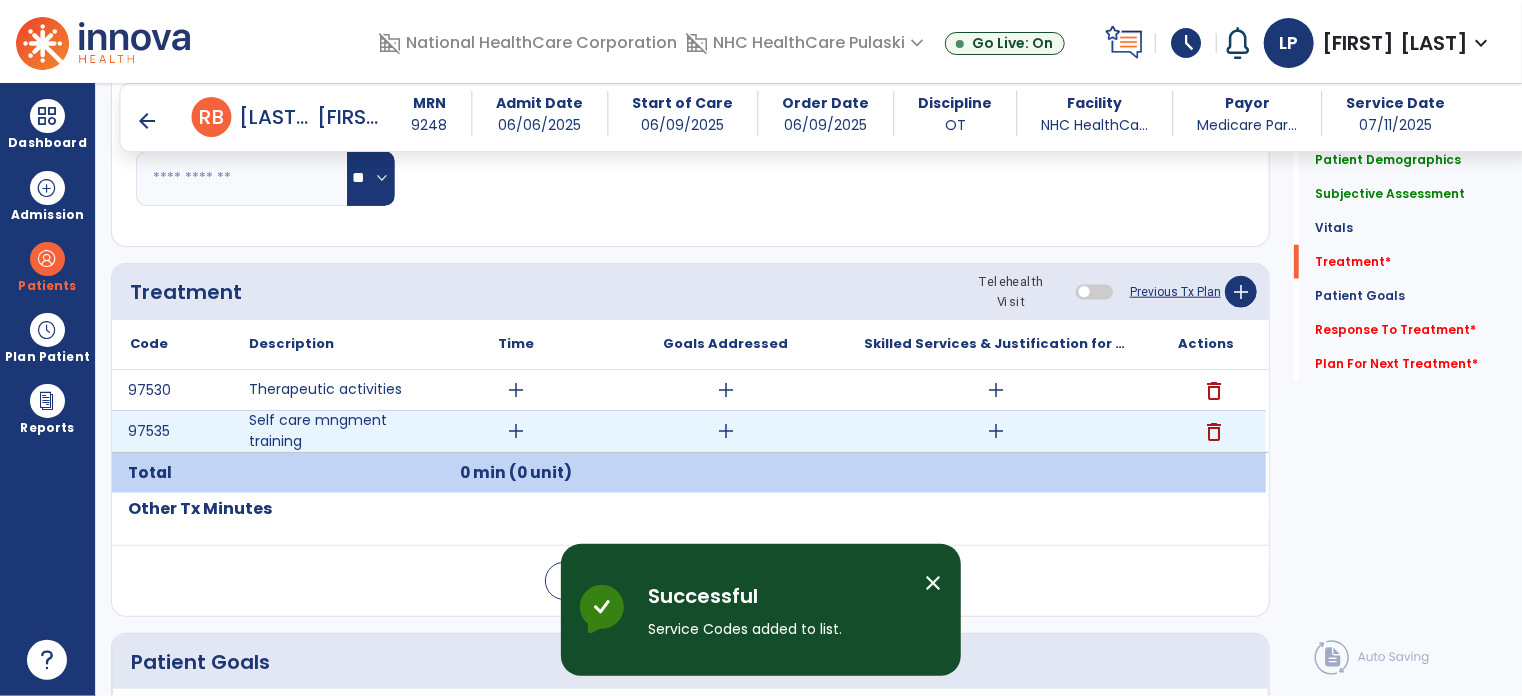click on "add" at bounding box center (516, 431) 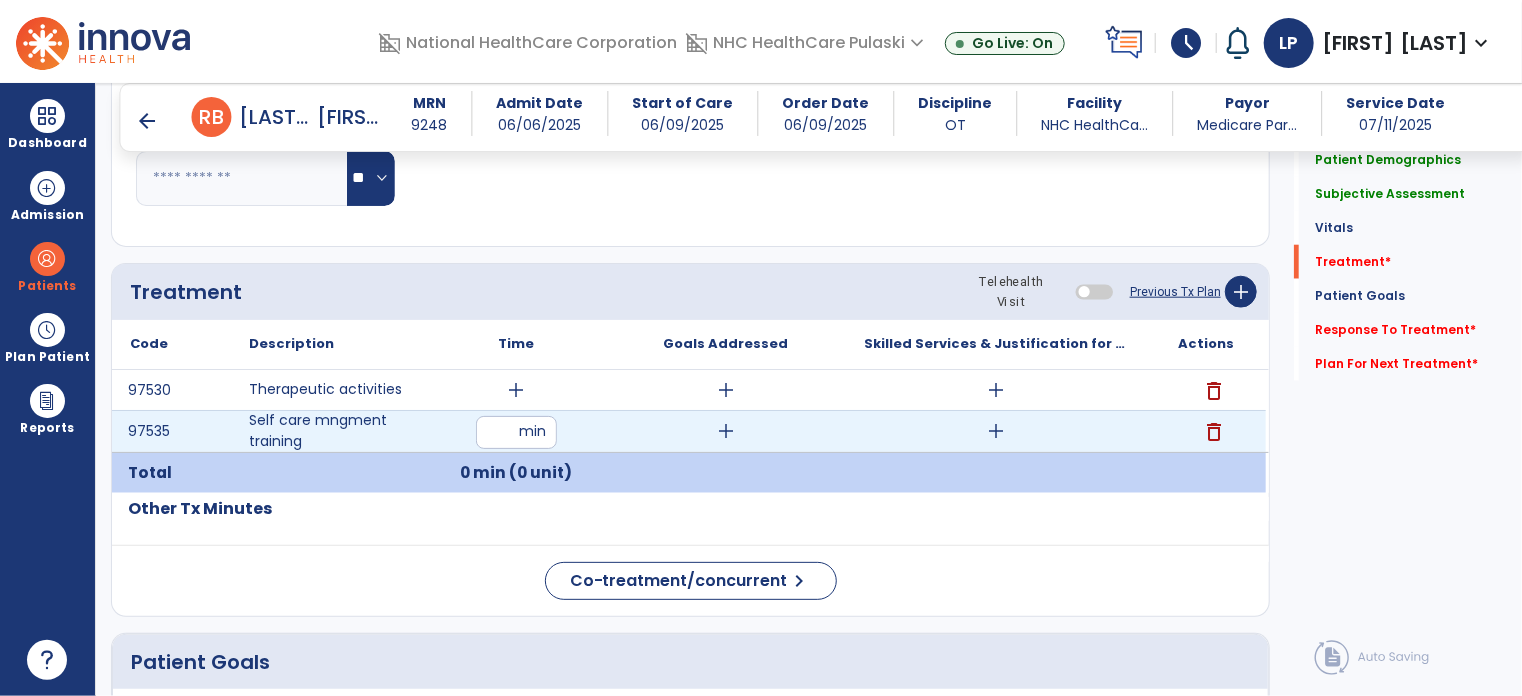 type on "**" 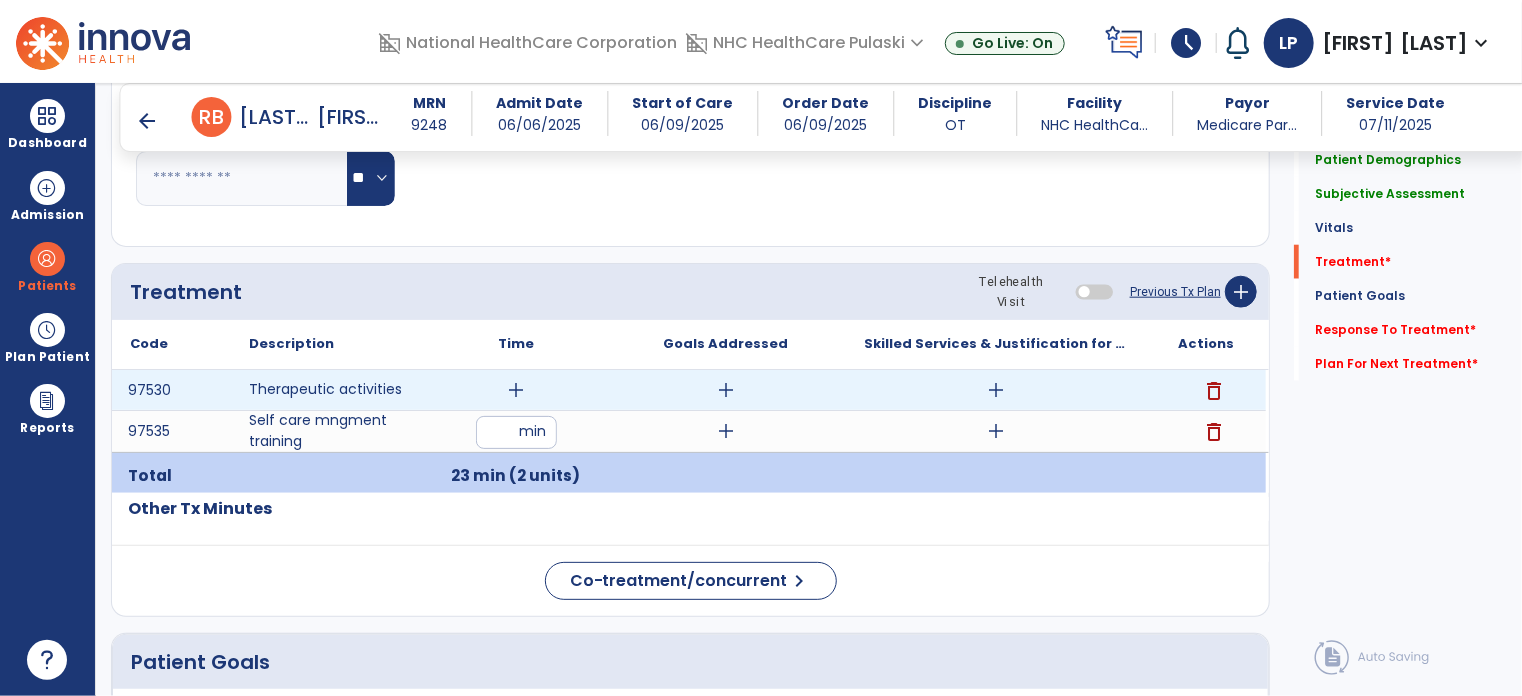 click on "add" at bounding box center (516, 390) 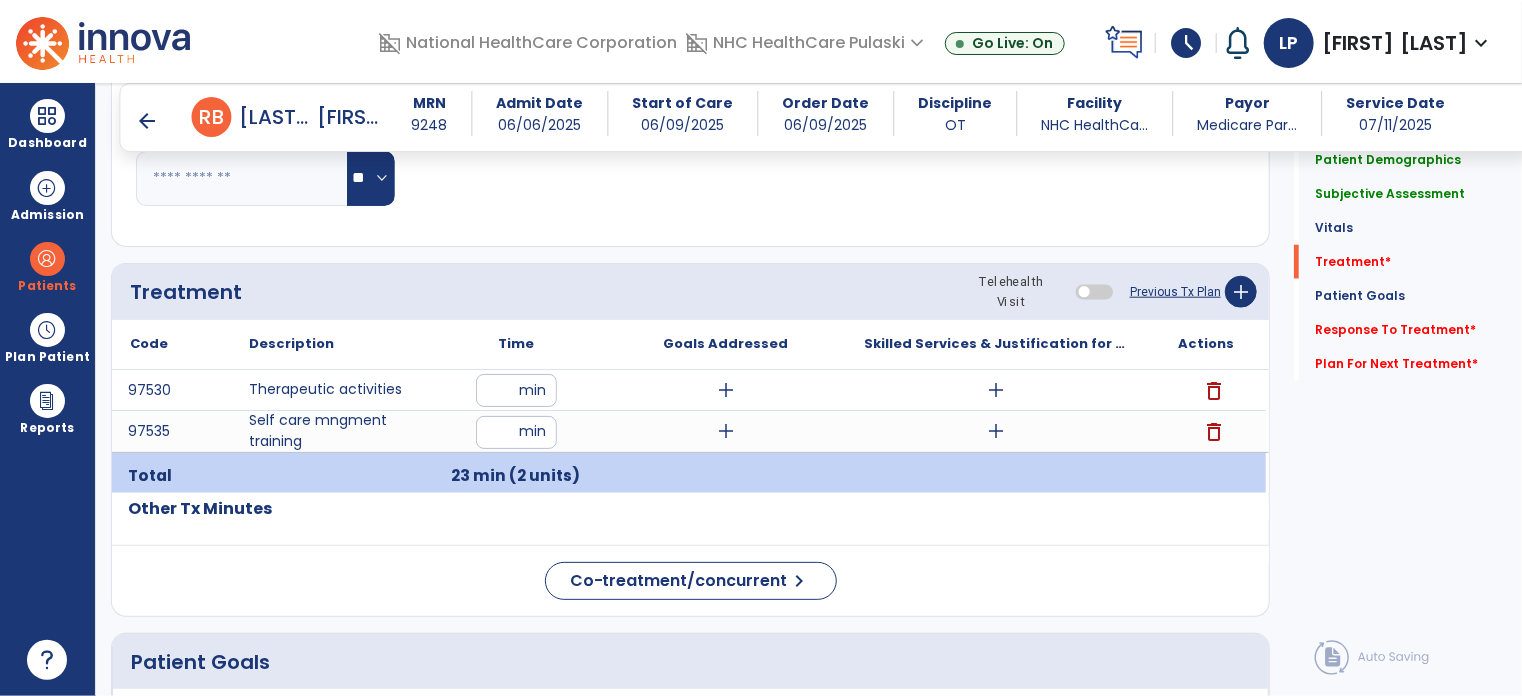 type on "**" 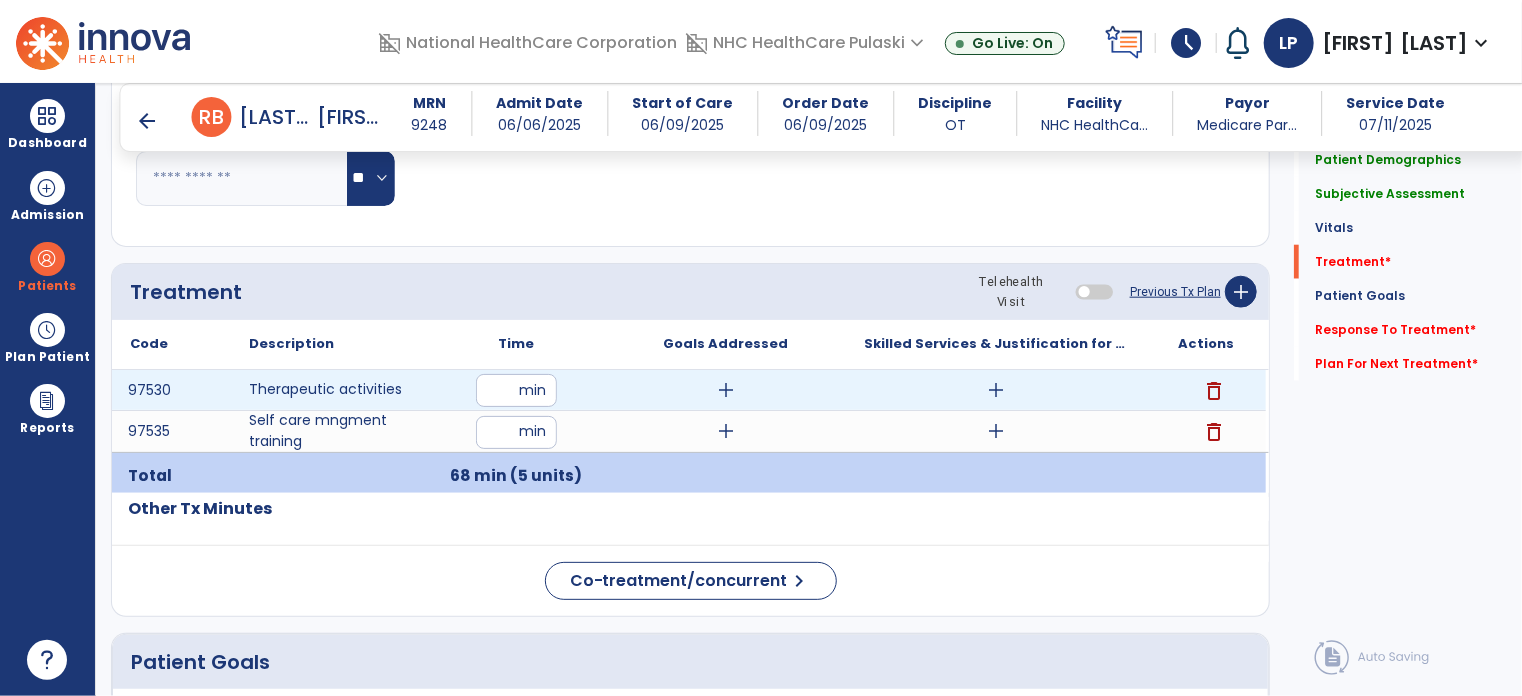 click on "**" at bounding box center (516, 390) 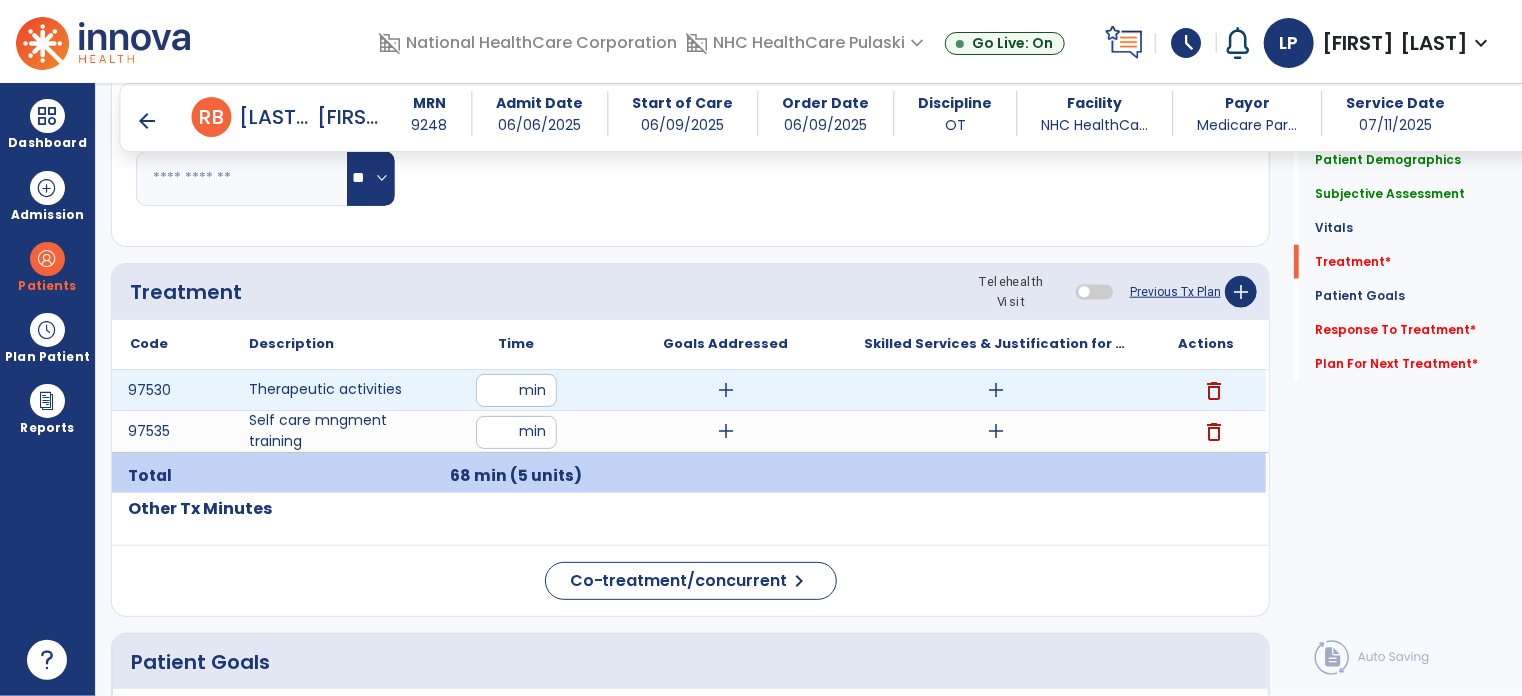type on "**" 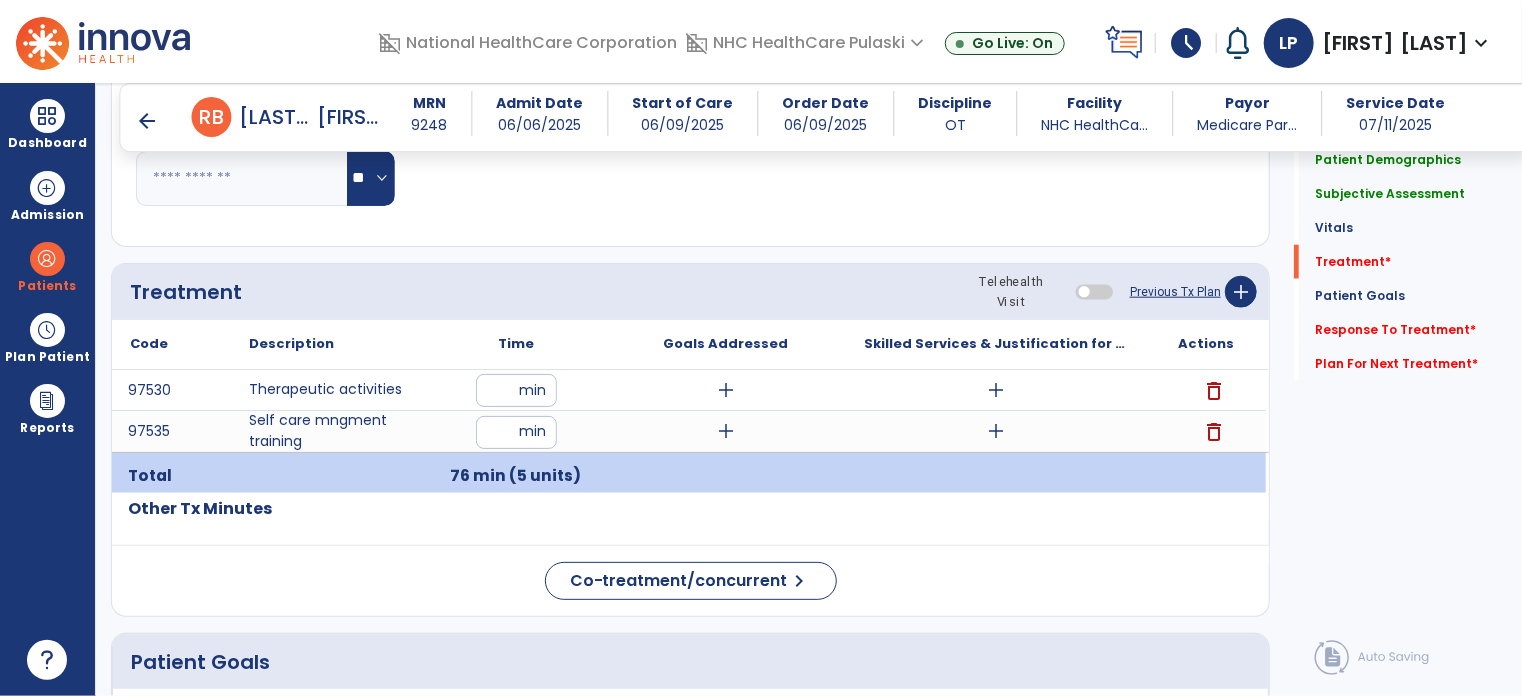 click on "schedule" at bounding box center (1186, 43) 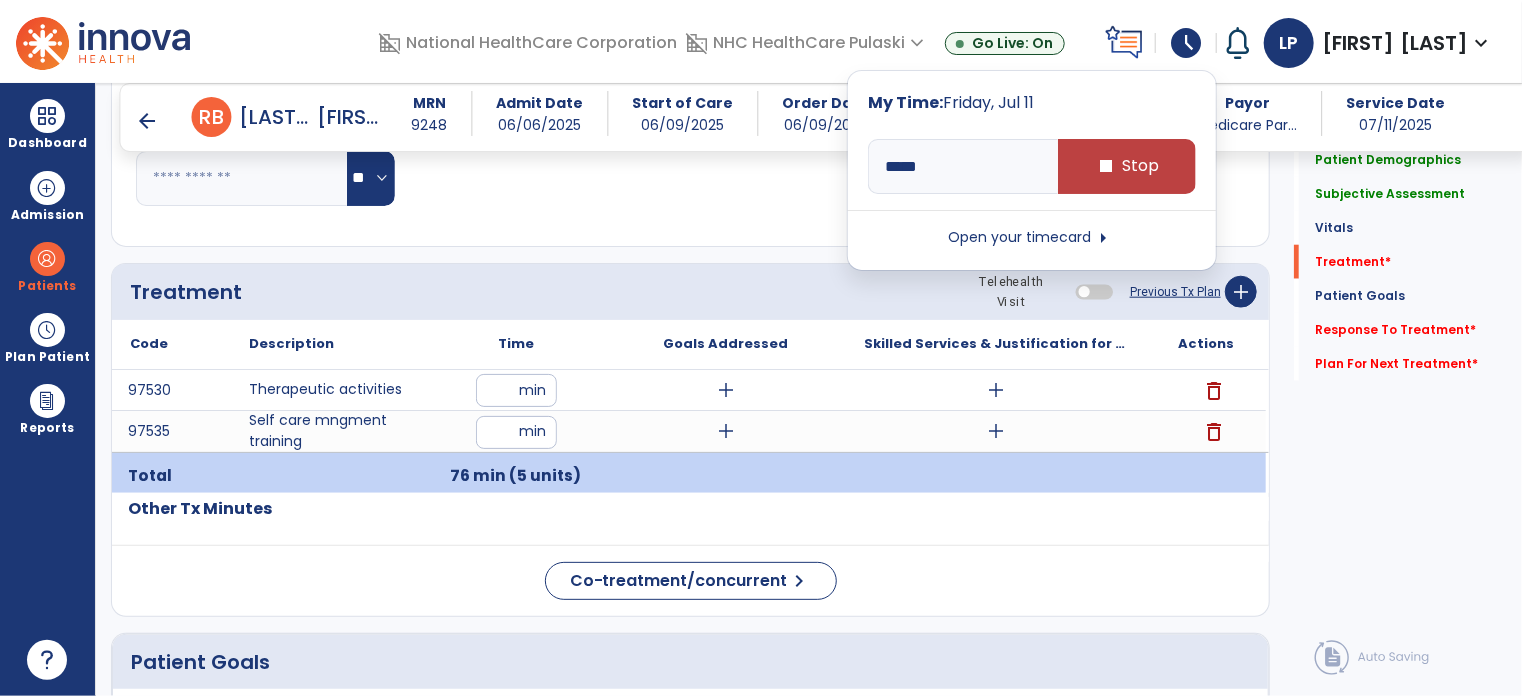 click on "schedule" at bounding box center [1186, 43] 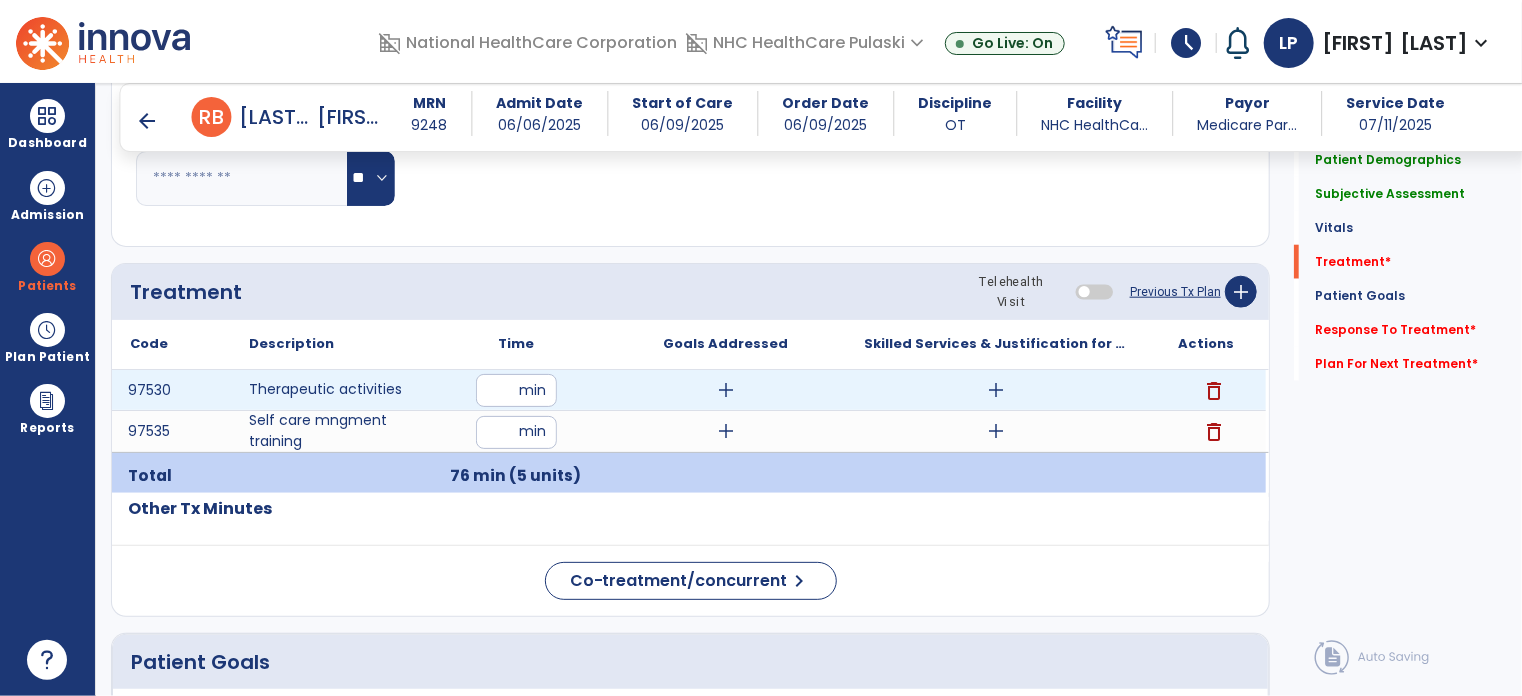 click on "**" at bounding box center (516, 390) 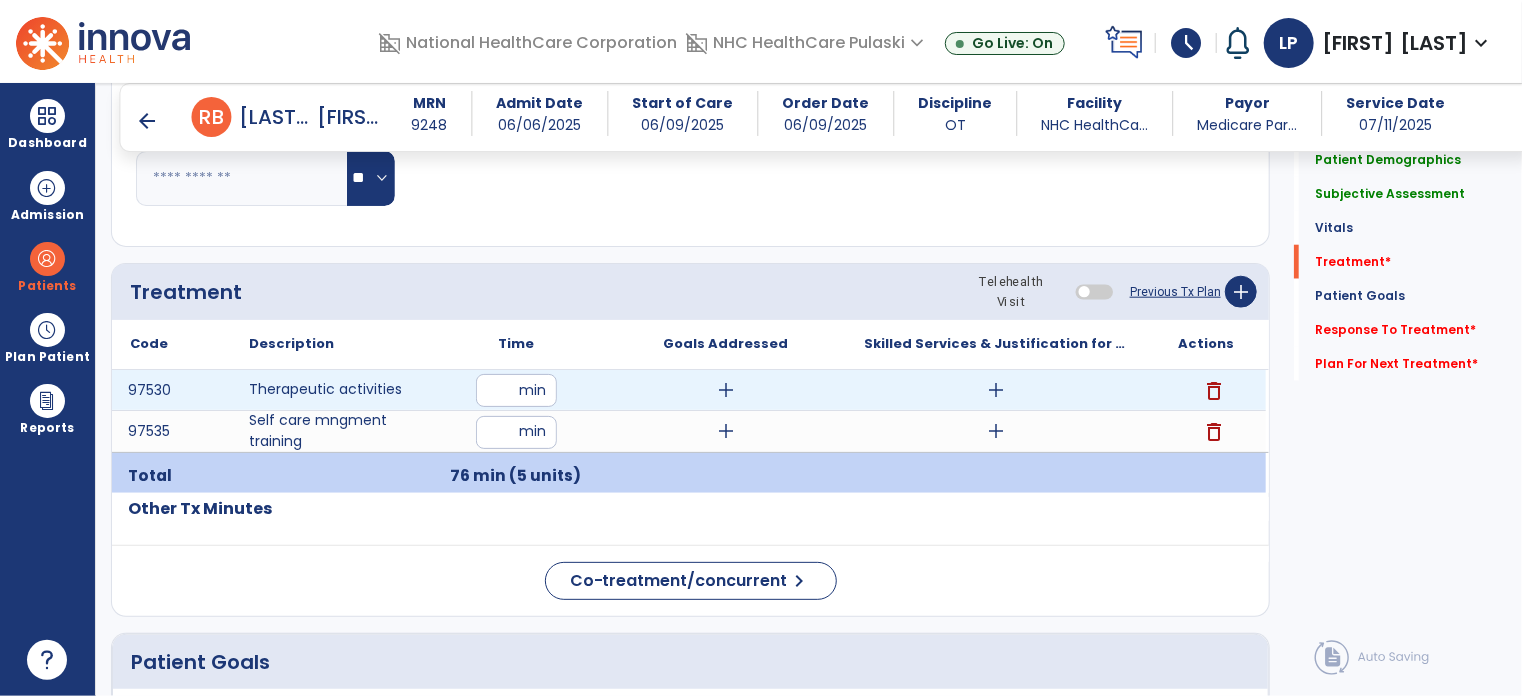 type on "**" 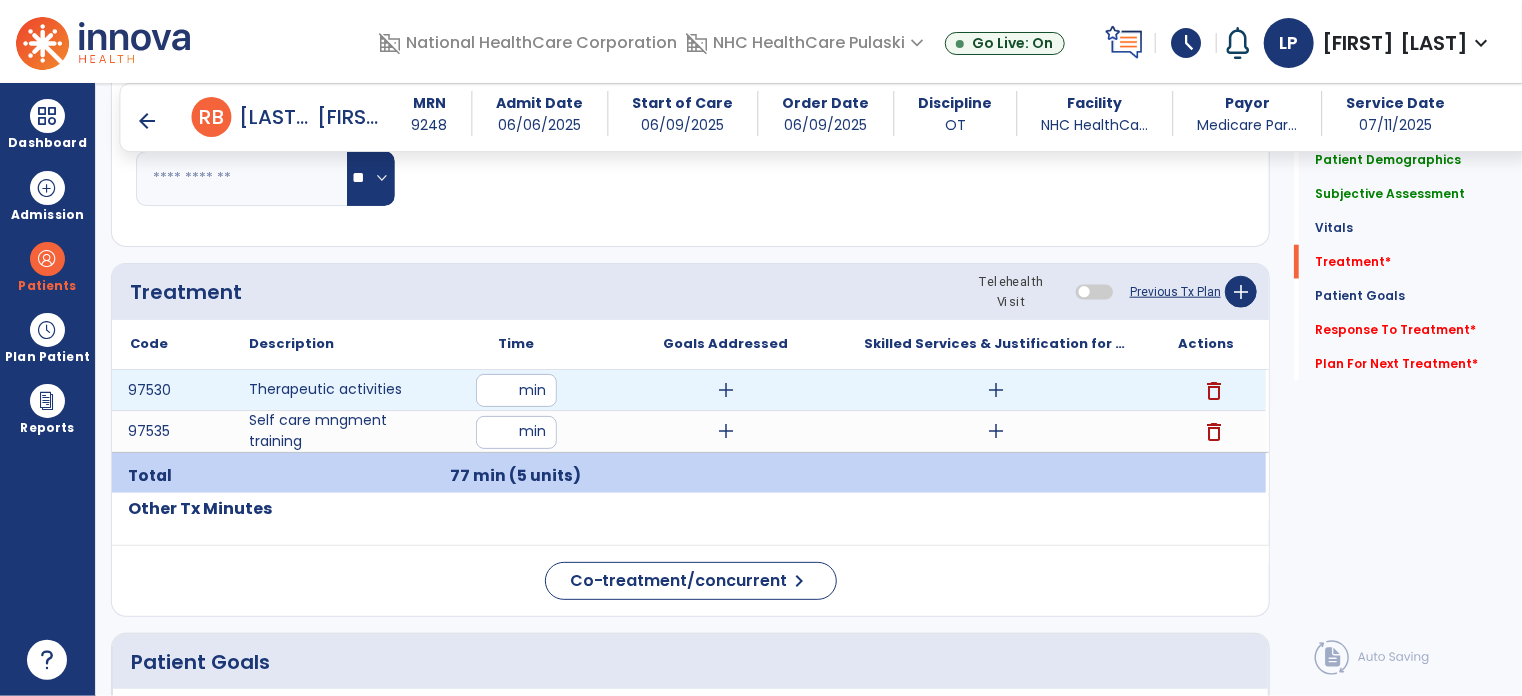 click on "add" at bounding box center (996, 390) 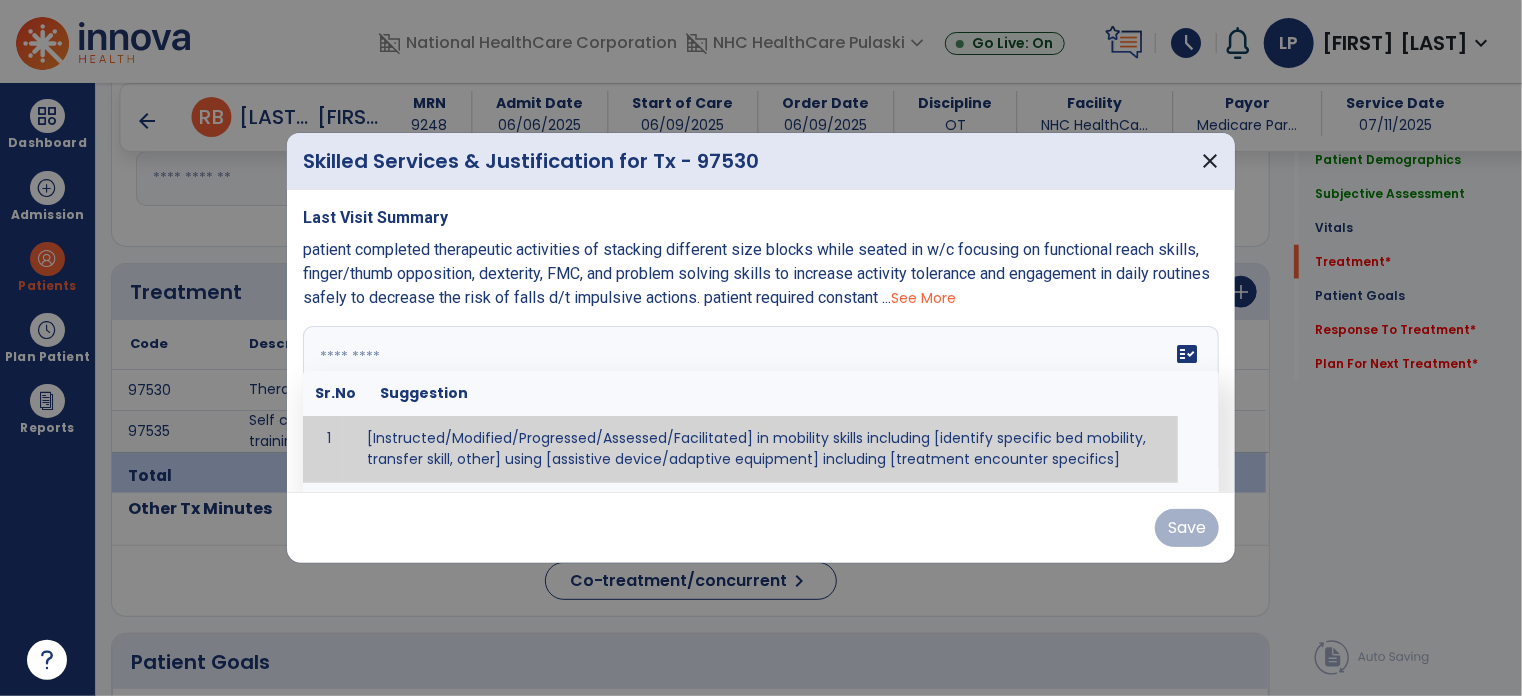 click on "fact_check  Sr.No Suggestion 1 [Instructed/Modified/Progressed/Assessed/Facilitated] in mobility skills including [identify specific bed mobility, transfer skill, other] using [assistive device/adaptive equipment] including [treatment encounter specifics]" at bounding box center (761, 401) 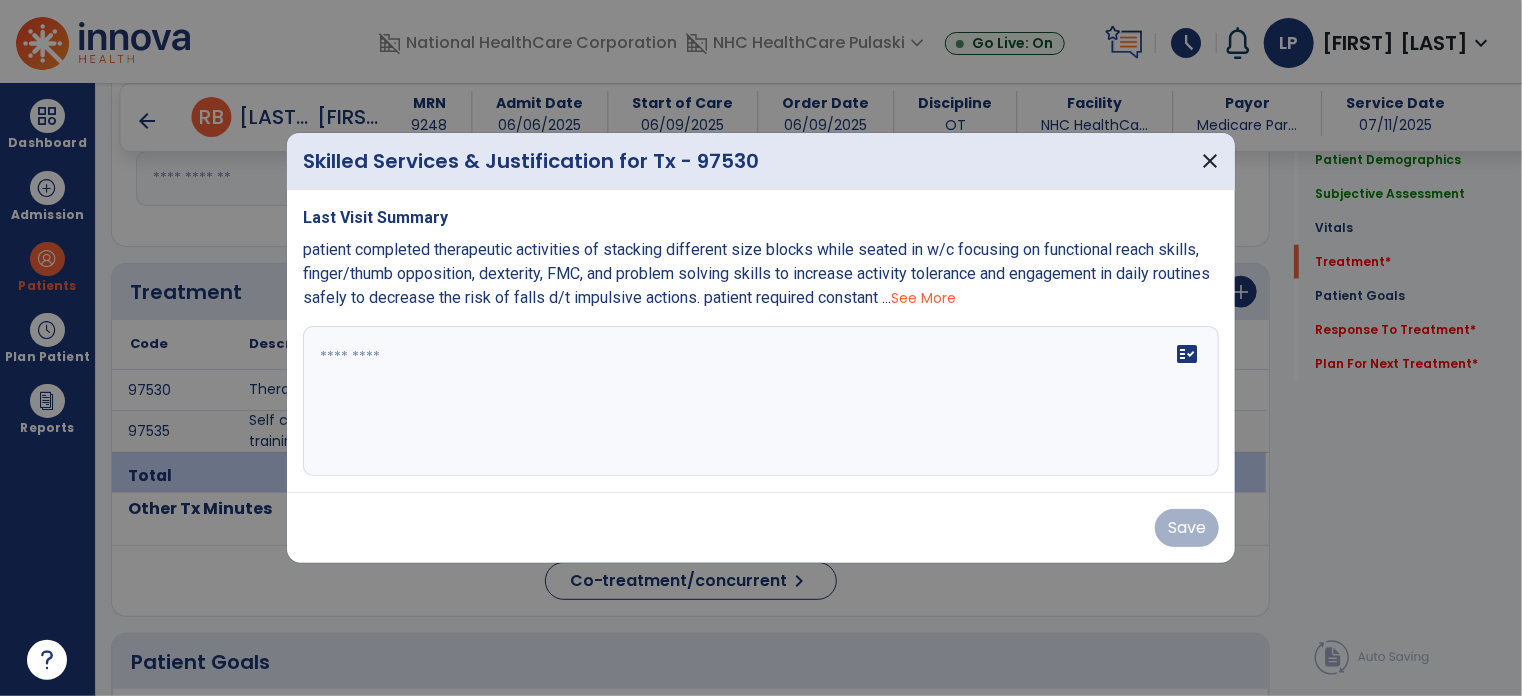 click on "See More" at bounding box center [923, 298] 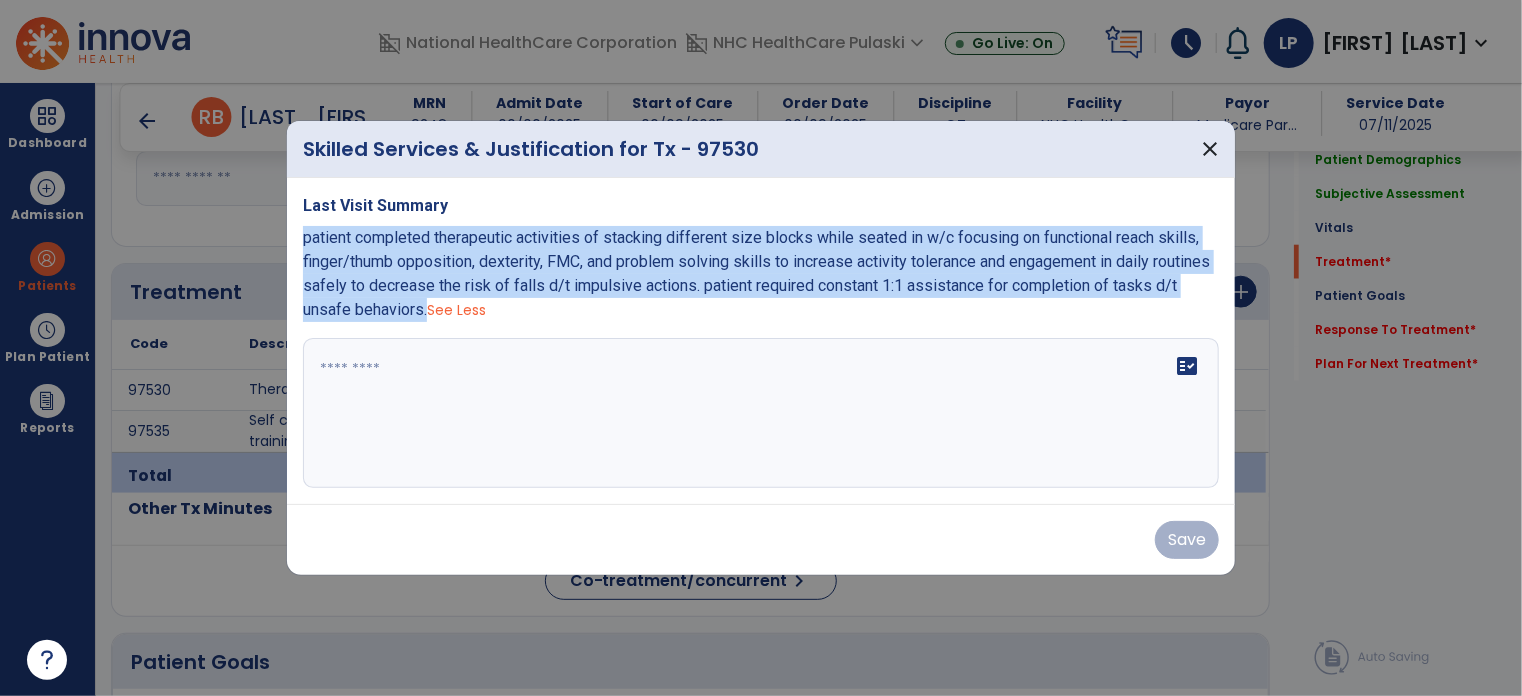 drag, startPoint x: 449, startPoint y: 309, endPoint x: 304, endPoint y: 234, distance: 163.24828 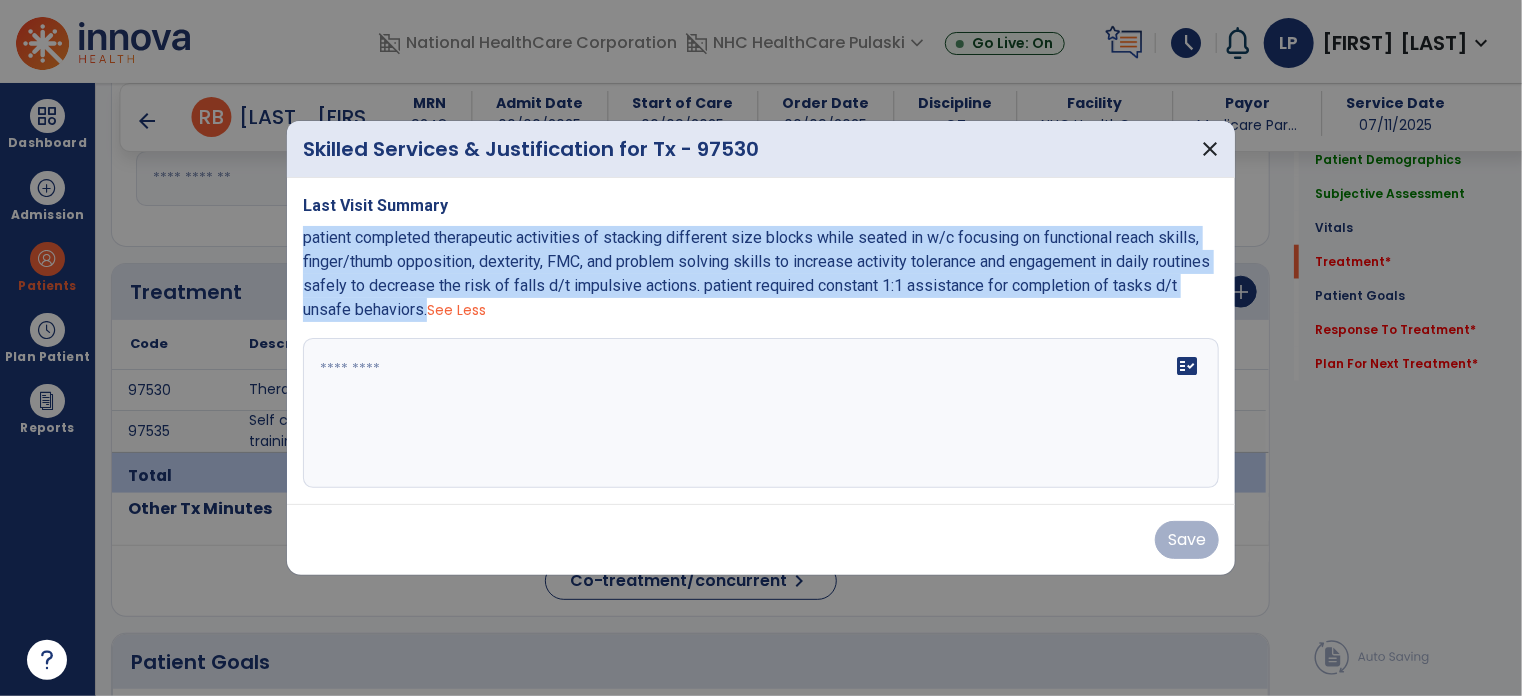 click on "patient completed therapeutic activities of stacking different size blocks while seated in w/c focusing on functional reach skills, finger/thumb opposition, dexterity, FMC, and problem solving skills to increase activity tolerance and engagement in daily routines safely to decrease the risk of falls d/t impulsive actions. patient required constant 1:1 assistance for completion of tasks d/t unsafe behaviors." at bounding box center [756, 273] 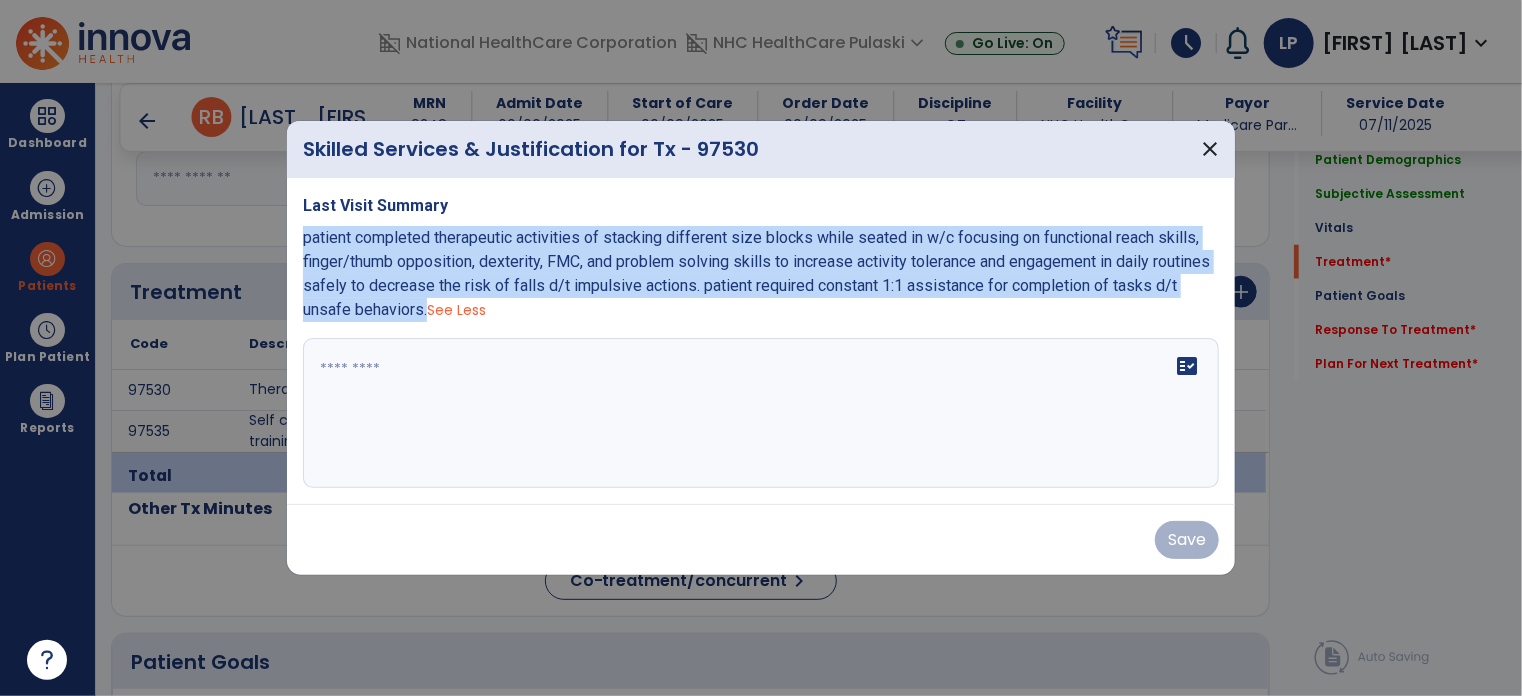 copy on "patient completed therapeutic activities of stacking different size blocks while seated in w/c focusing on functional reach skills, finger/thumb opposition, dexterity, FMC, and problem solving skills to increase activity tolerance and engagement in daily routines safely to decrease the risk of falls d/t impulsive actions. patient required constant 1:1 assistance for completion of tasks d/t unsafe behaviors." 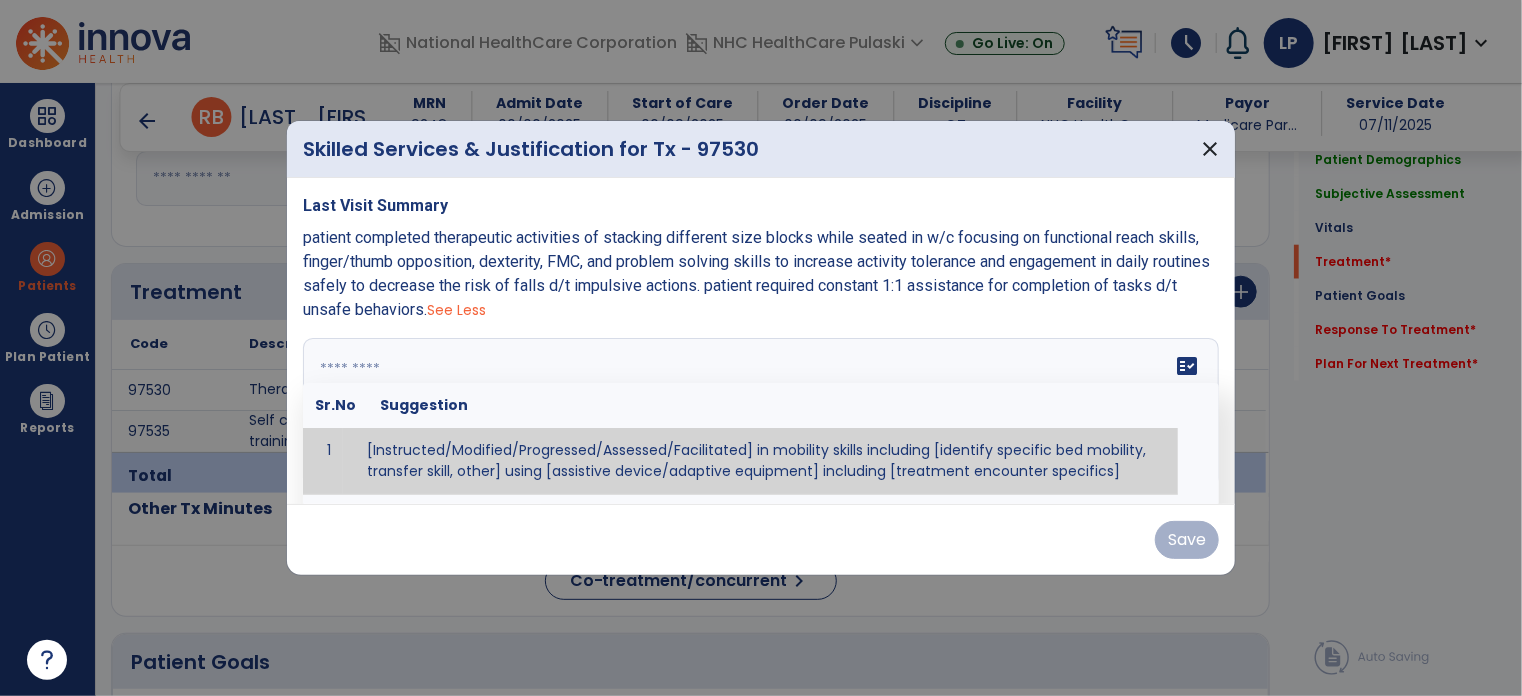 click on "fact_check  Sr.No Suggestion 1 [Instructed/Modified/Progressed/Assessed/Facilitated] in mobility skills including [identify specific bed mobility, transfer skill, other] using [assistive device/adaptive equipment] including [treatment encounter specifics]" at bounding box center [761, 413] 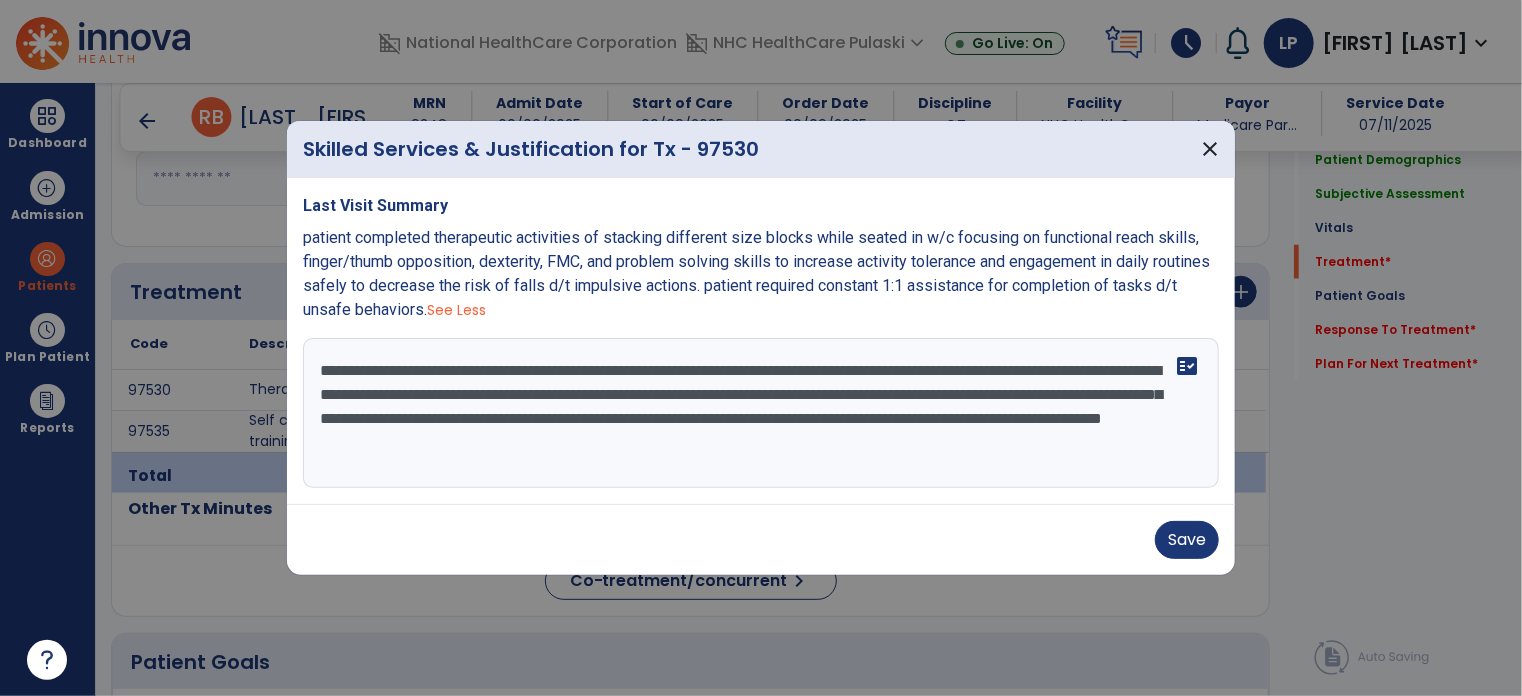 click on "**********" at bounding box center (761, 413) 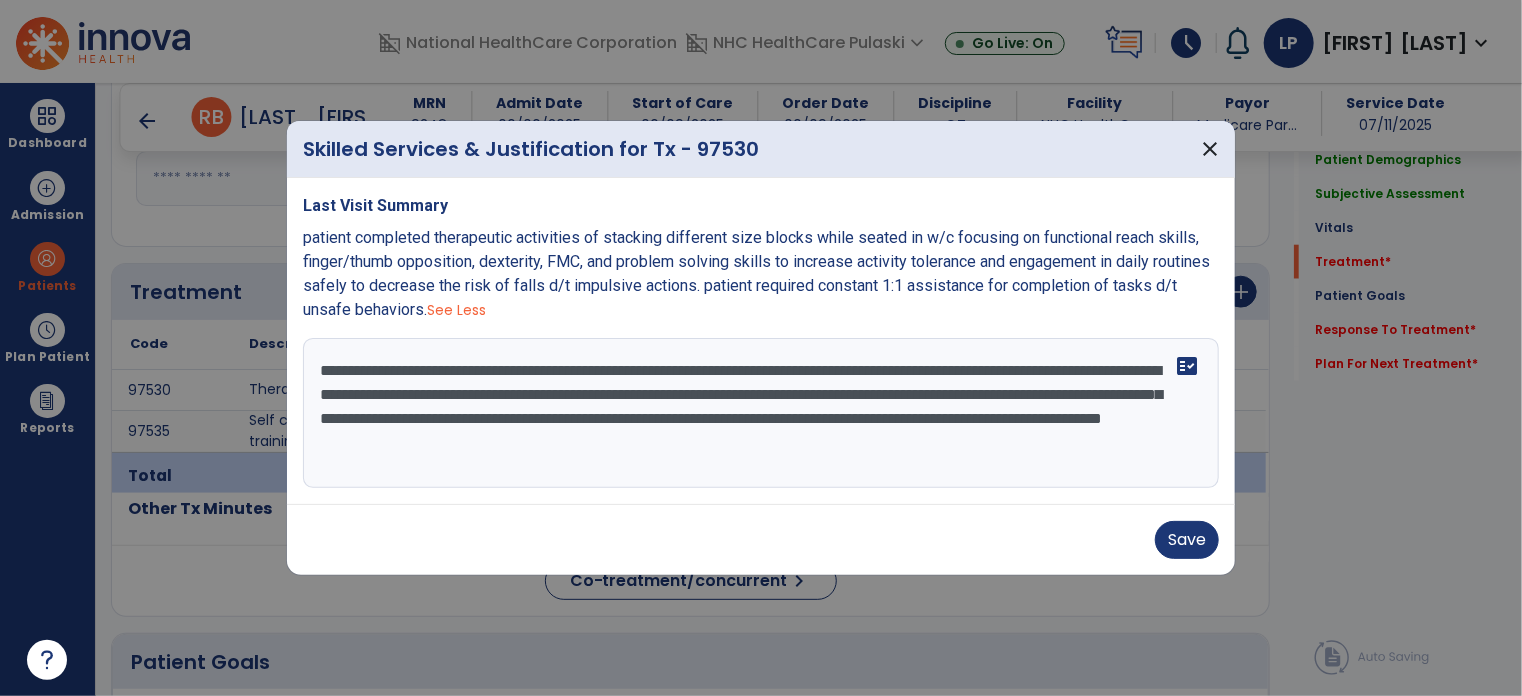 click on "**********" at bounding box center (761, 413) 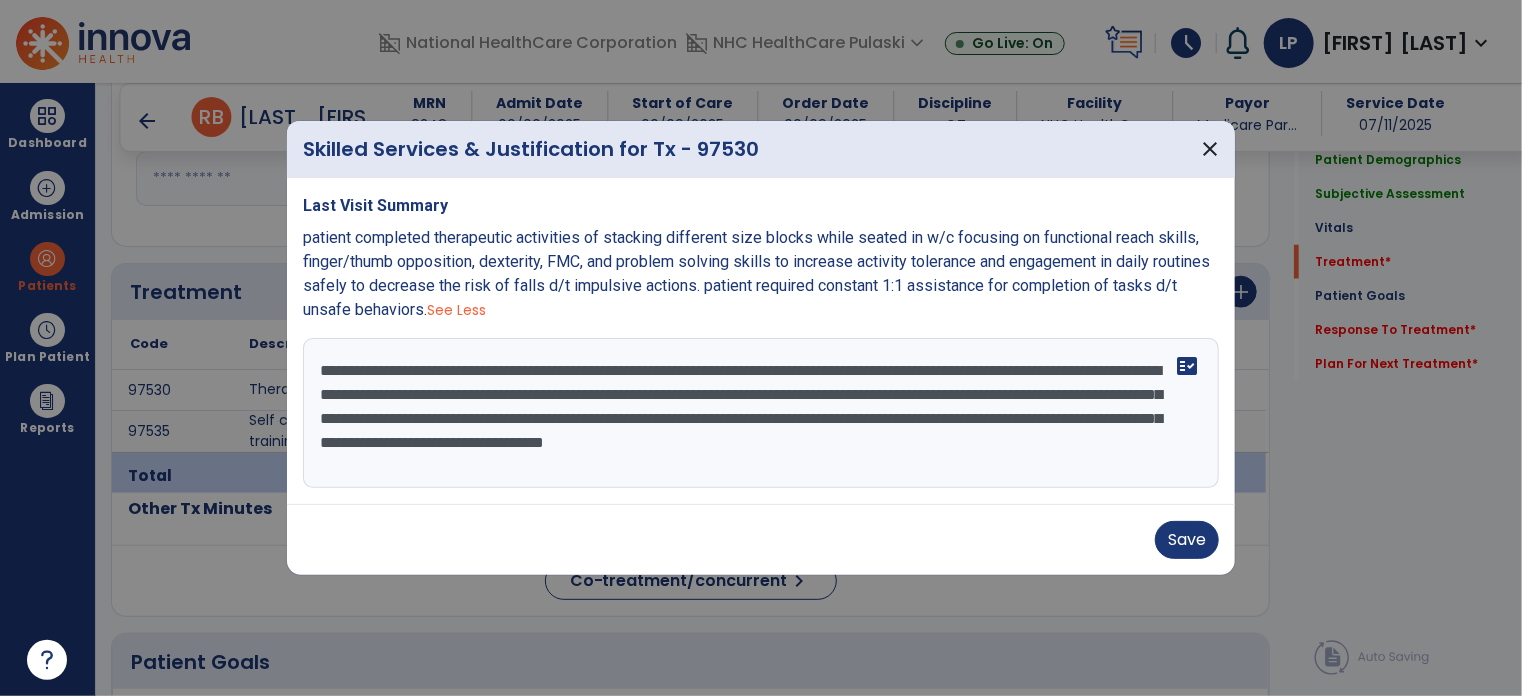 click on "**********" at bounding box center (761, 413) 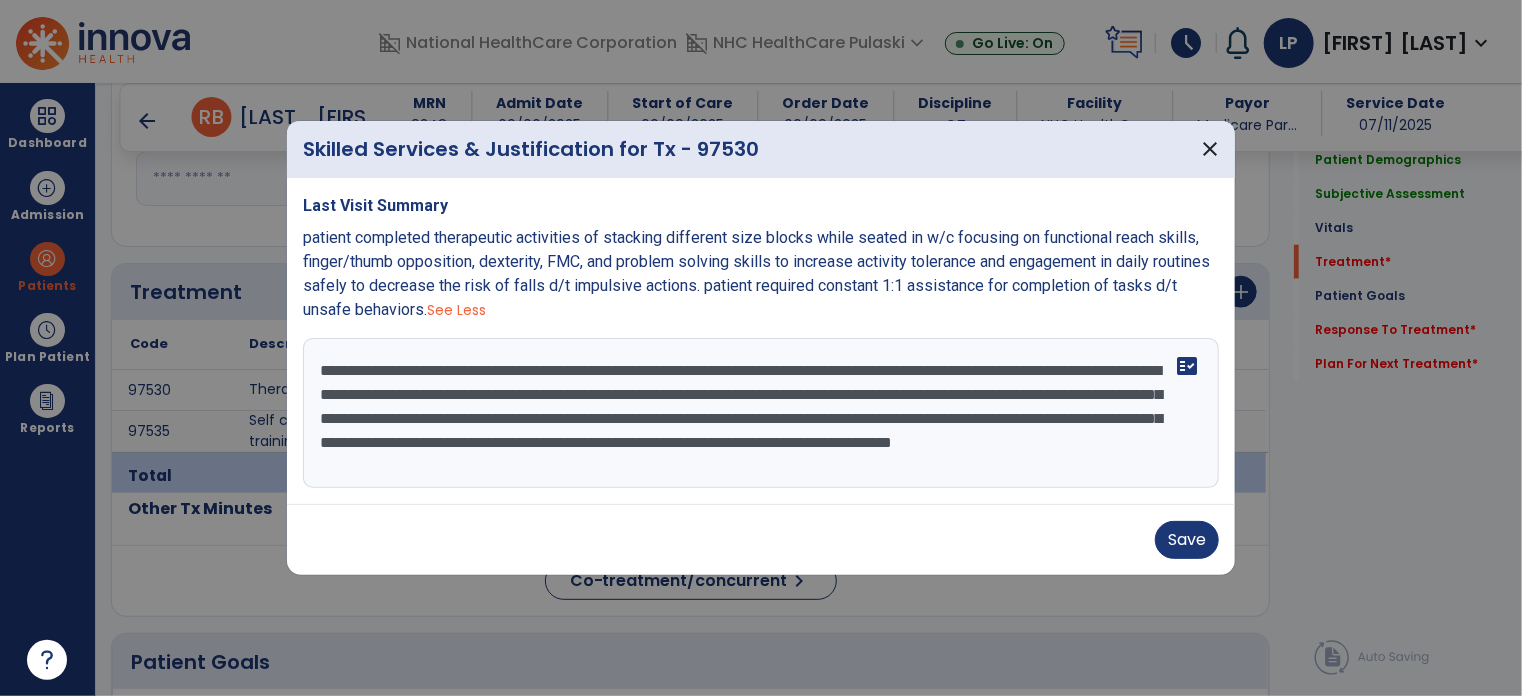 type on "**********" 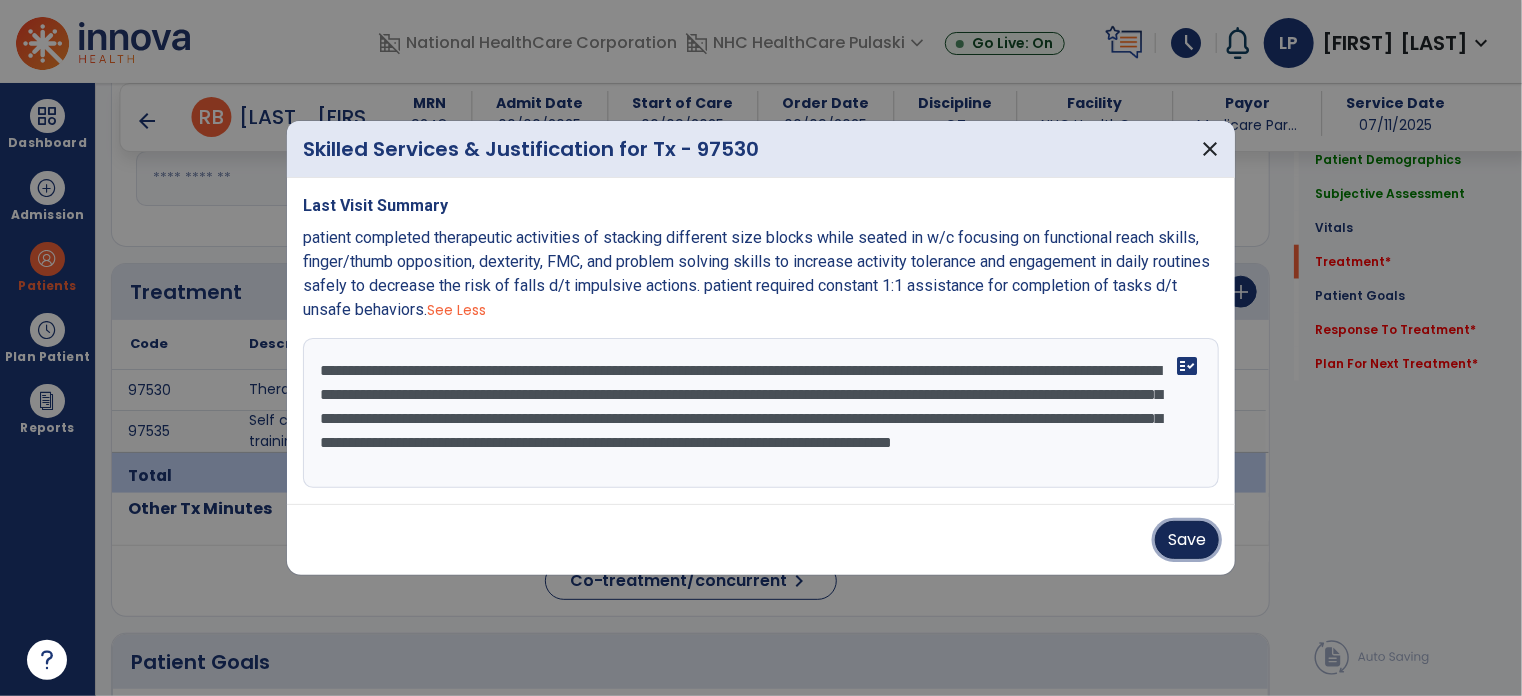 click on "Save" at bounding box center [1187, 540] 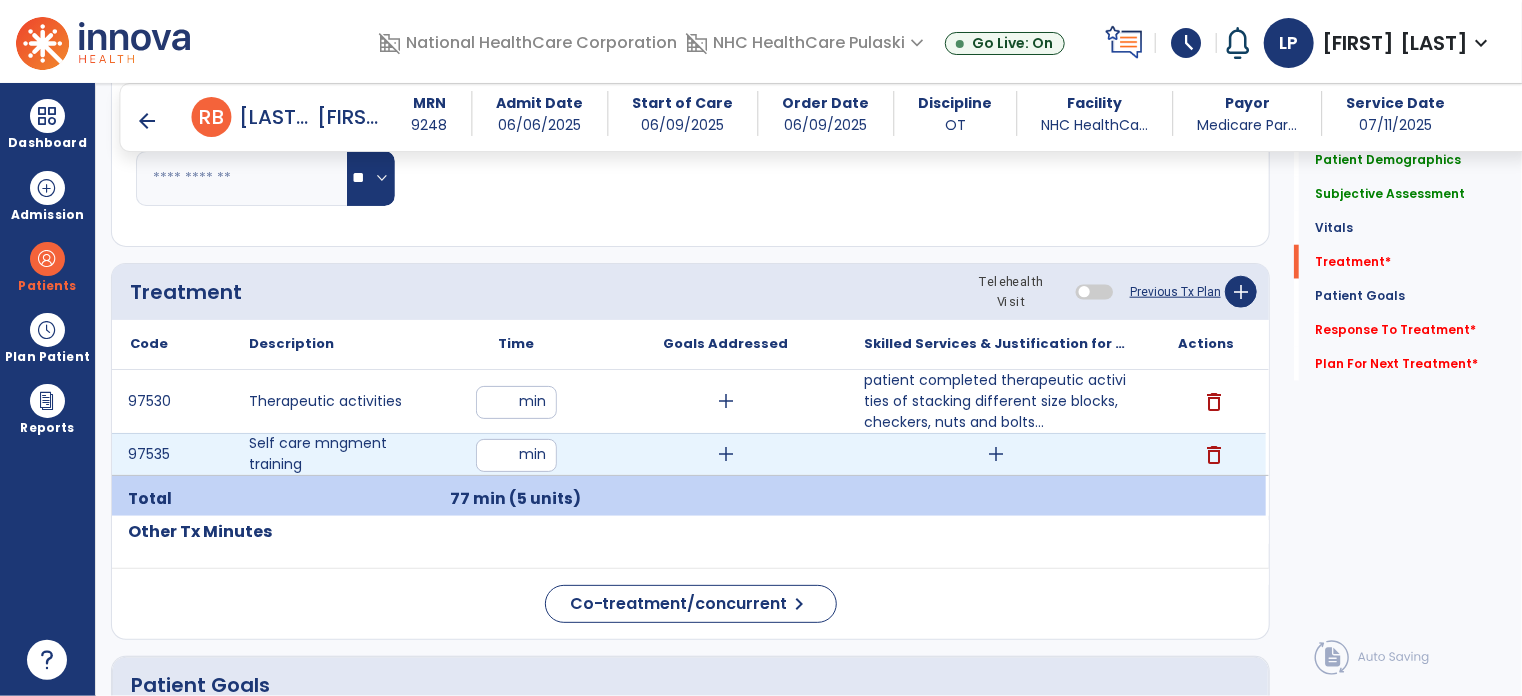 click on "add" at bounding box center (996, 454) 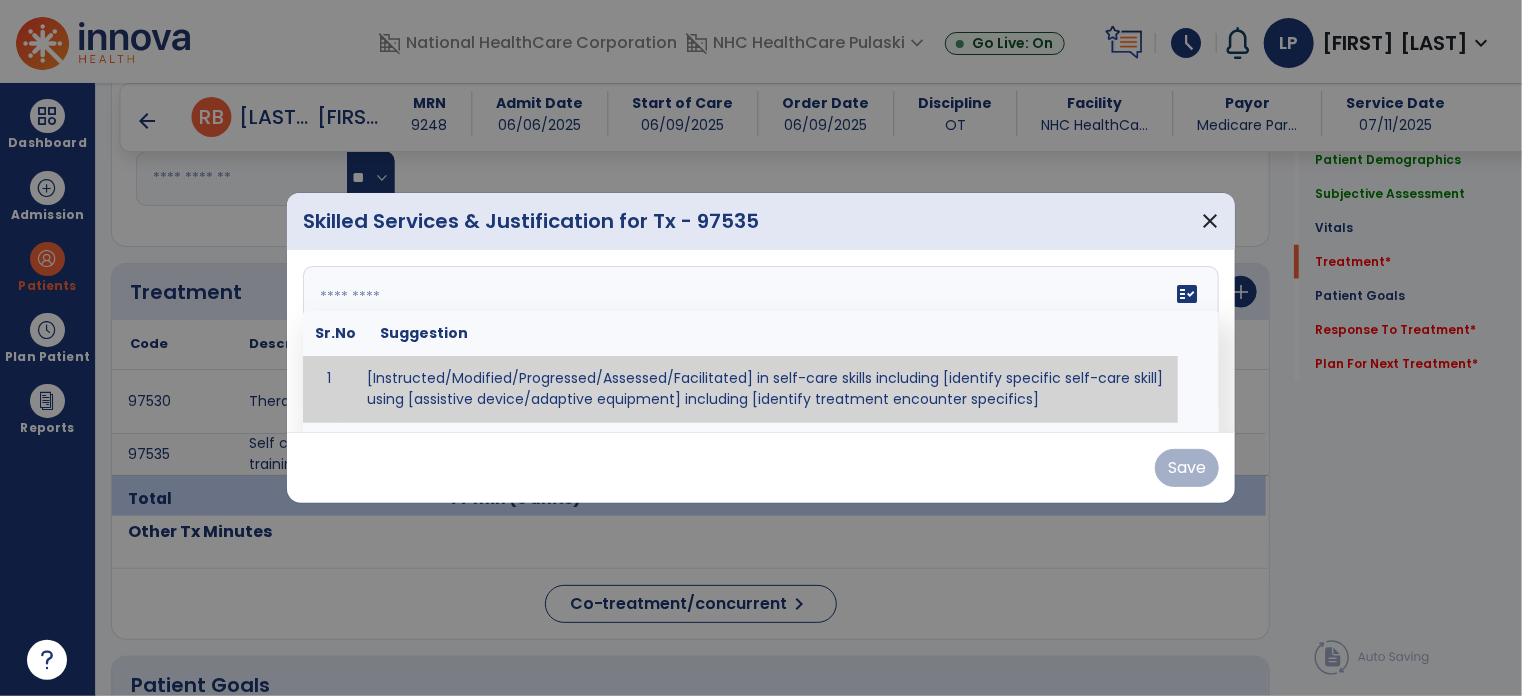 click on "fact_check  Sr.No Suggestion 1 [Instructed/Modified/Progressed/Assessed/Facilitated] in self-care skills including [identify specific self-care skill] using [assistive device/adaptive equipment] including [identify treatment encounter specifics]" at bounding box center (761, 341) 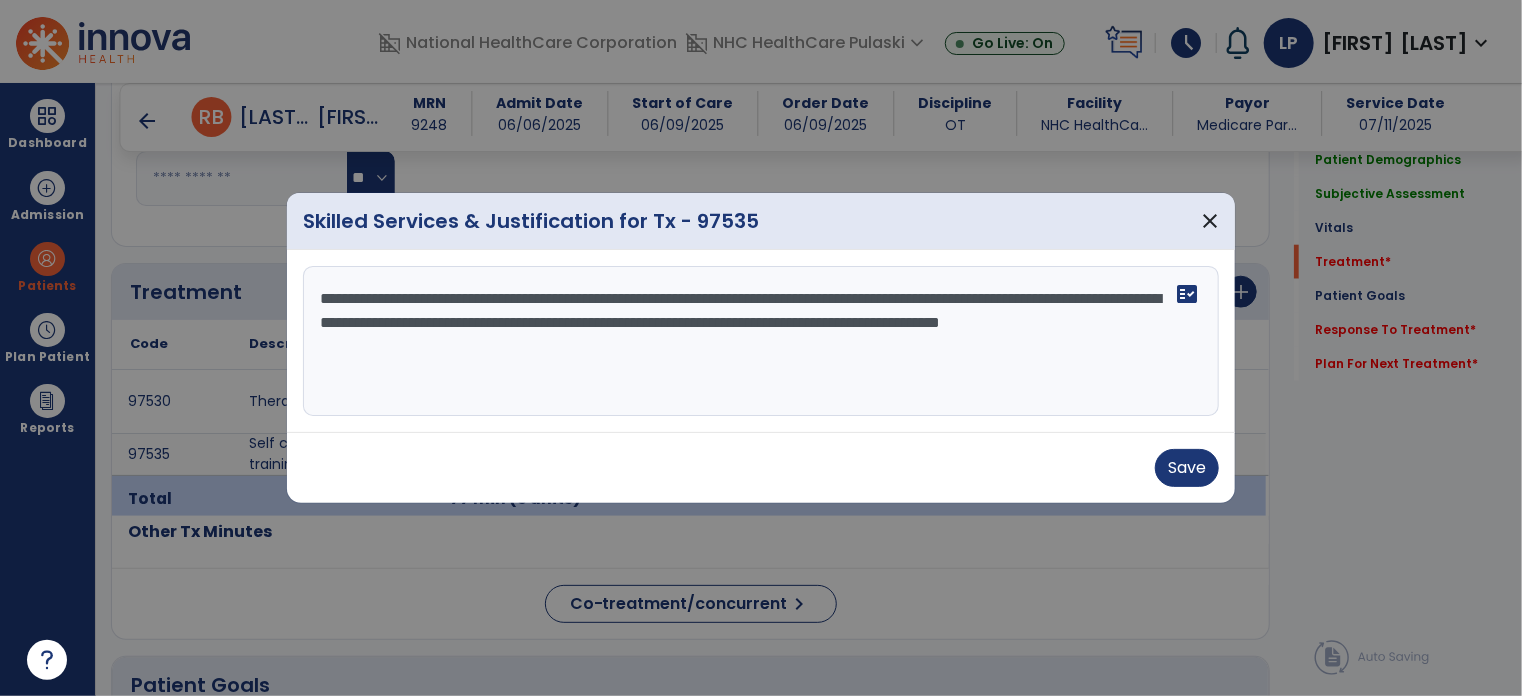 type on "**********" 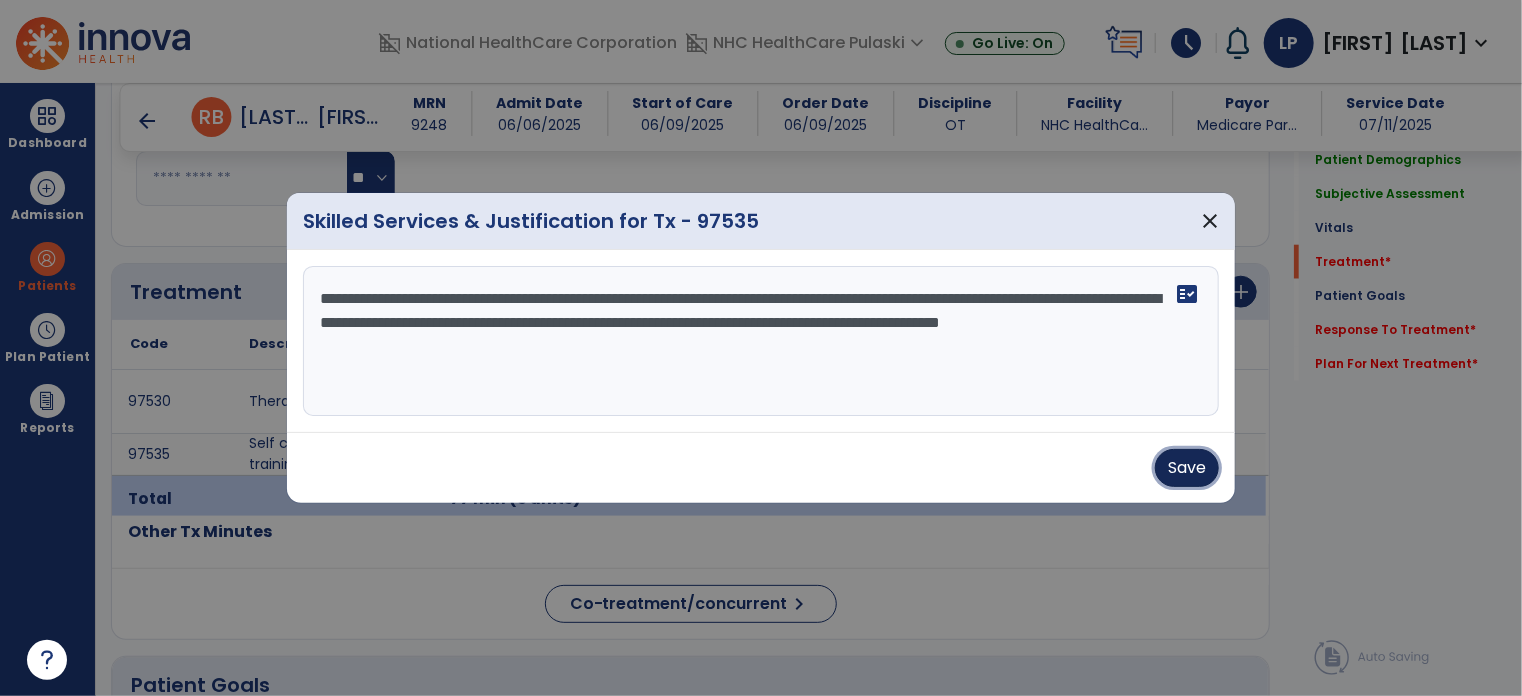 click on "Save" at bounding box center [1187, 468] 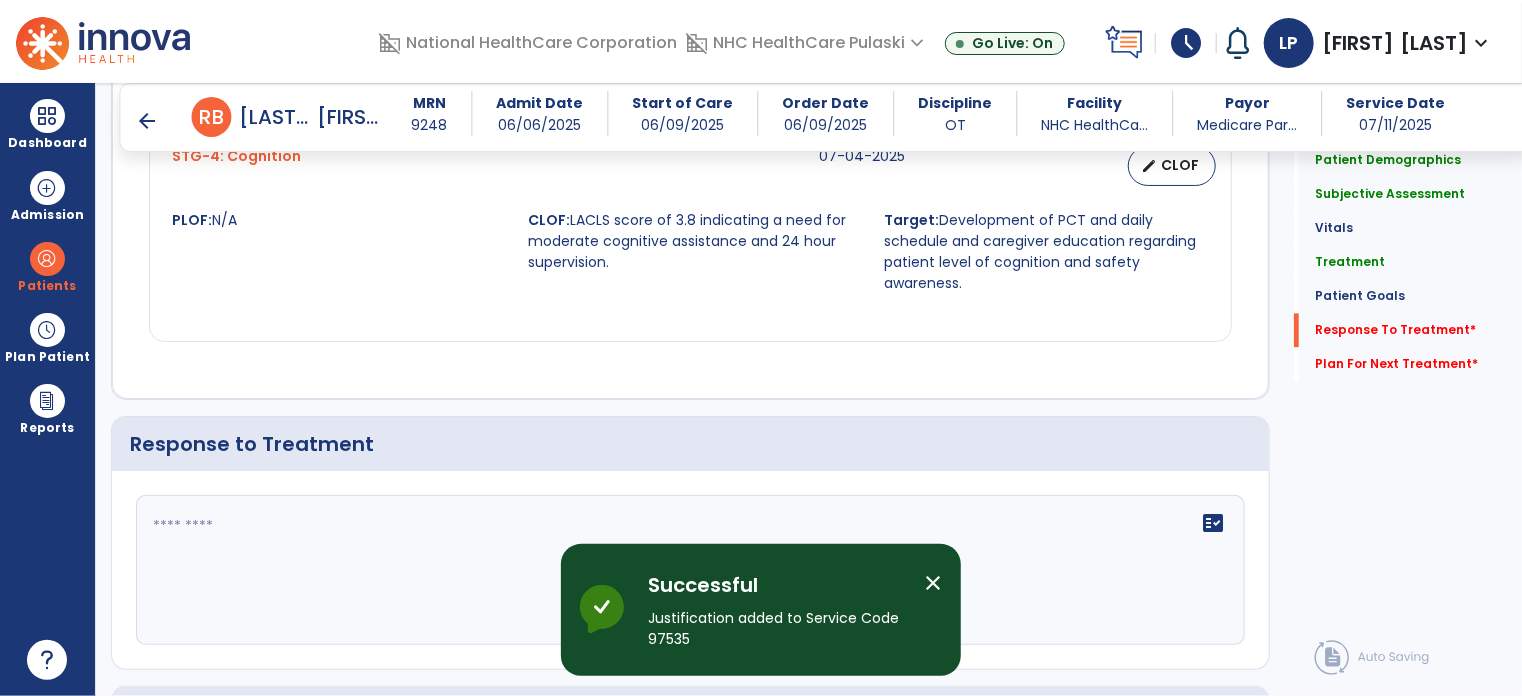 scroll, scrollTop: 2428, scrollLeft: 0, axis: vertical 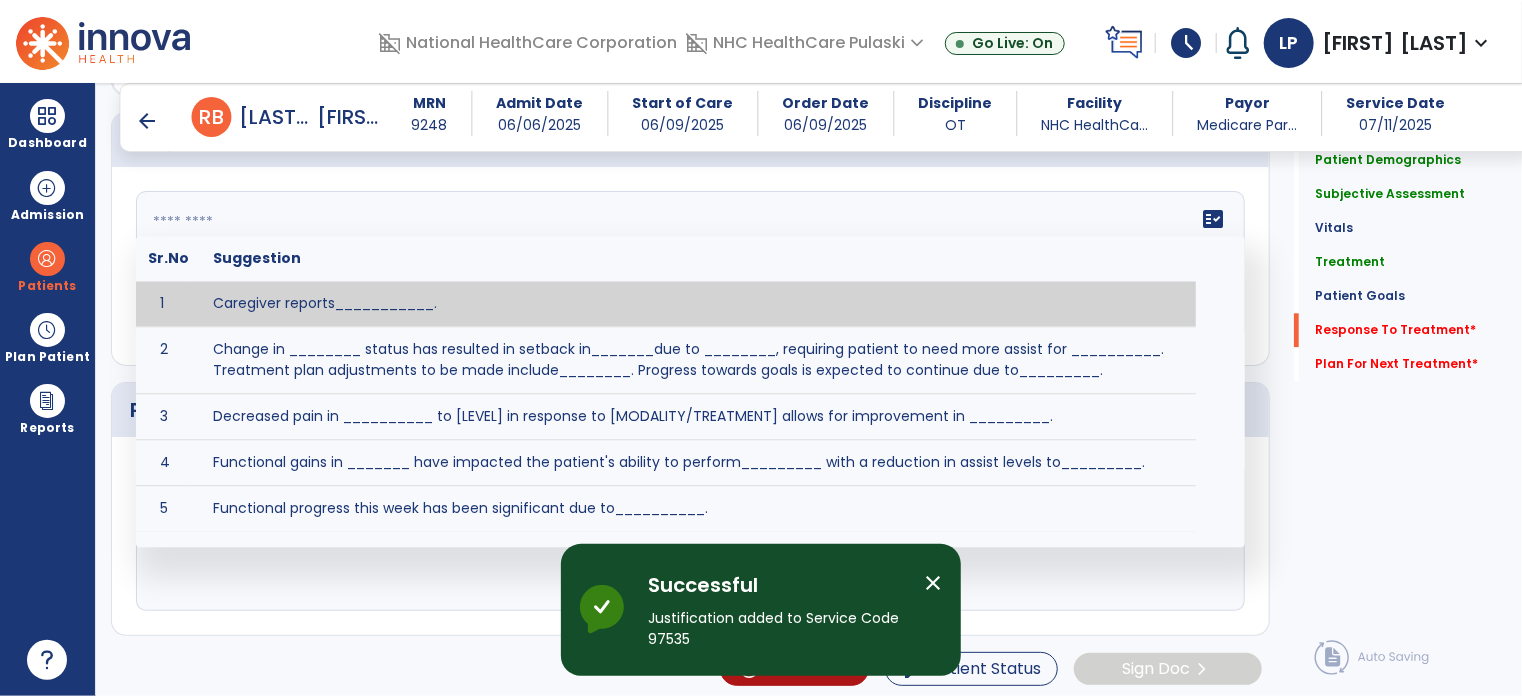 click on "fact_check  Sr.No Suggestion 1 Caregiver reports___________. 2 Change in ________ status has resulted in setback in_______due to ________, requiring patient to need more assist for __________.   Treatment plan adjustments to be made include________.  Progress towards goals is expected to continue due to_________. 3 Decreased pain in __________ to [LEVEL] in response to [MODALITY/TREATMENT] allows for improvement in _________. 4 Functional gains in _______ have impacted the patient's ability to perform_________ with a reduction in assist levels to_________. 5 Functional progress this week has been significant due to__________. 6 Gains in ________ have improved the patient's ability to perform ______with decreased levels of assist to___________. 7 Improvement in ________allows patient to tolerate higher levels of challenges in_________. 8 Pain in [AREA] has decreased to [LEVEL] in response to [TREATMENT/MODALITY], allowing fore ease in completing__________. 9 10 11 12 13 14 15 16 17 18 19 20 21" 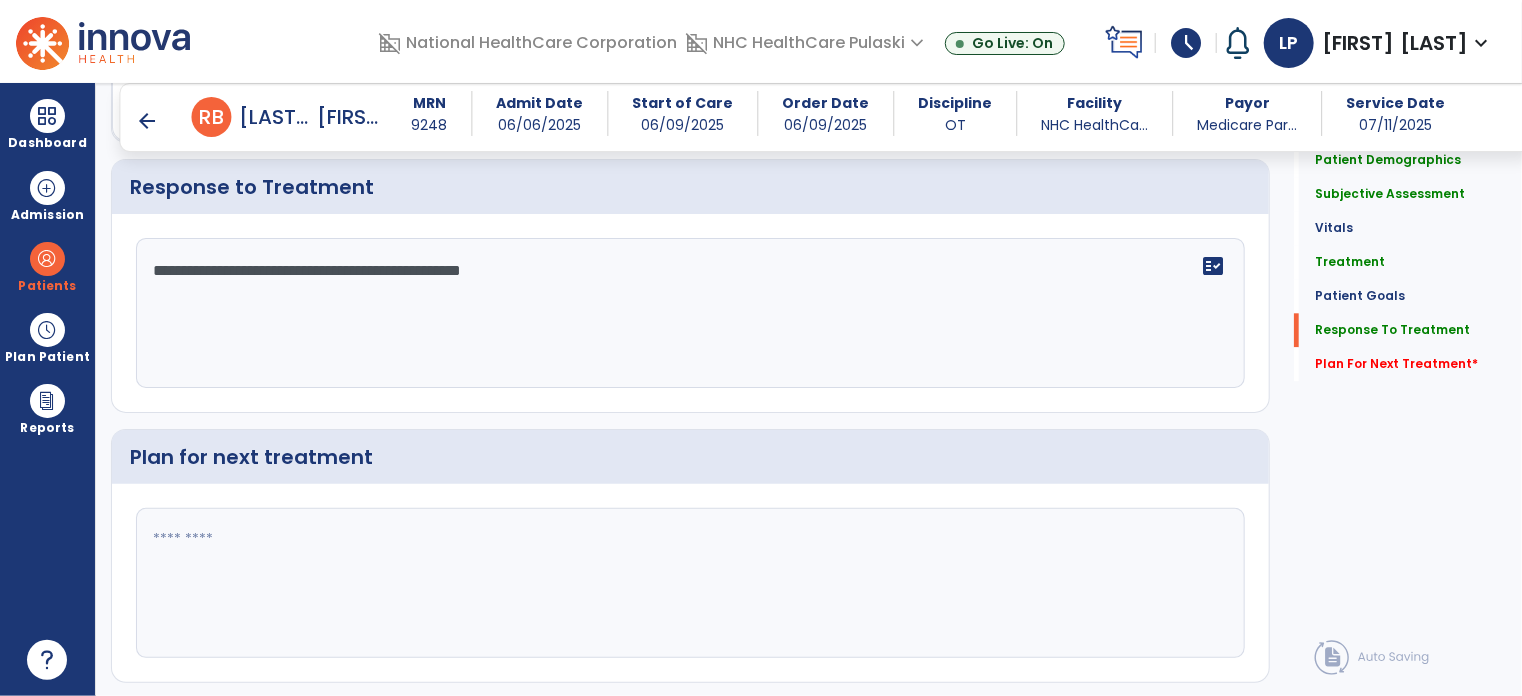 scroll, scrollTop: 2428, scrollLeft: 0, axis: vertical 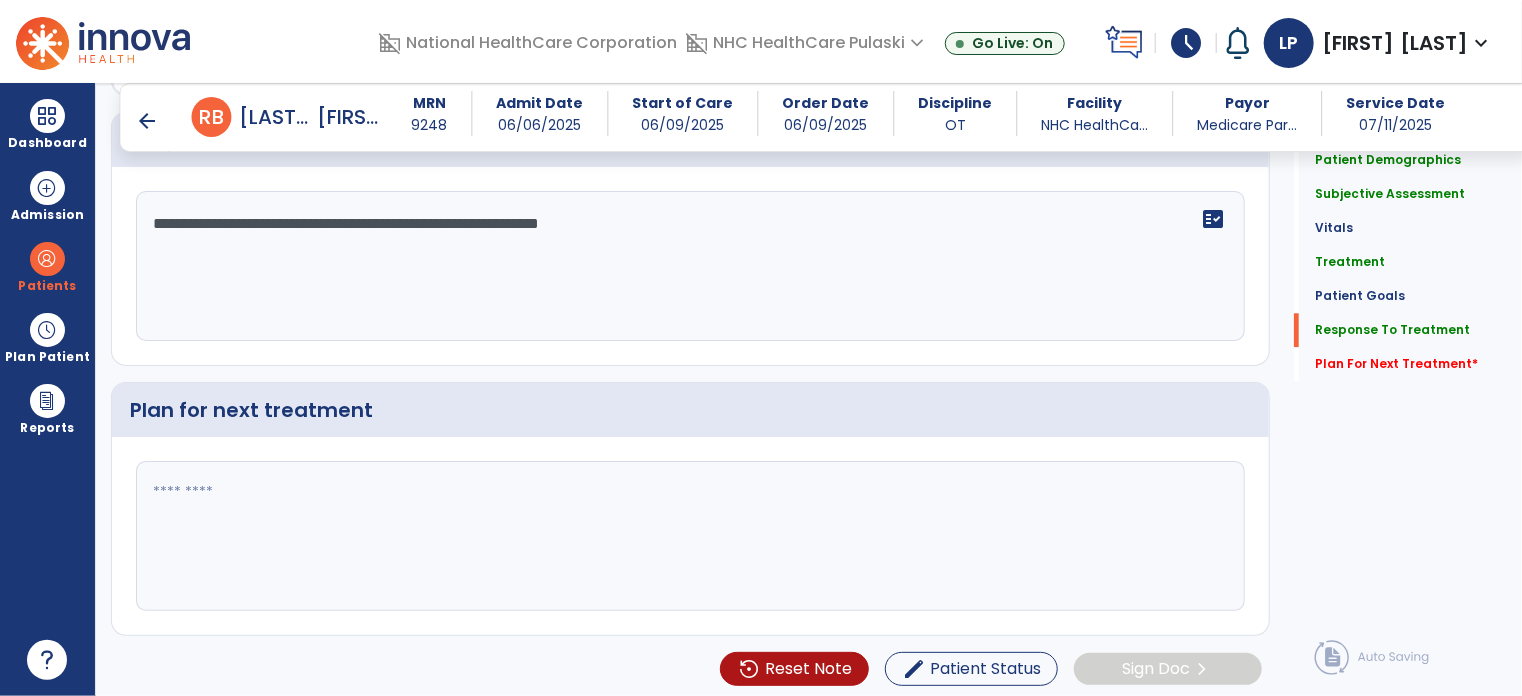 type on "**********" 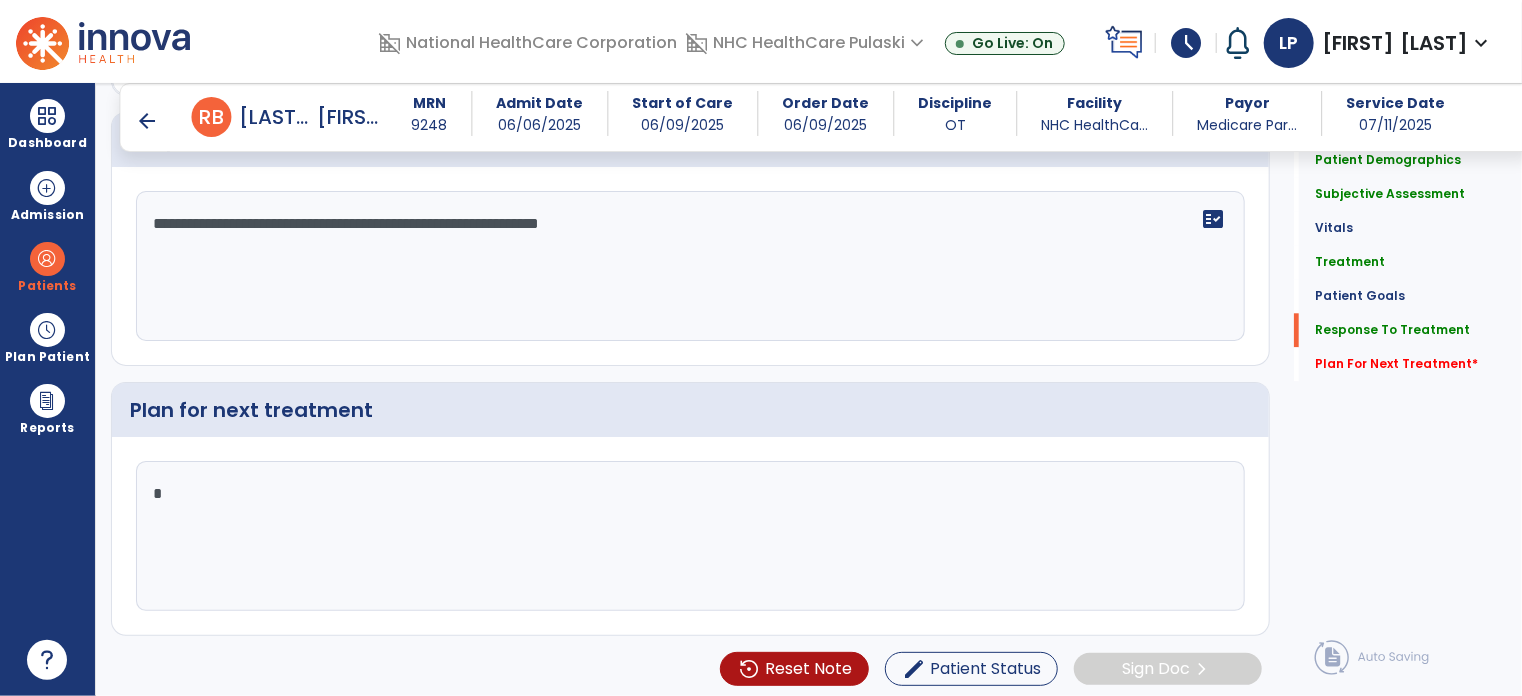 click 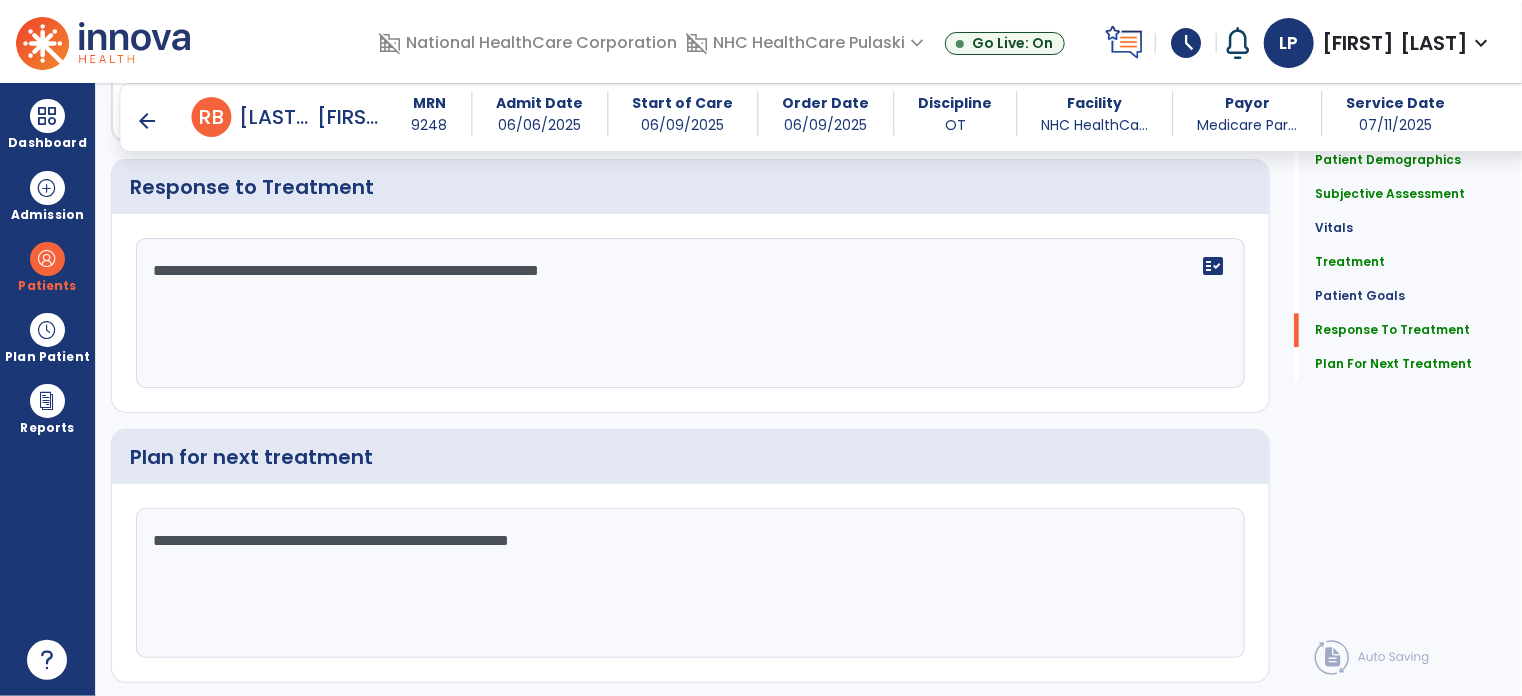 scroll, scrollTop: 2428, scrollLeft: 0, axis: vertical 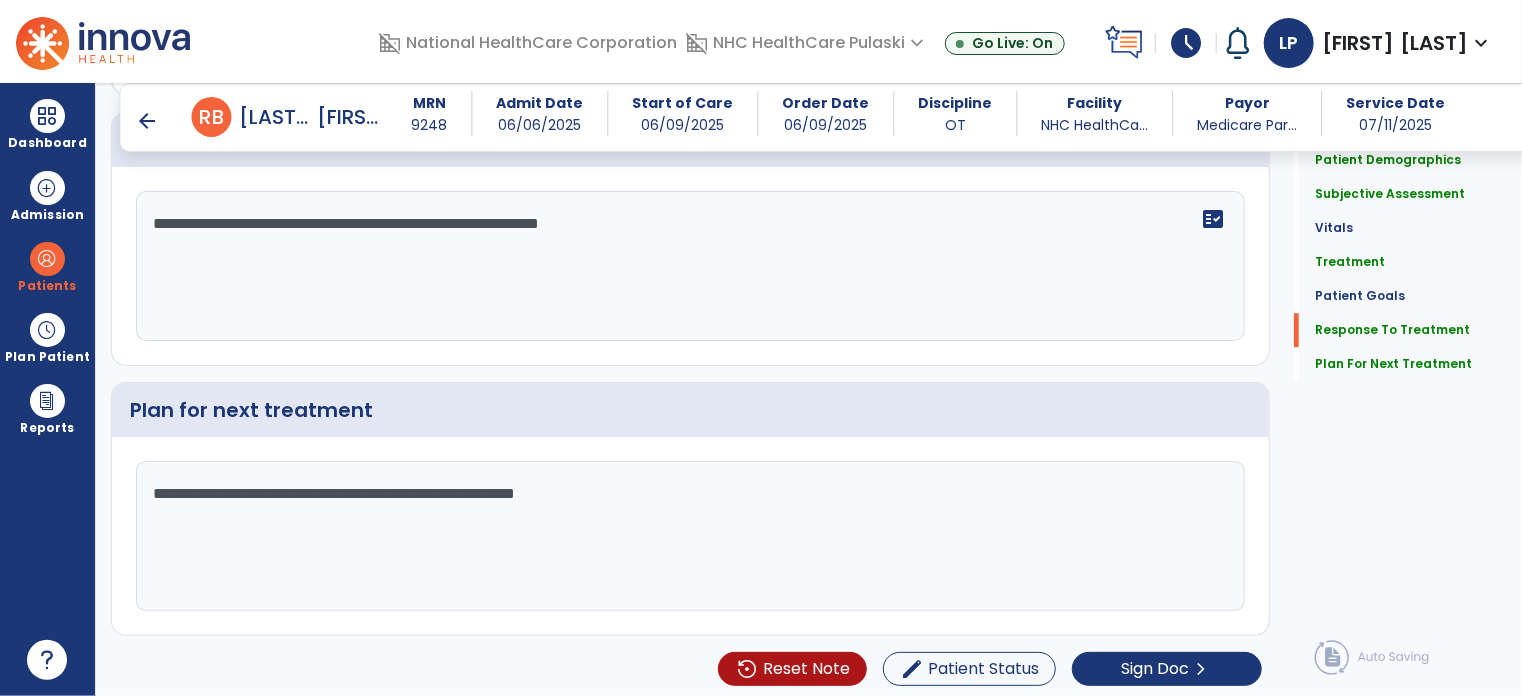 type on "**********" 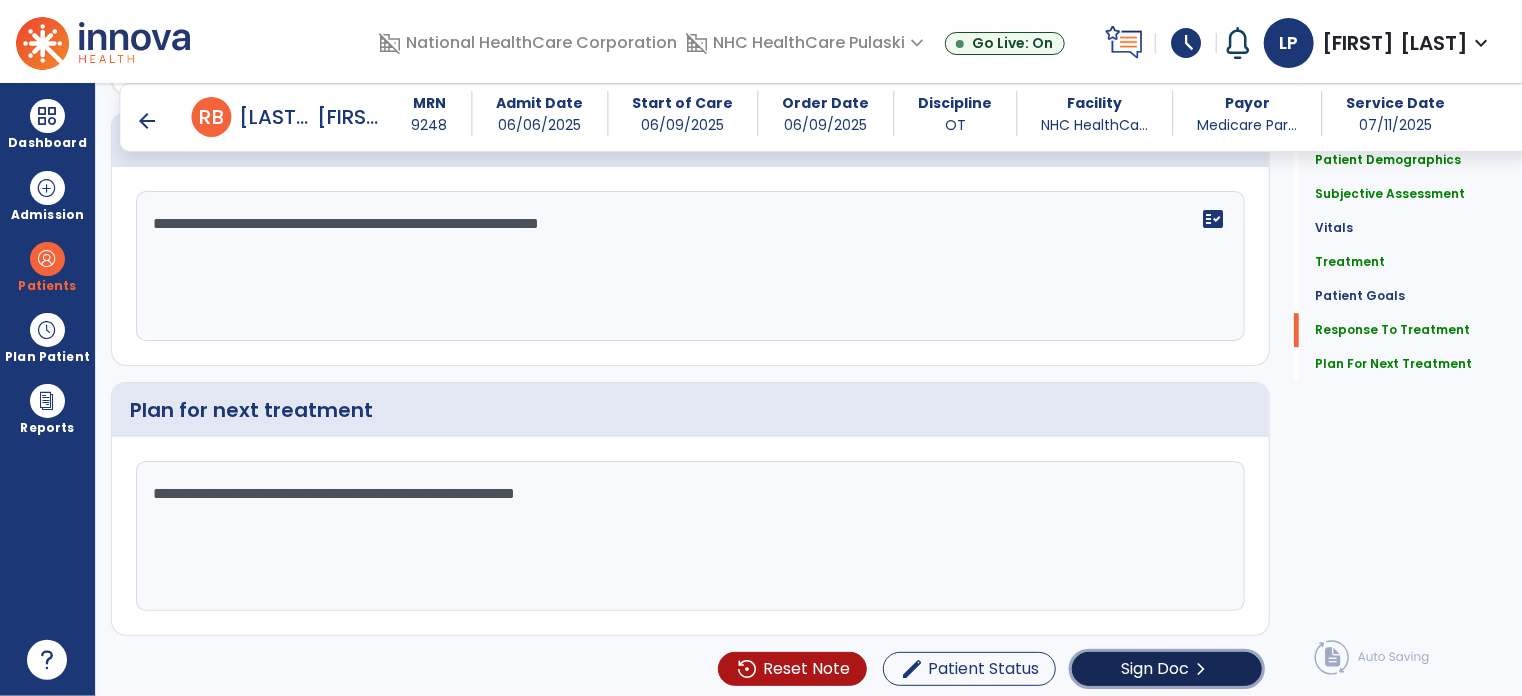 click on "Sign Doc" 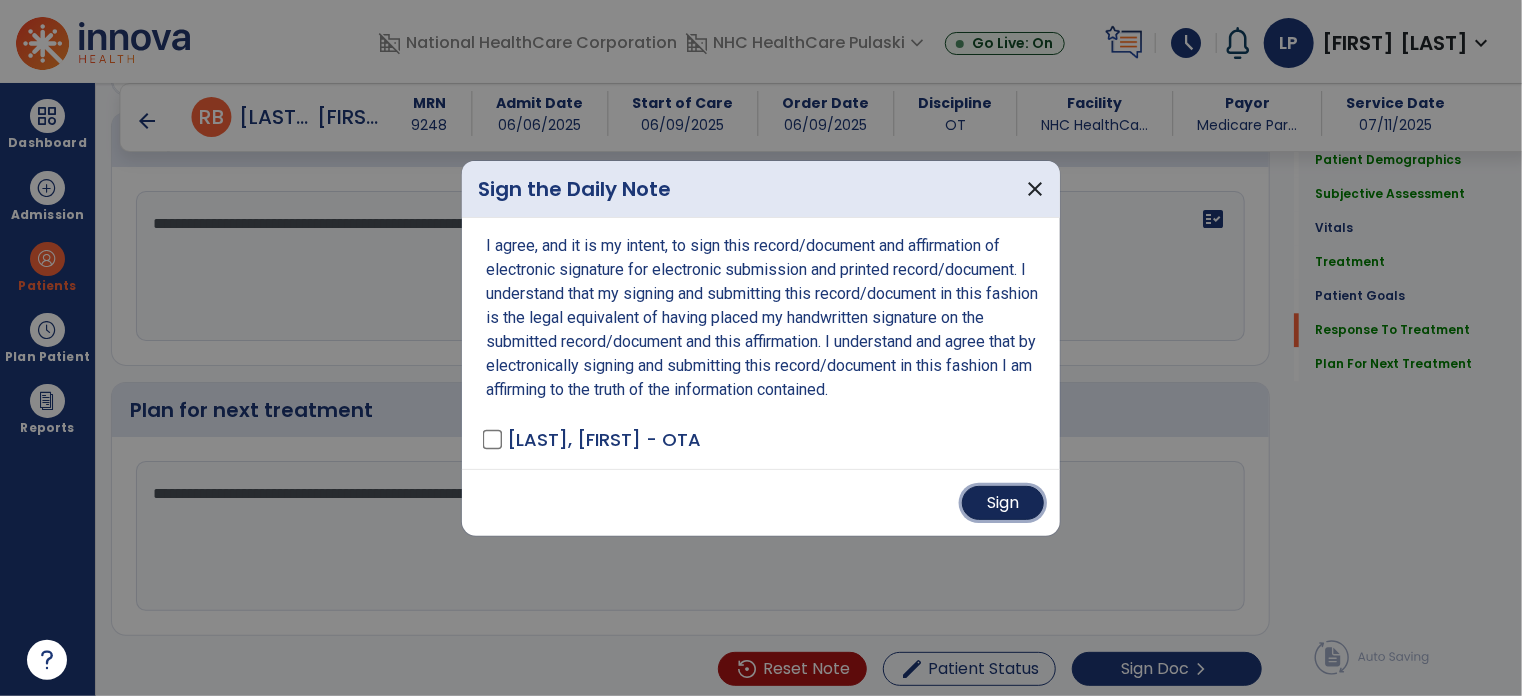 click on "Sign" at bounding box center (1003, 503) 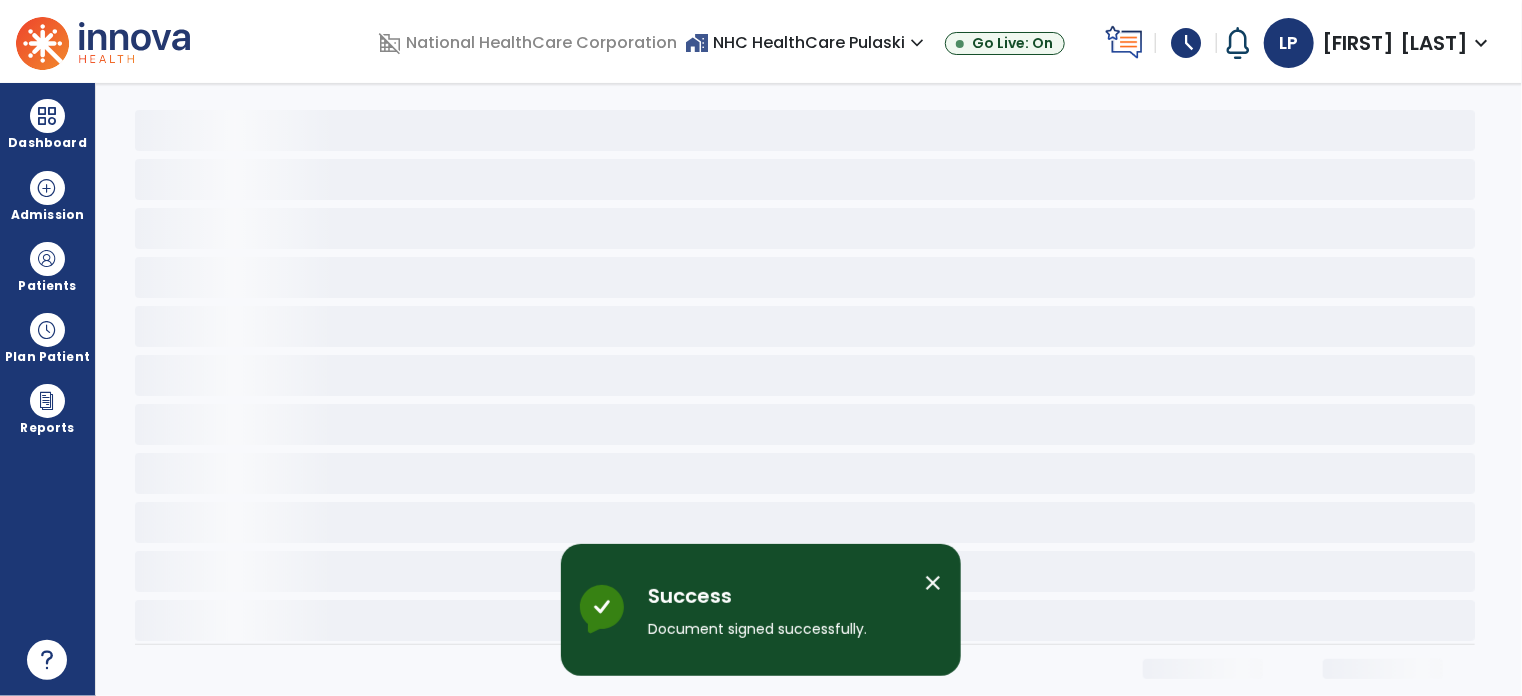 scroll, scrollTop: 0, scrollLeft: 0, axis: both 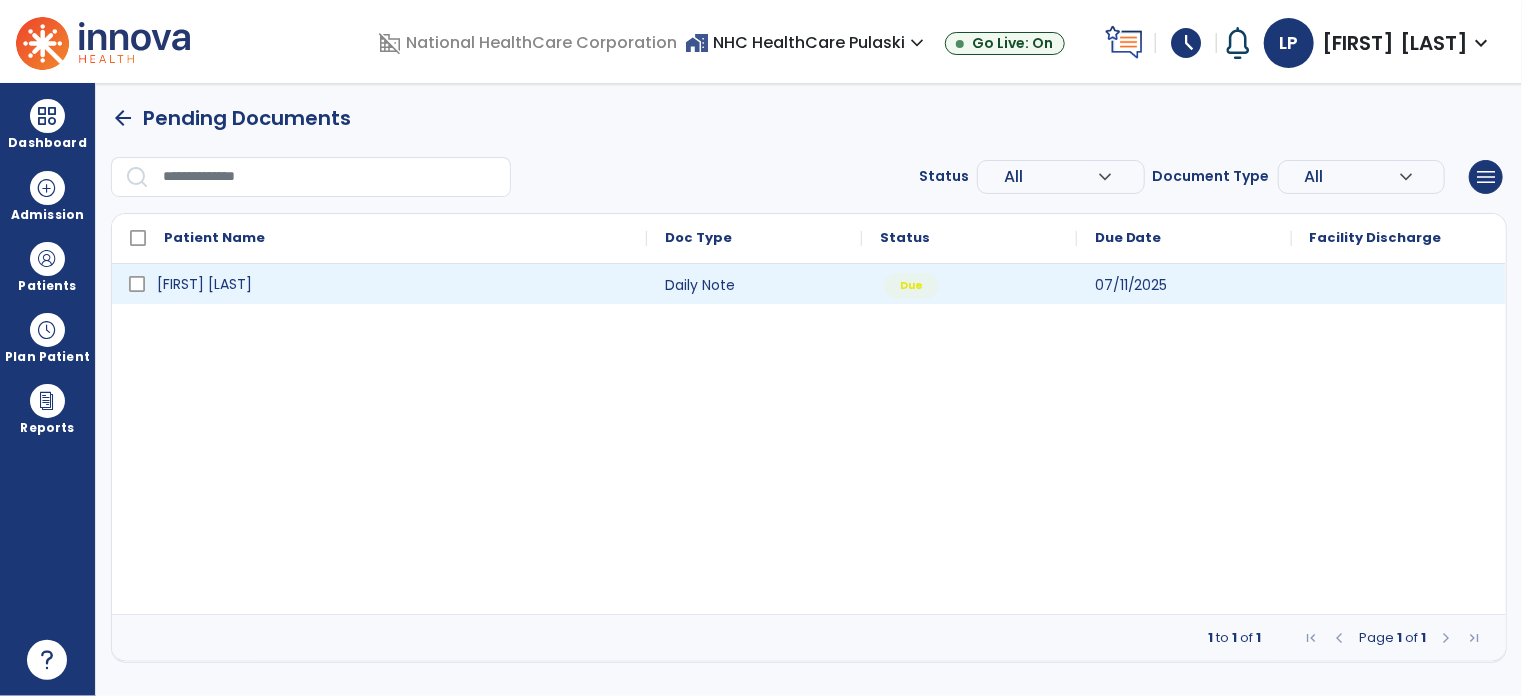 click on "[FIRST] [LAST]" at bounding box center (393, 284) 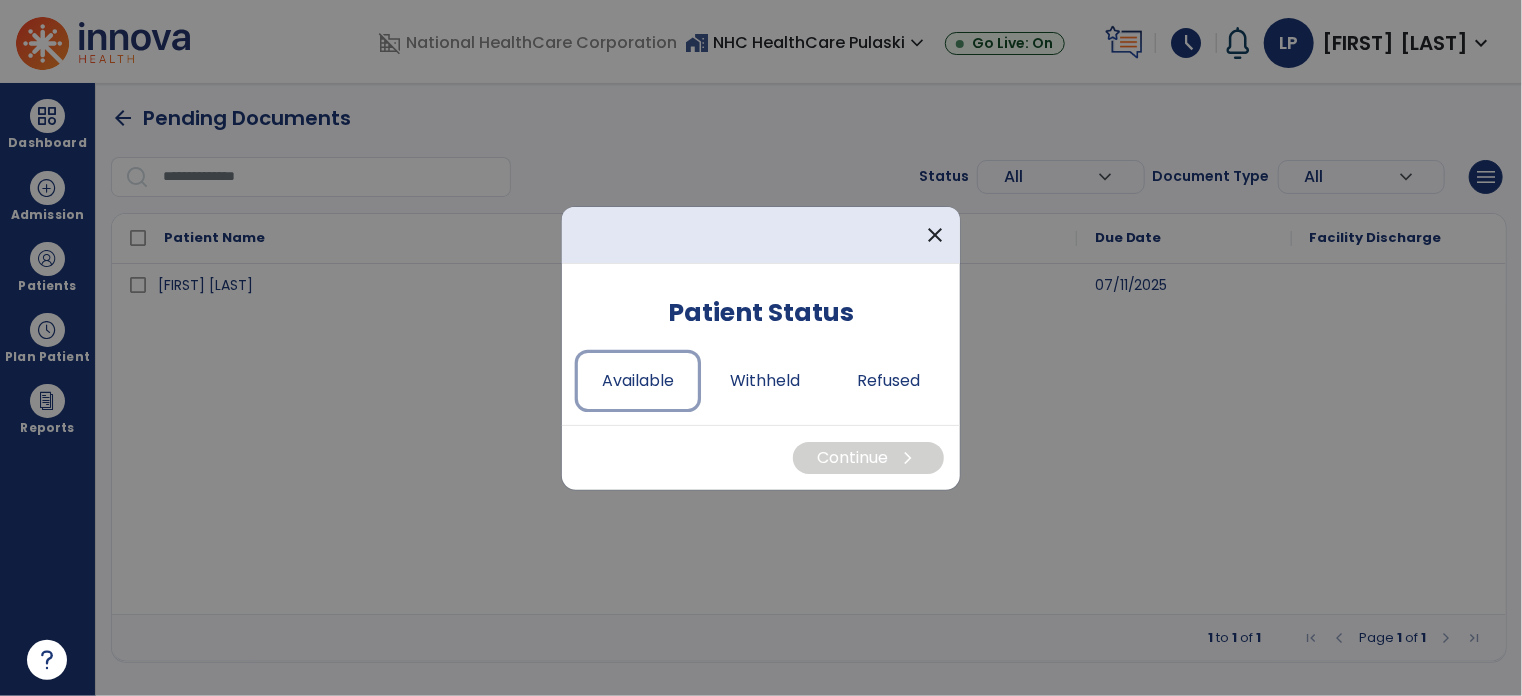 click on "Available" at bounding box center [638, 381] 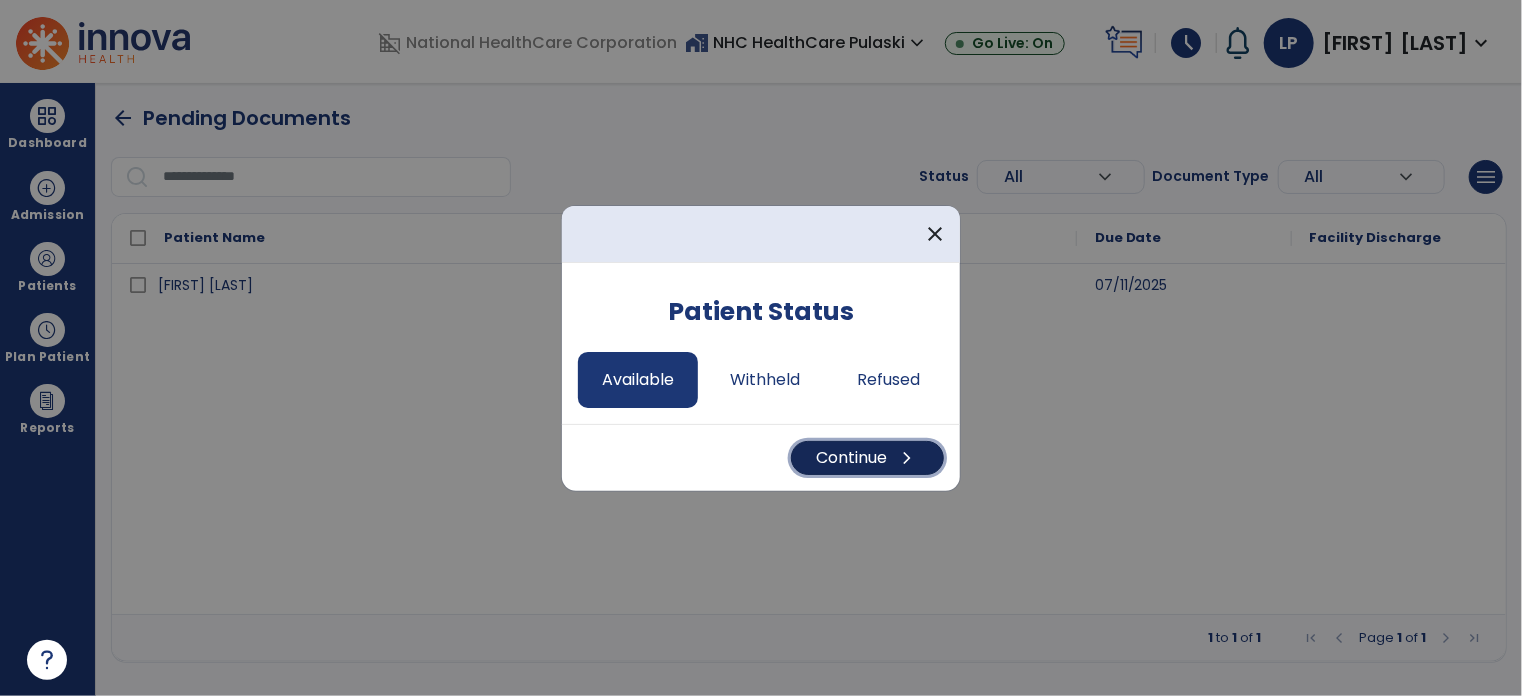 click on "Continue   chevron_right" at bounding box center (867, 458) 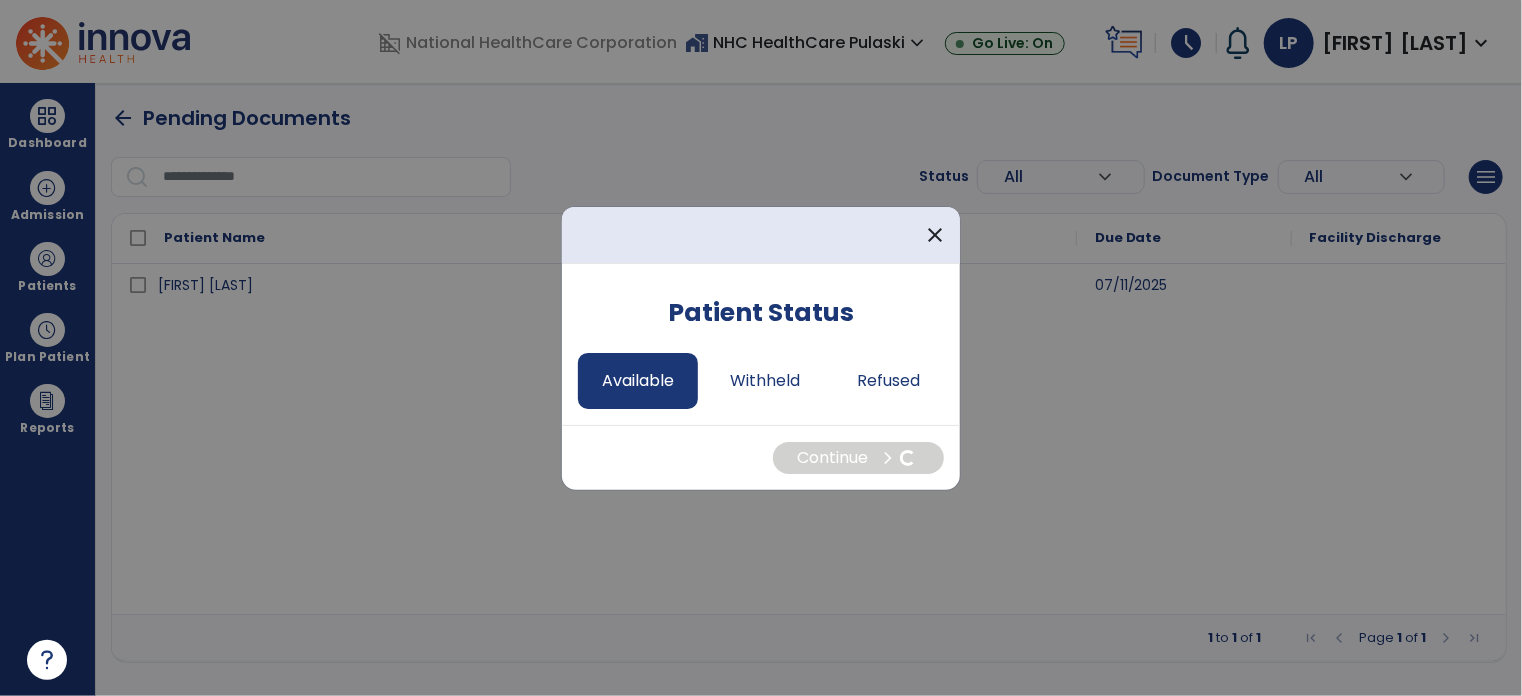 select on "*" 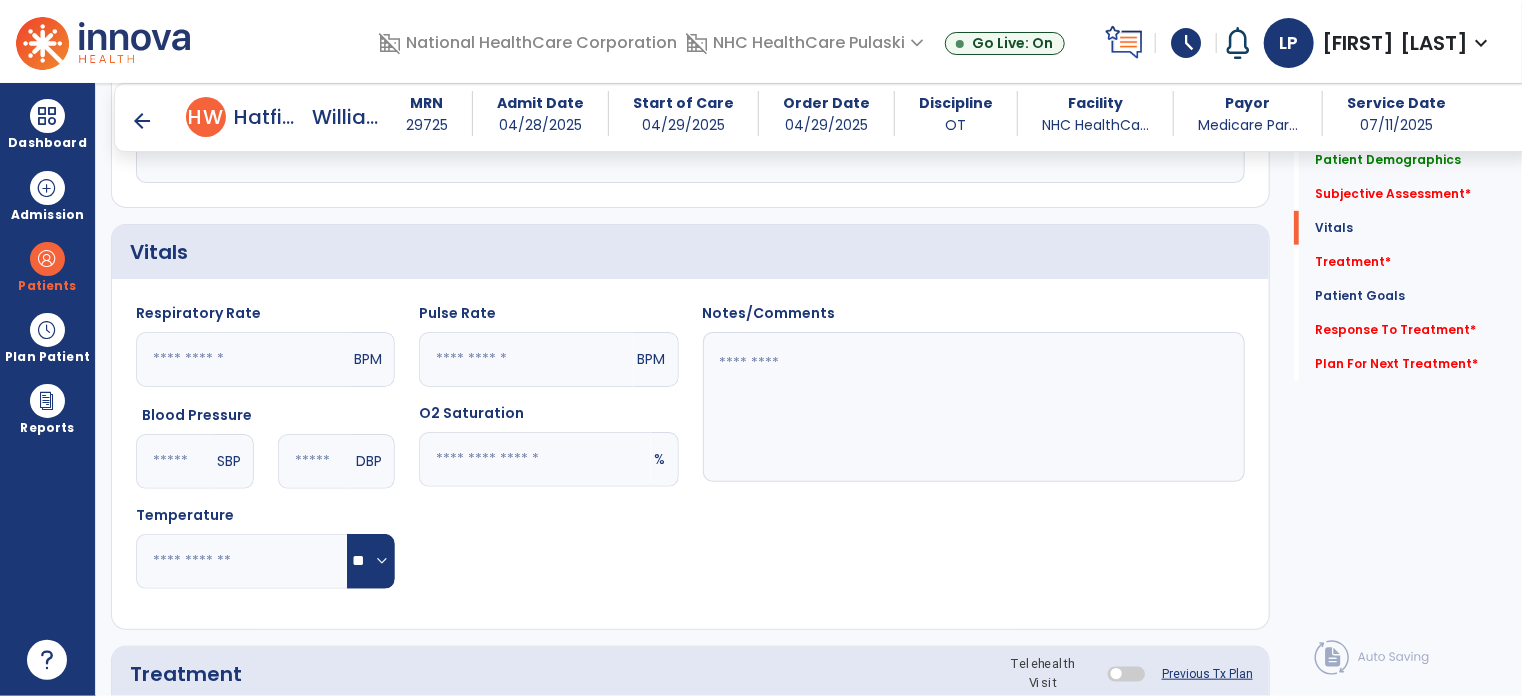 scroll, scrollTop: 408, scrollLeft: 0, axis: vertical 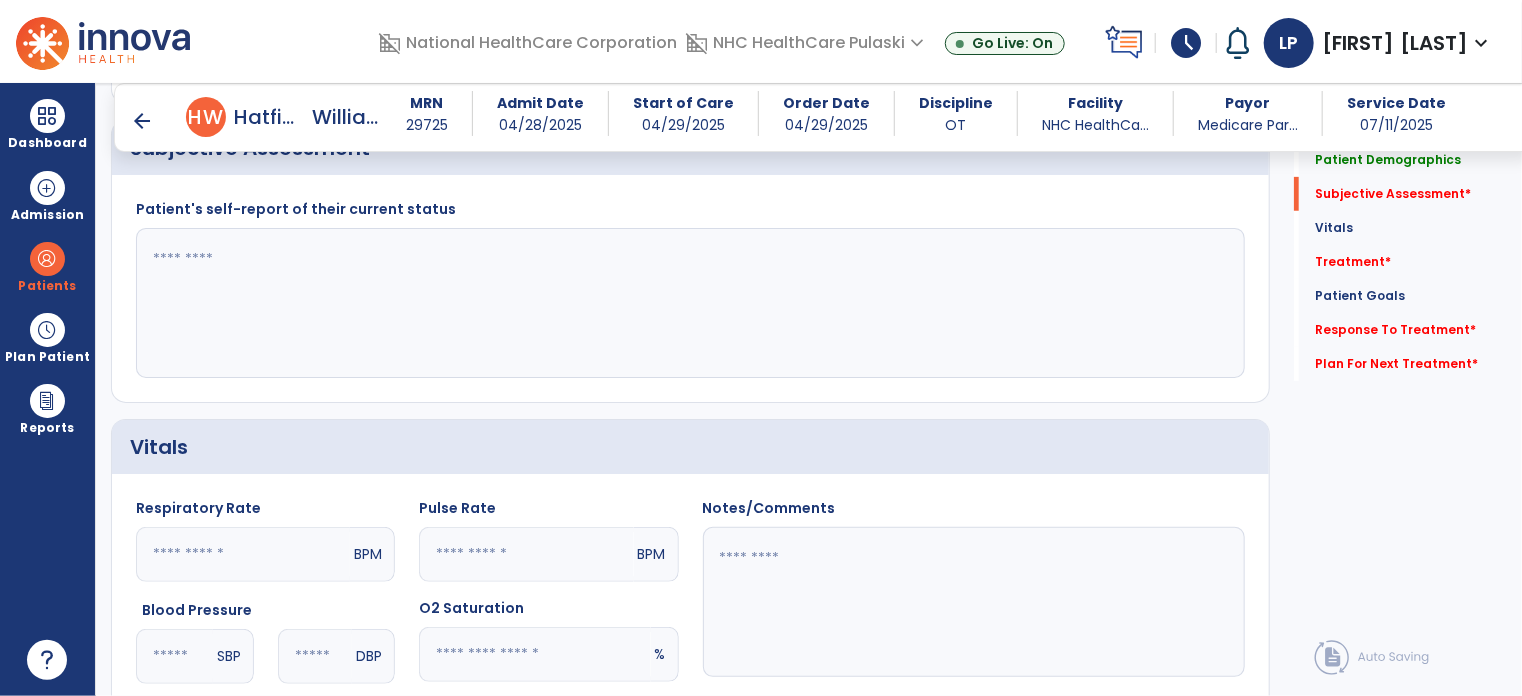 click 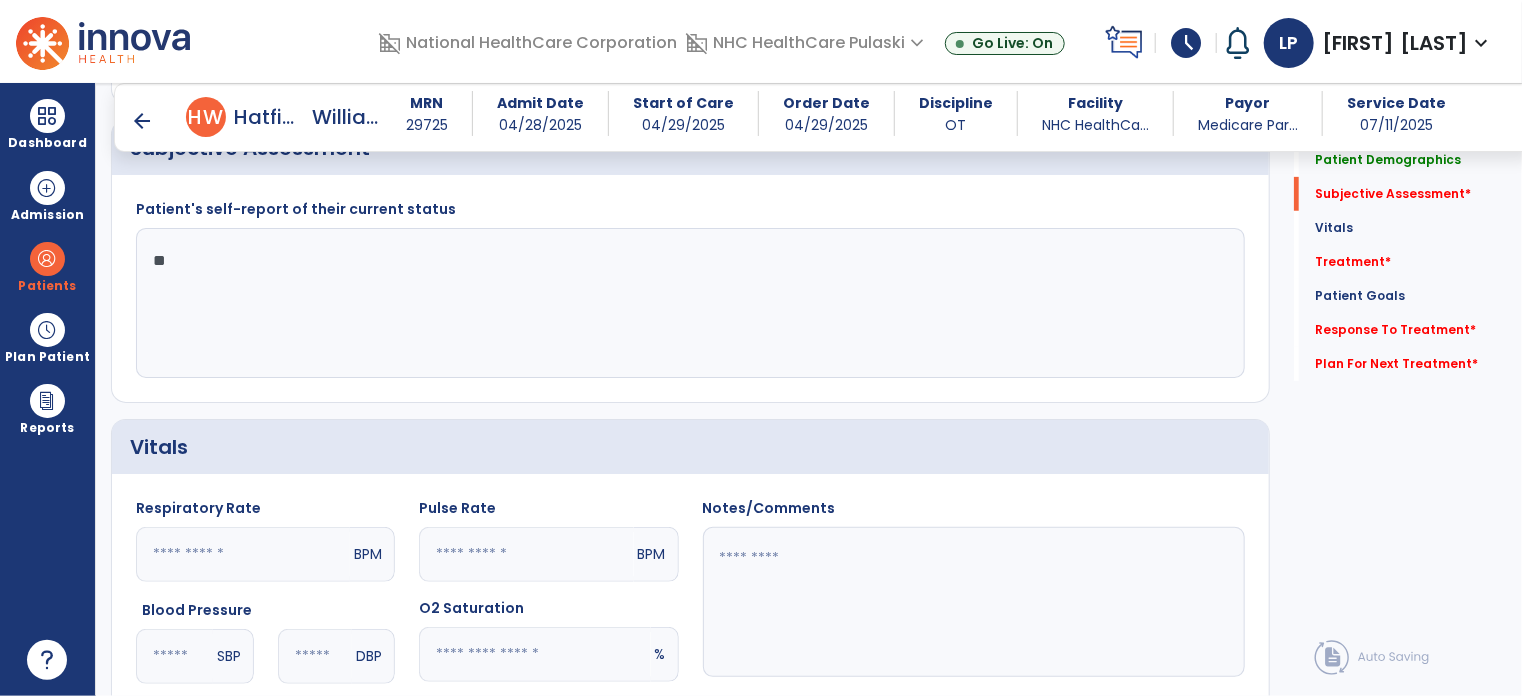 type on "*" 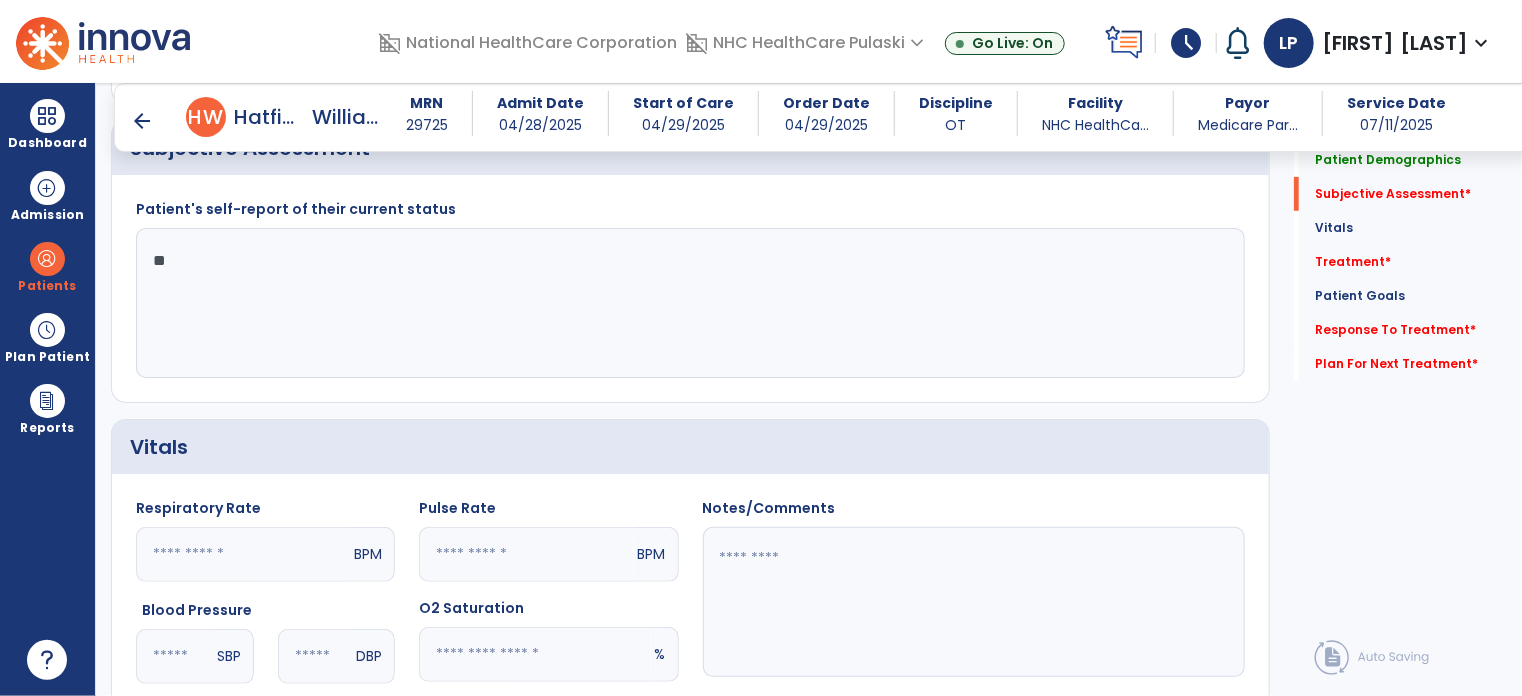 type on "*" 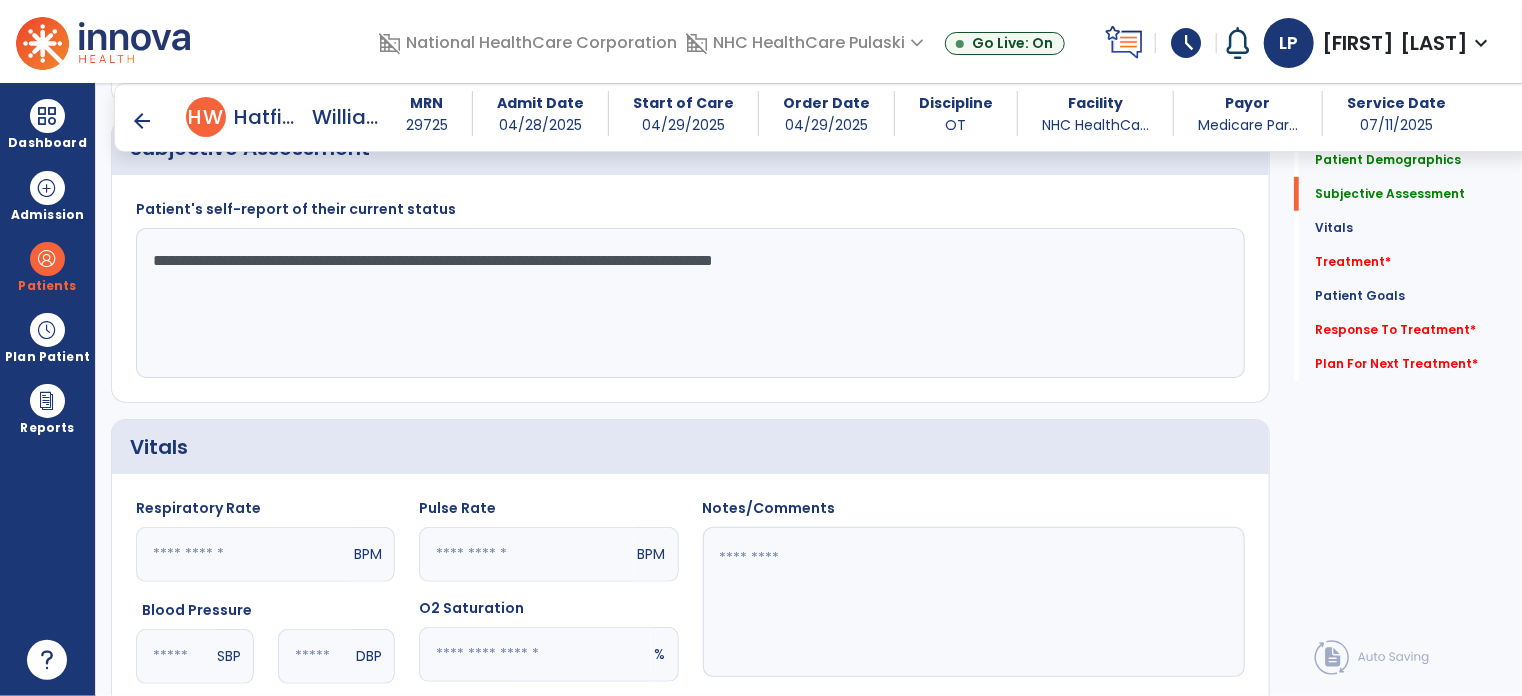 drag, startPoint x: 659, startPoint y: 255, endPoint x: 635, endPoint y: 291, distance: 43.266617 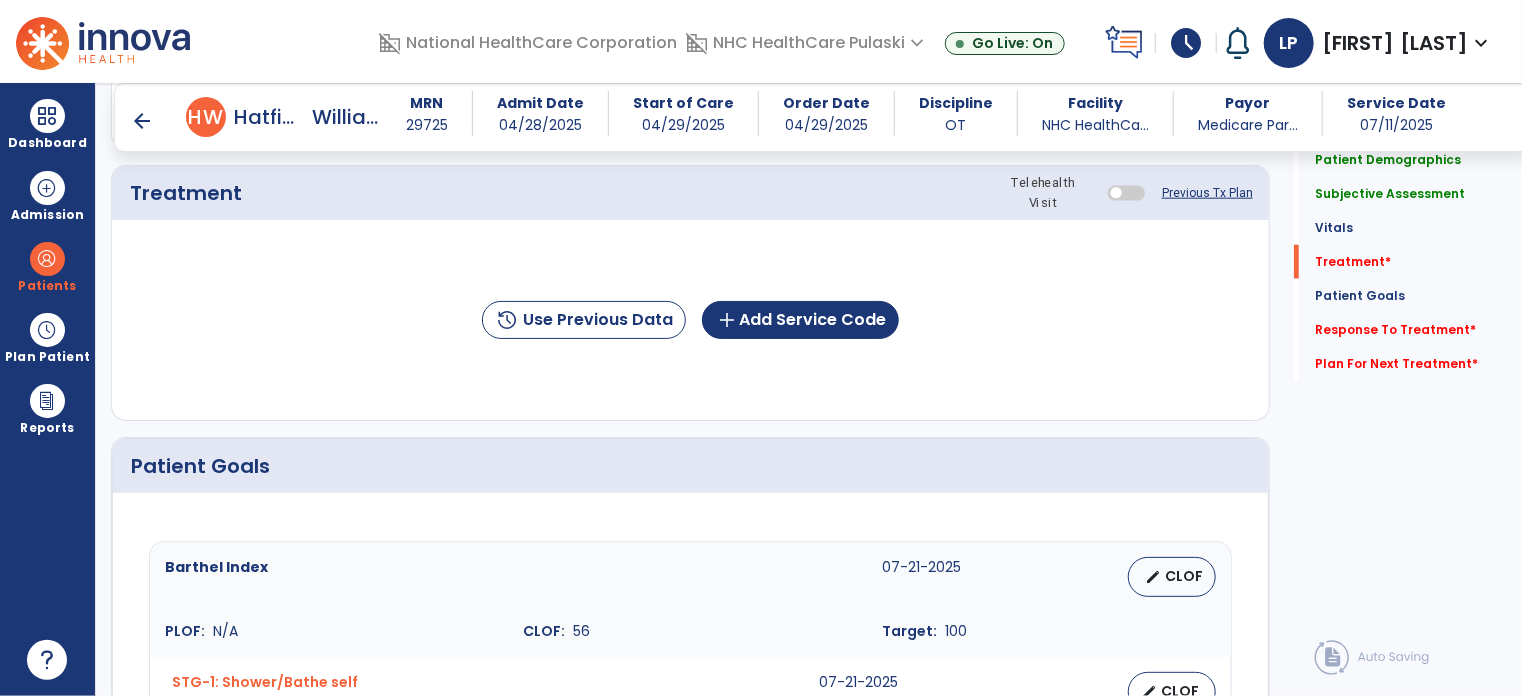 scroll, scrollTop: 1078, scrollLeft: 0, axis: vertical 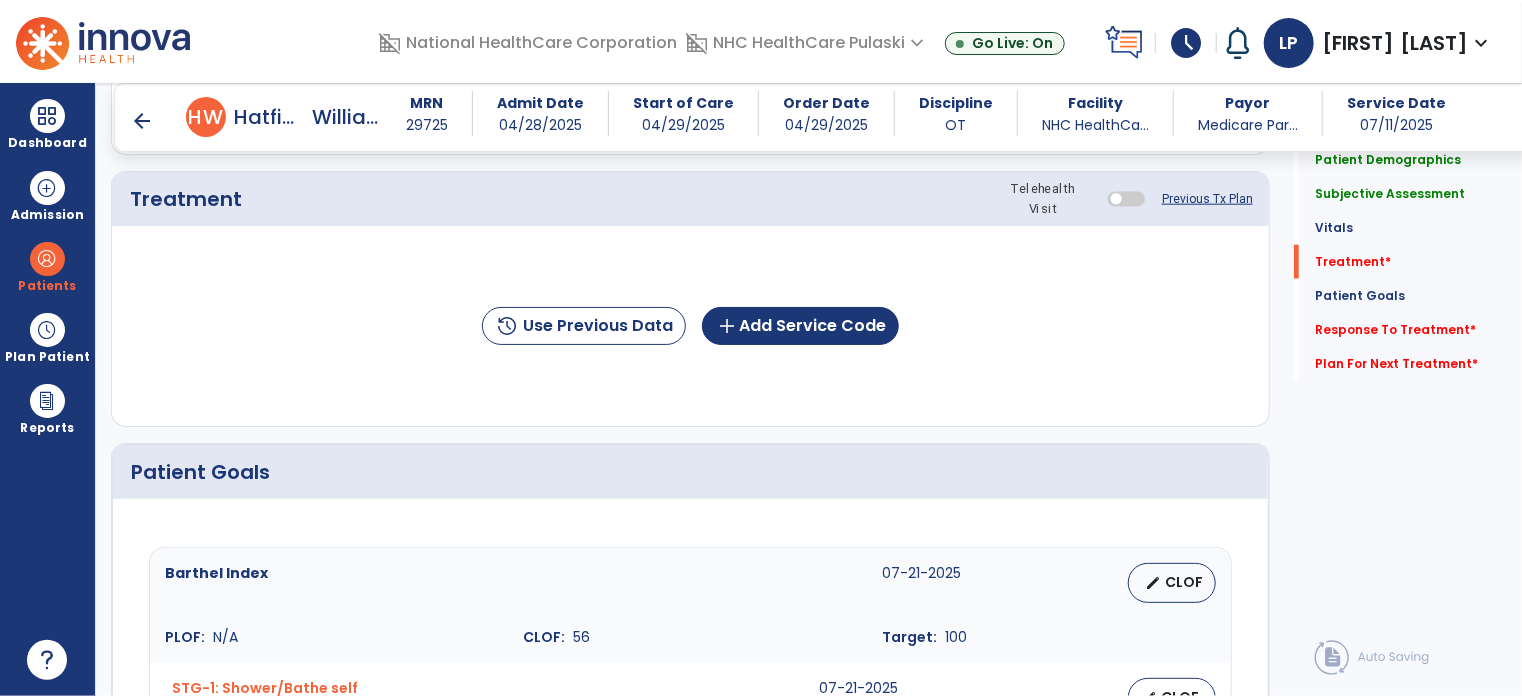 type on "**********" 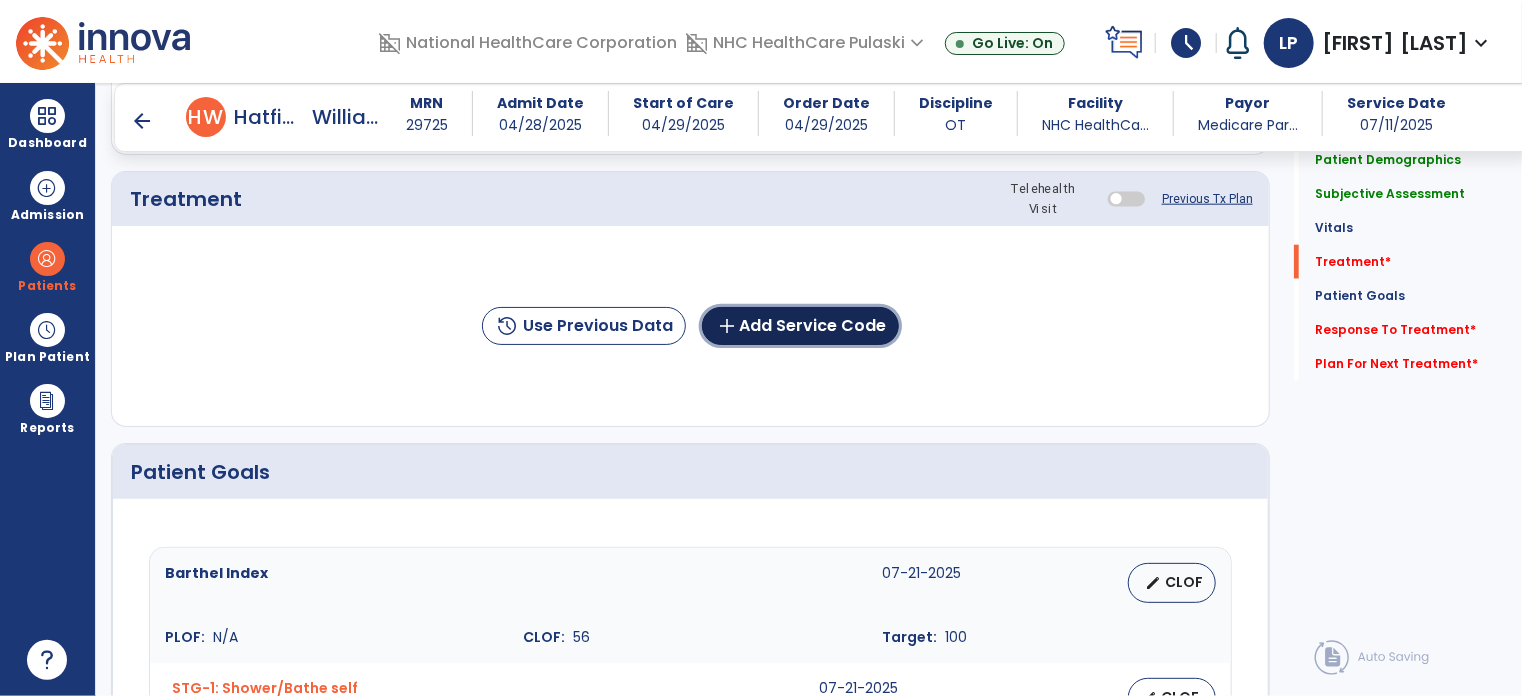 click on "add  Add Service Code" 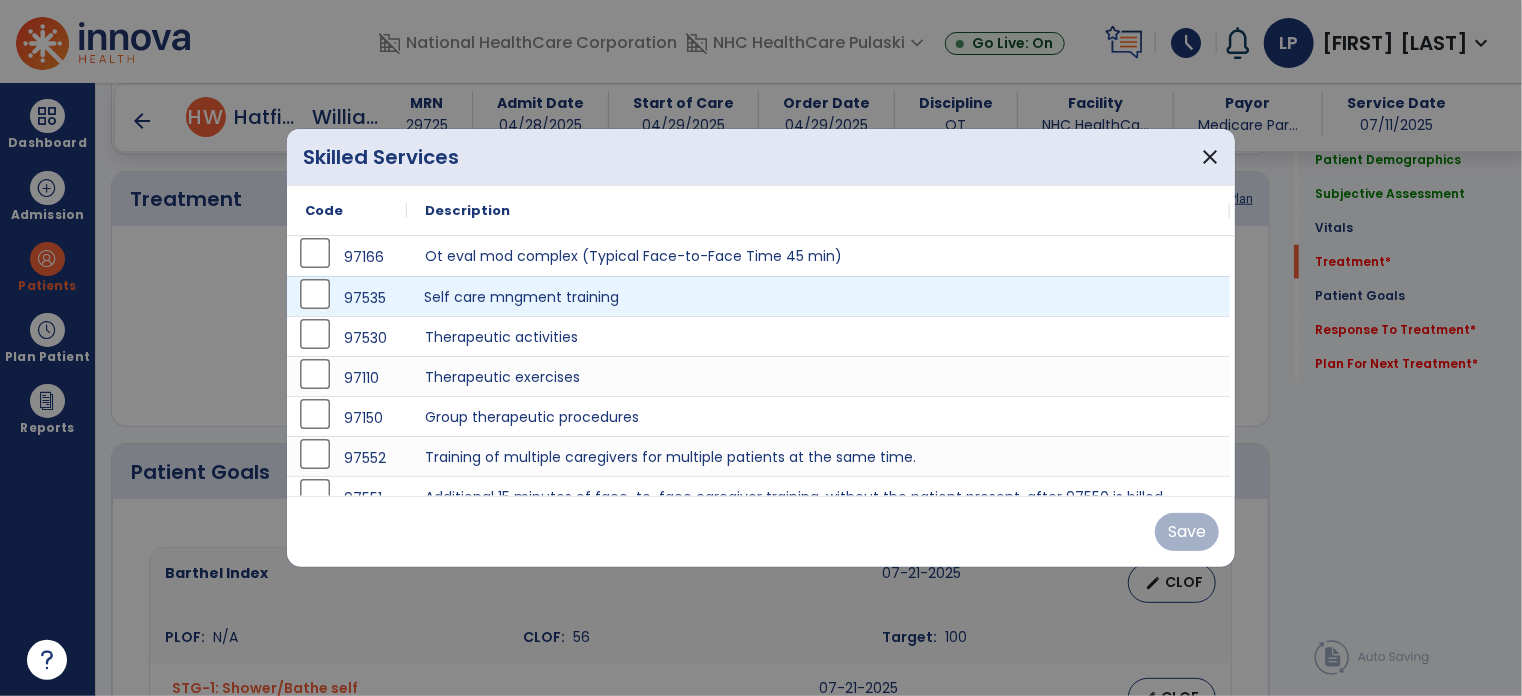 click on "Self care mngment training" at bounding box center (818, 296) 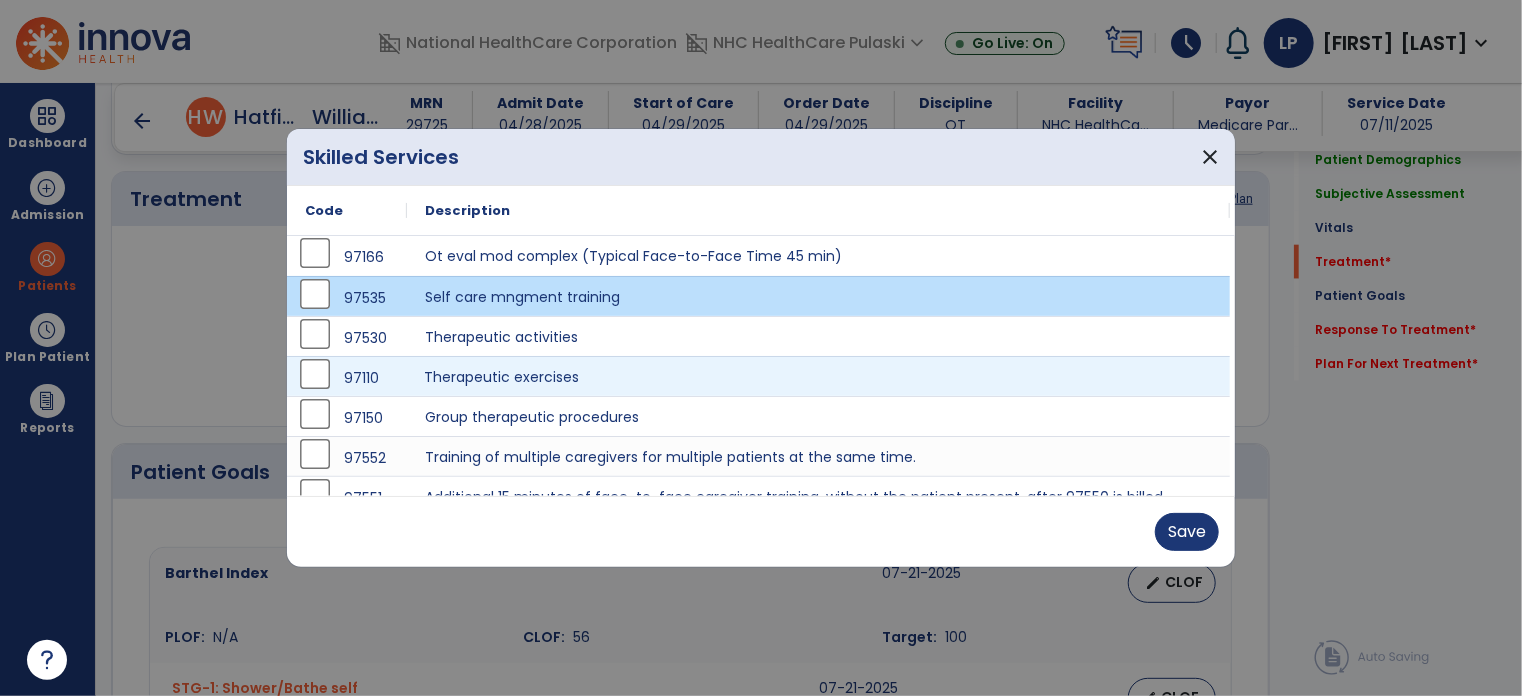 click on "Therapeutic exercises" at bounding box center [818, 376] 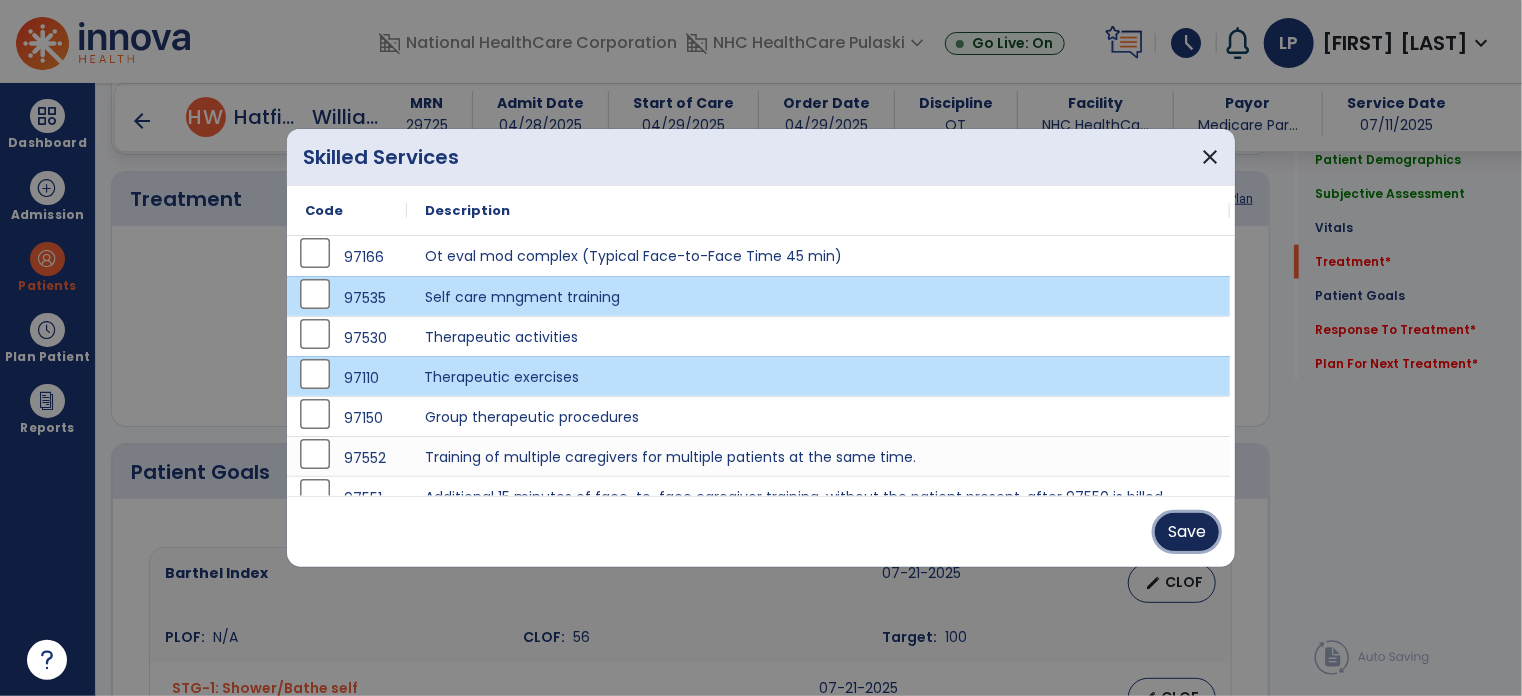 click on "Save" at bounding box center [1187, 532] 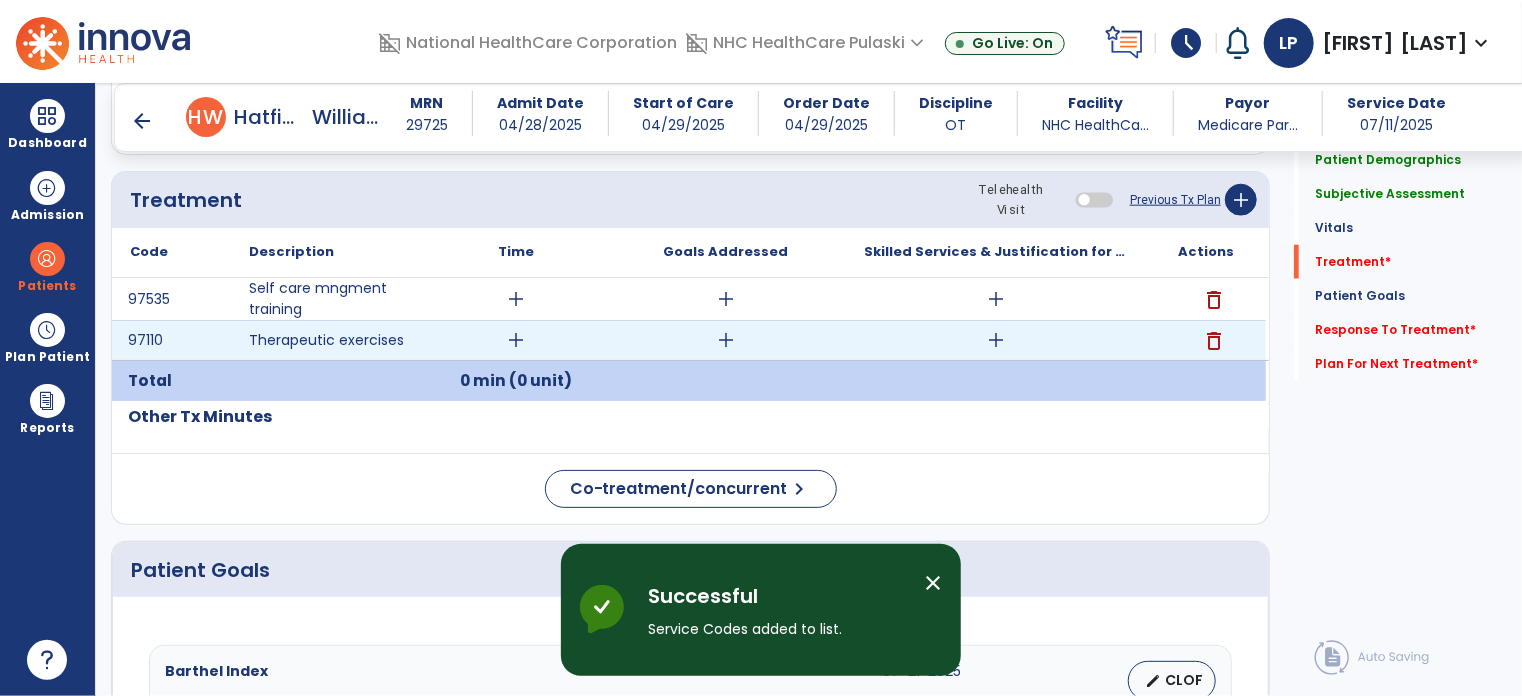 click on "add" at bounding box center [516, 340] 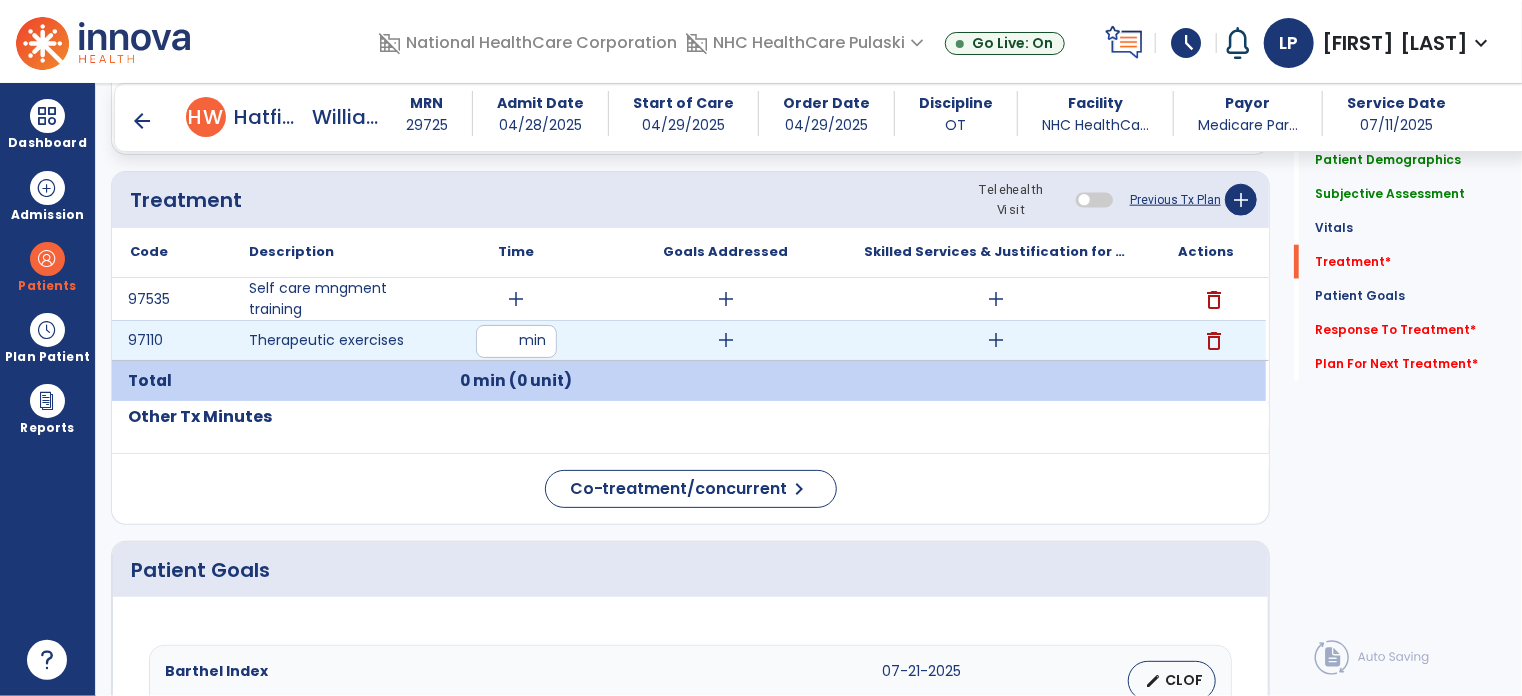 type on "**" 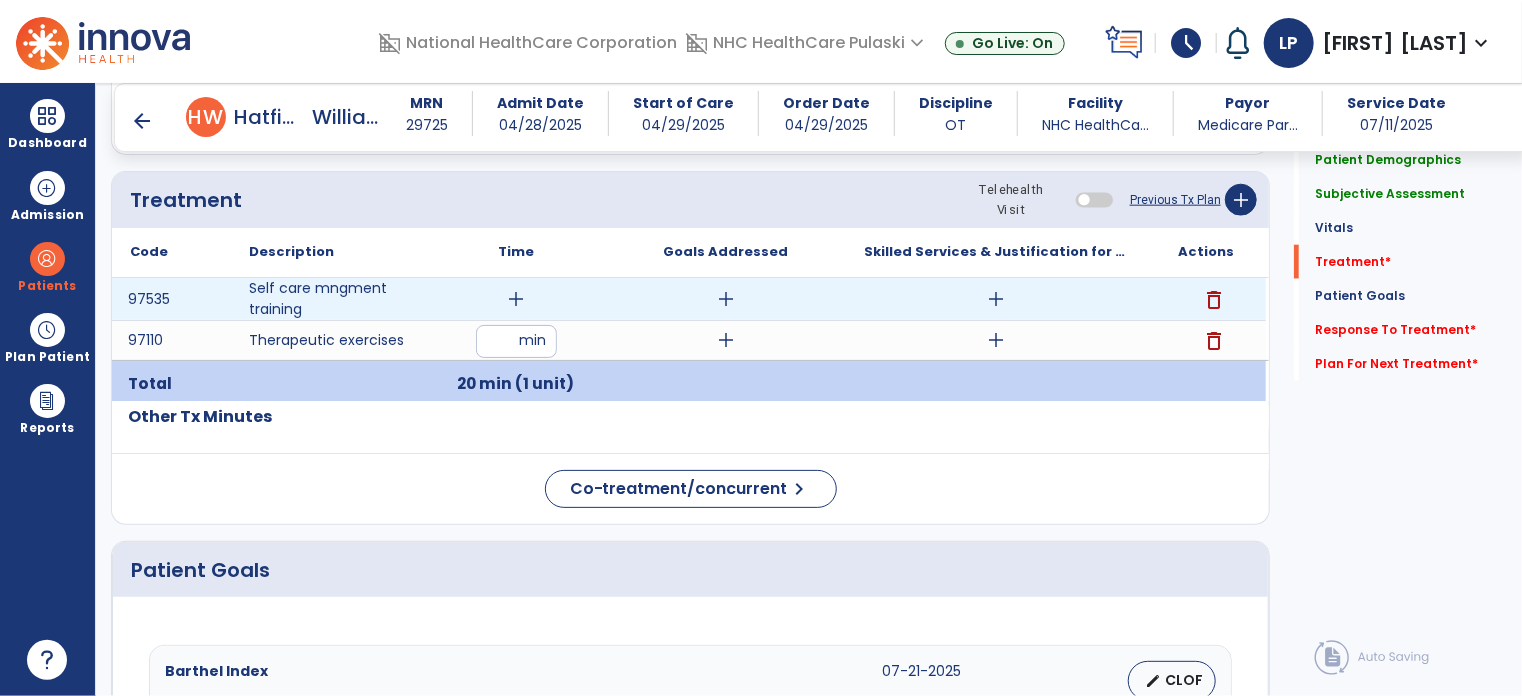 click on "add" at bounding box center (516, 299) 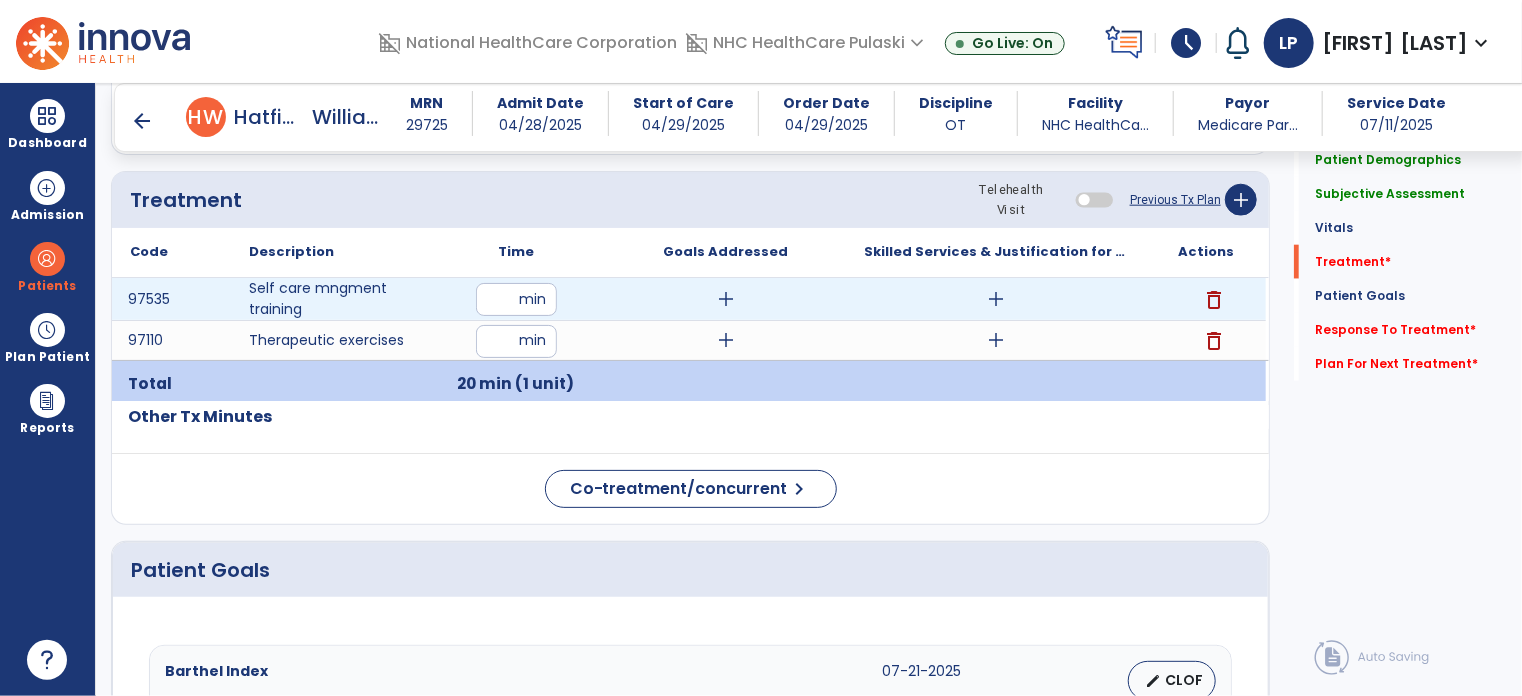 type on "**" 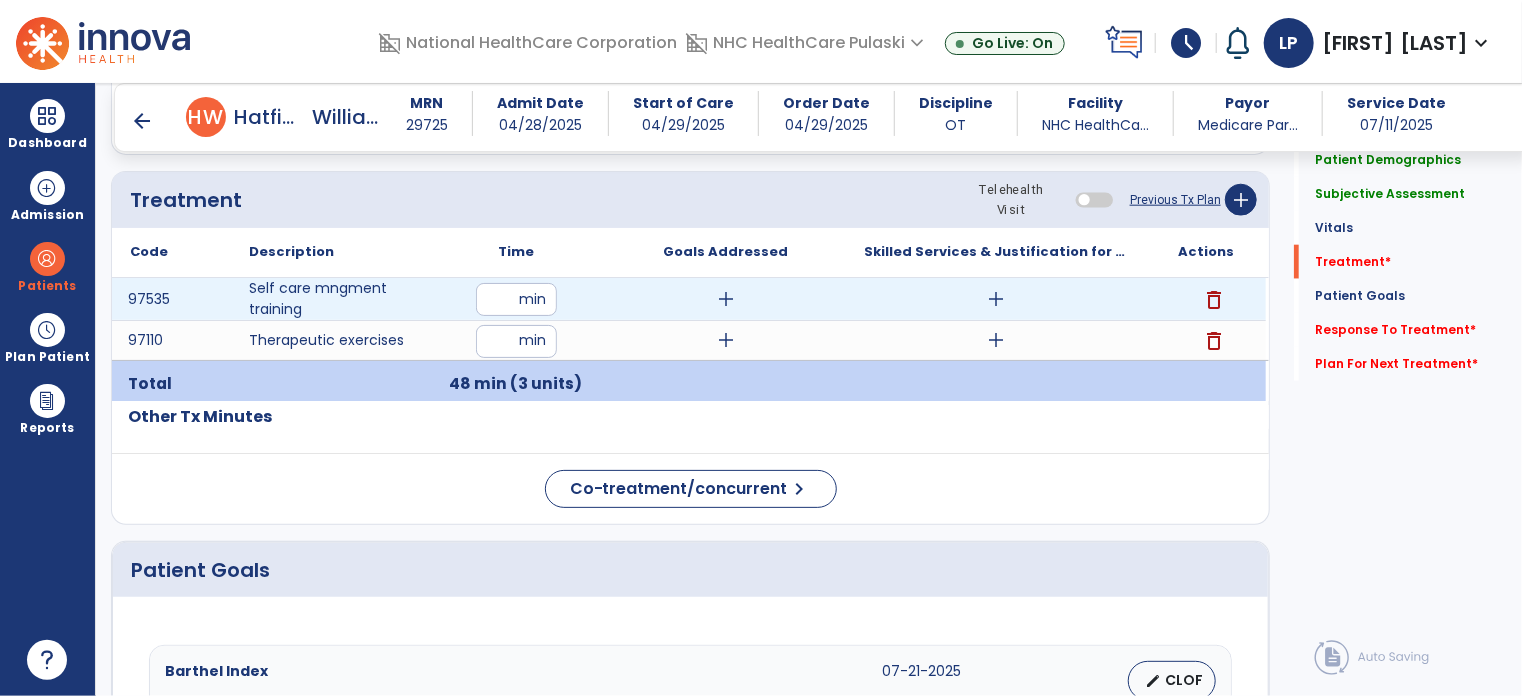 click on "**" at bounding box center [516, 299] 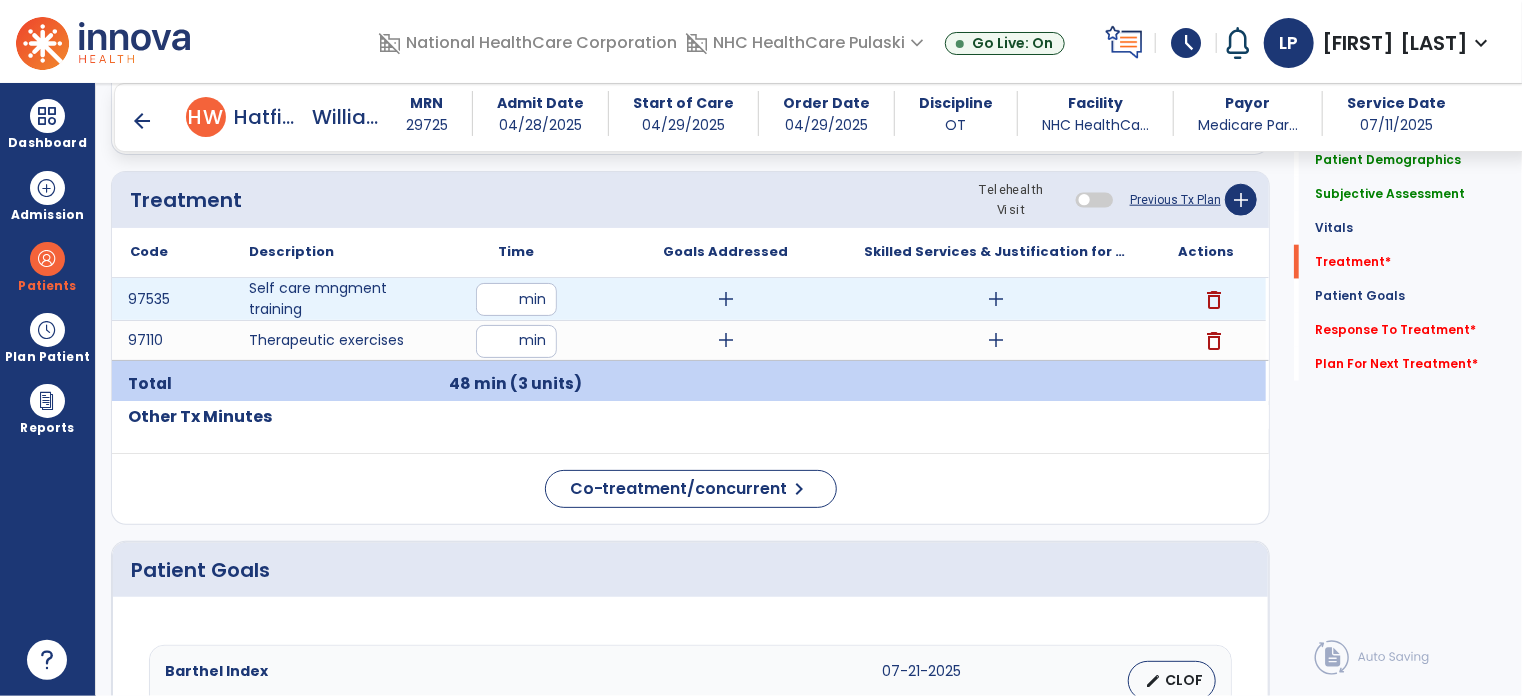 type on "**" 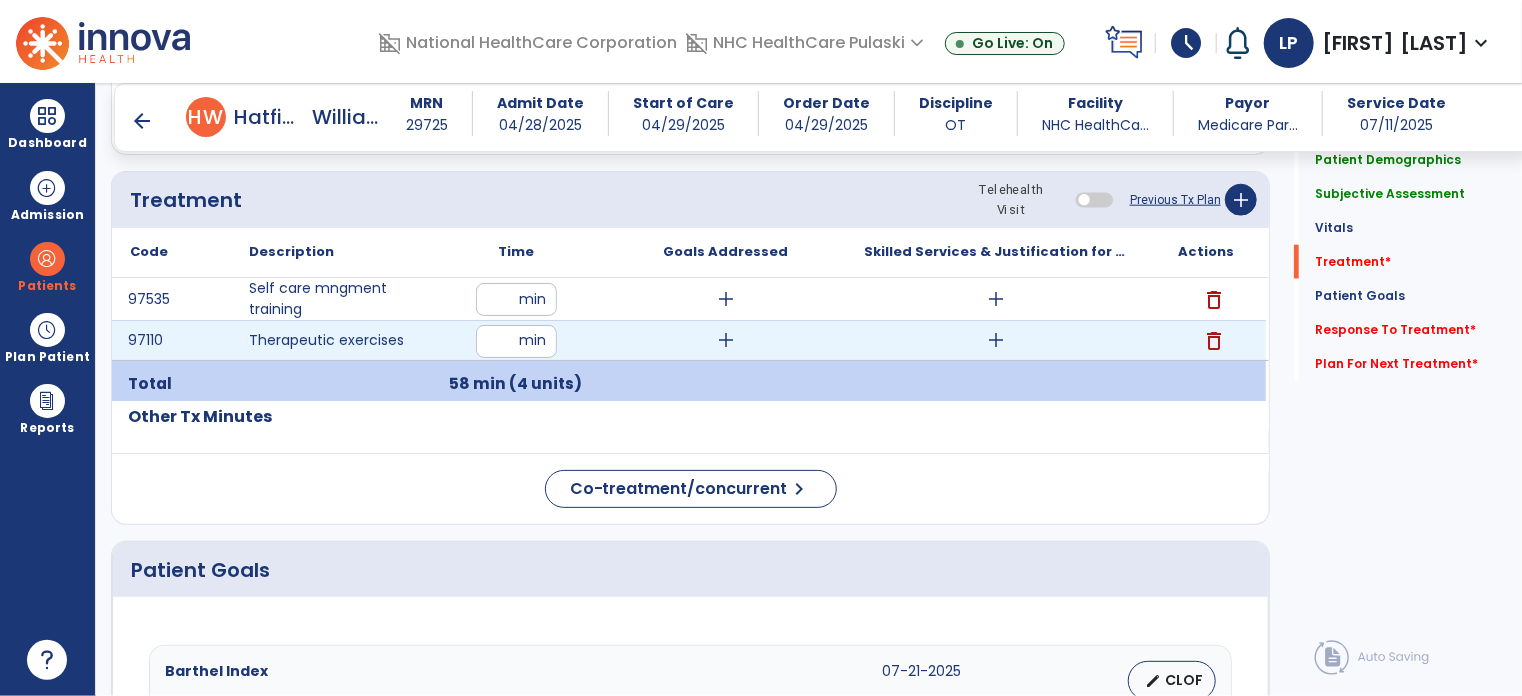 click on "add" at bounding box center [996, 340] 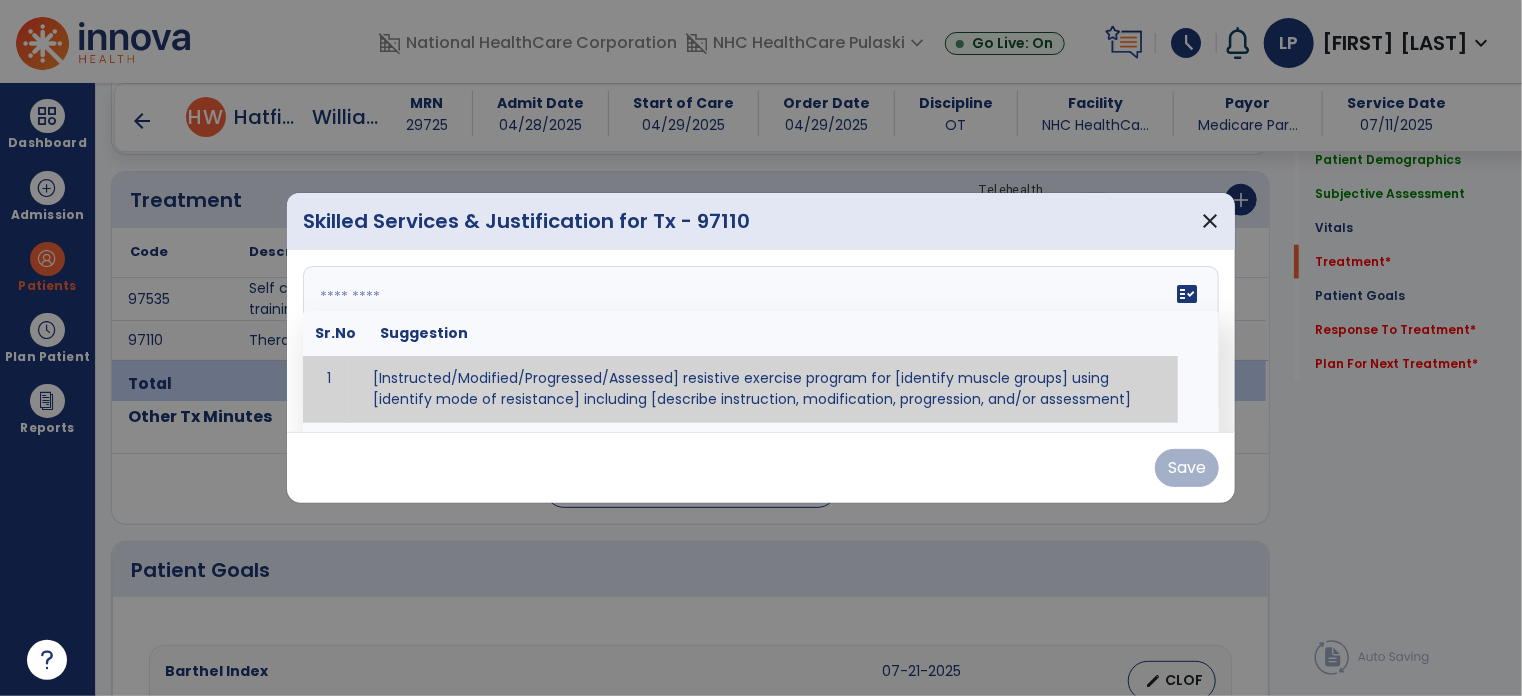 click on "fact_check  Sr.No Suggestion 1 [Instructed/Modified/Progressed/Assessed] resistive exercise program for [identify muscle groups] using [identify mode of resistance] including [describe instruction, modification, progression, and/or assessment] 2 [Instructed/Modified/Progressed/Assessed] aerobic exercise program using [identify equipment/mode] including [describe instruction, modification,progression, and/or assessment] 3 [Instructed/Modified/Progressed/Assessed] [PROM/A/AROM/AROM] program for [identify joint movements] using [contract-relax, over-pressure, inhibitory techniques, other] 4 [Assessed/Tested] aerobic capacity with administration of [aerobic capacity test]" at bounding box center [761, 341] 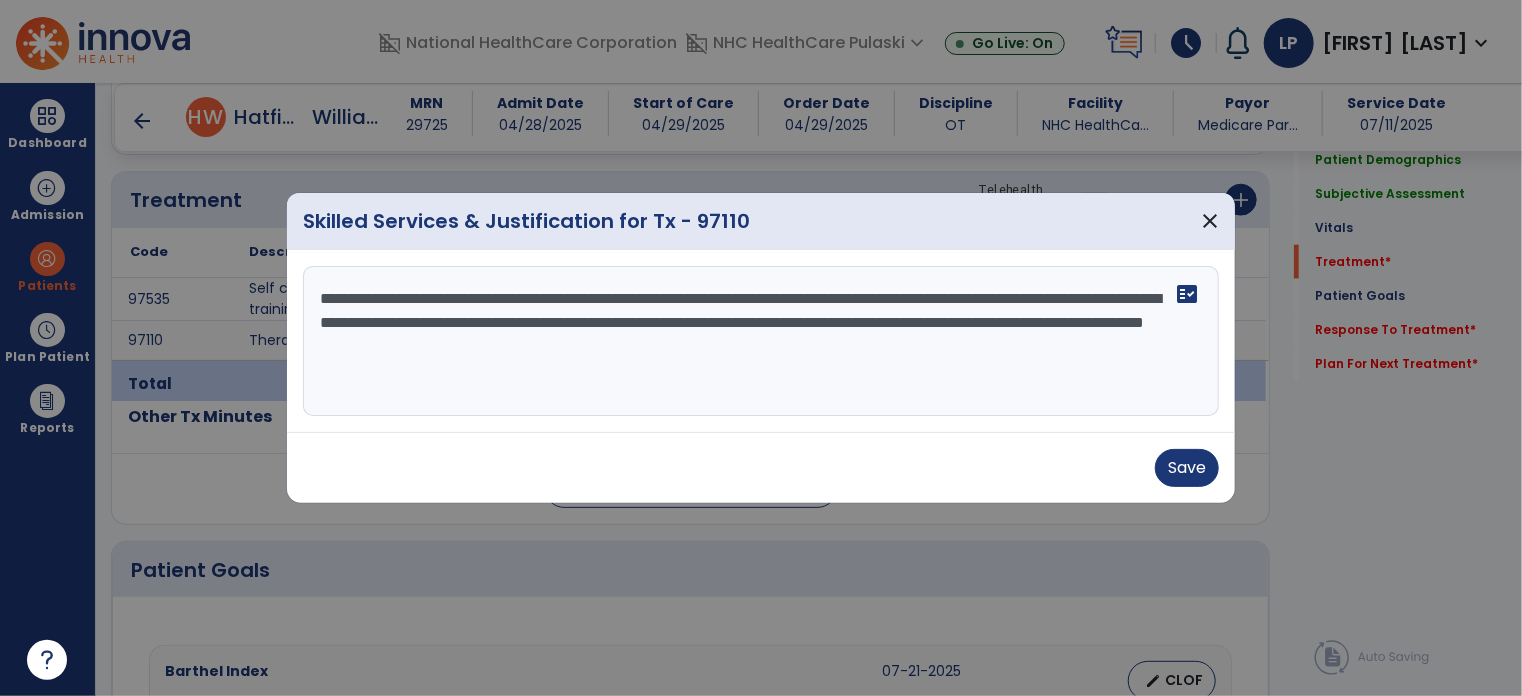 click on "**********" at bounding box center (761, 341) 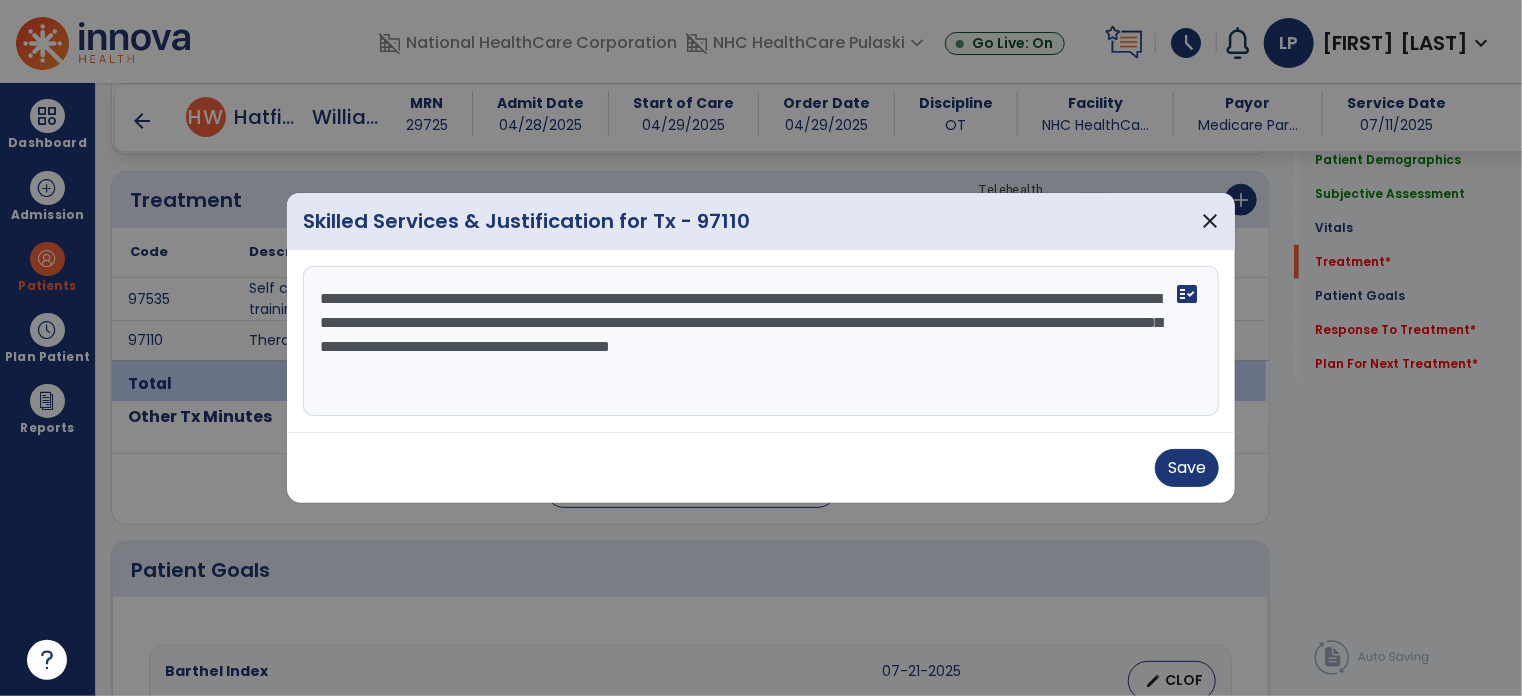 type on "**********" 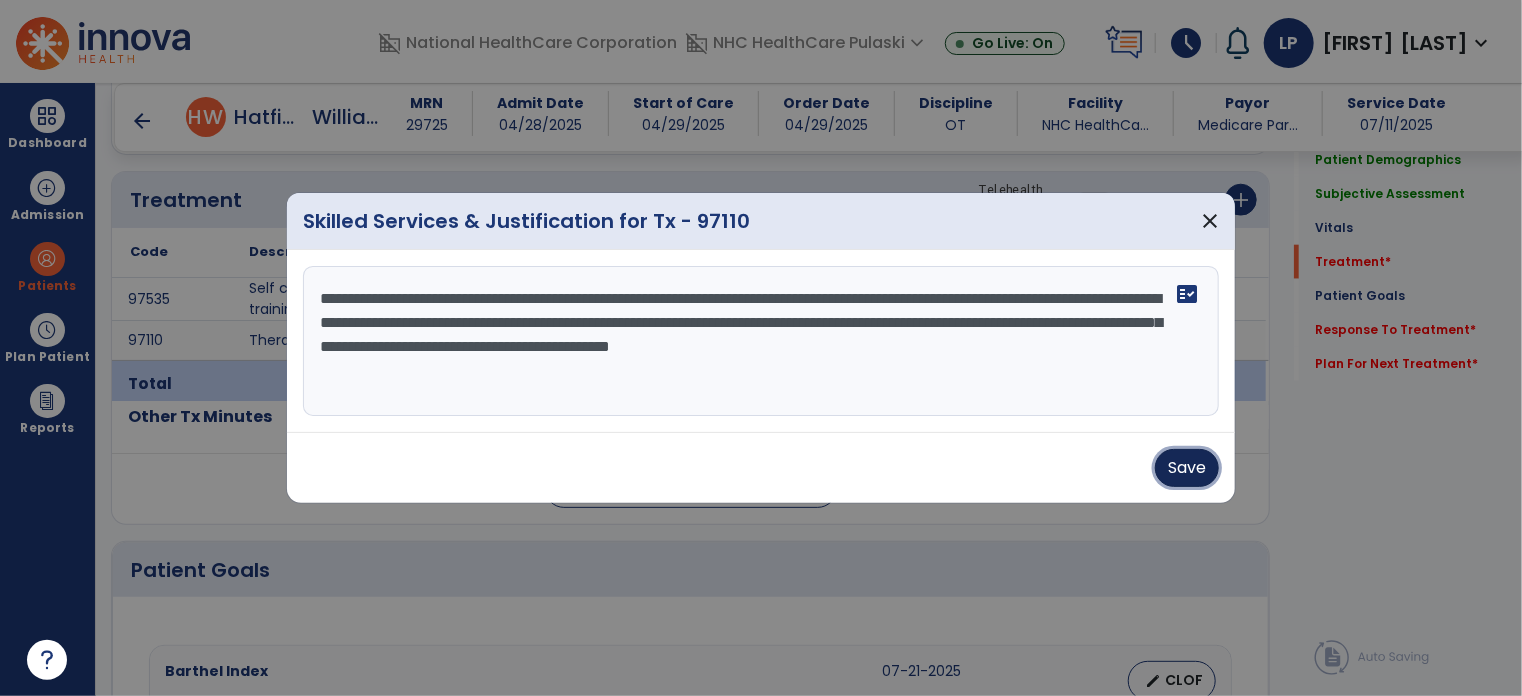 click on "Save" at bounding box center (1187, 468) 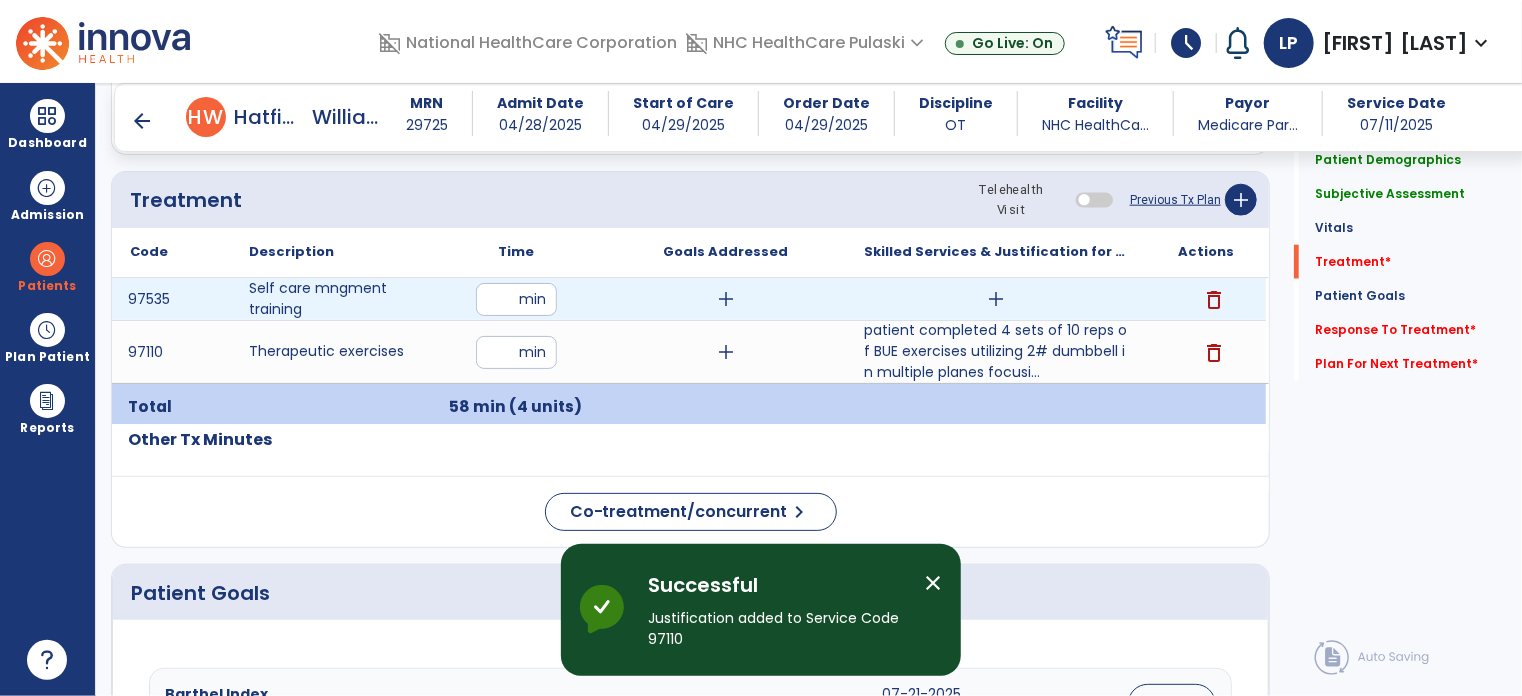 click on "add" at bounding box center (996, 299) 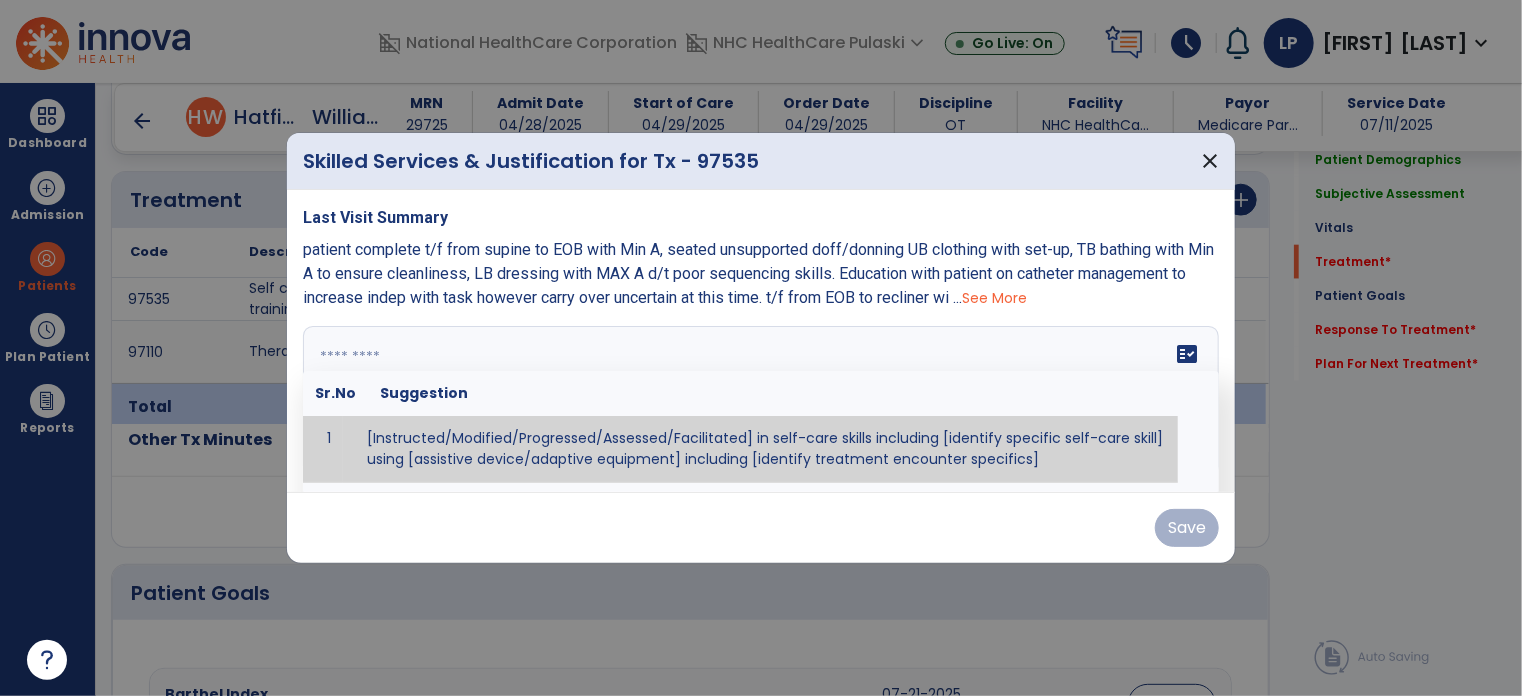 click on "fact_check  Sr.No Suggestion 1 [Instructed/Modified/Progressed/Assessed/Facilitated] in self-care skills including [identify specific self-care skill] using [assistive device/adaptive equipment] including [identify treatment encounter specifics]" at bounding box center (761, 401) 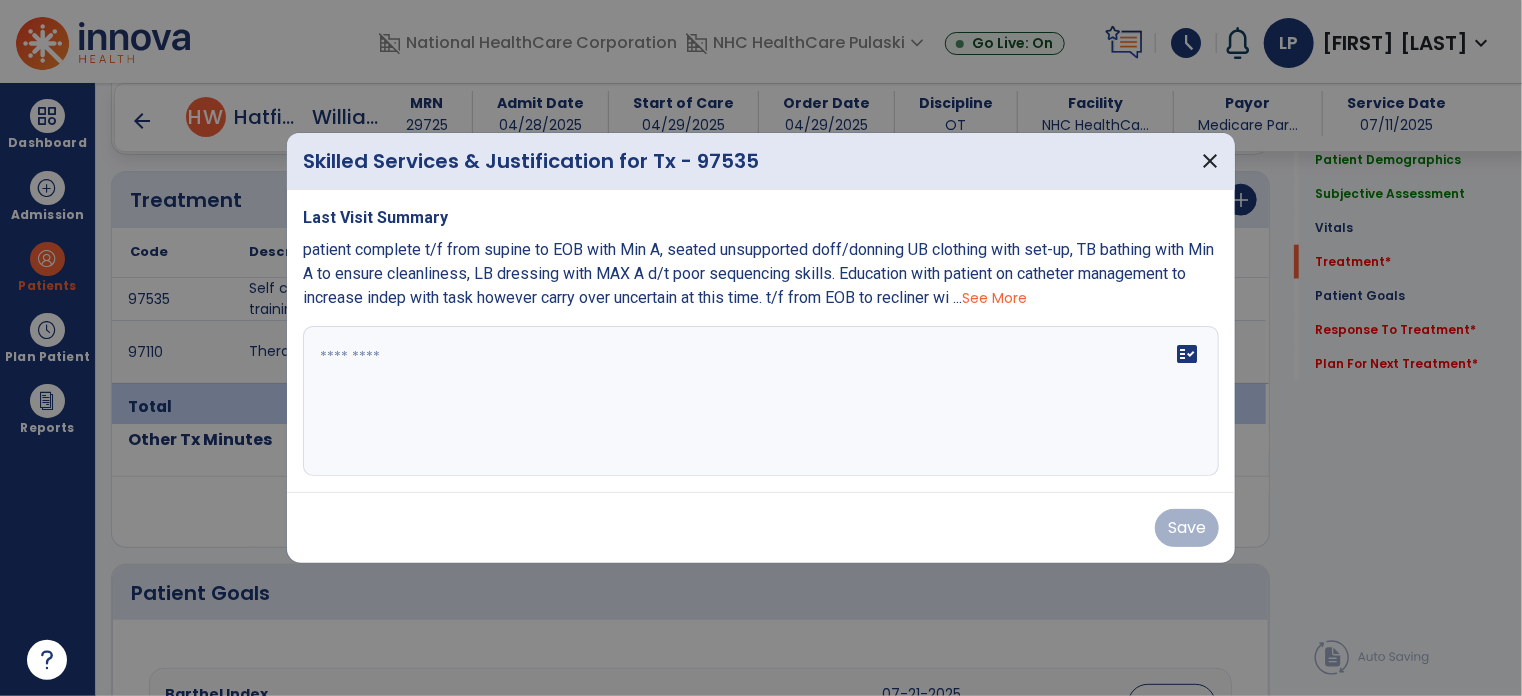click on "See More" at bounding box center [994, 298] 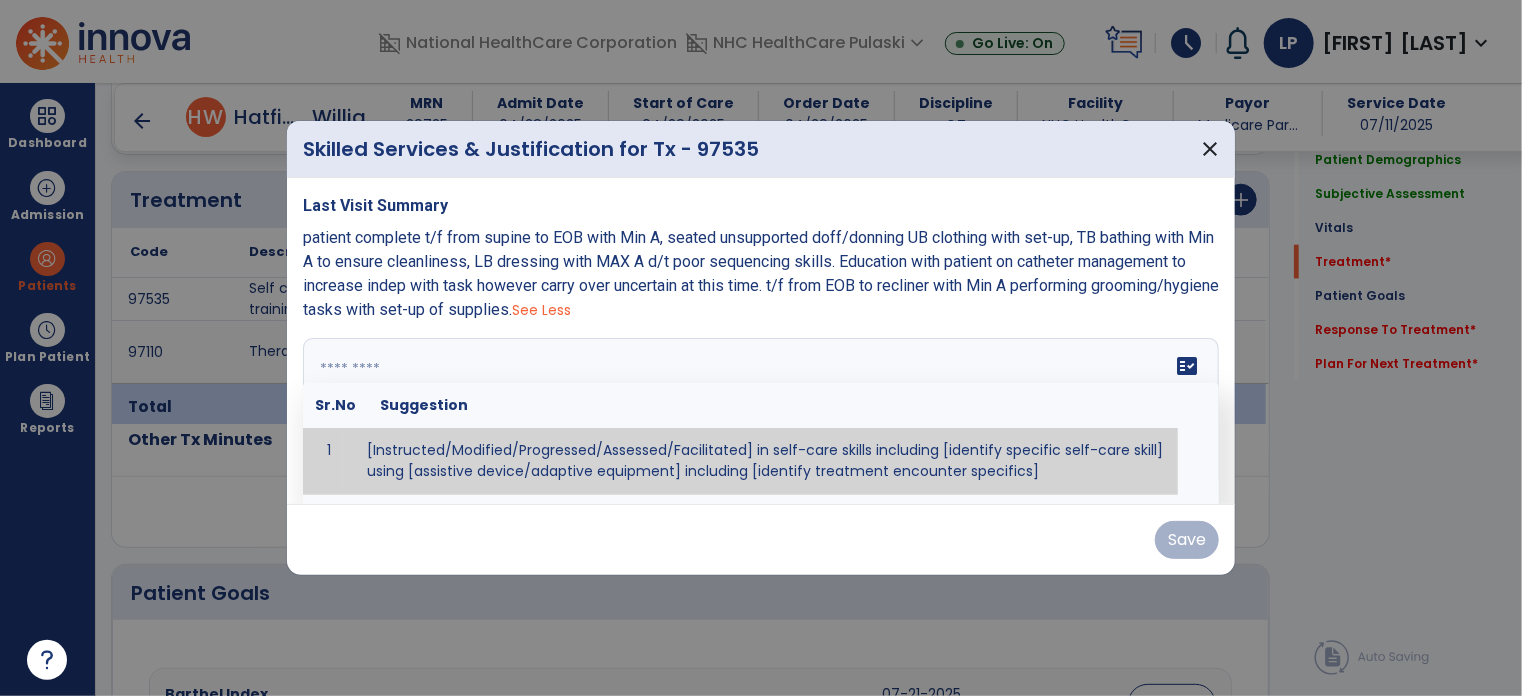 click on "fact_check  Sr.No Suggestion 1 [Instructed/Modified/Progressed/Assessed/Facilitated] in self-care skills including [identify specific self-care skill] using [assistive device/adaptive equipment] including [identify treatment encounter specifics]" at bounding box center [761, 413] 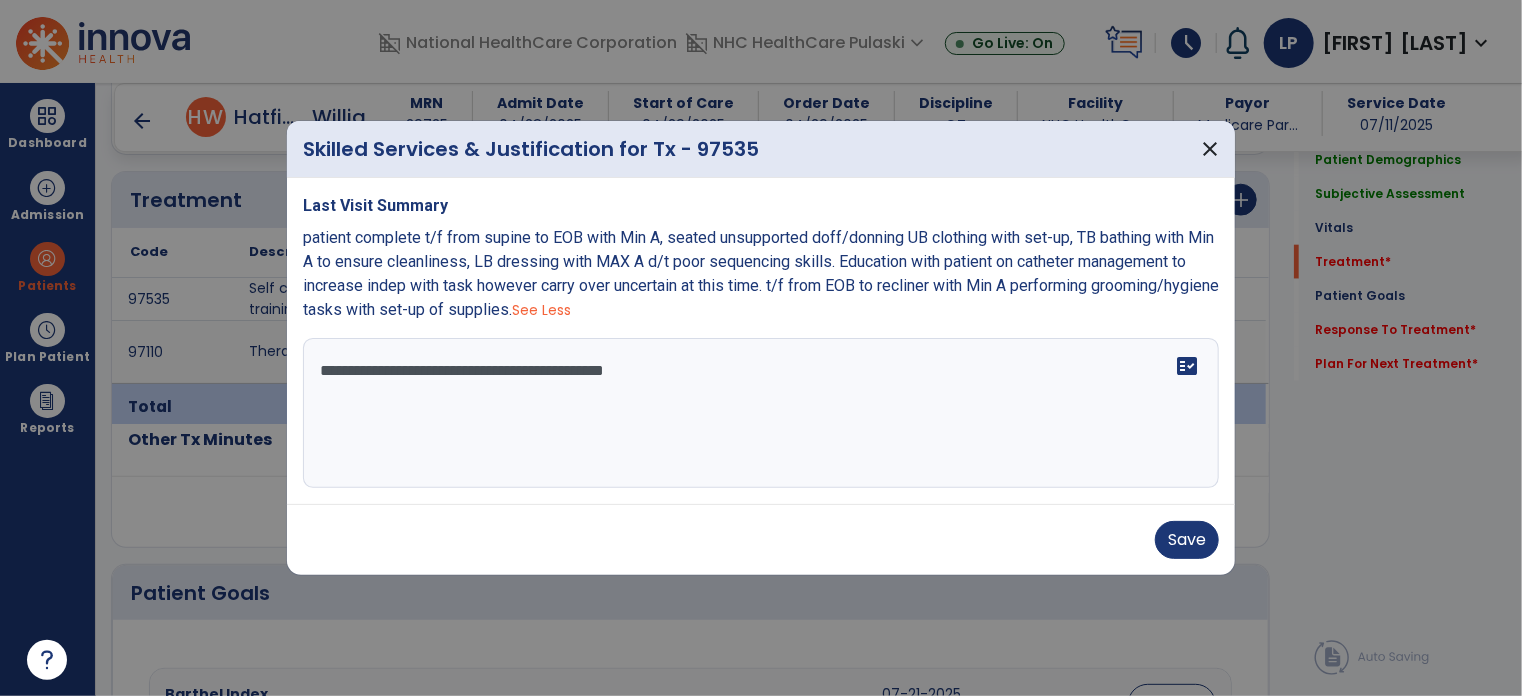 click on "**********" at bounding box center [761, 413] 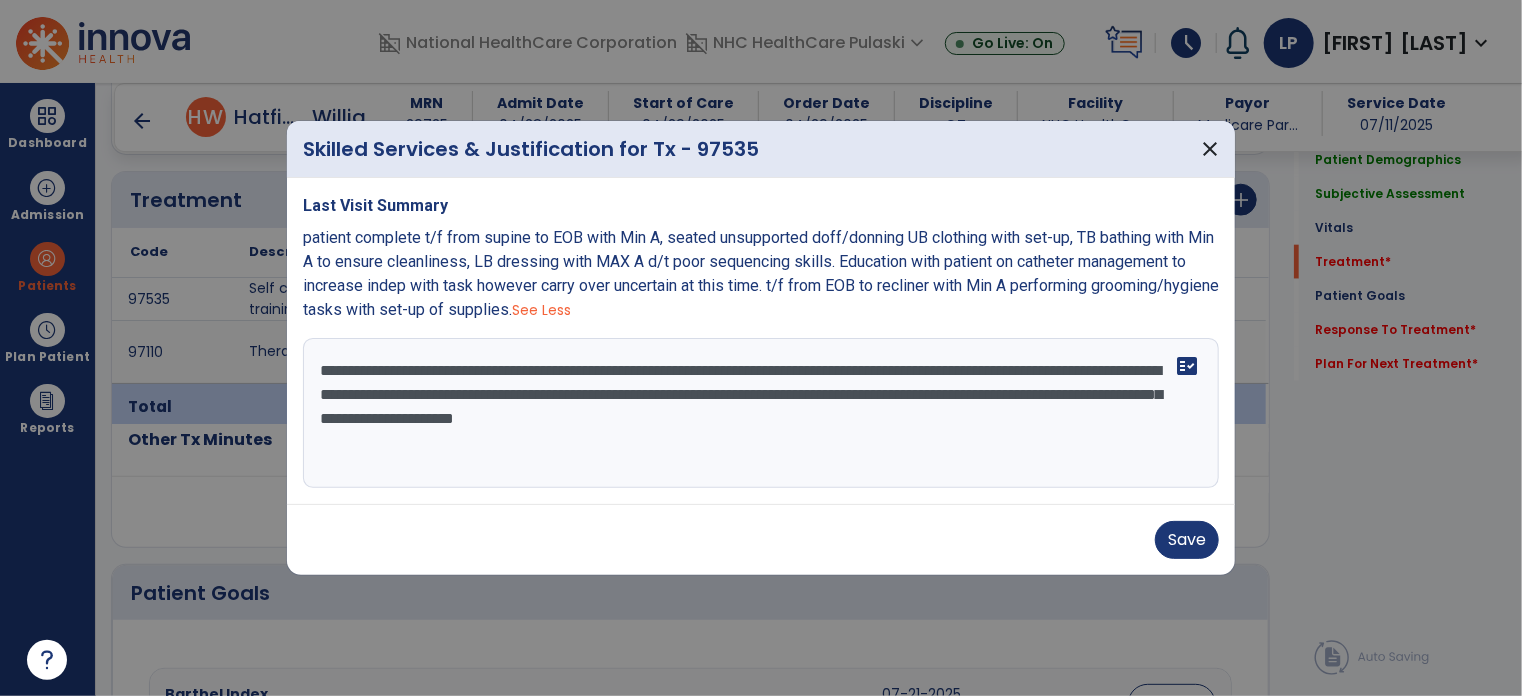 type on "**********" 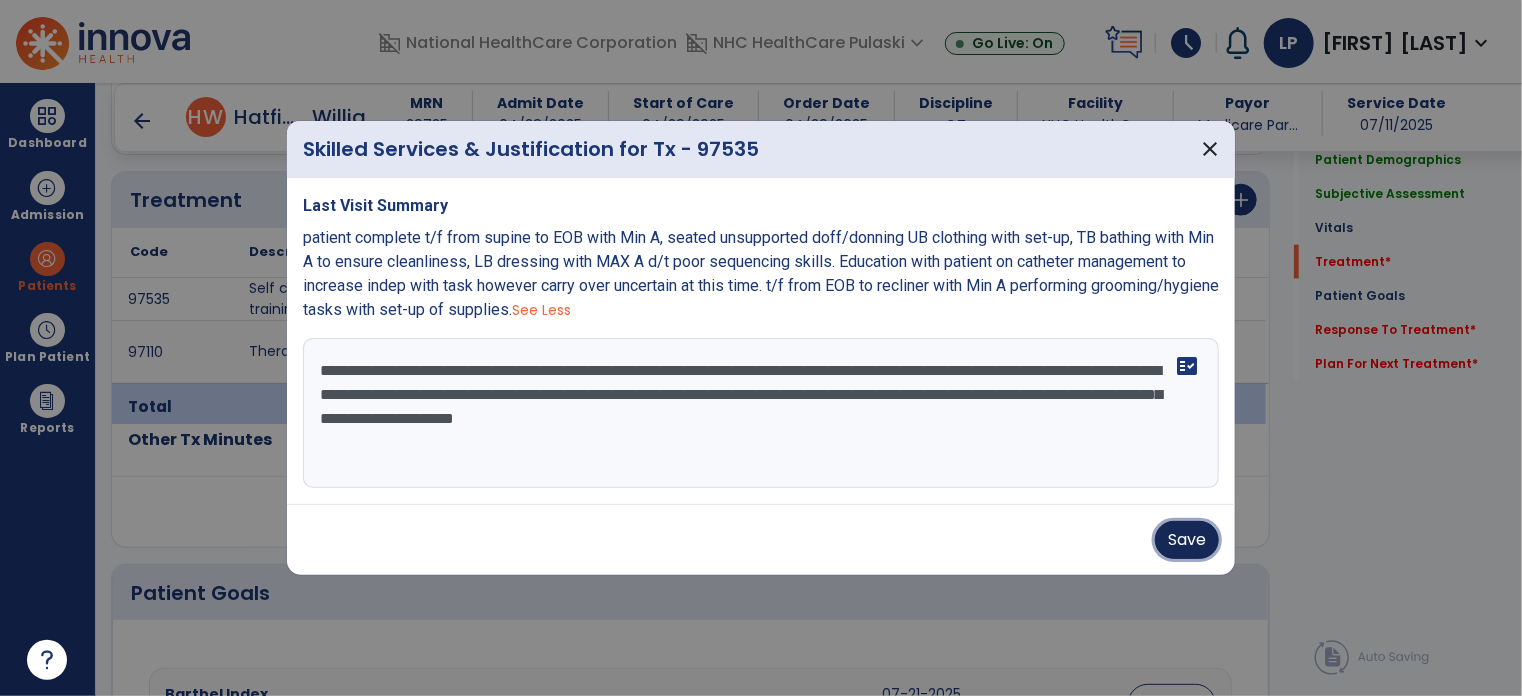click on "Save" at bounding box center [1187, 540] 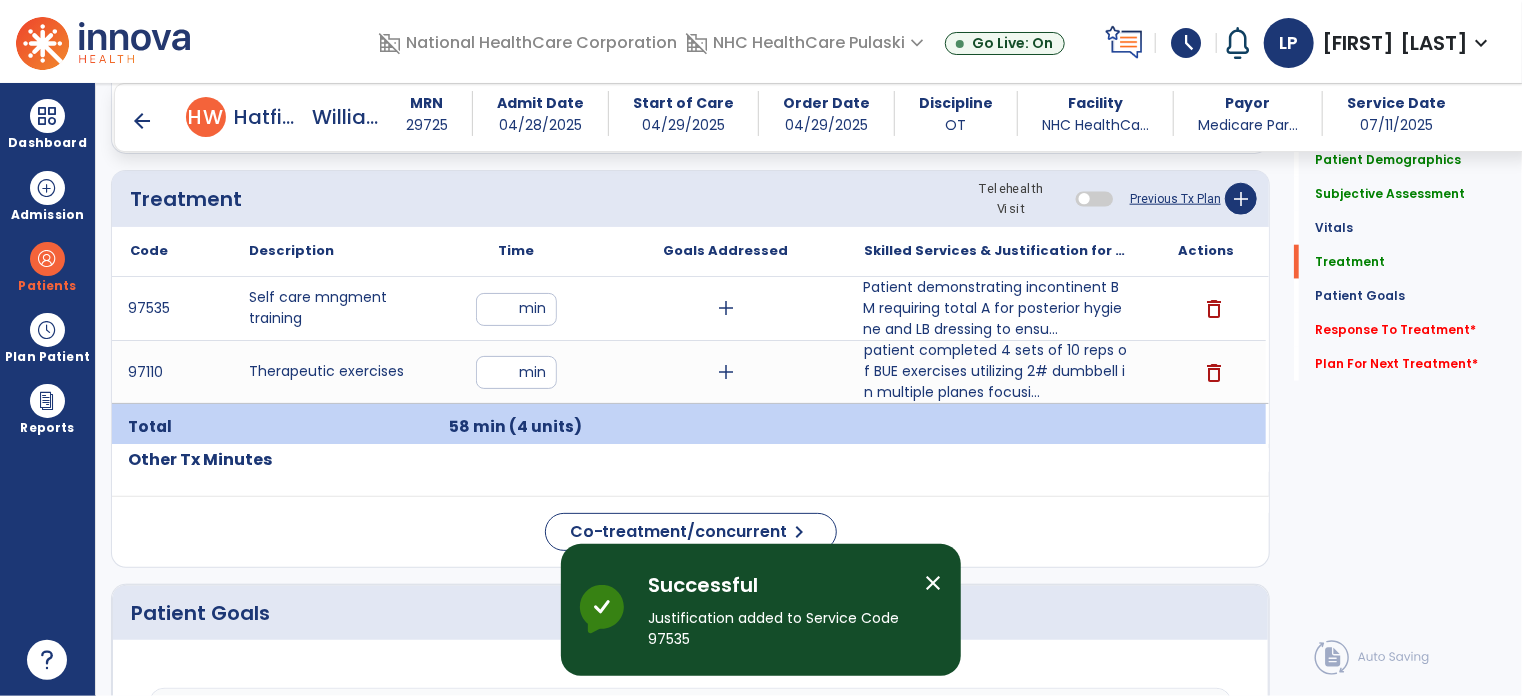 scroll, scrollTop: 1079, scrollLeft: 0, axis: vertical 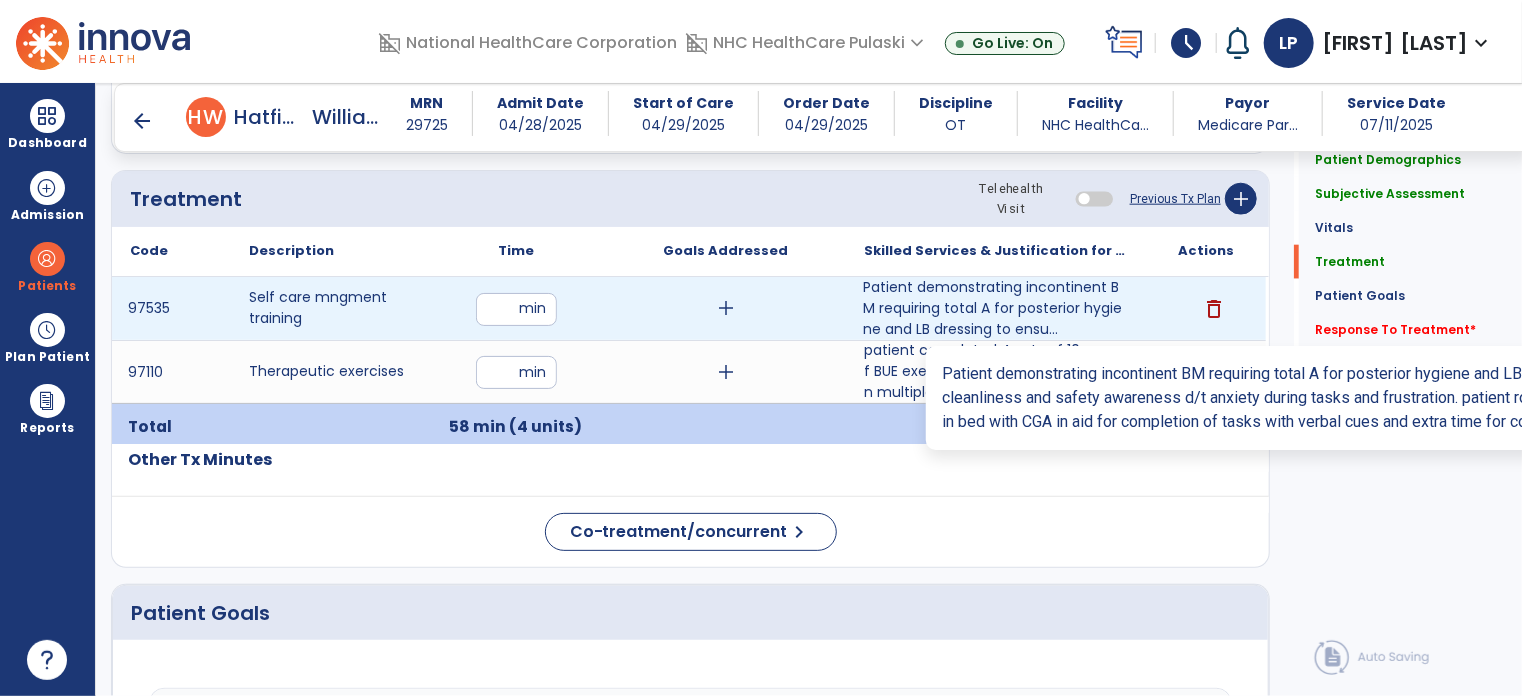 click on "Patient demonstrating incontinent BM requiring total A for posterior hygiene and LB dressing to ensu..." at bounding box center (996, 308) 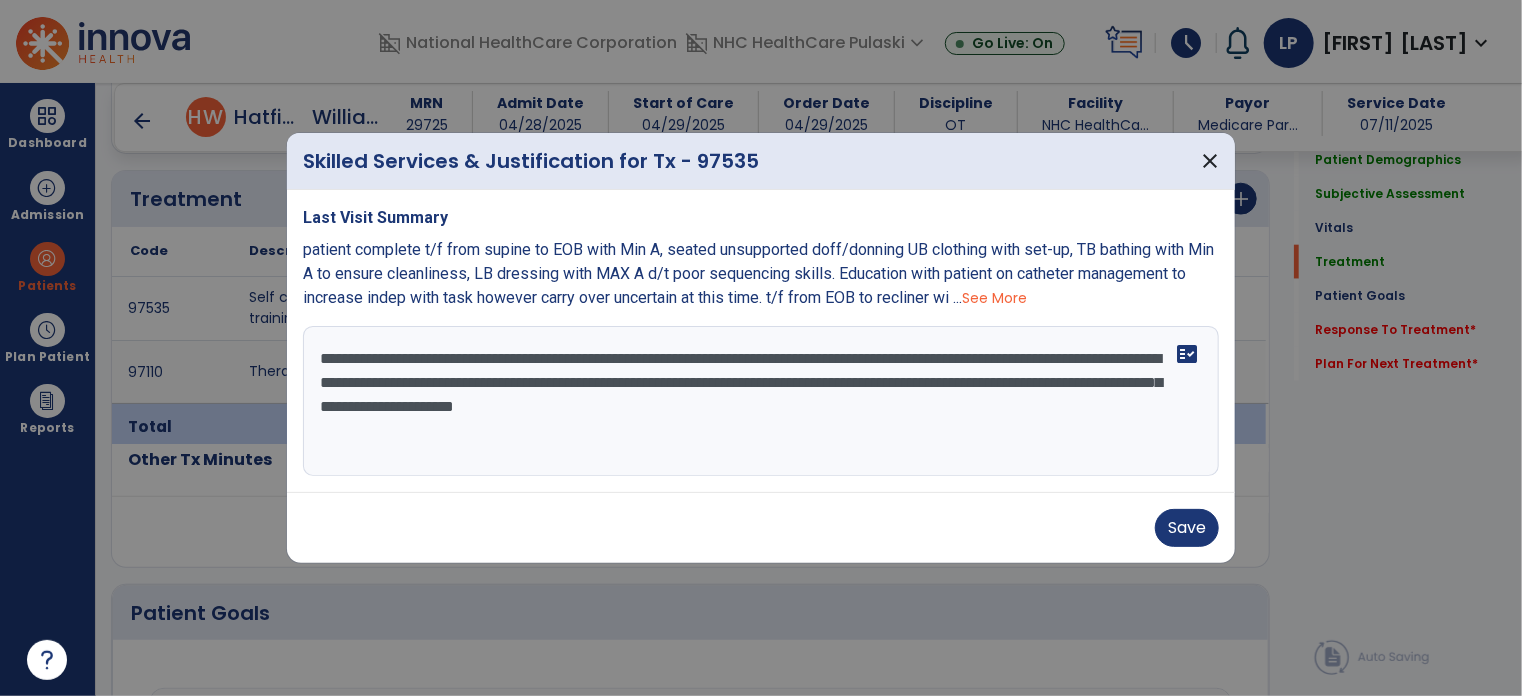 click on "**********" at bounding box center [761, 401] 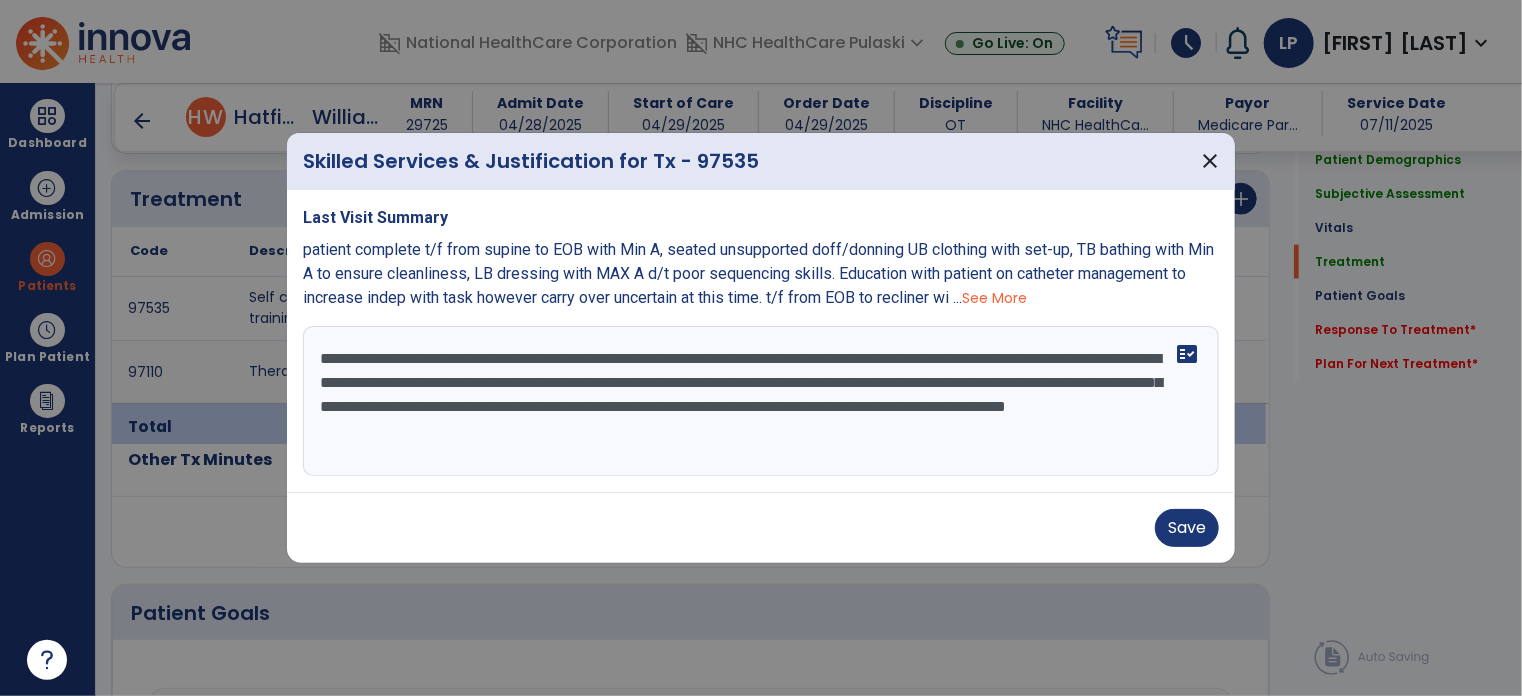 click on "**********" at bounding box center [761, 401] 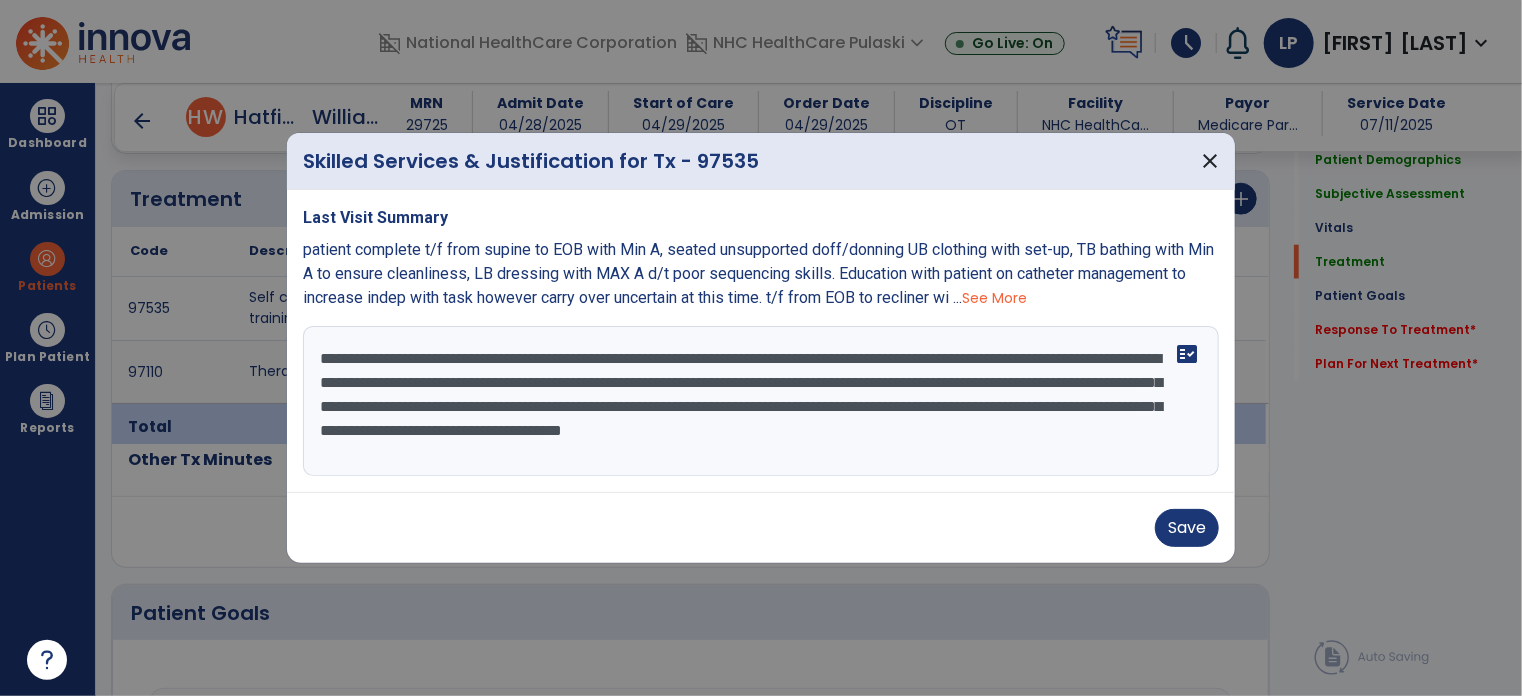 type on "**********" 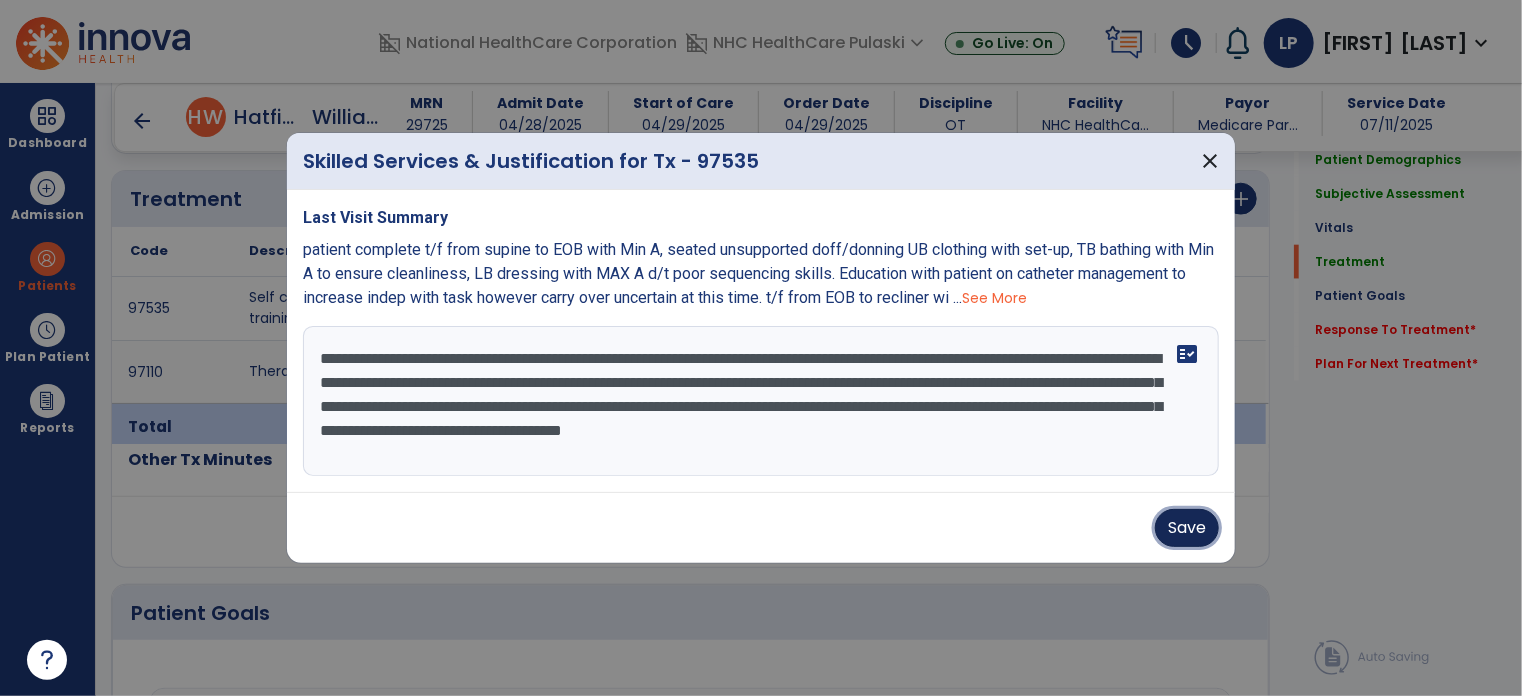 click on "Save" at bounding box center (1187, 528) 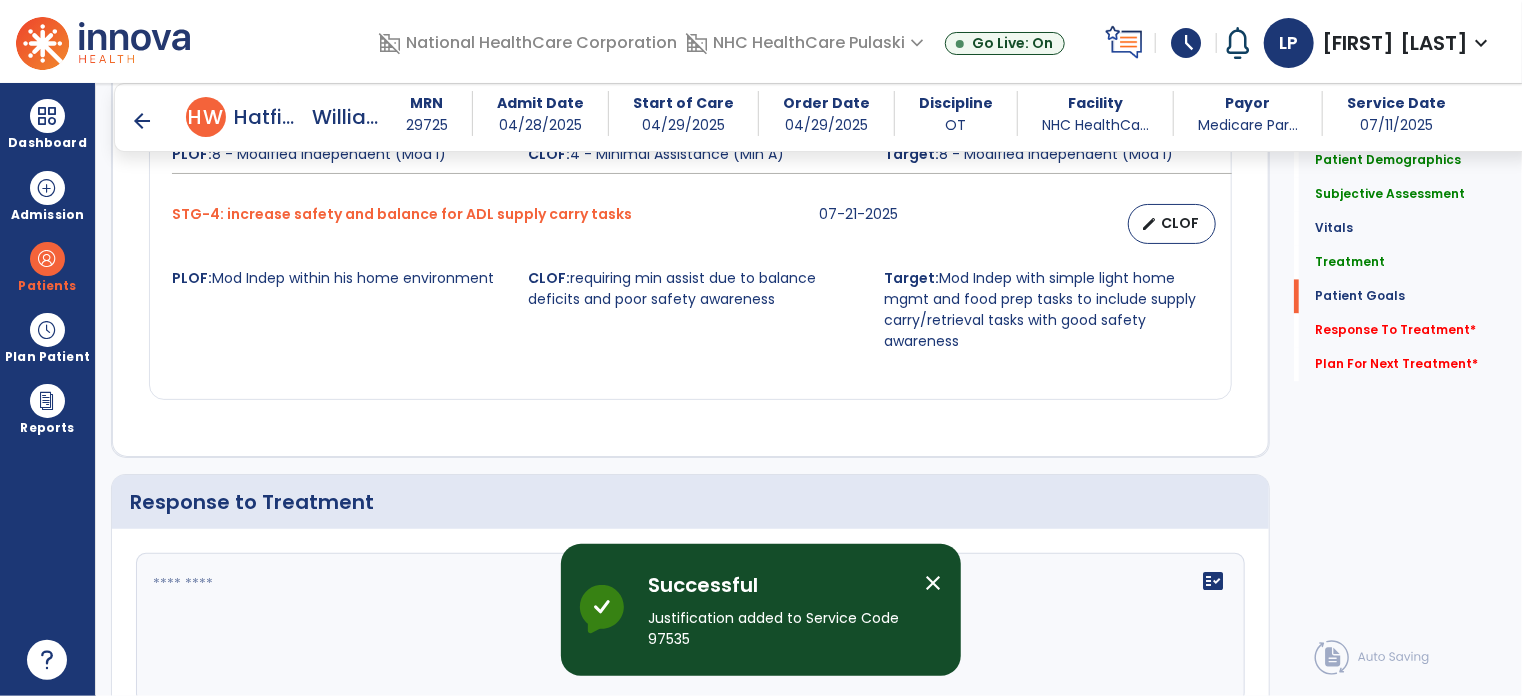 scroll, scrollTop: 2091, scrollLeft: 0, axis: vertical 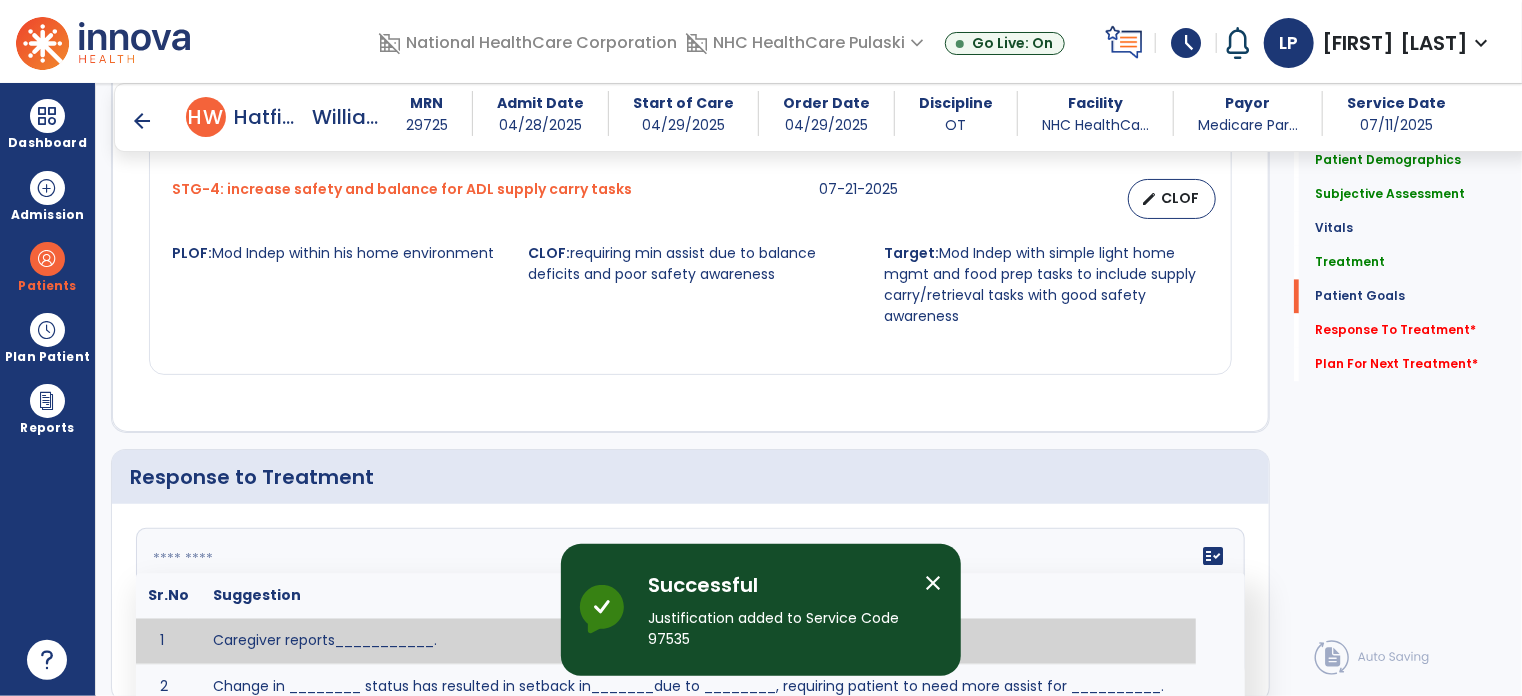 click on "fact_check  Sr.No Suggestion 1 Caregiver reports___________. 2 Change in ________ status has resulted in setback in_______due to ________, requiring patient to need more assist for __________.   Treatment plan adjustments to be made include________.  Progress towards goals is expected to continue due to_________. 3 Decreased pain in __________ to [LEVEL] in response to [MODALITY/TREATMENT] allows for improvement in _________. 4 Functional gains in _______ have impacted the patient's ability to perform_________ with a reduction in assist levels to_________. 5 Functional progress this week has been significant due to__________. 6 Gains in ________ have improved the patient's ability to perform ______with decreased levels of assist to___________. 7 Improvement in ________allows patient to tolerate higher levels of challenges in_________. 8 Pain in [AREA] has decreased to [LEVEL] in response to [TREATMENT/MODALITY], allowing fore ease in completing__________. 9 10 11 12 13 14 15 16 17 18 19 20 21" 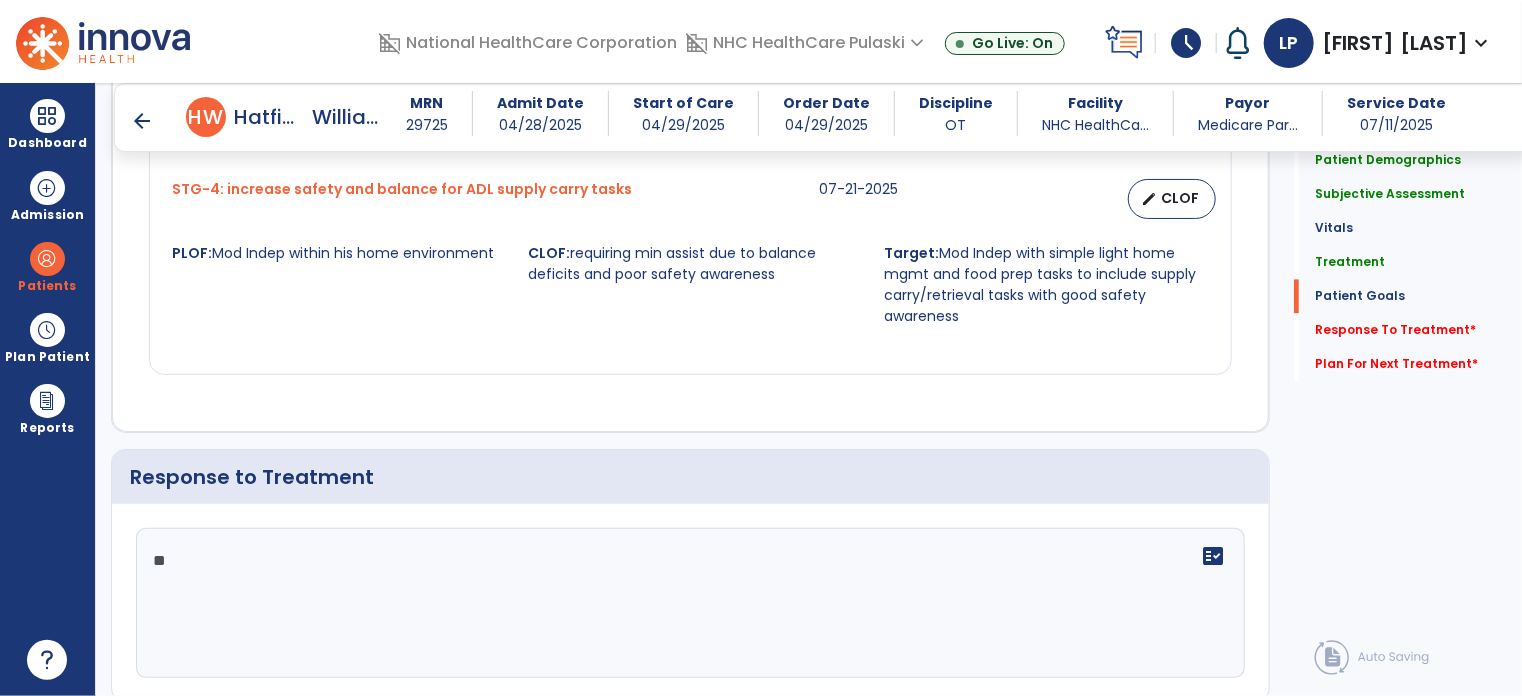type on "*" 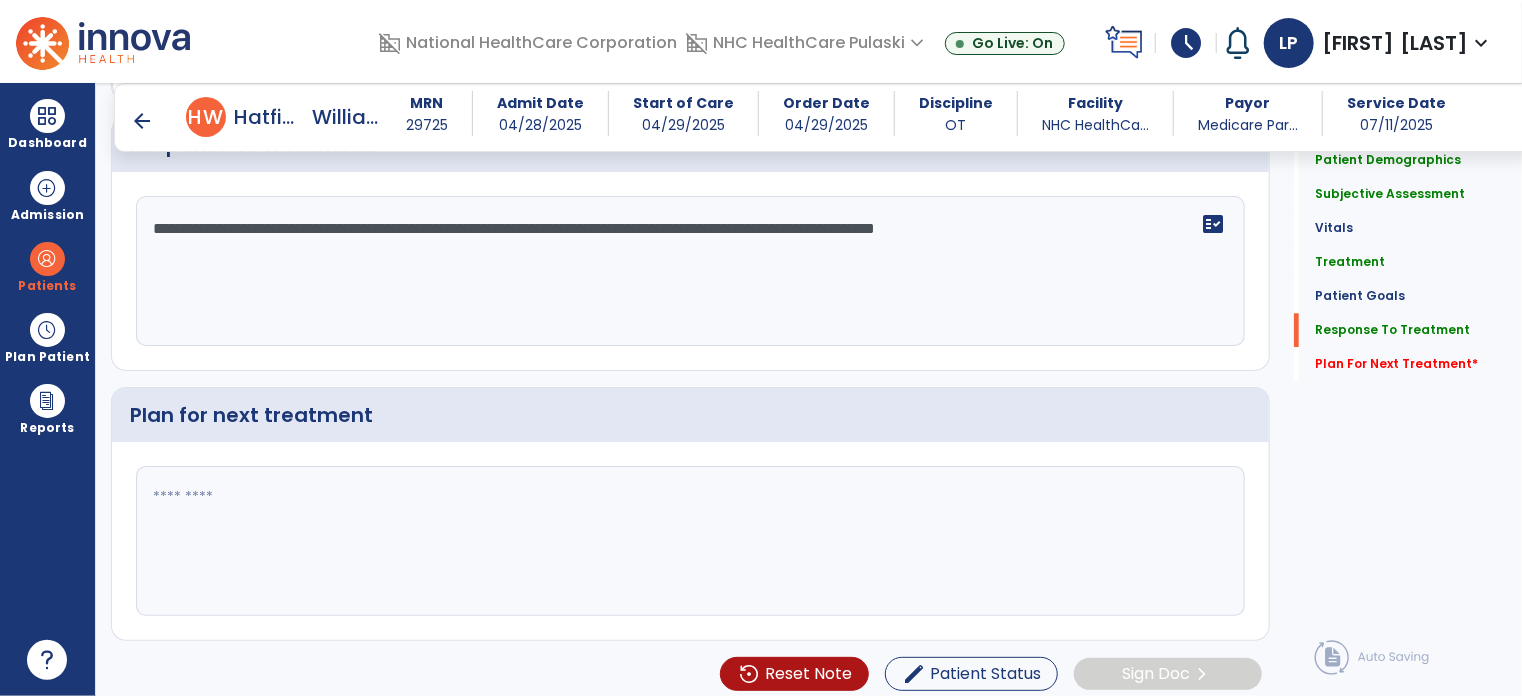 scroll, scrollTop: 2428, scrollLeft: 0, axis: vertical 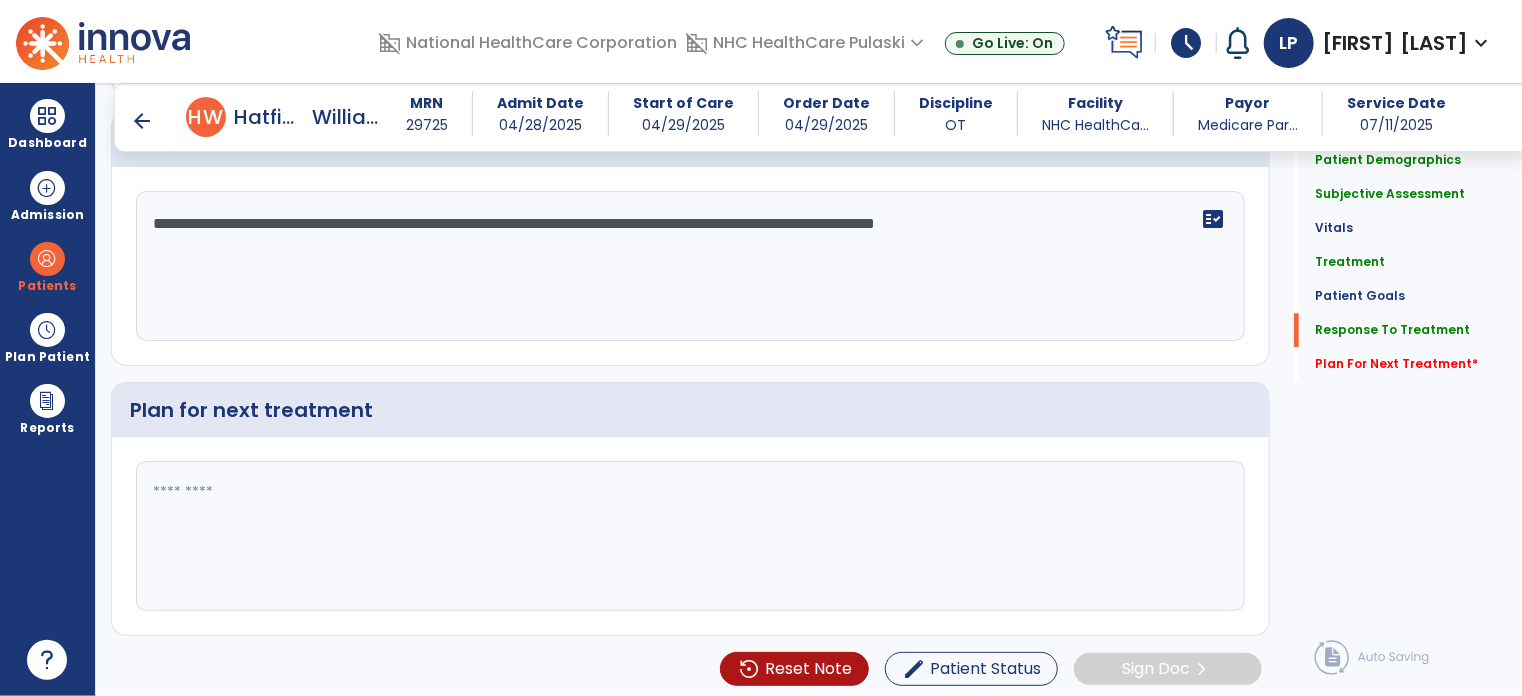 type on "**********" 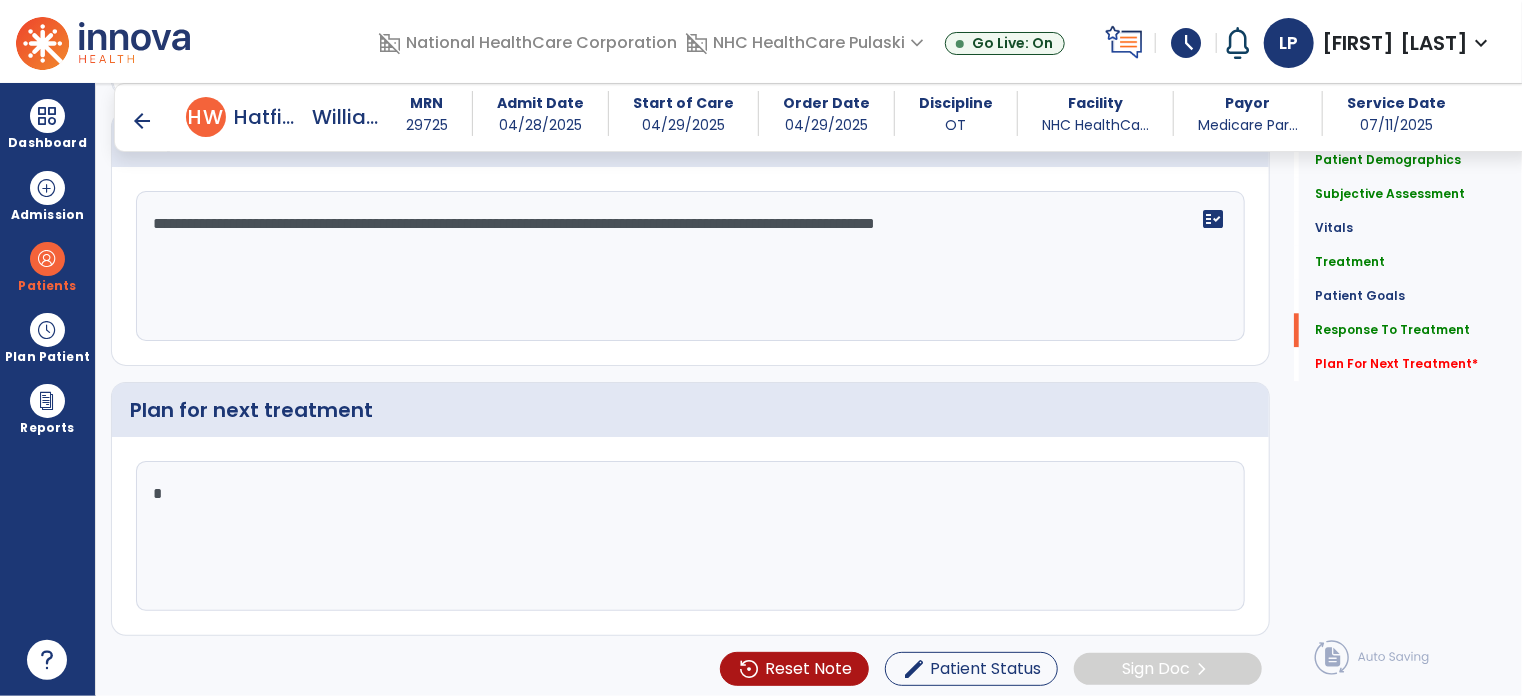 click on "*" 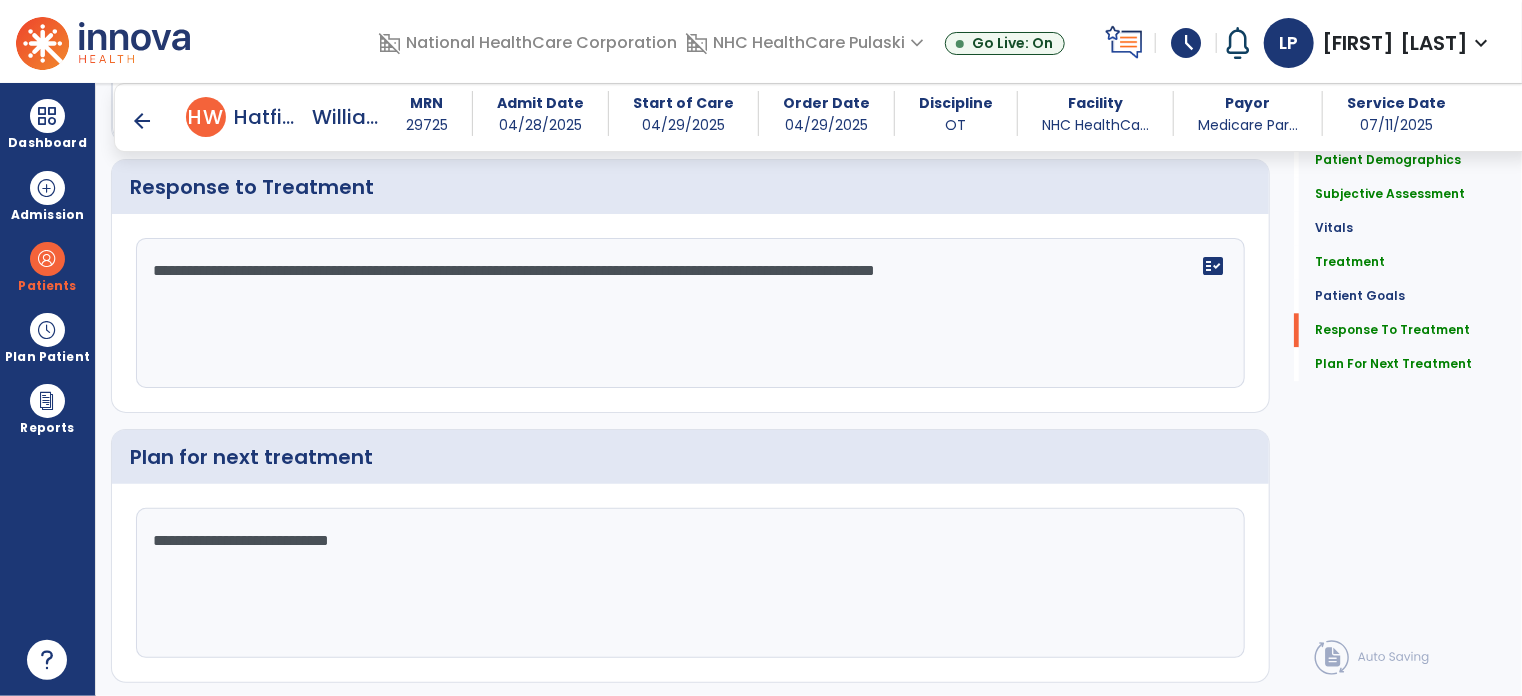 scroll, scrollTop: 2428, scrollLeft: 0, axis: vertical 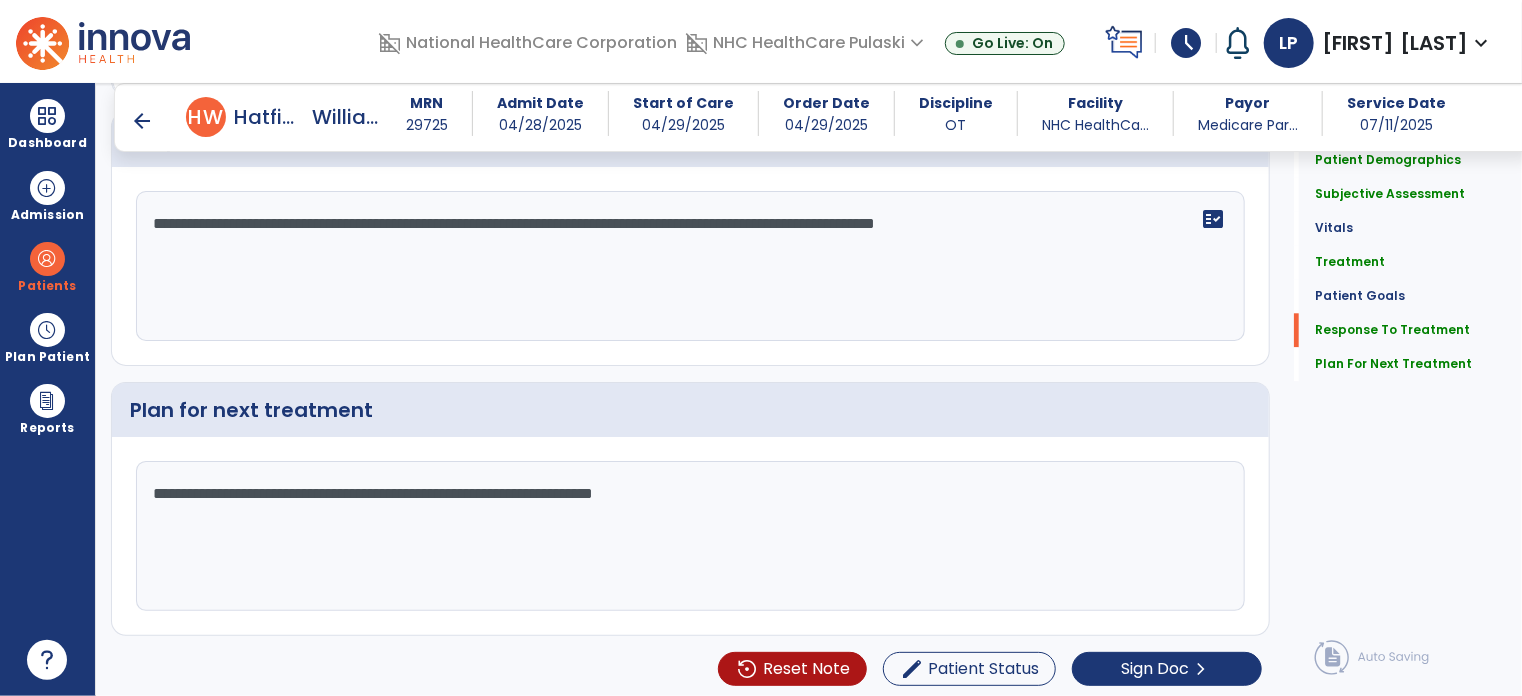 type on "**********" 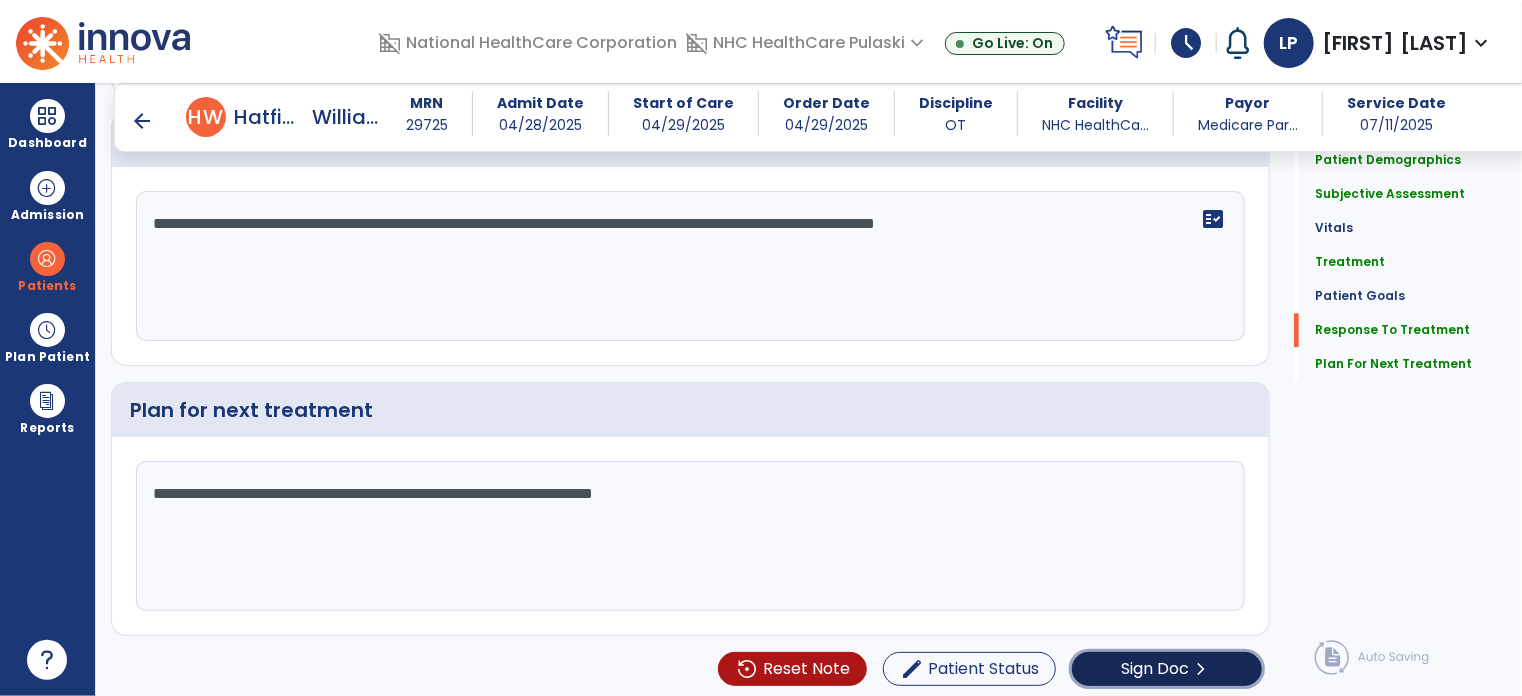 click on "Sign Doc" 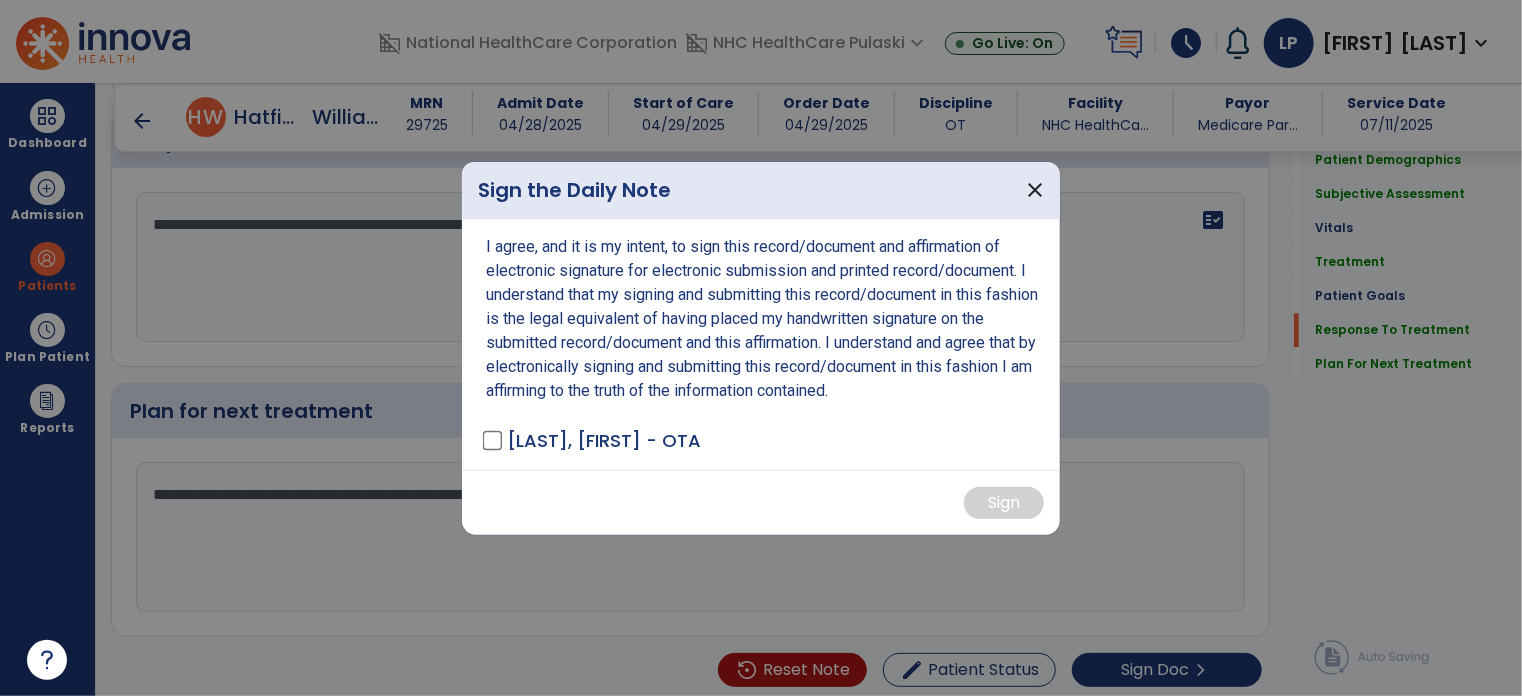 scroll, scrollTop: 2428, scrollLeft: 0, axis: vertical 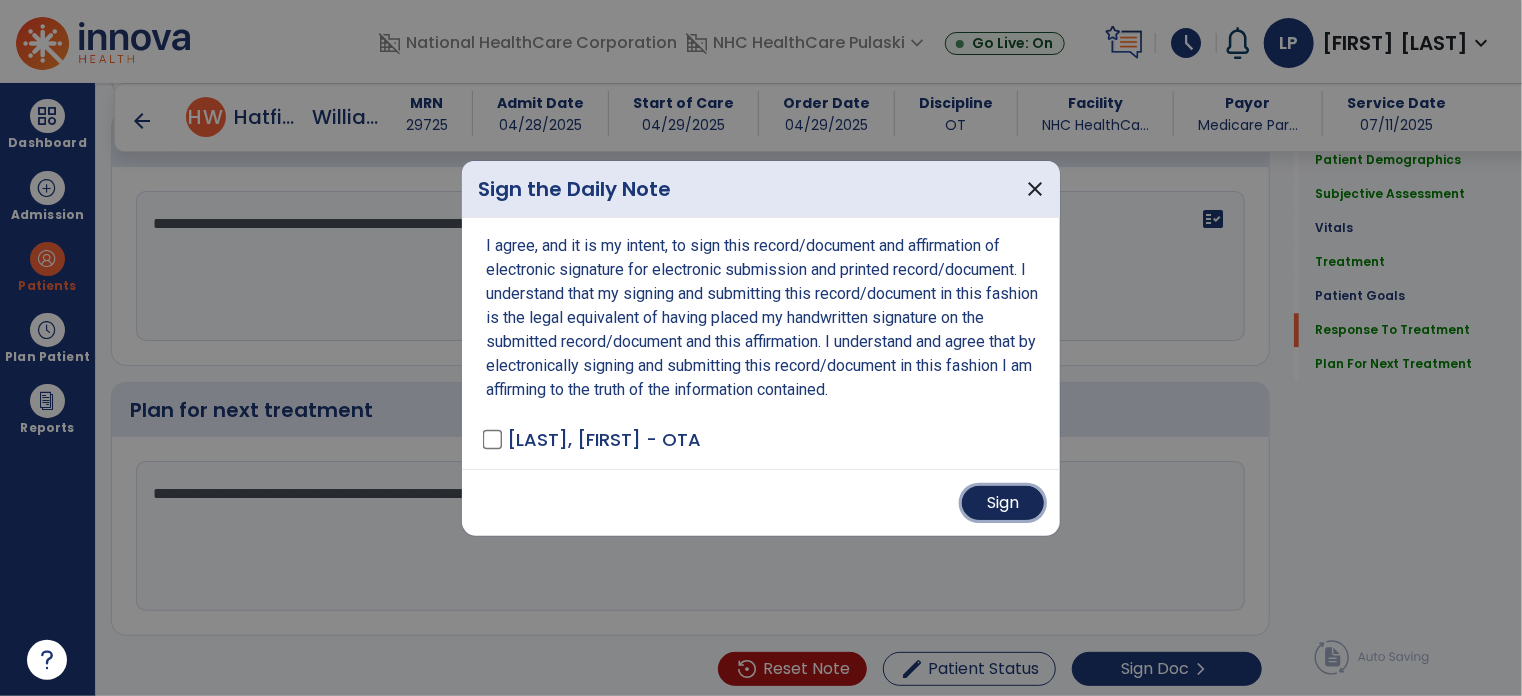 click on "Sign" at bounding box center [1003, 503] 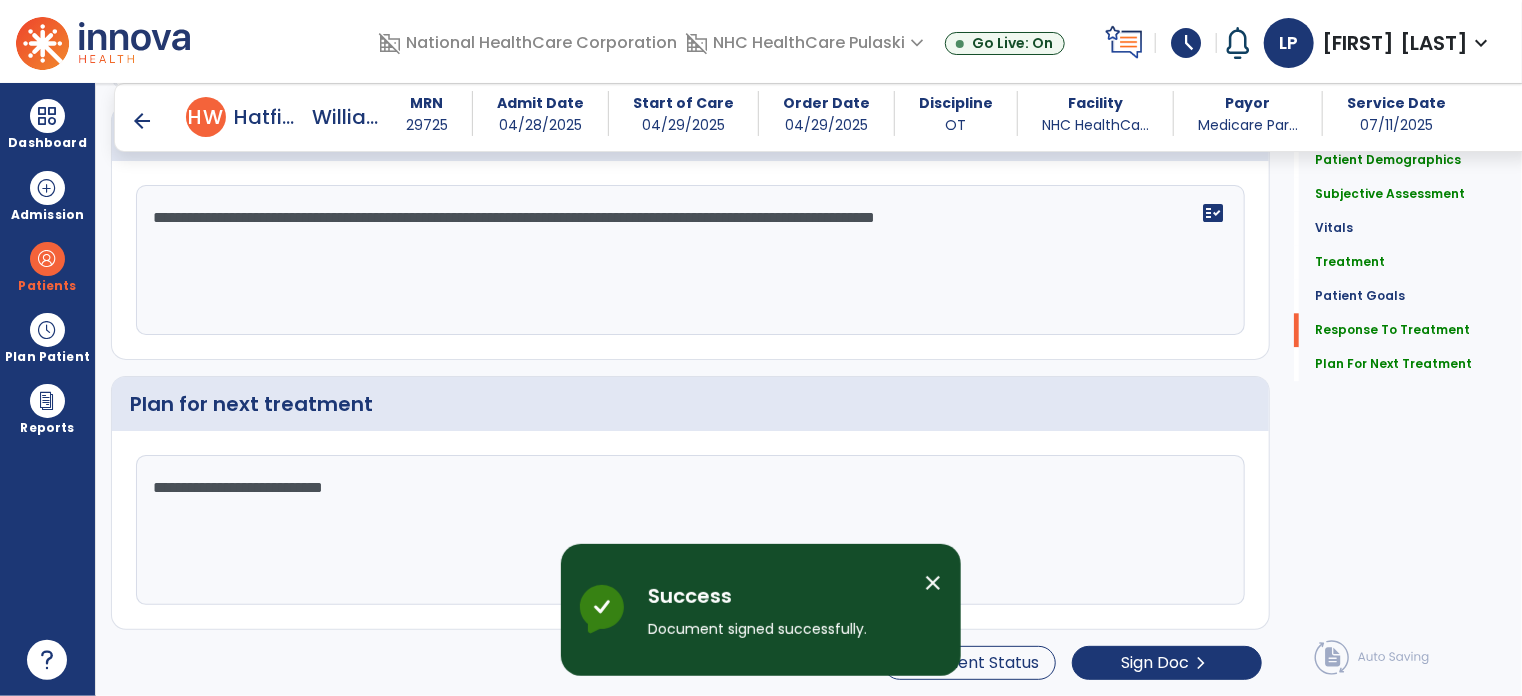 scroll, scrollTop: 0, scrollLeft: 0, axis: both 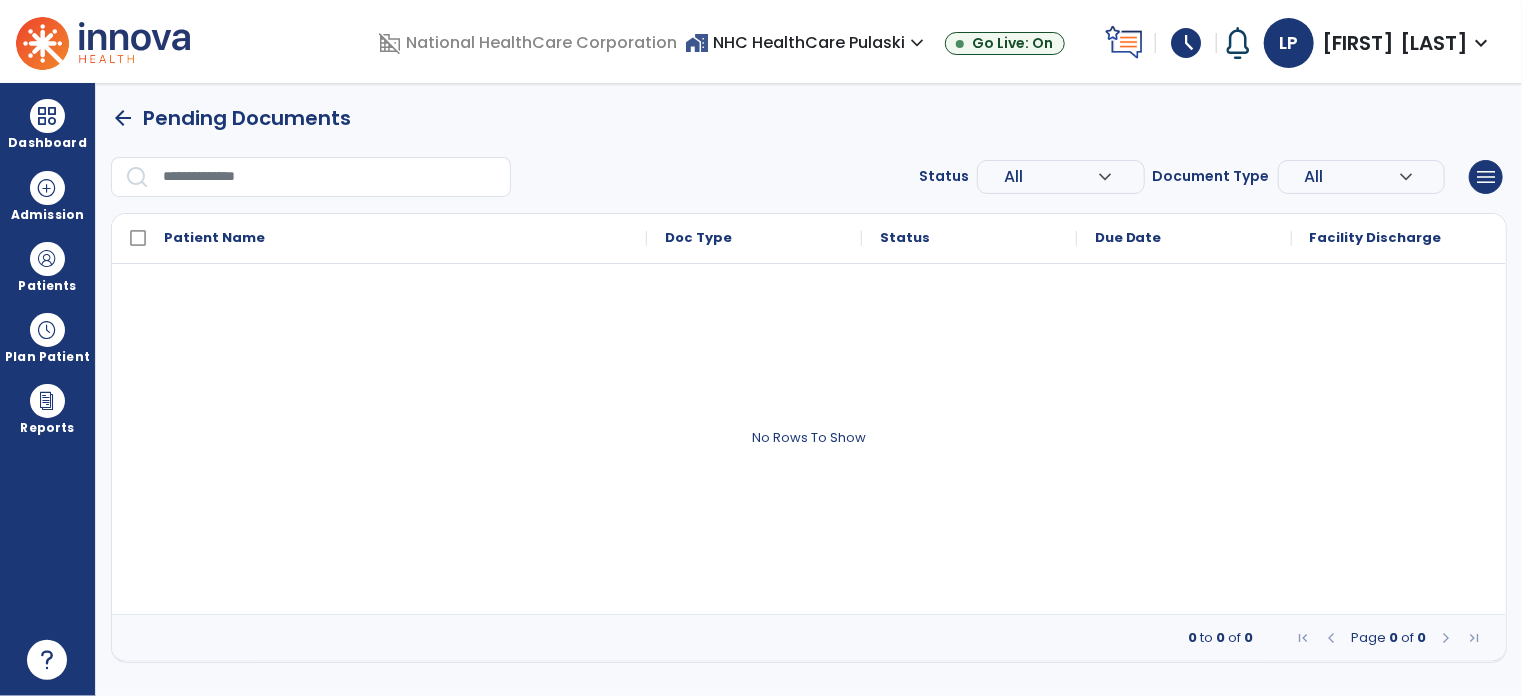 click at bounding box center [47, 116] 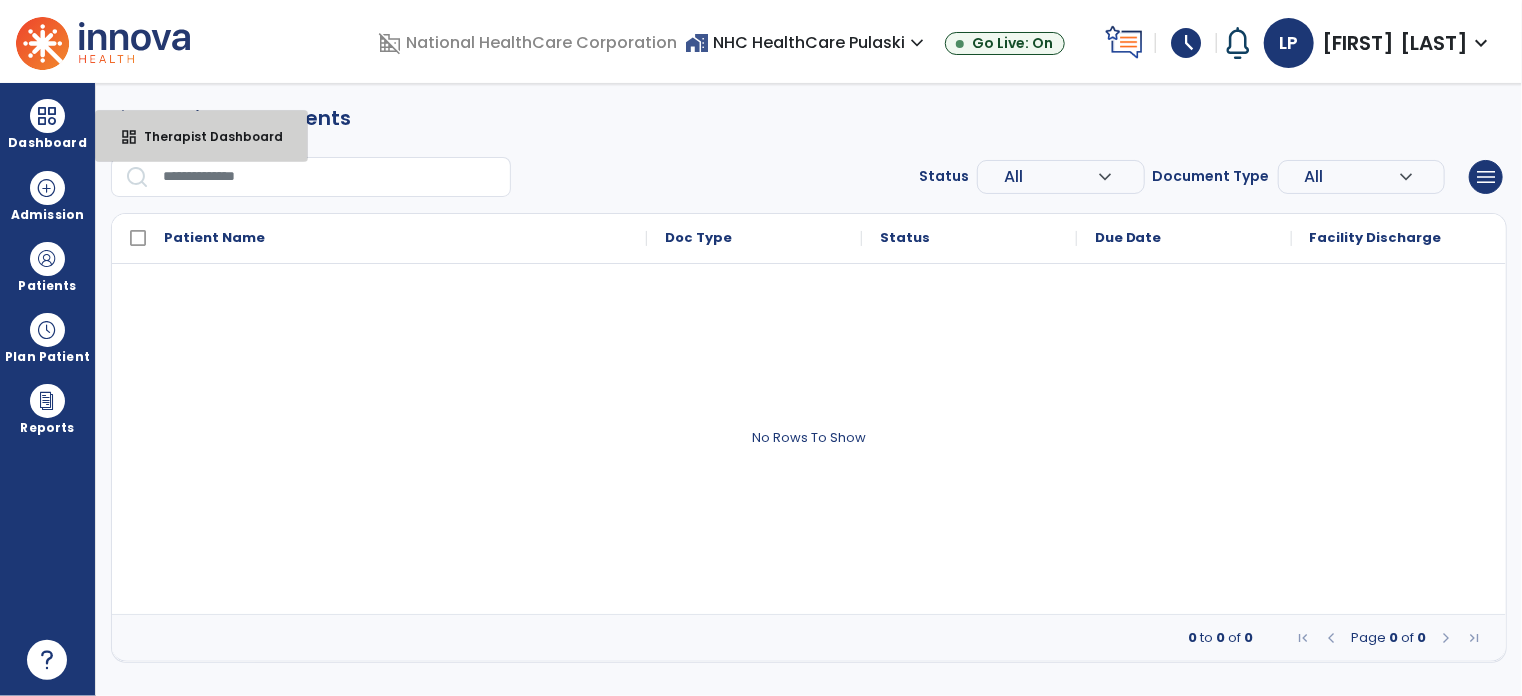 click on "Therapist Dashboard" at bounding box center (205, 136) 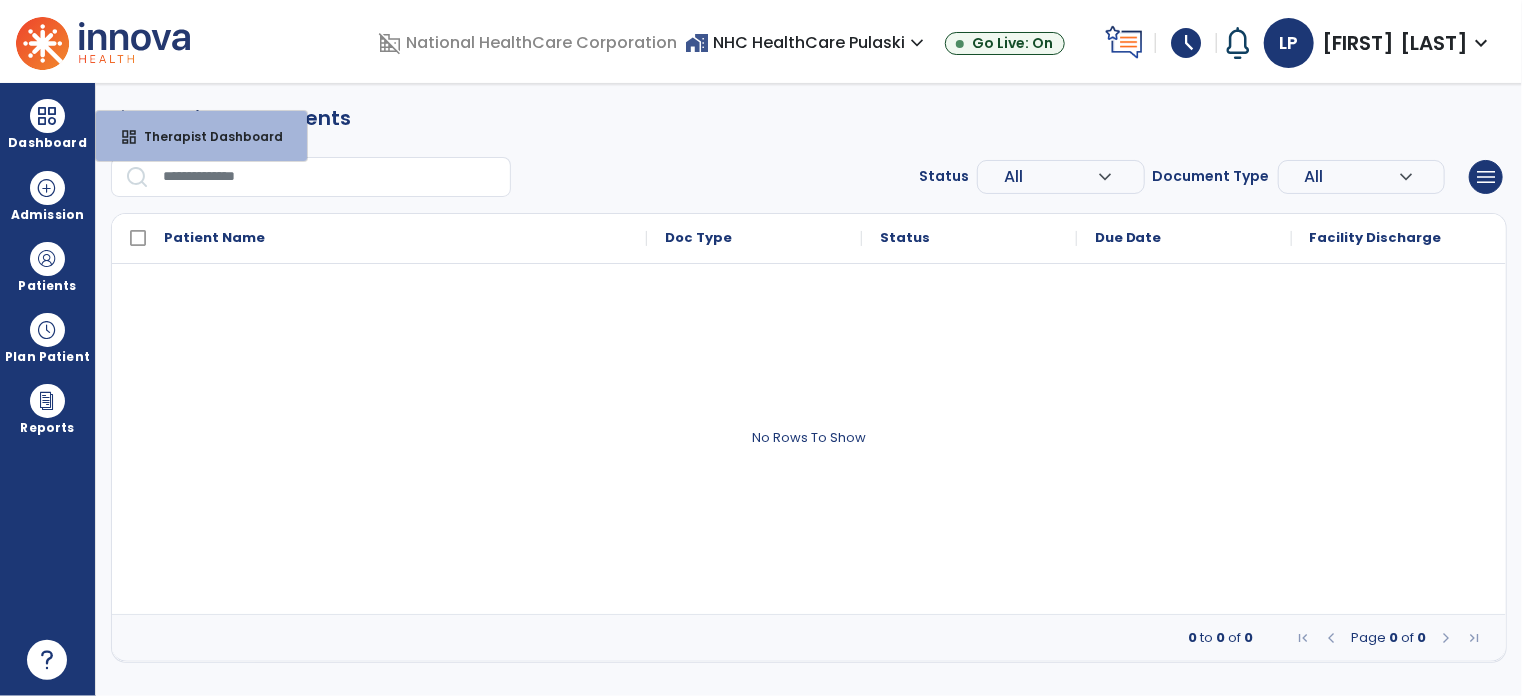 select on "****" 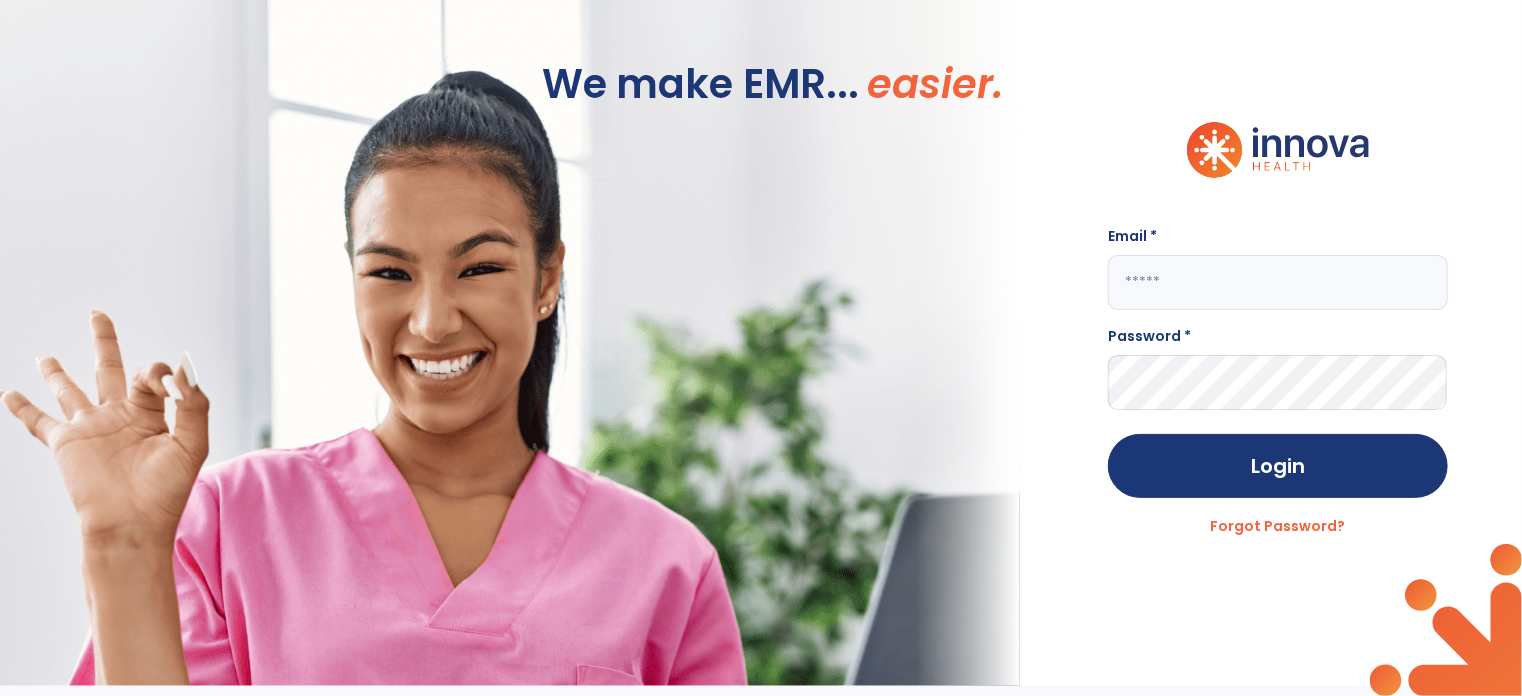 type on "**********" 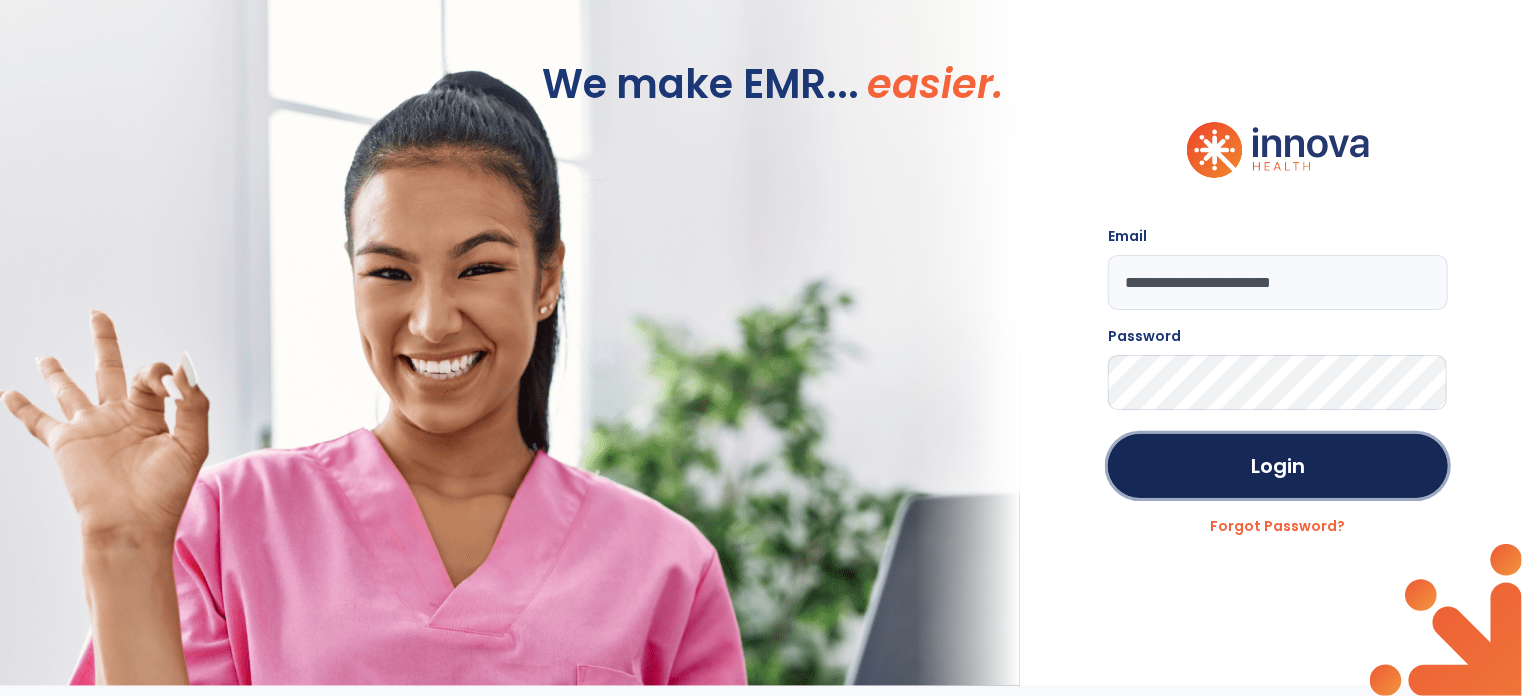 click on "Login" 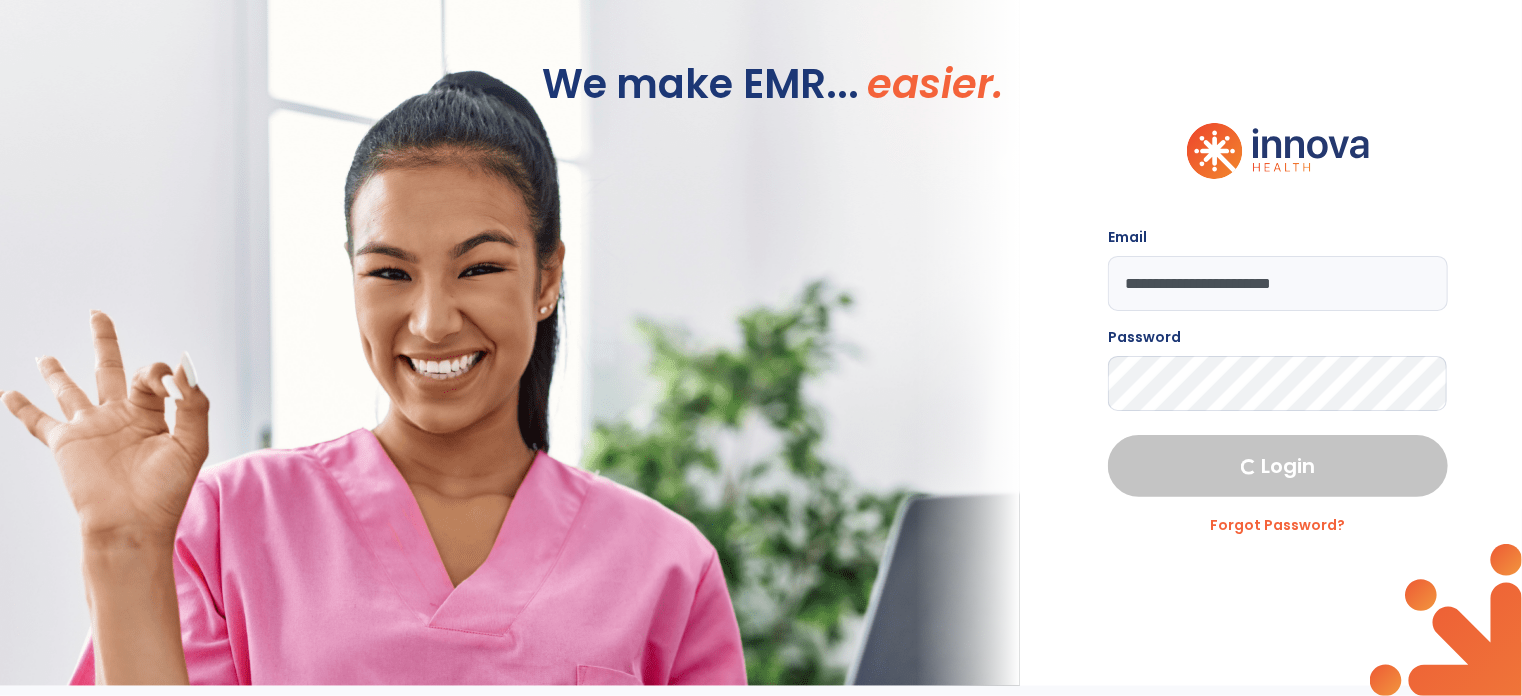 select on "****" 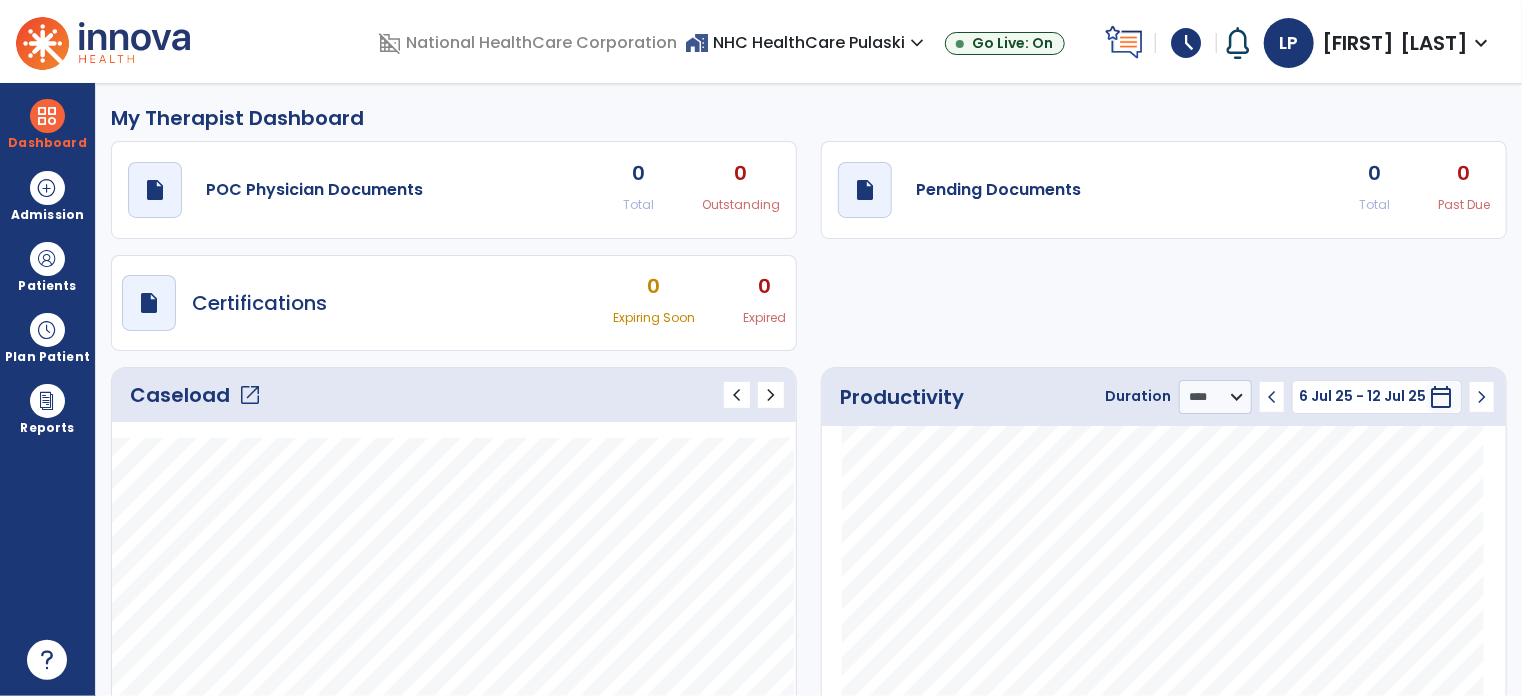 click on "schedule" at bounding box center (1186, 43) 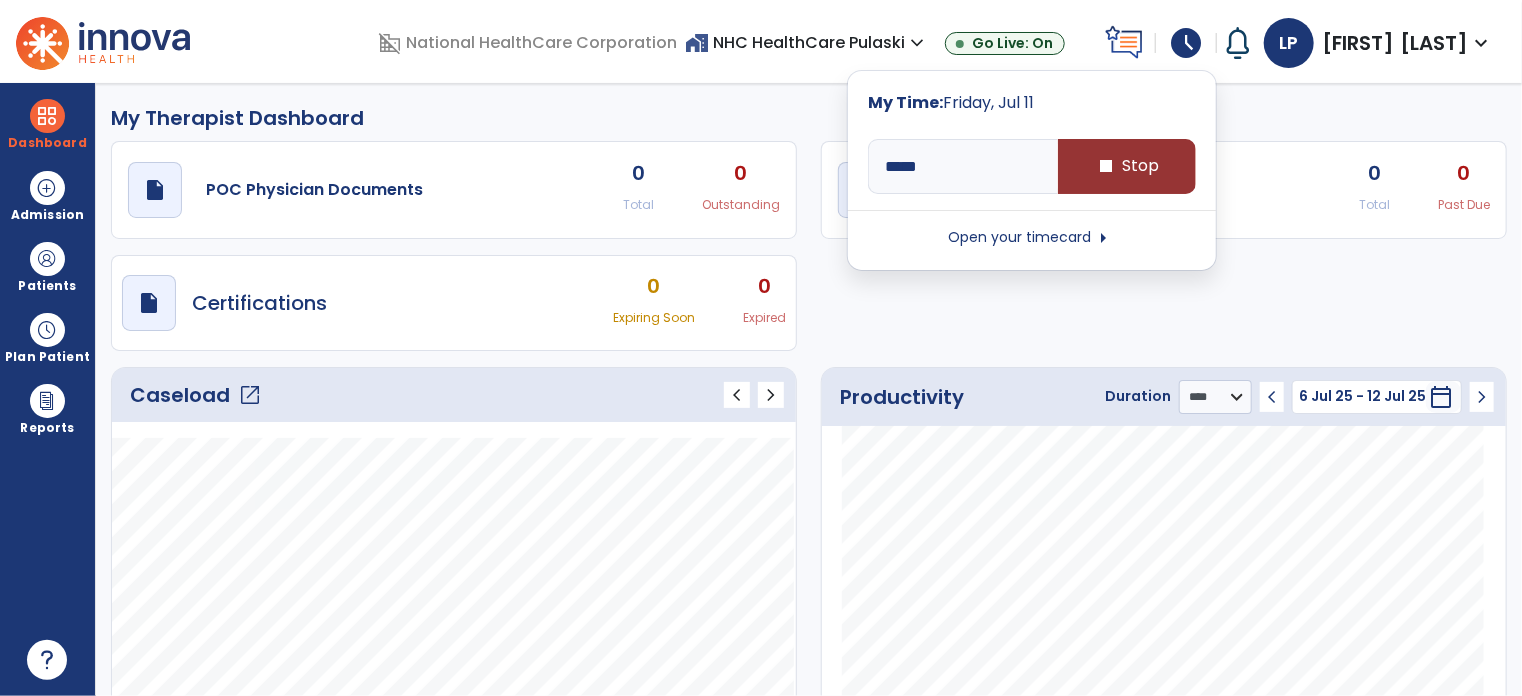 click on "stop  Stop" at bounding box center (1127, 166) 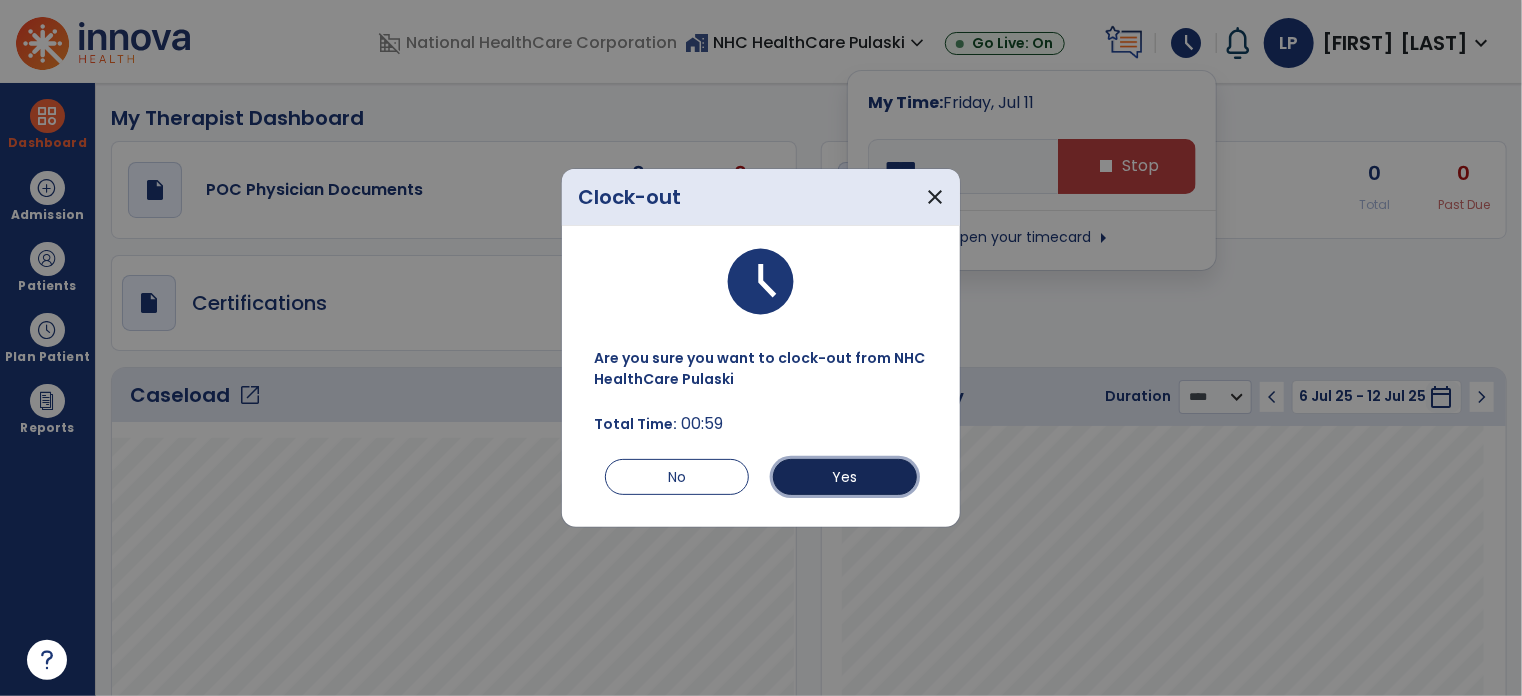 click on "Yes" at bounding box center [845, 477] 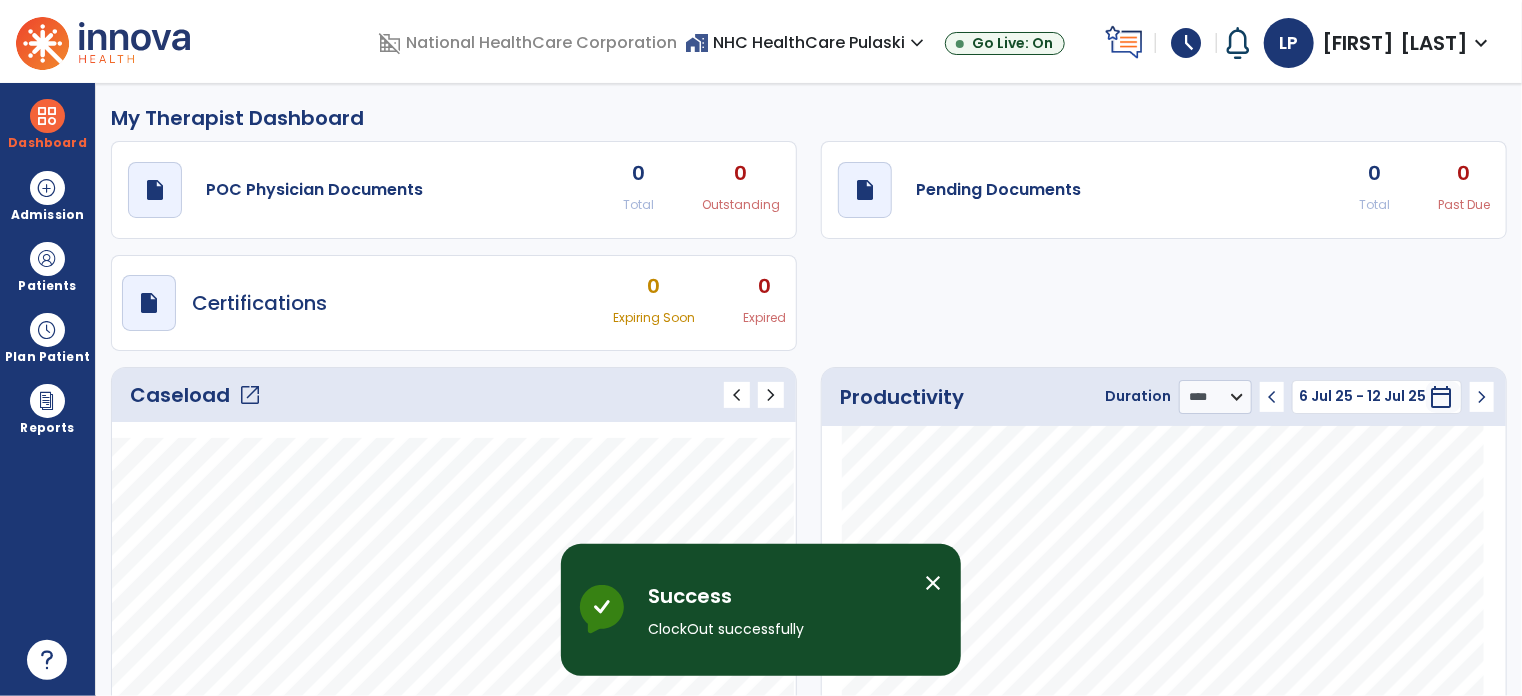 click on "chevron_left" 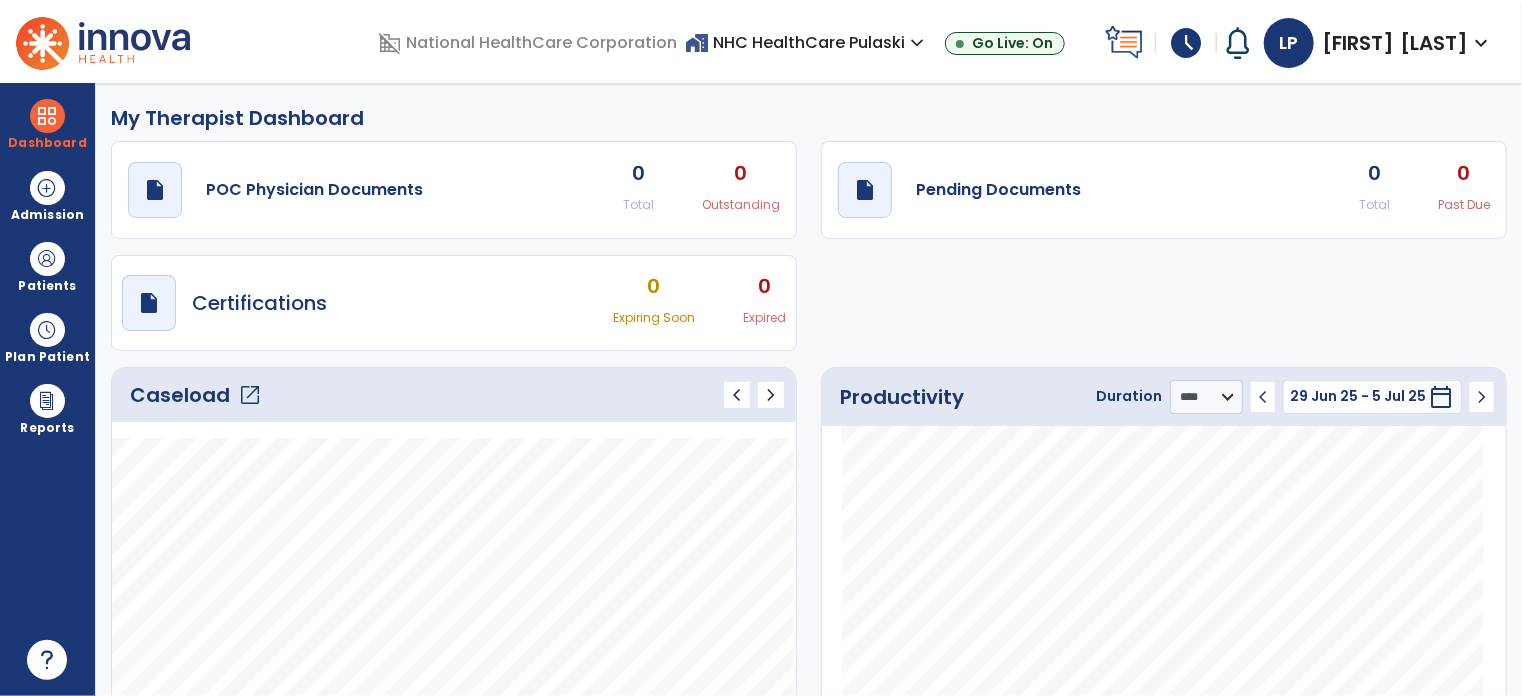 click on "chevron_right" 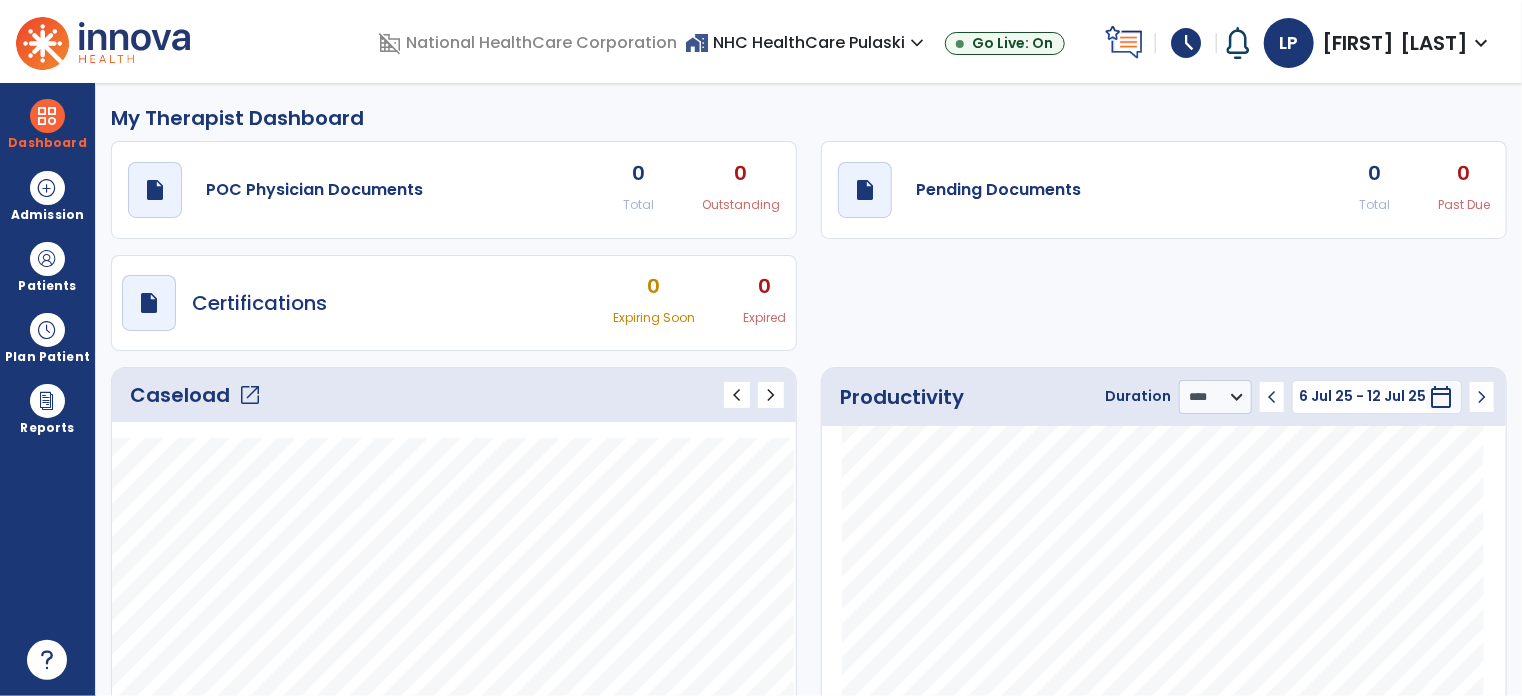 click on "schedule" at bounding box center [1186, 43] 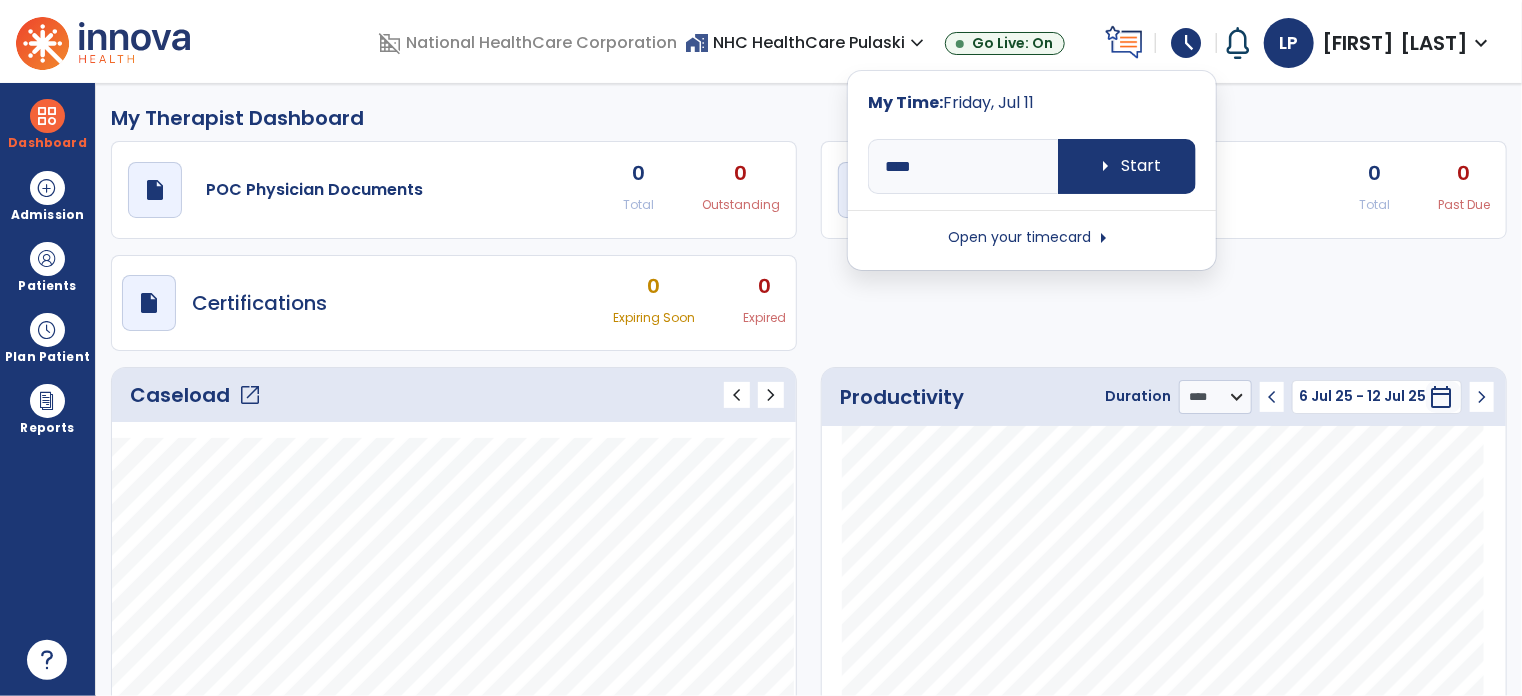 click on "Open your timecard  arrow_right" at bounding box center [1032, 238] 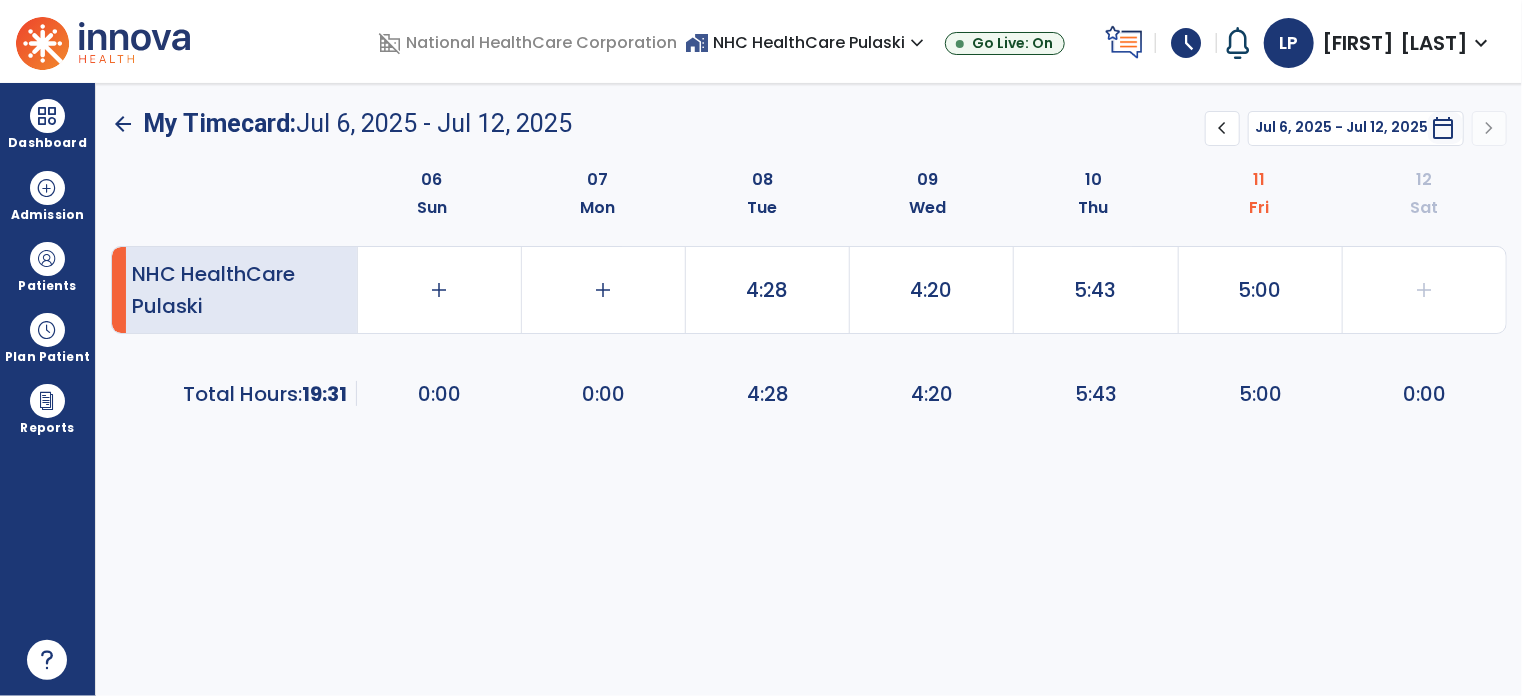 click on "5:00" 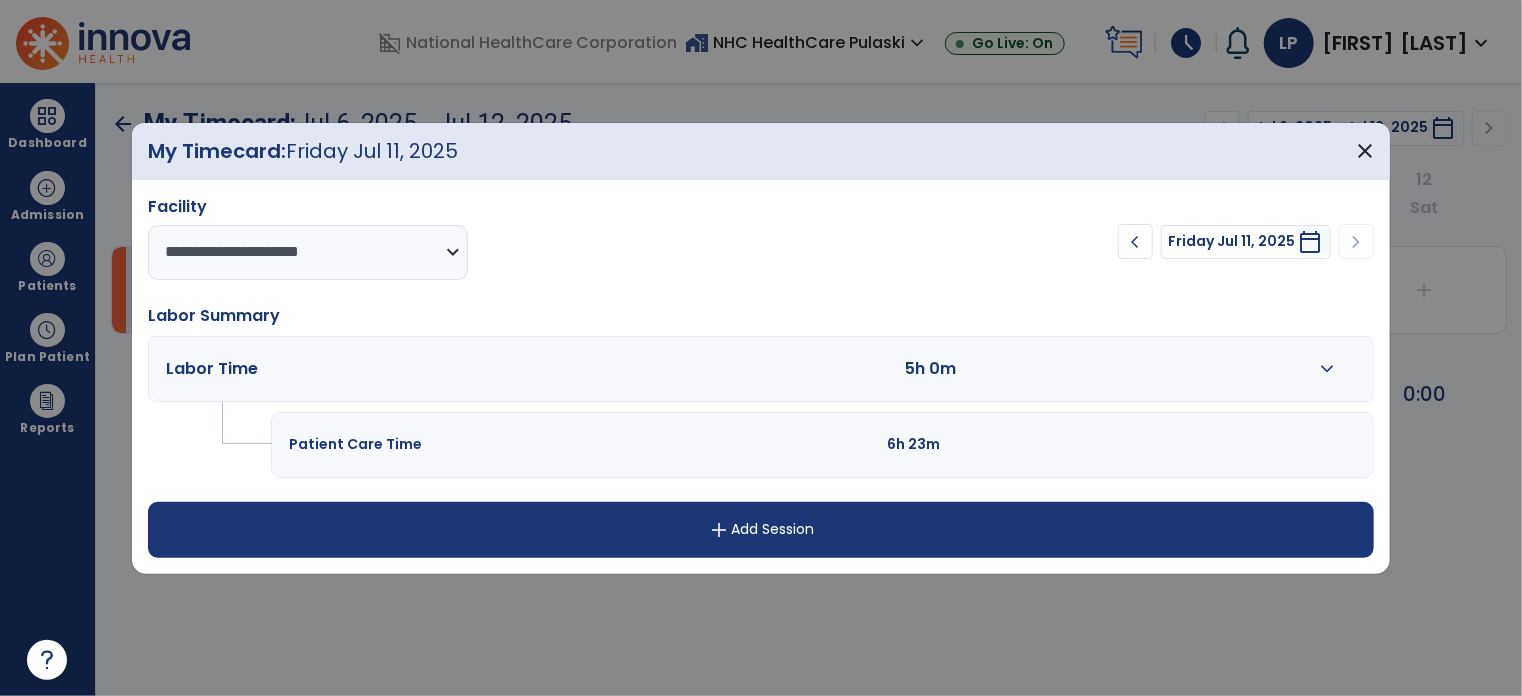 click on "expand_more" at bounding box center [1327, 369] 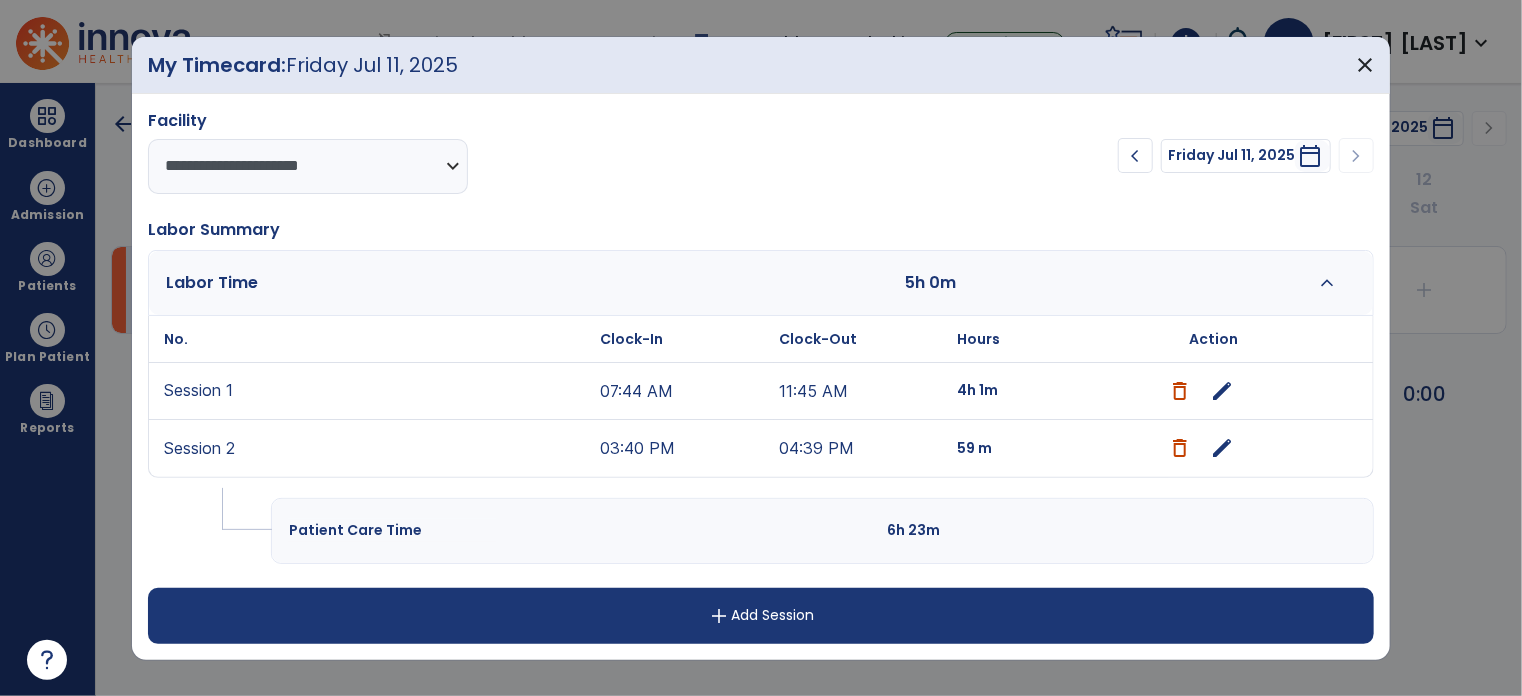 click on "edit" at bounding box center (1223, 448) 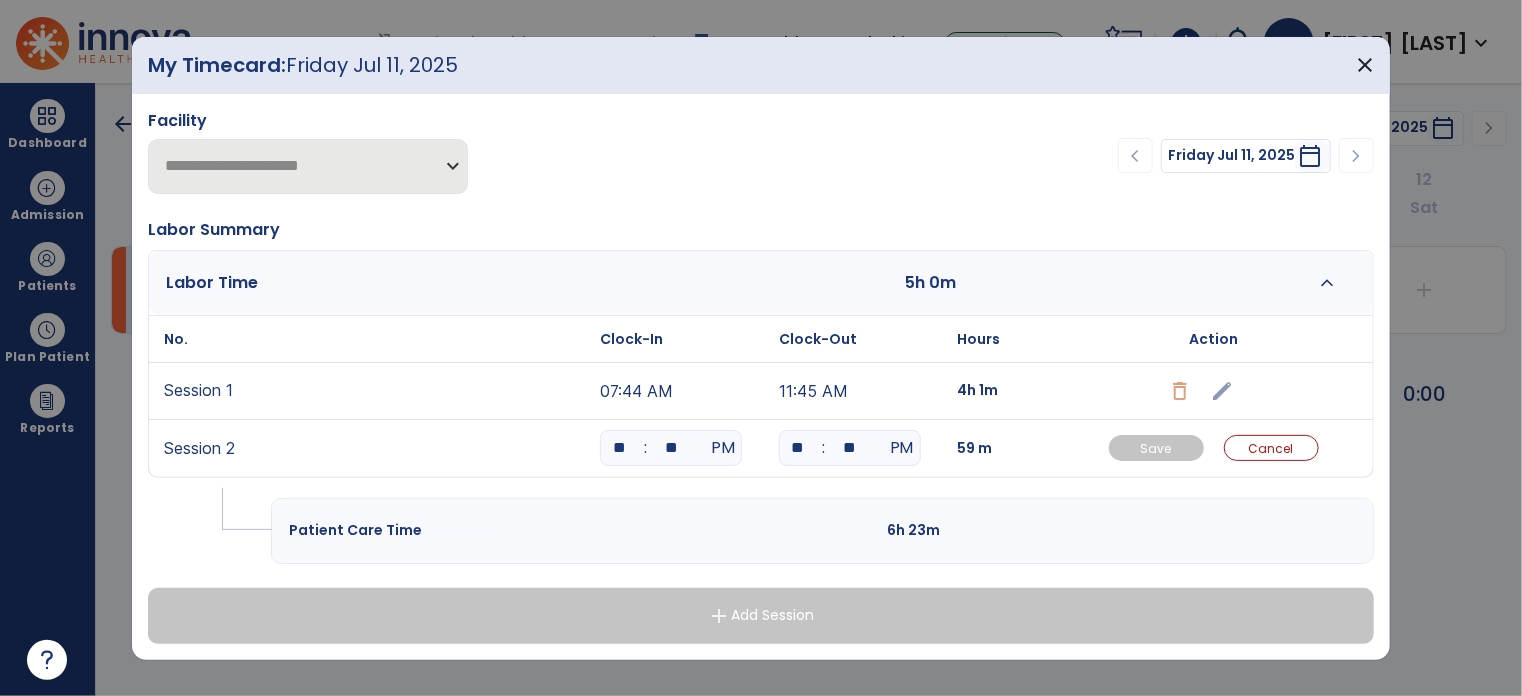 click on "**" at bounding box center [619, 448] 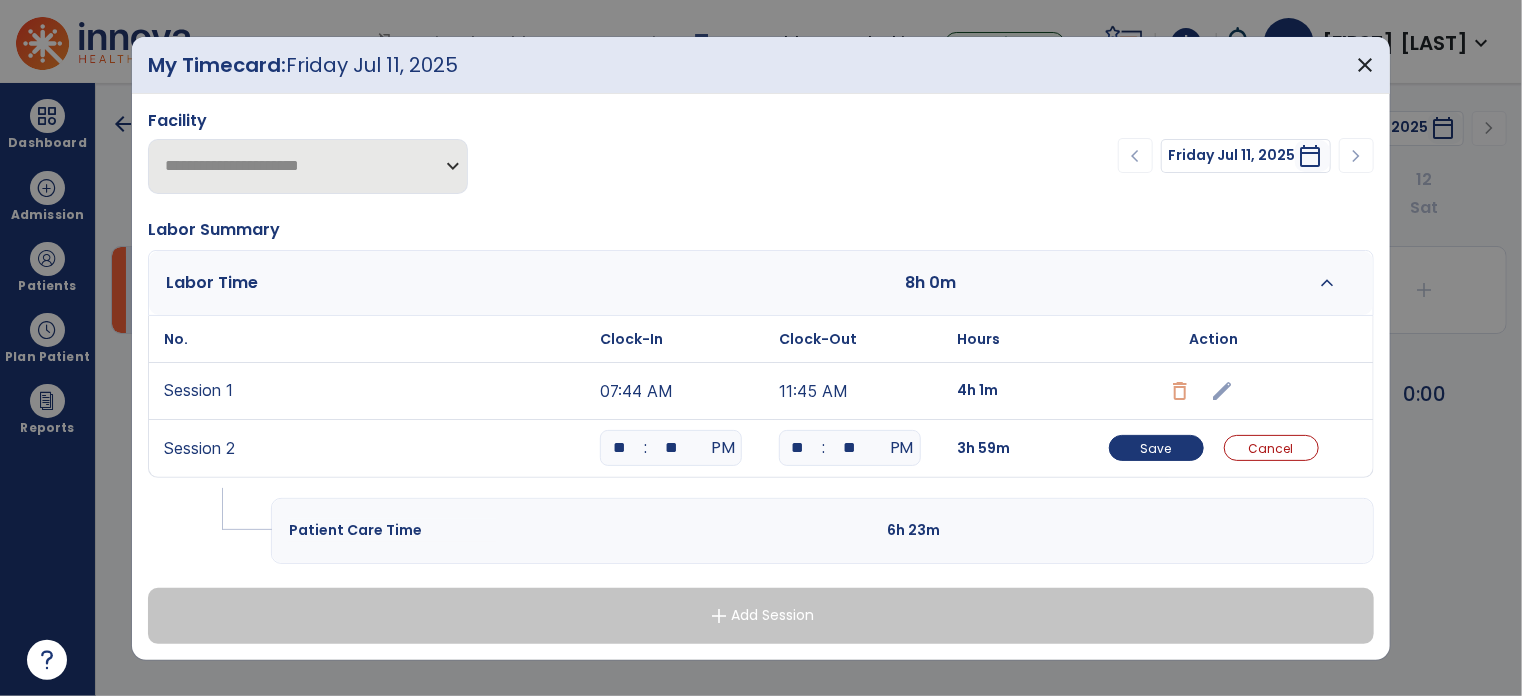 click on "**" at bounding box center (671, 448) 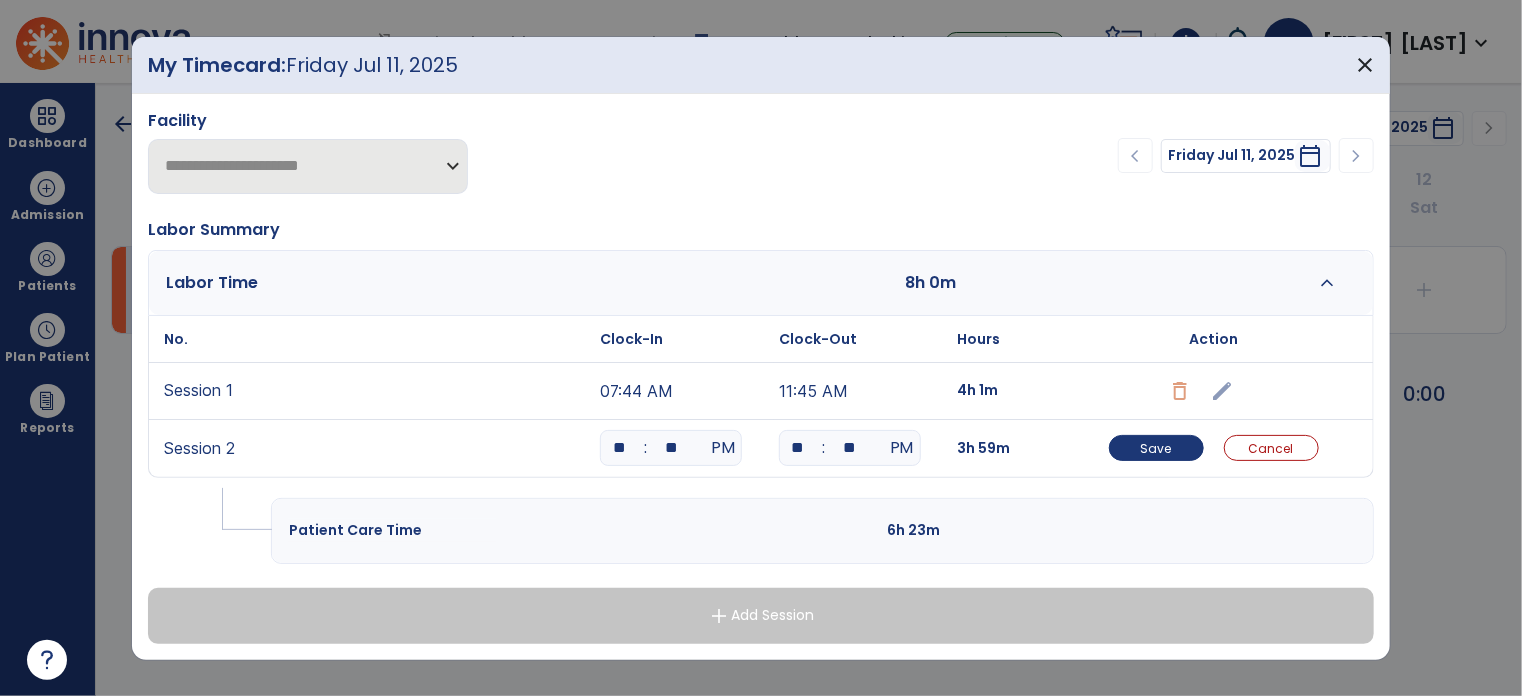 type on "**" 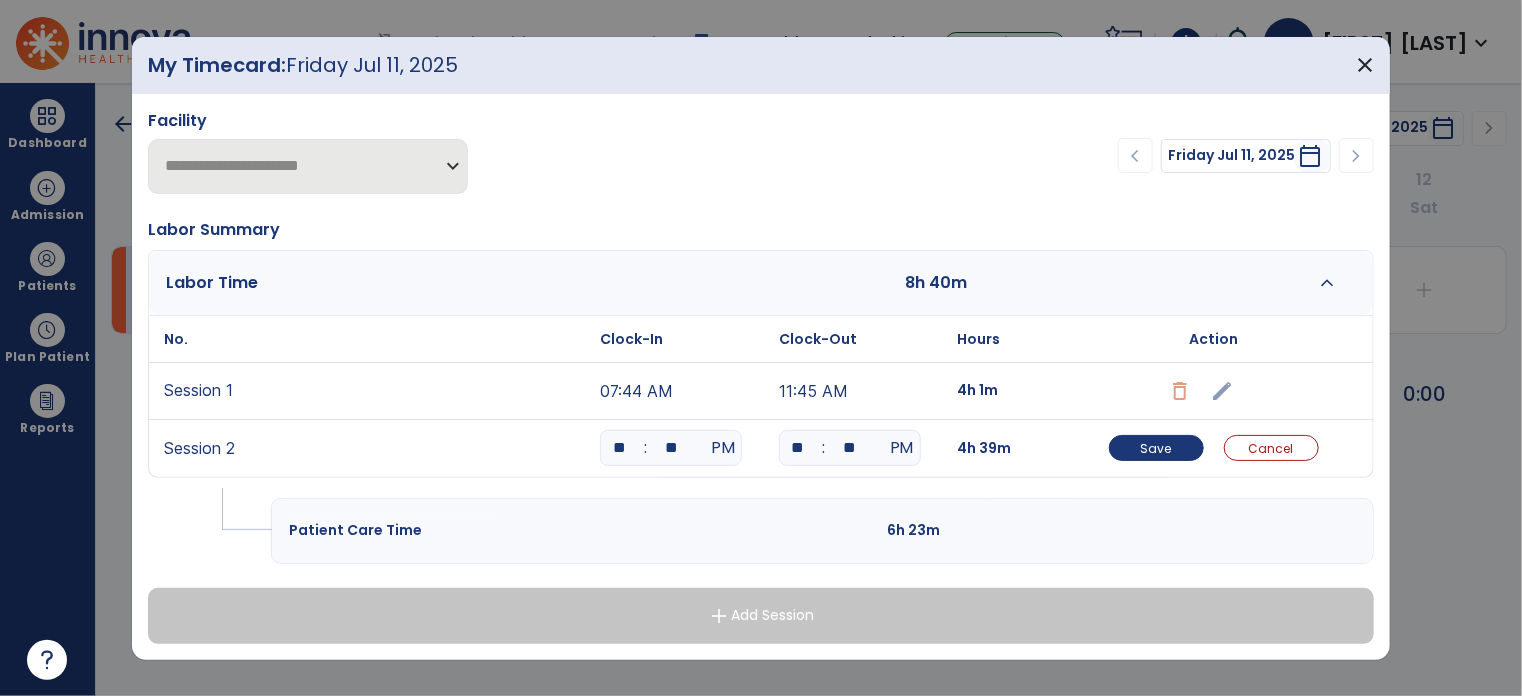 click on "11:45 AM" at bounding box center [863, 391] 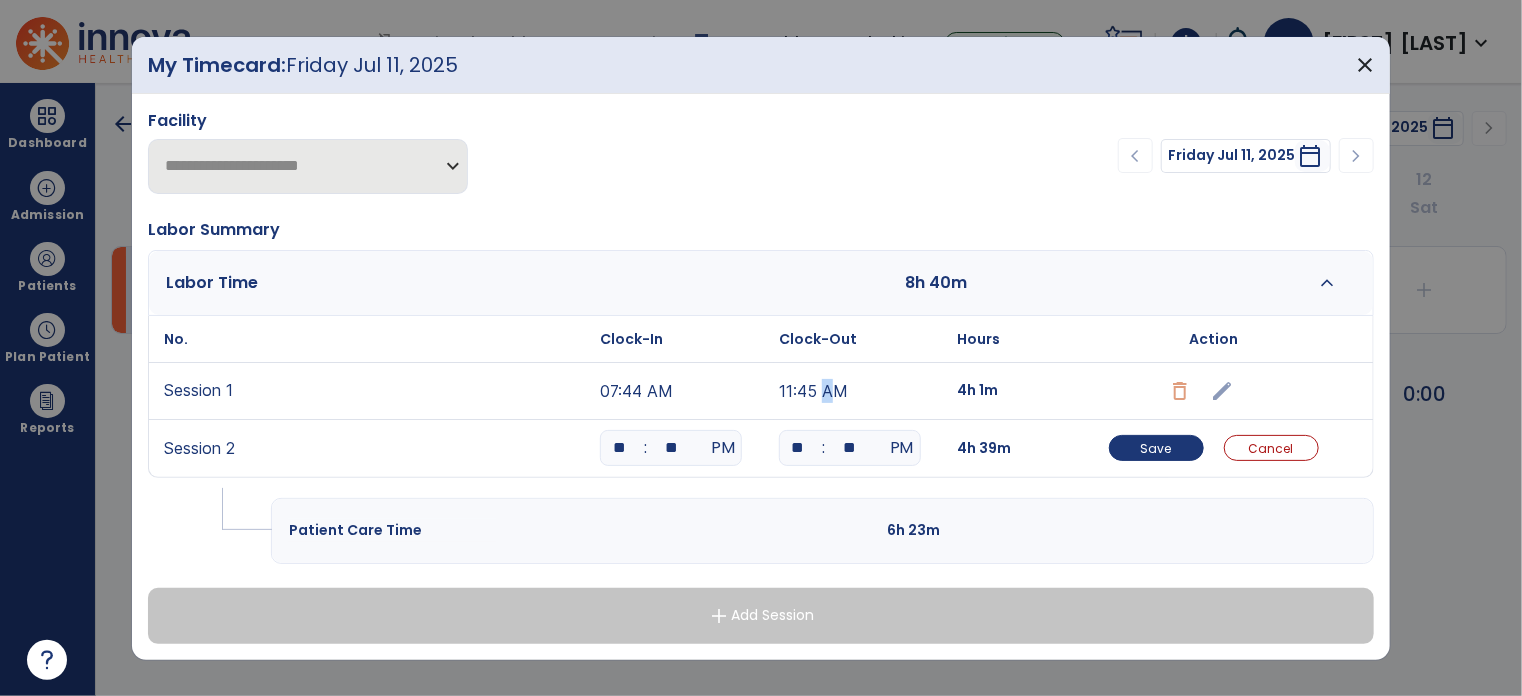 click on "11:45 AM" at bounding box center [863, 391] 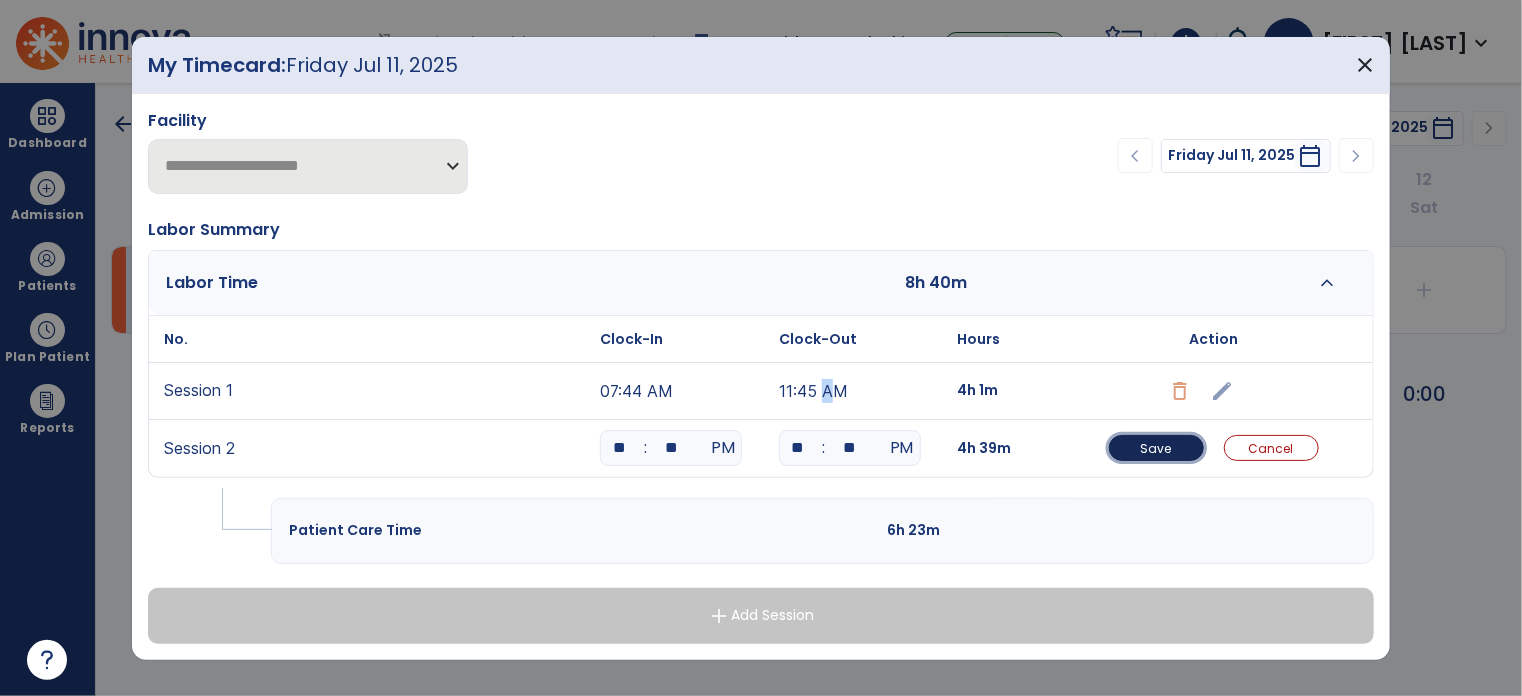 click on "Save" at bounding box center [1156, 448] 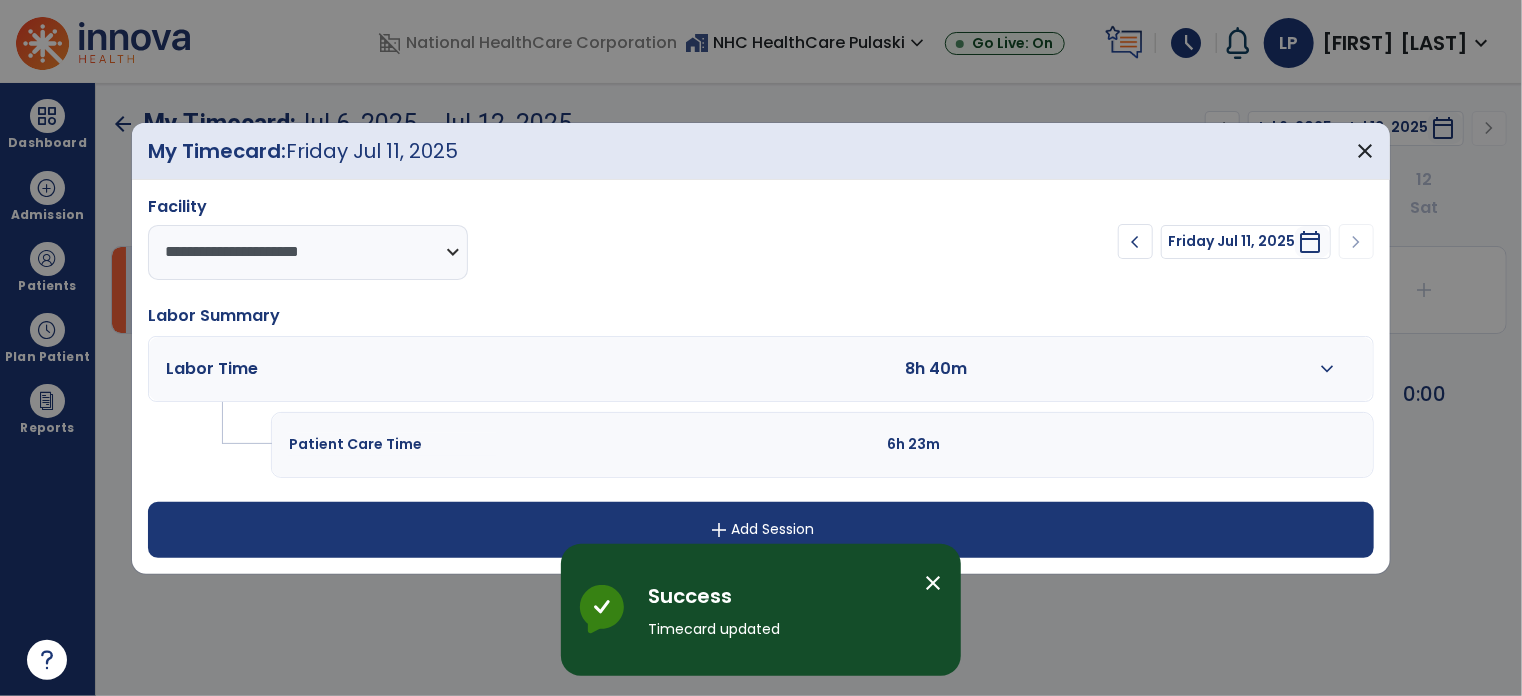 click on "expand_more" at bounding box center [1327, 369] 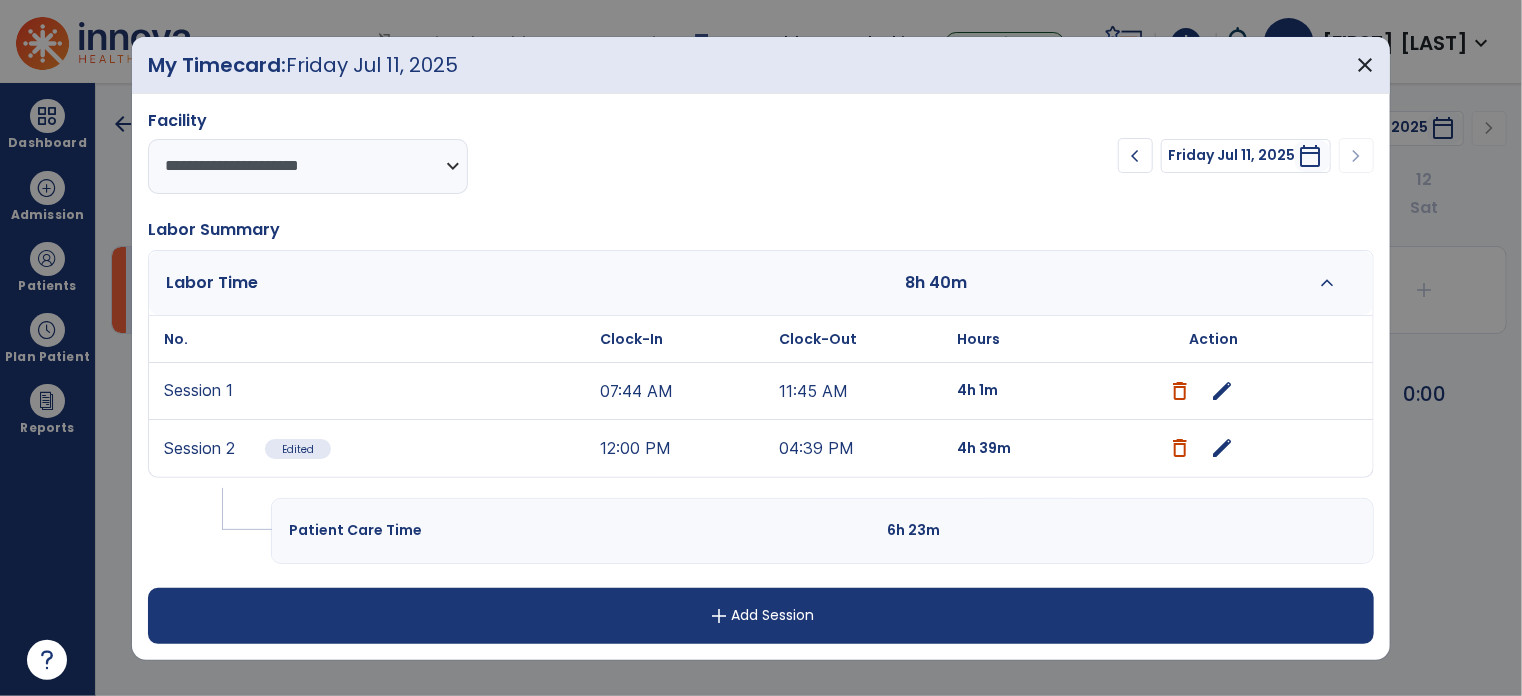 click on "edit" at bounding box center (1223, 391) 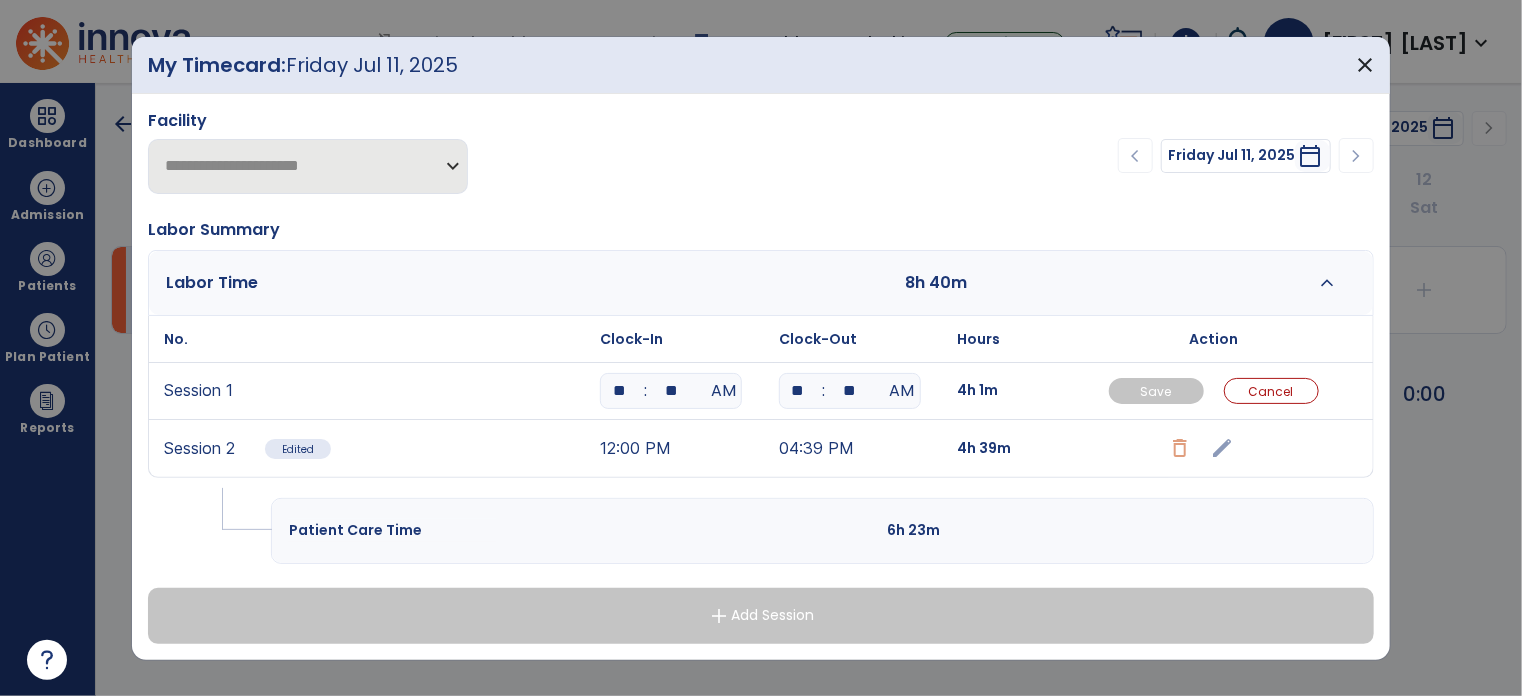 click on "**" at bounding box center [850, 391] 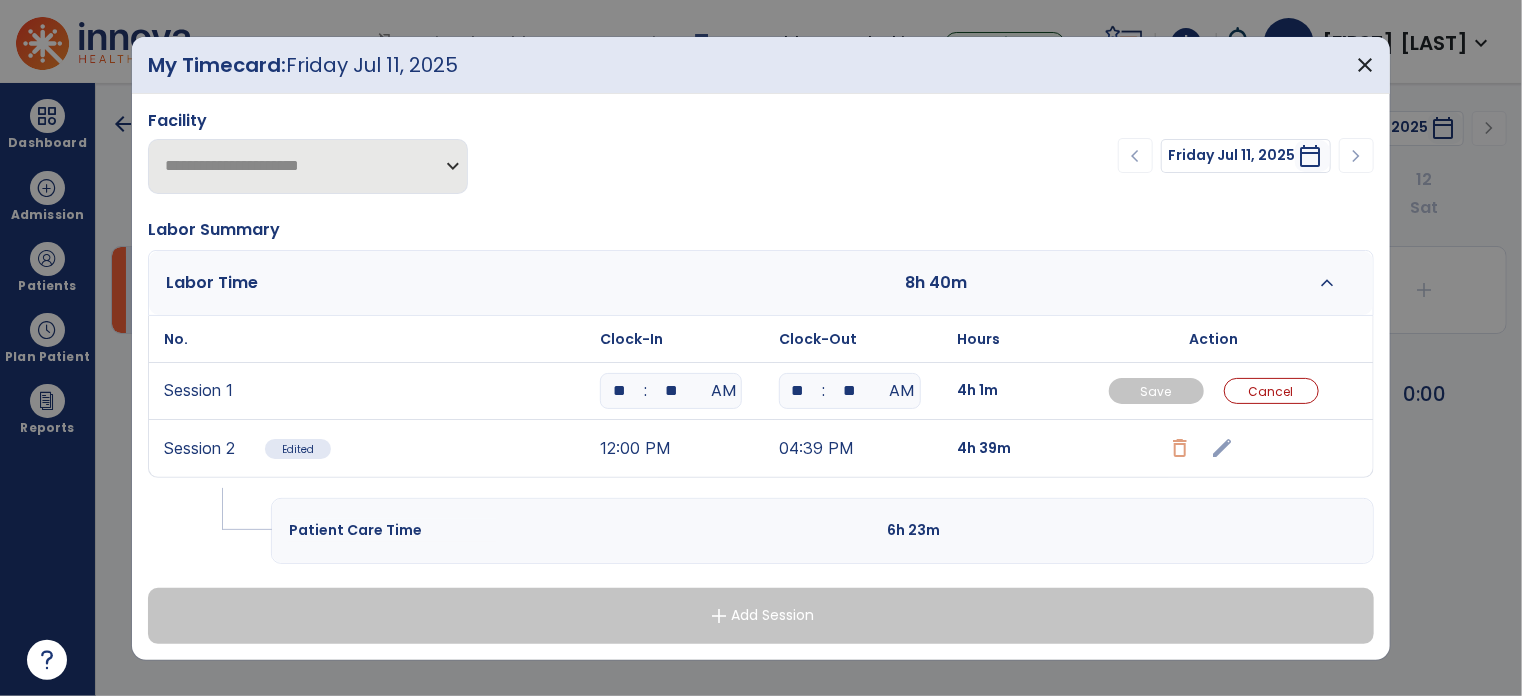 type on "**" 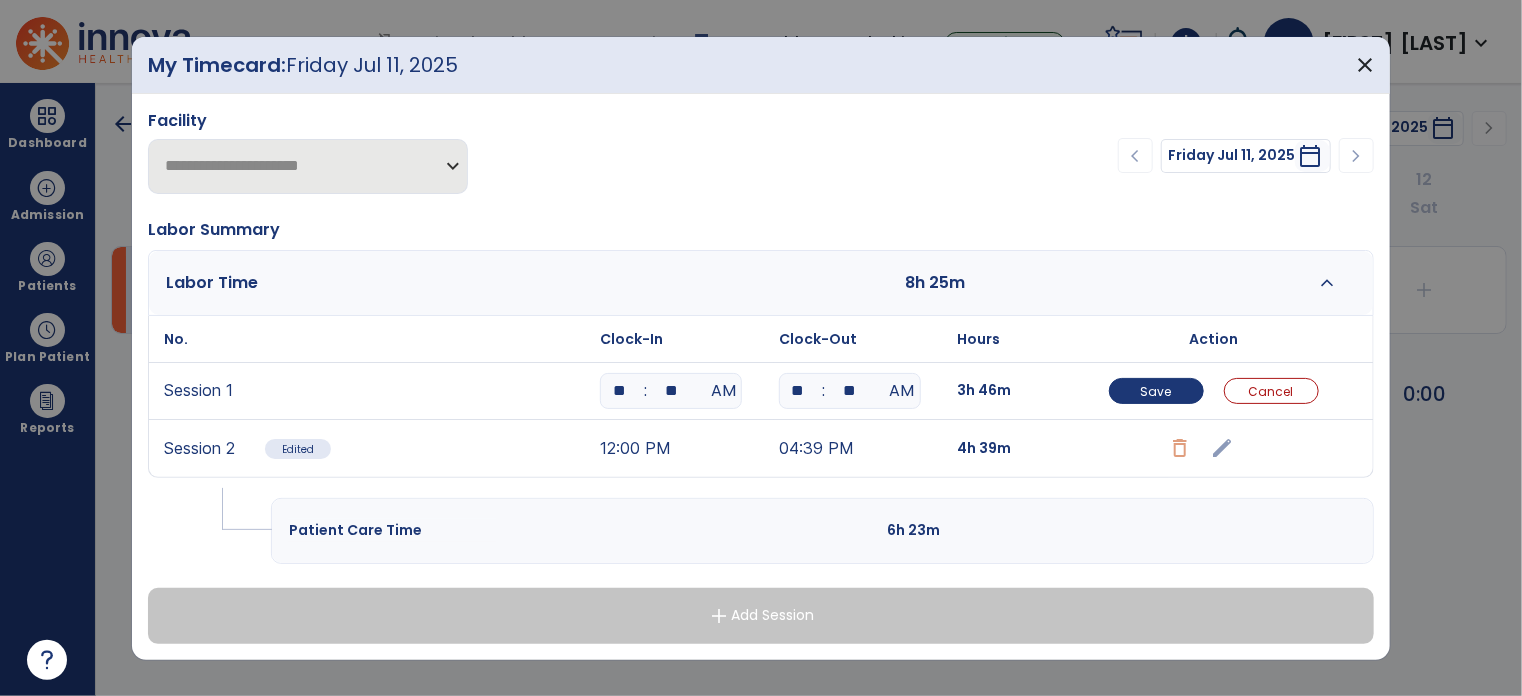 click on "Action" at bounding box center [1213, 339] 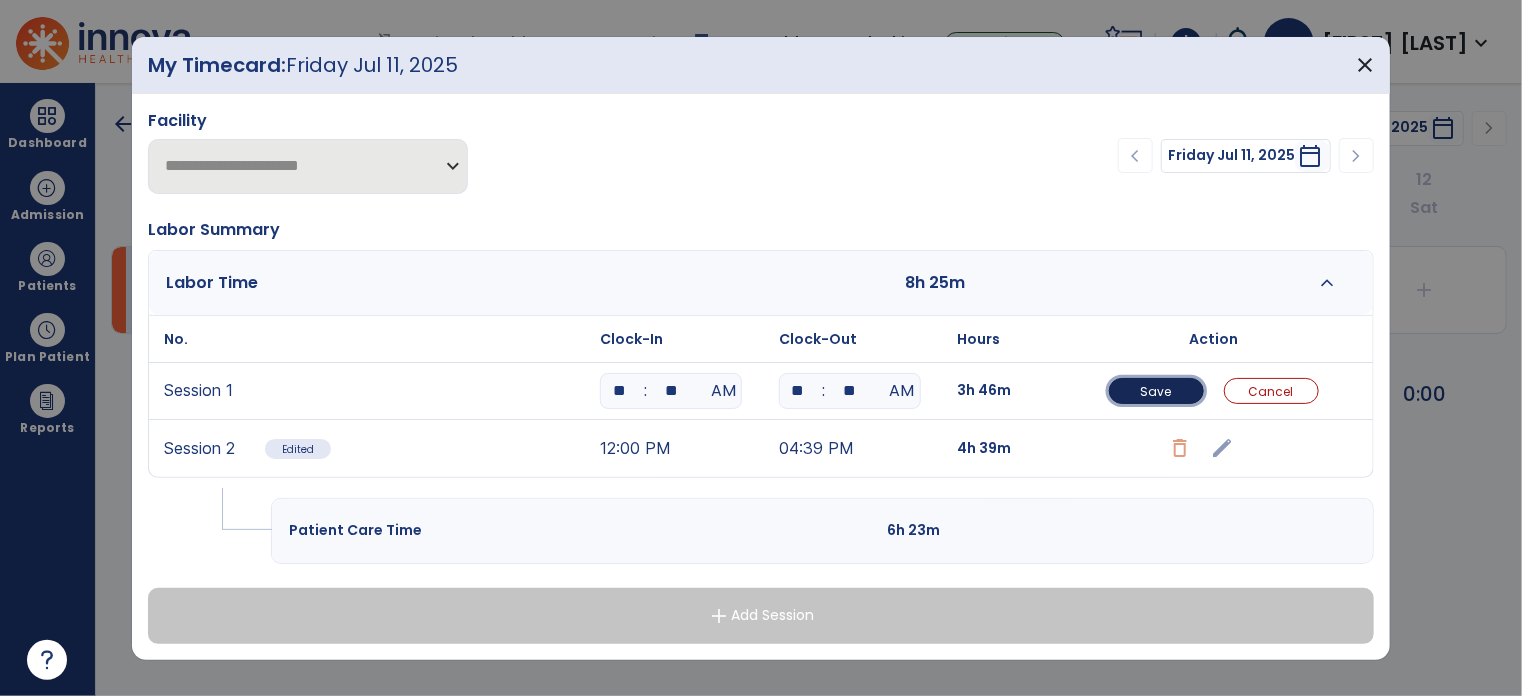 click on "Save" at bounding box center (1156, 391) 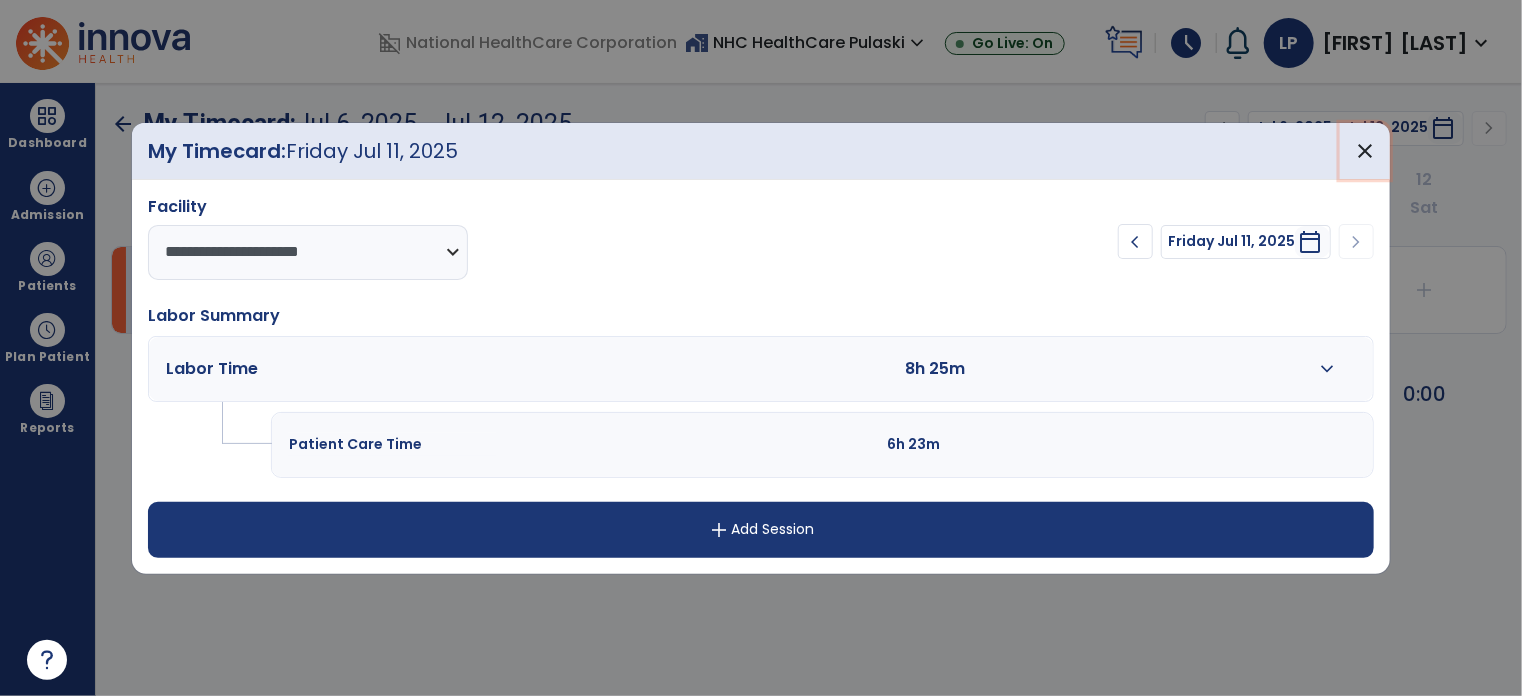 click on "close" at bounding box center (1365, 151) 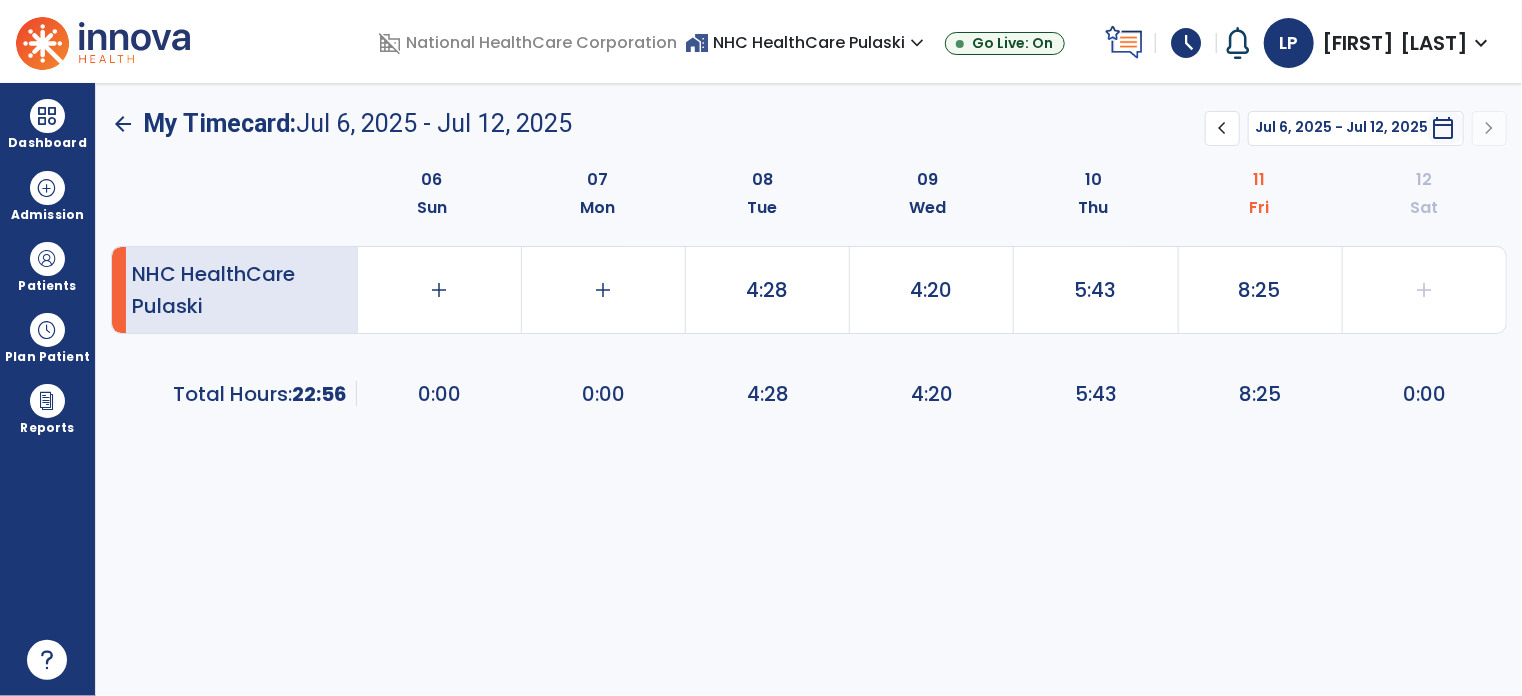 click on "Dashboard" at bounding box center (47, 124) 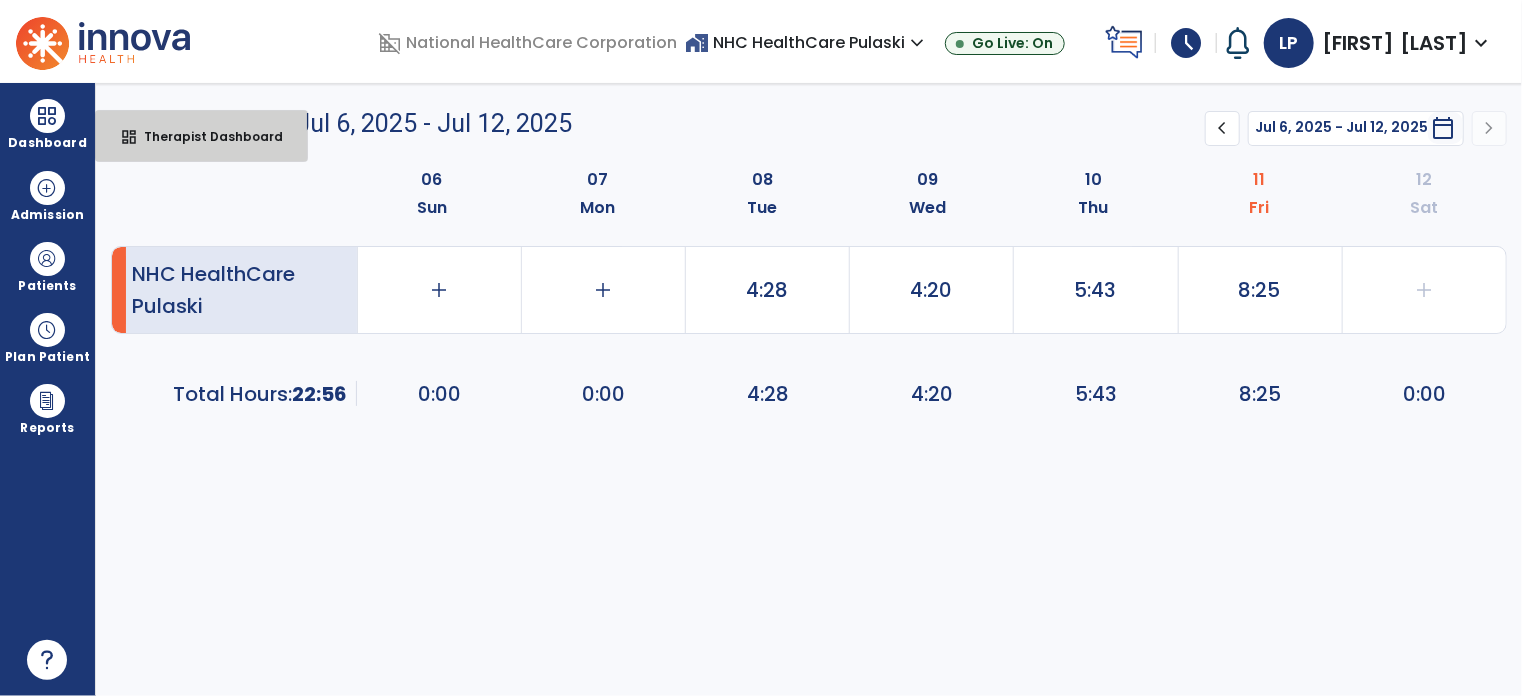 click on "dashboard  Therapist Dashboard" at bounding box center (201, 136) 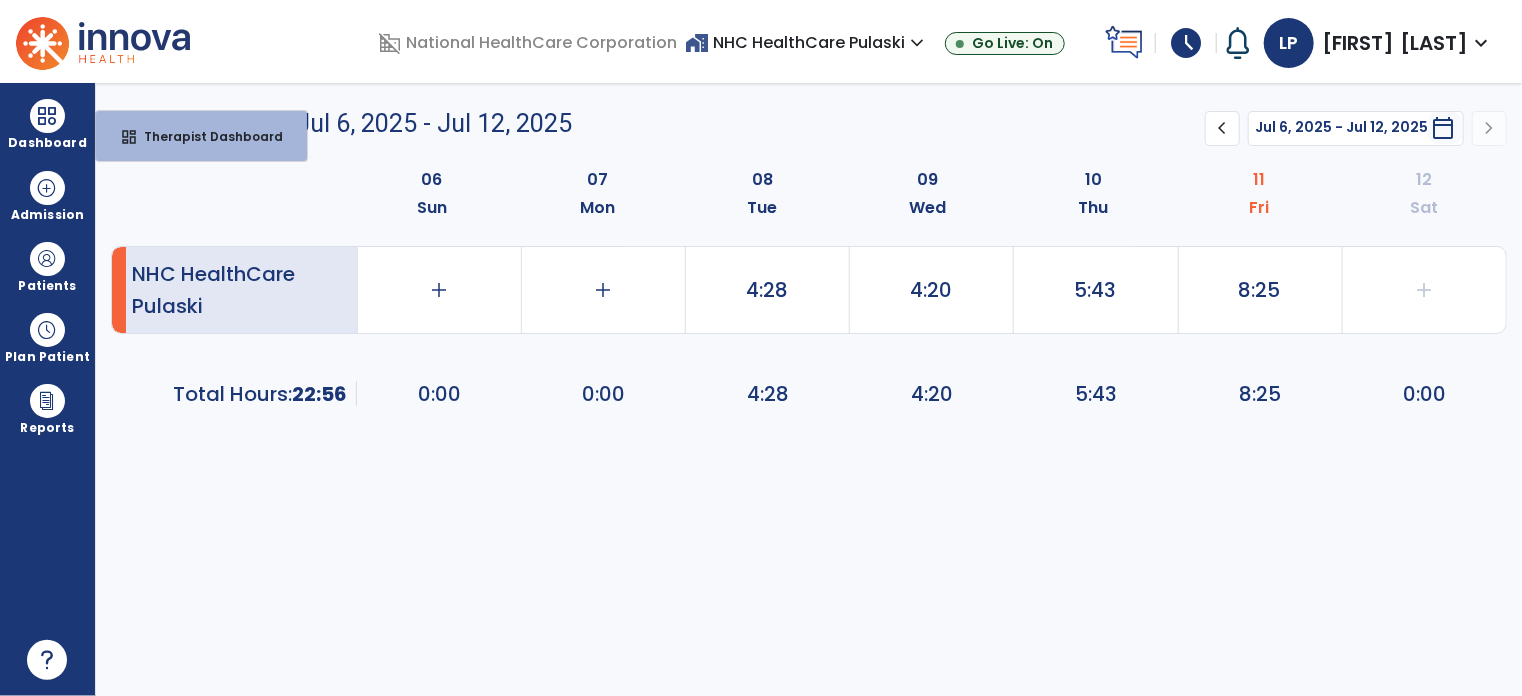 select on "****" 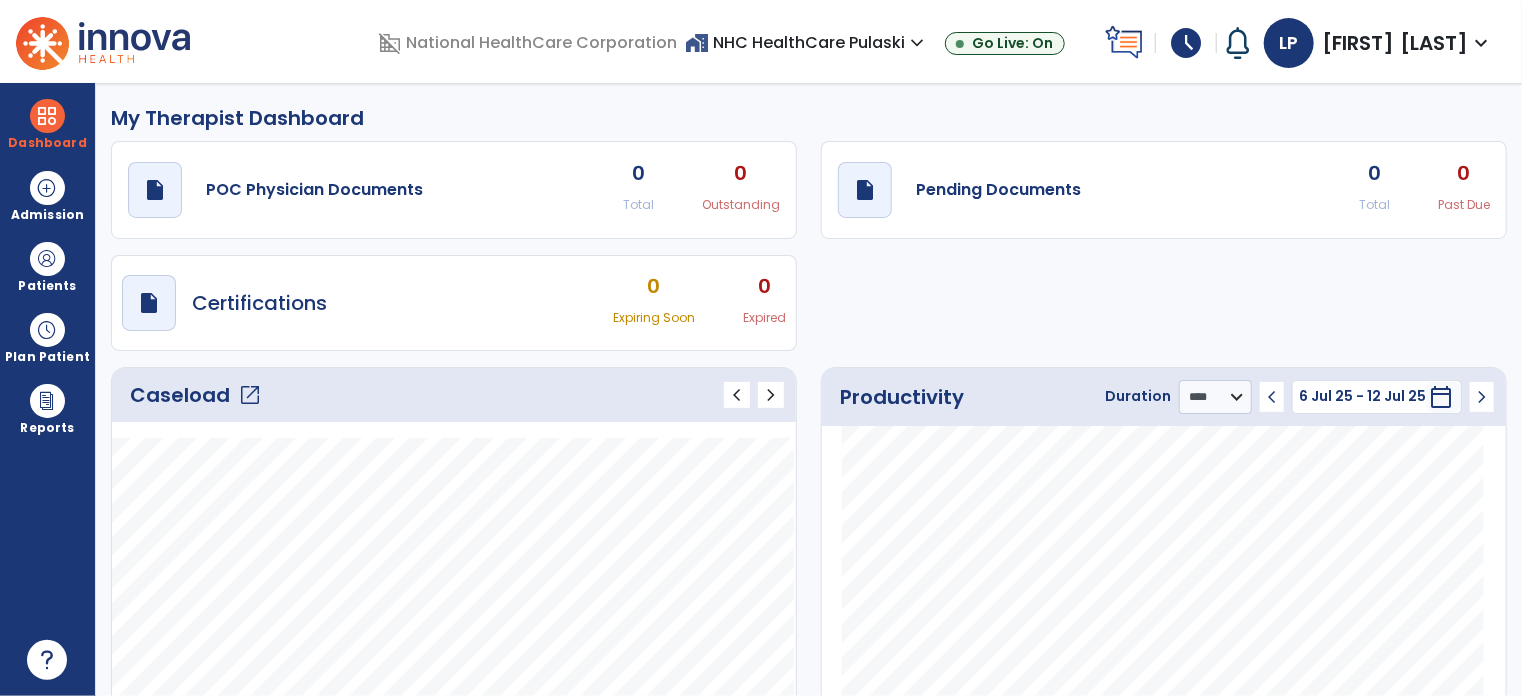 click on "schedule" at bounding box center (1186, 43) 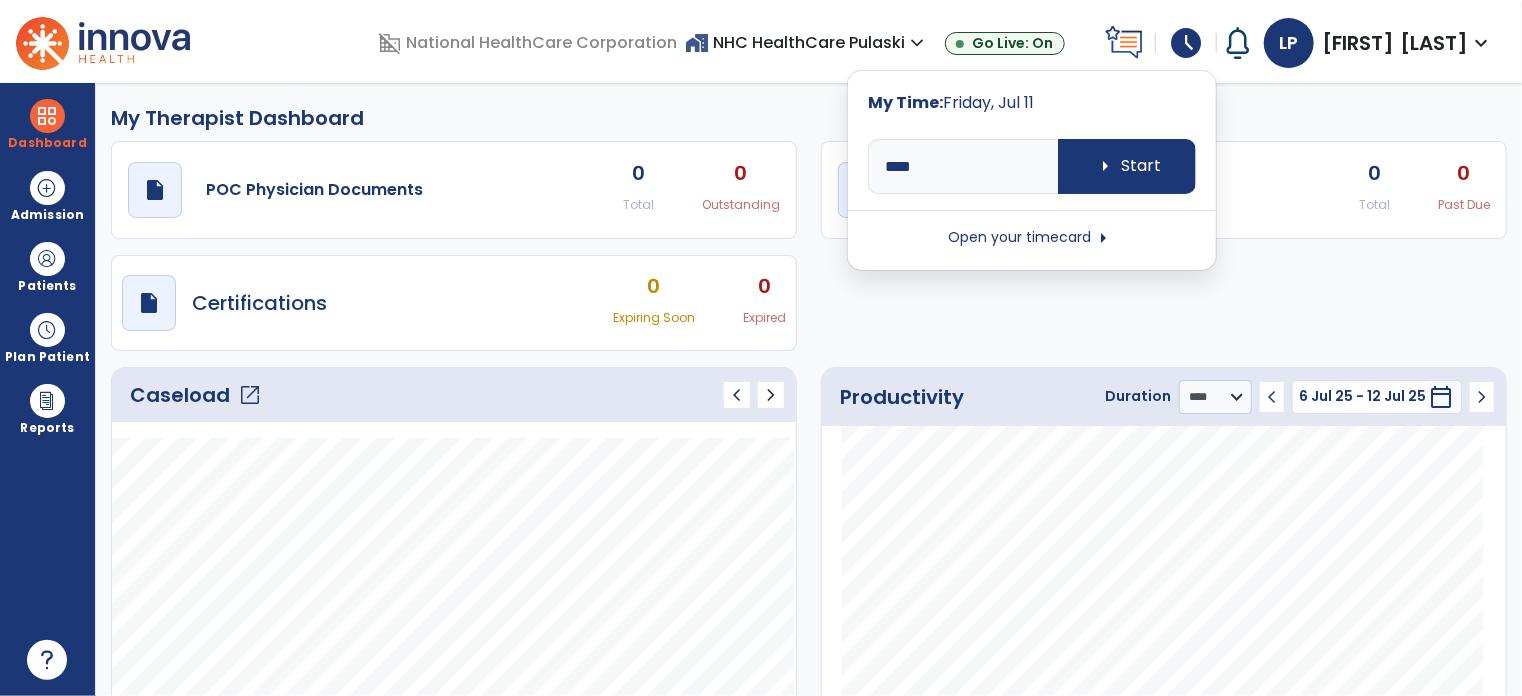click on "Open your timecard  arrow_right" at bounding box center [1032, 238] 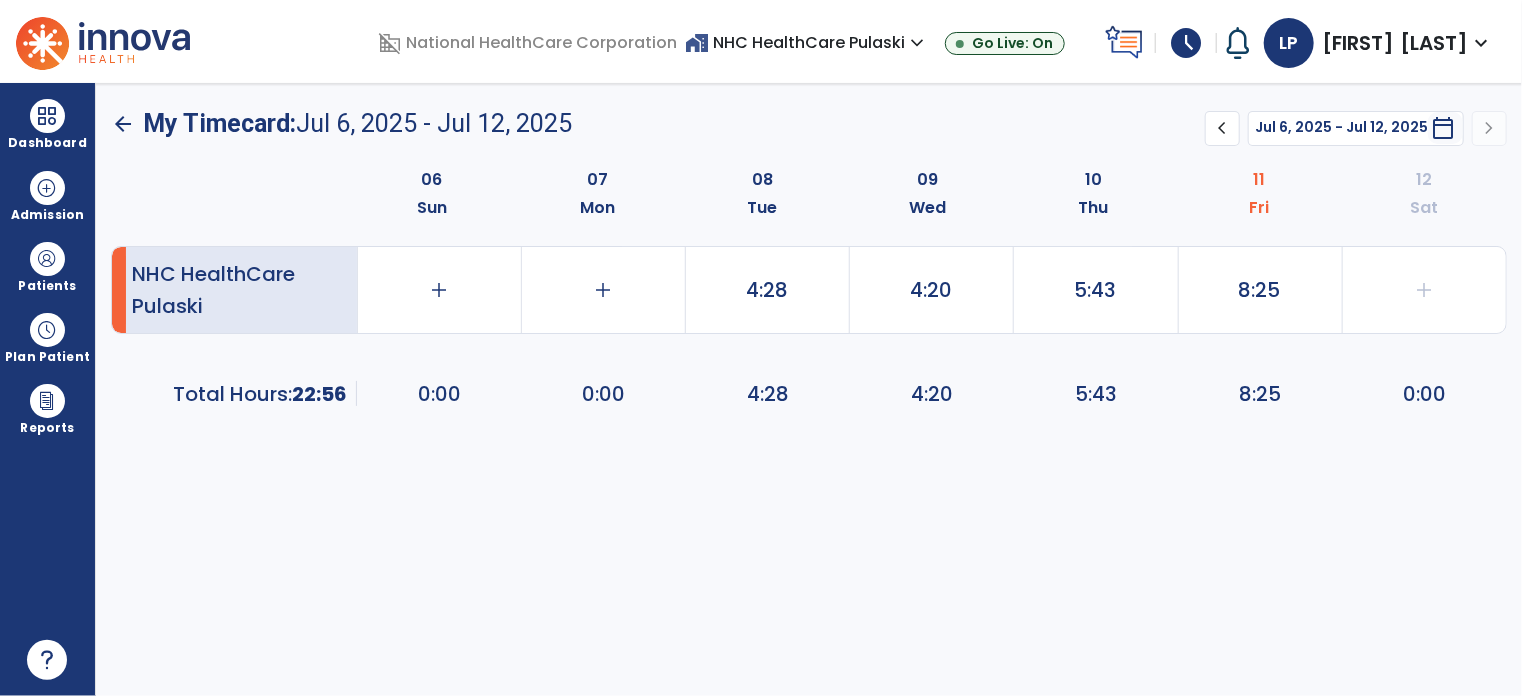click on "8:25" 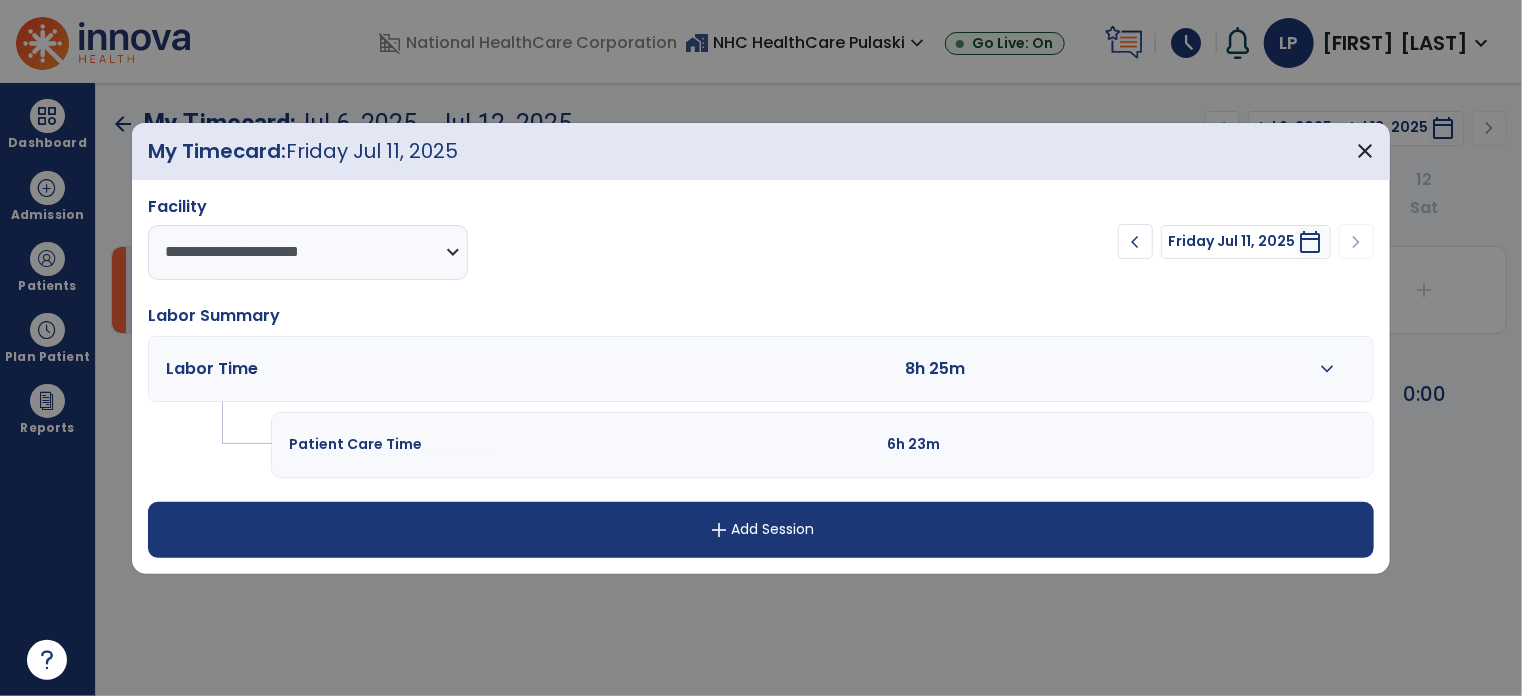 click on "expand_more" at bounding box center (1327, 369) 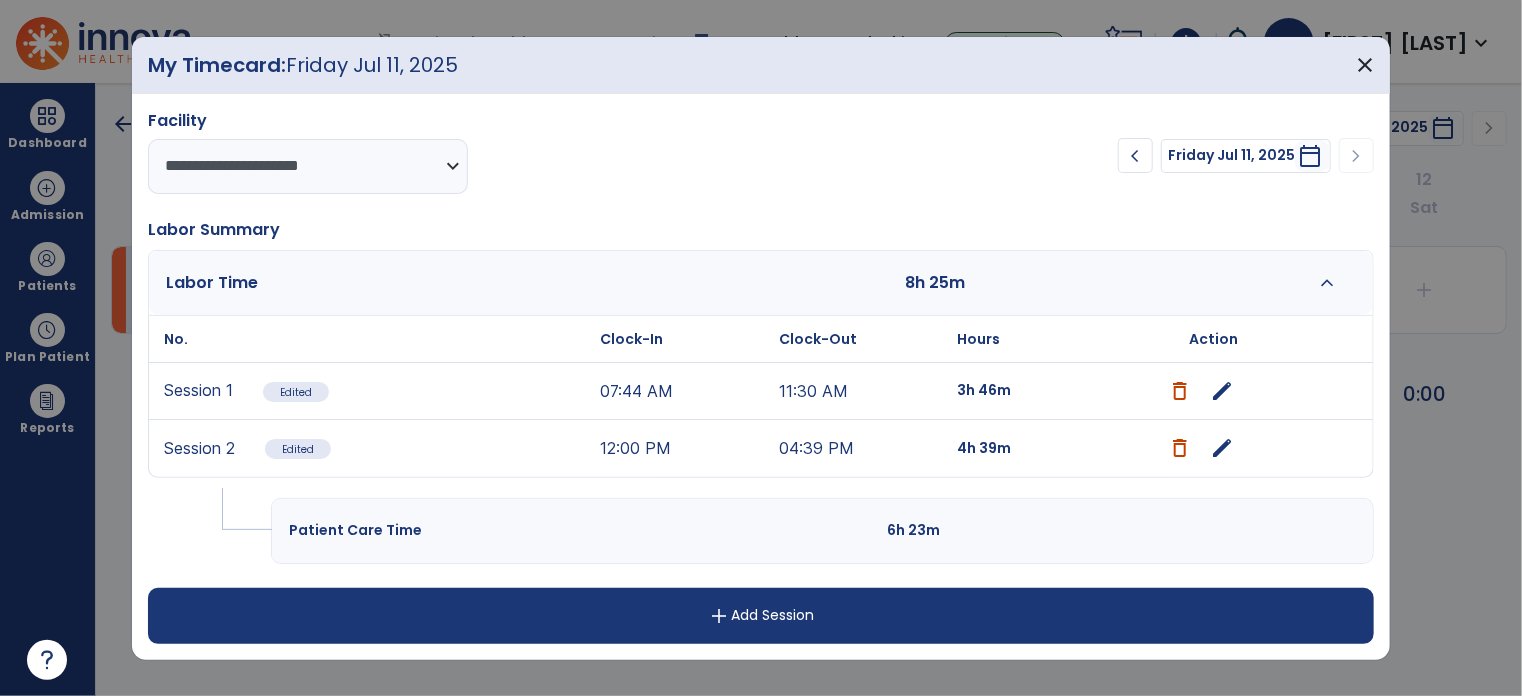 click on "edit" at bounding box center [1223, 448] 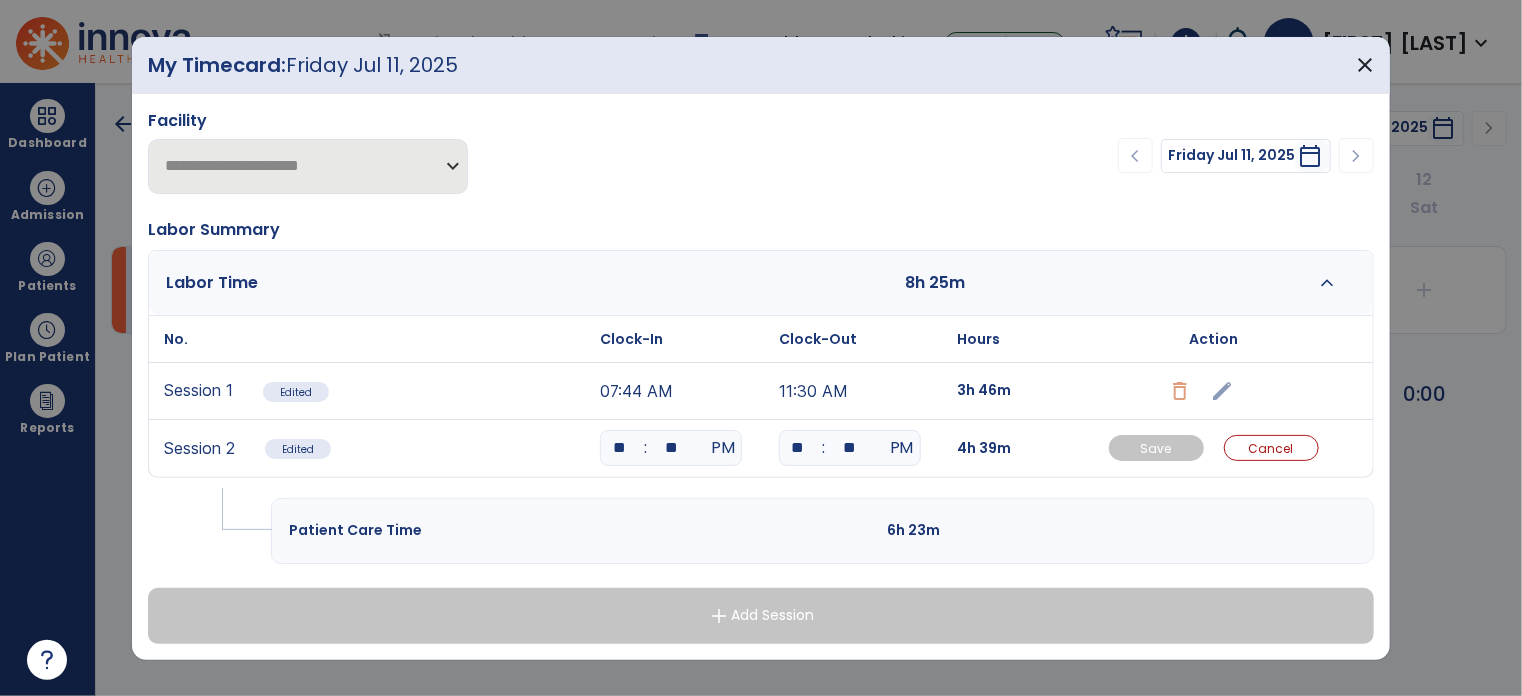 click on "11:30 AM" at bounding box center (863, 391) 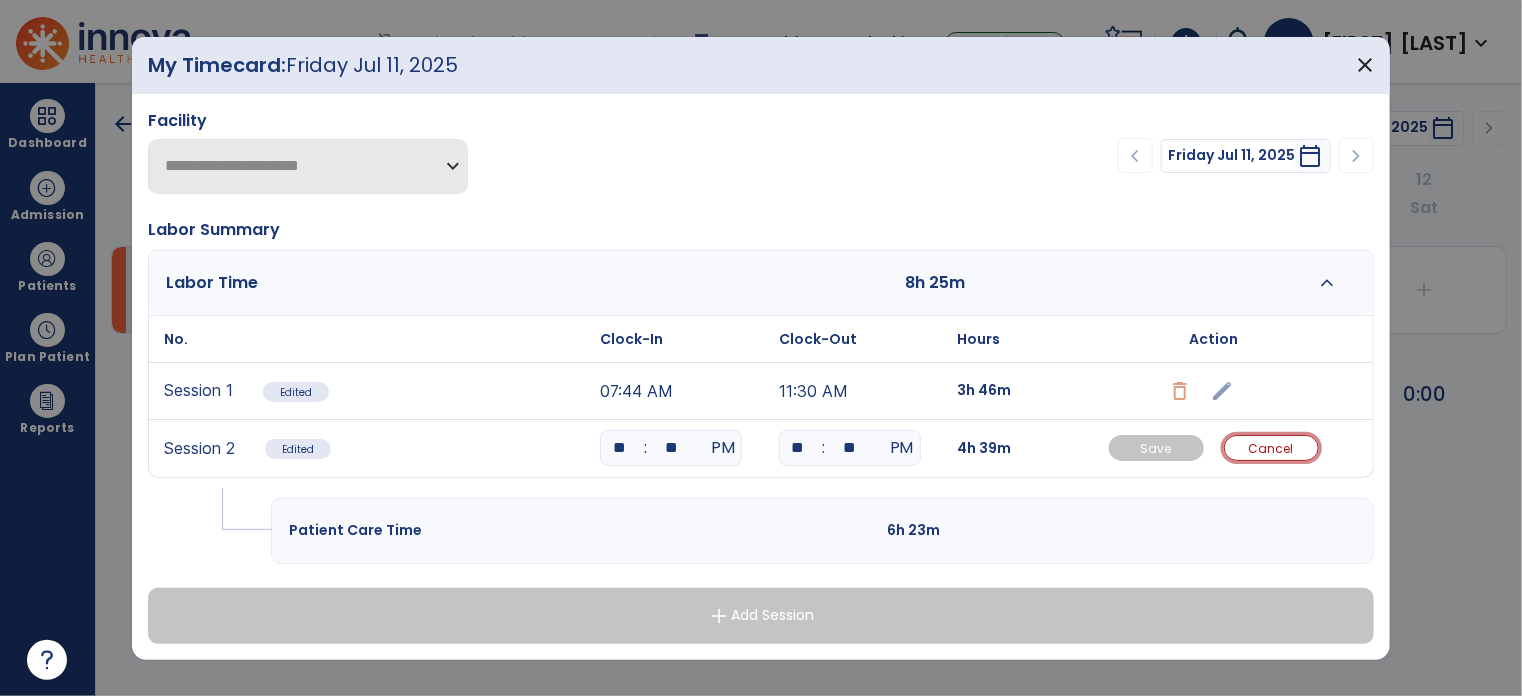 click on "Cancel" at bounding box center (1271, 448) 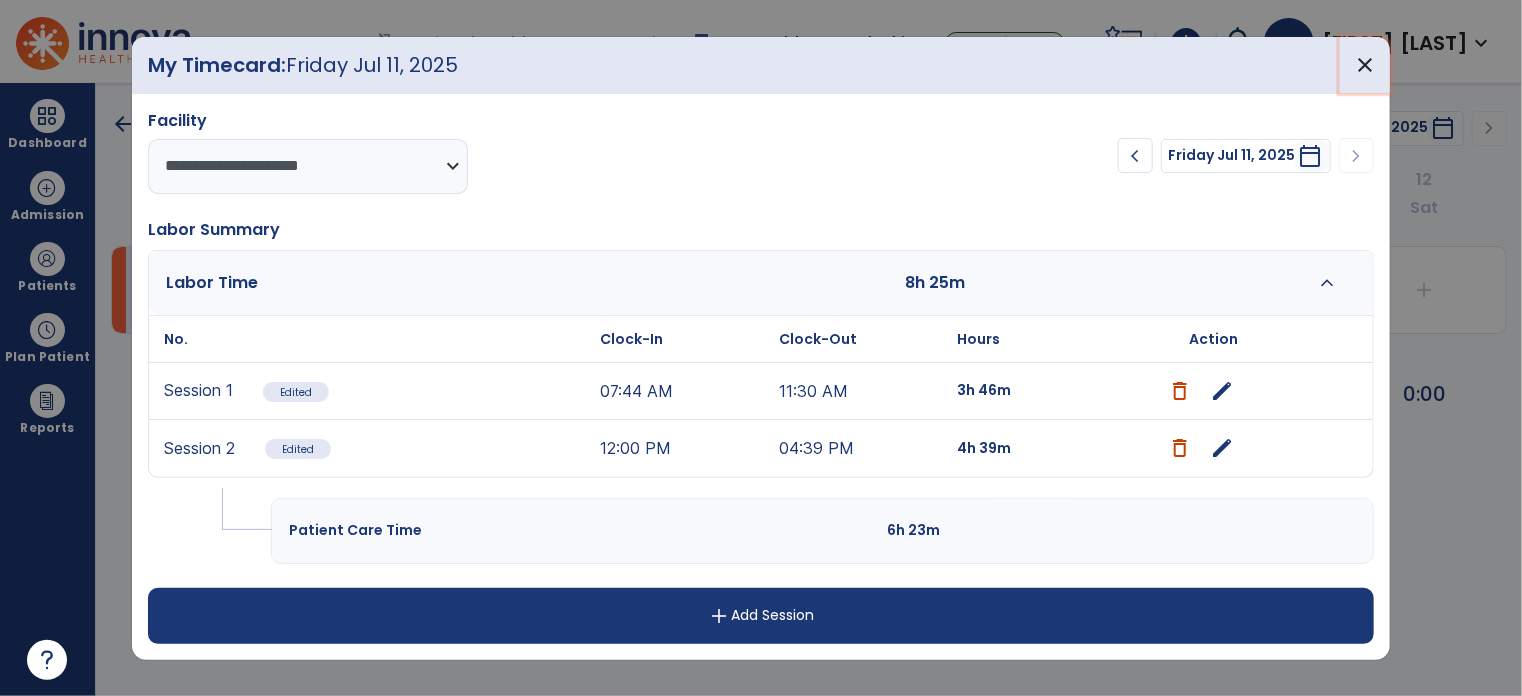 click on "close" at bounding box center [1365, 65] 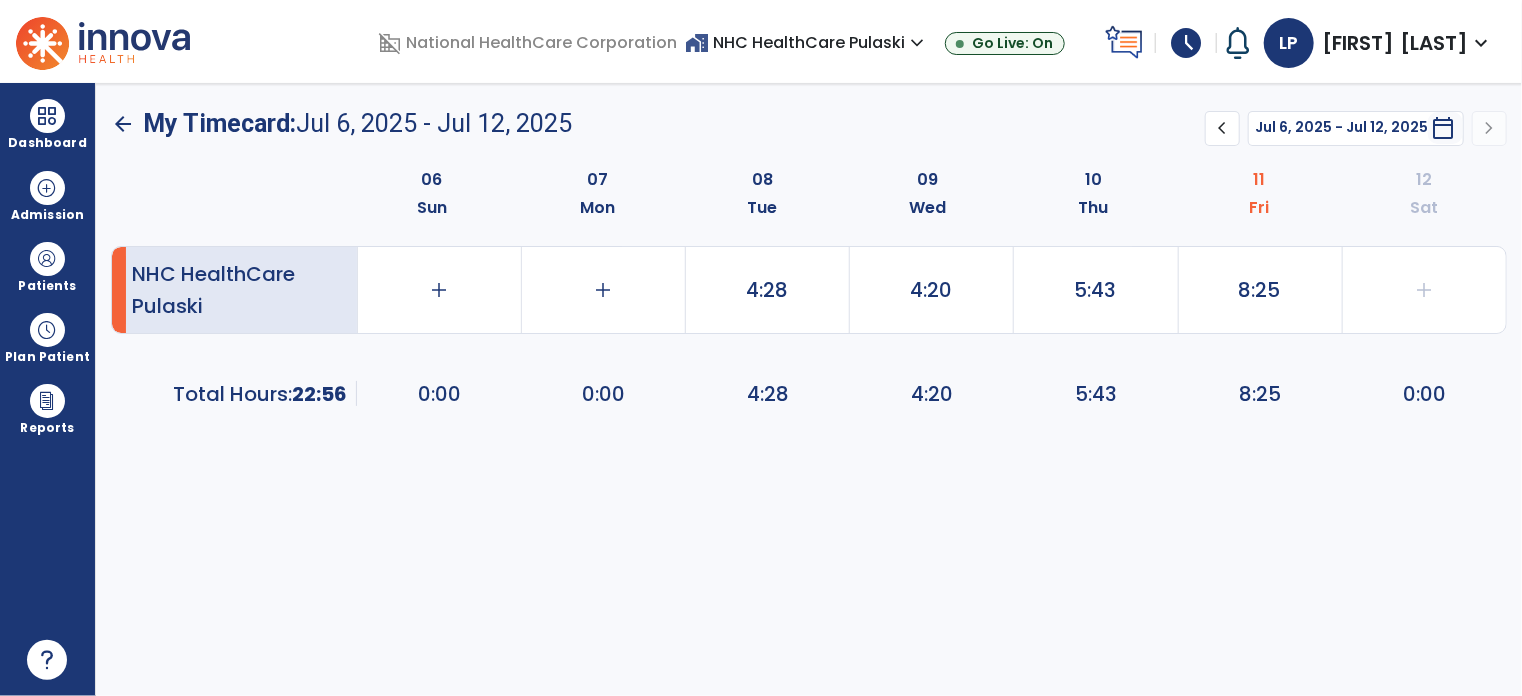 click on "Dashboard" at bounding box center [47, 143] 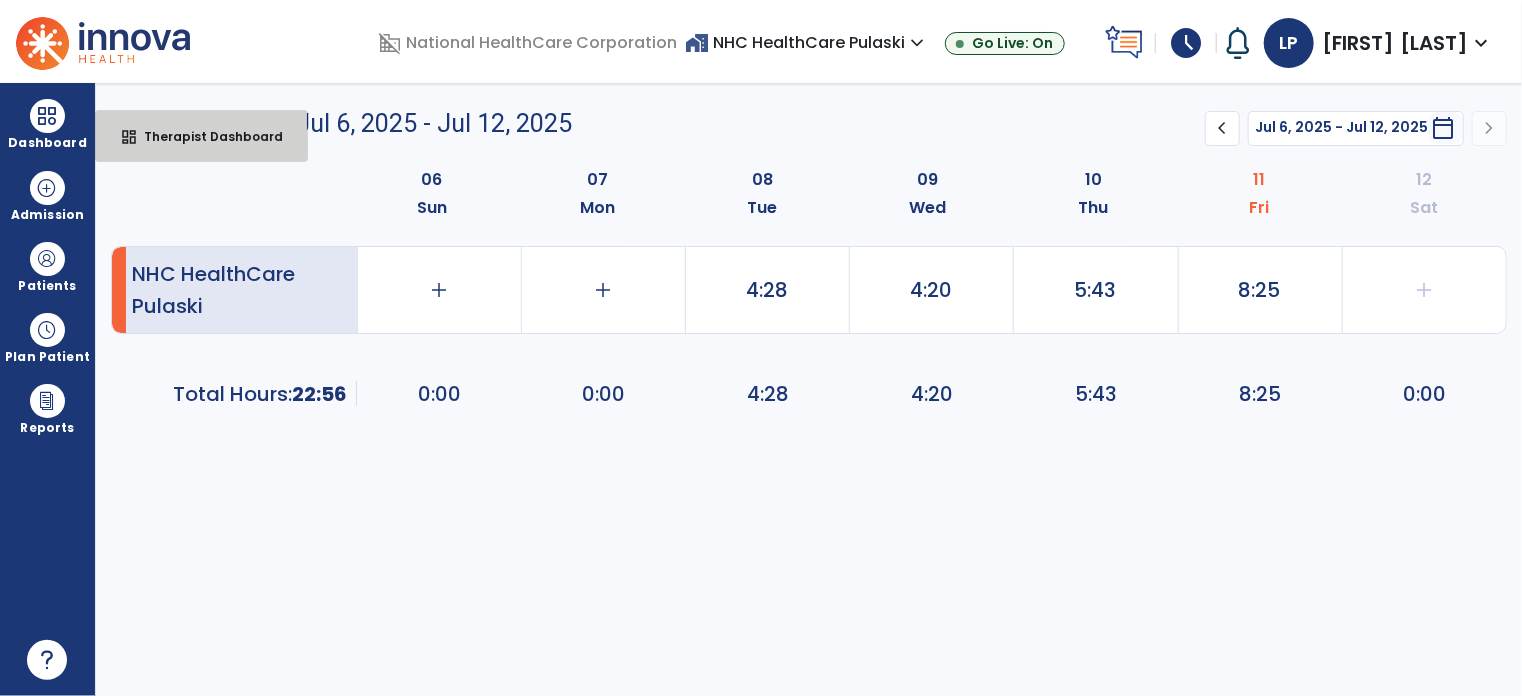click on "dashboard" at bounding box center [129, 137] 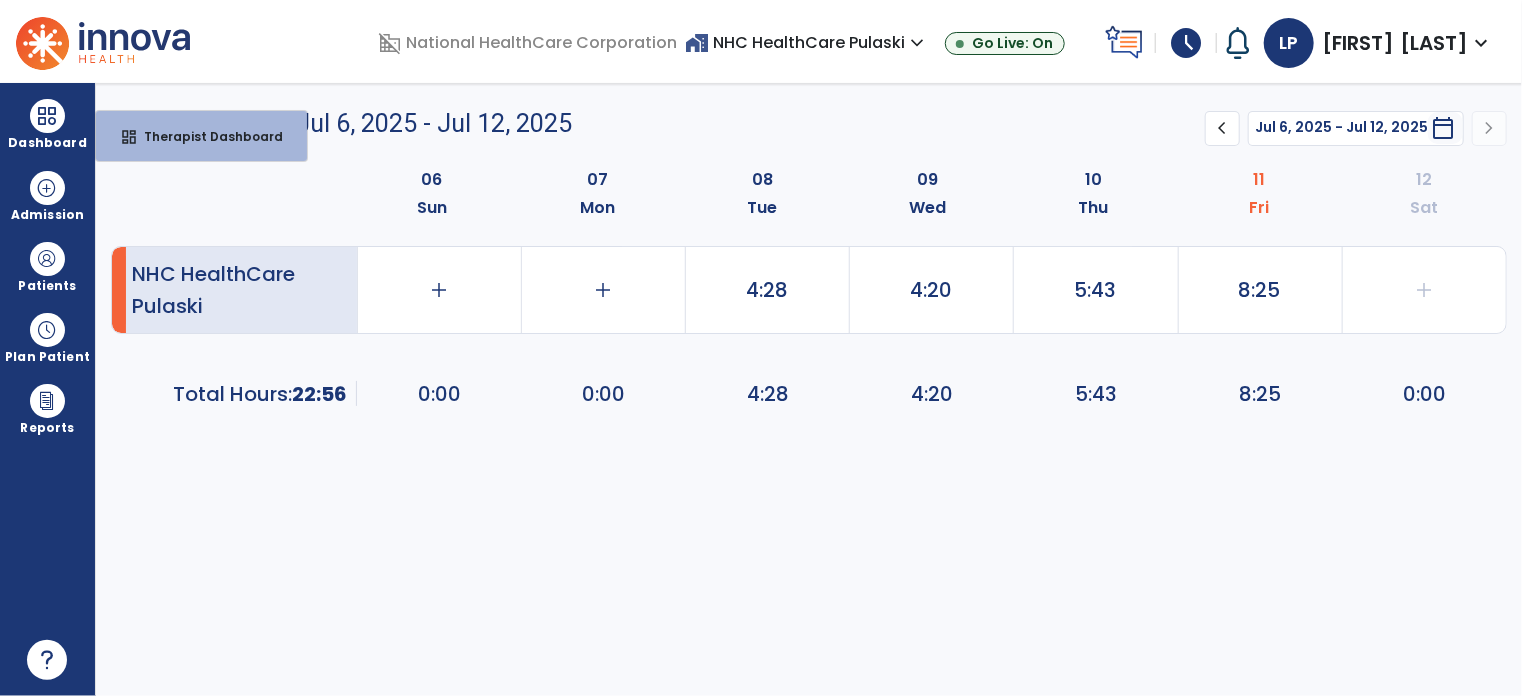 select on "****" 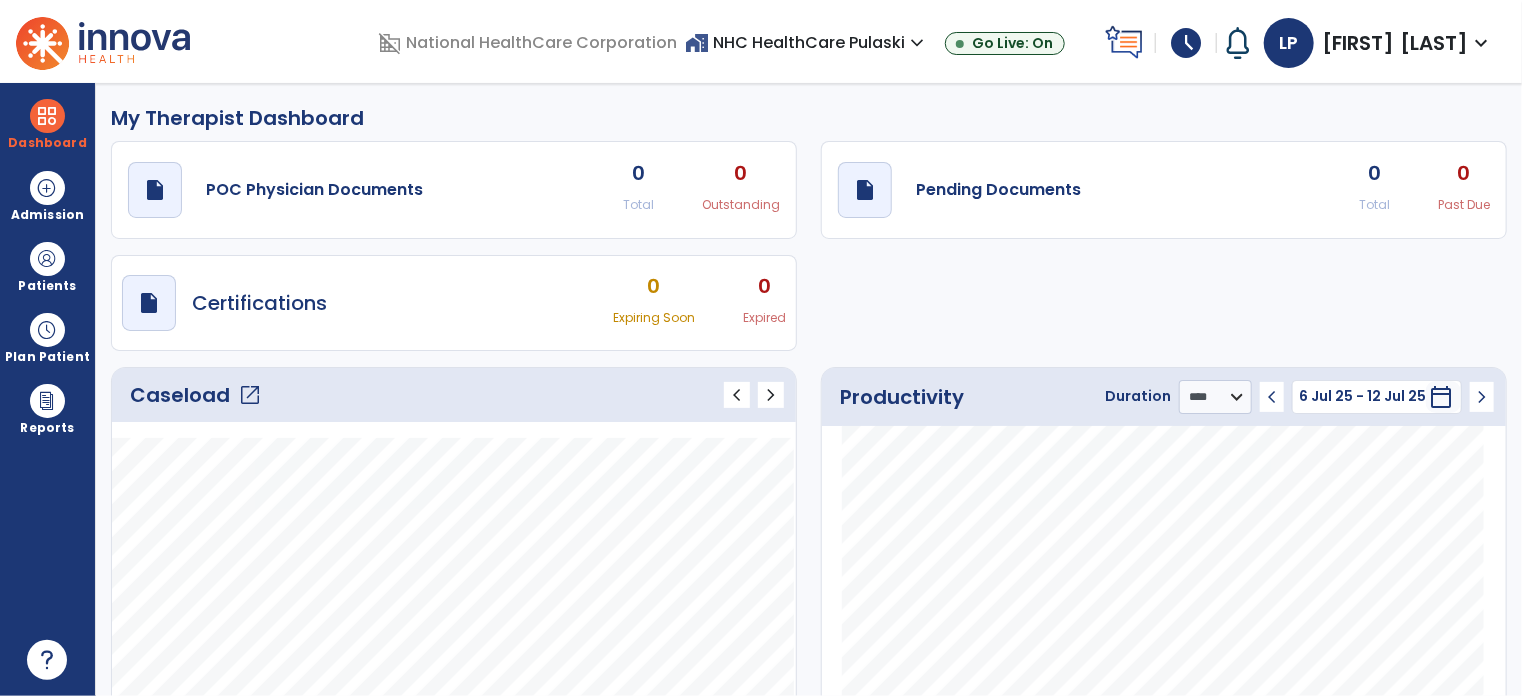 click at bounding box center (47, 330) 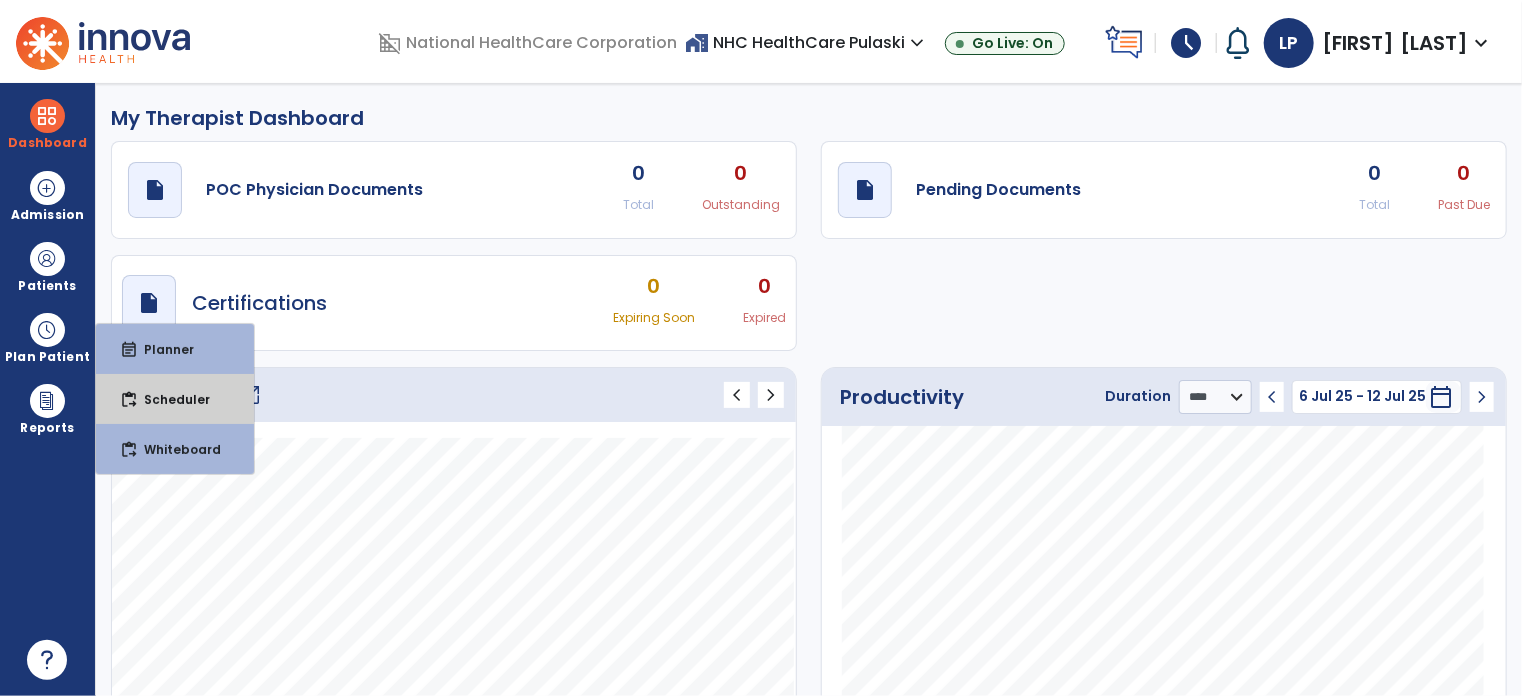 click on "Scheduler" at bounding box center (169, 399) 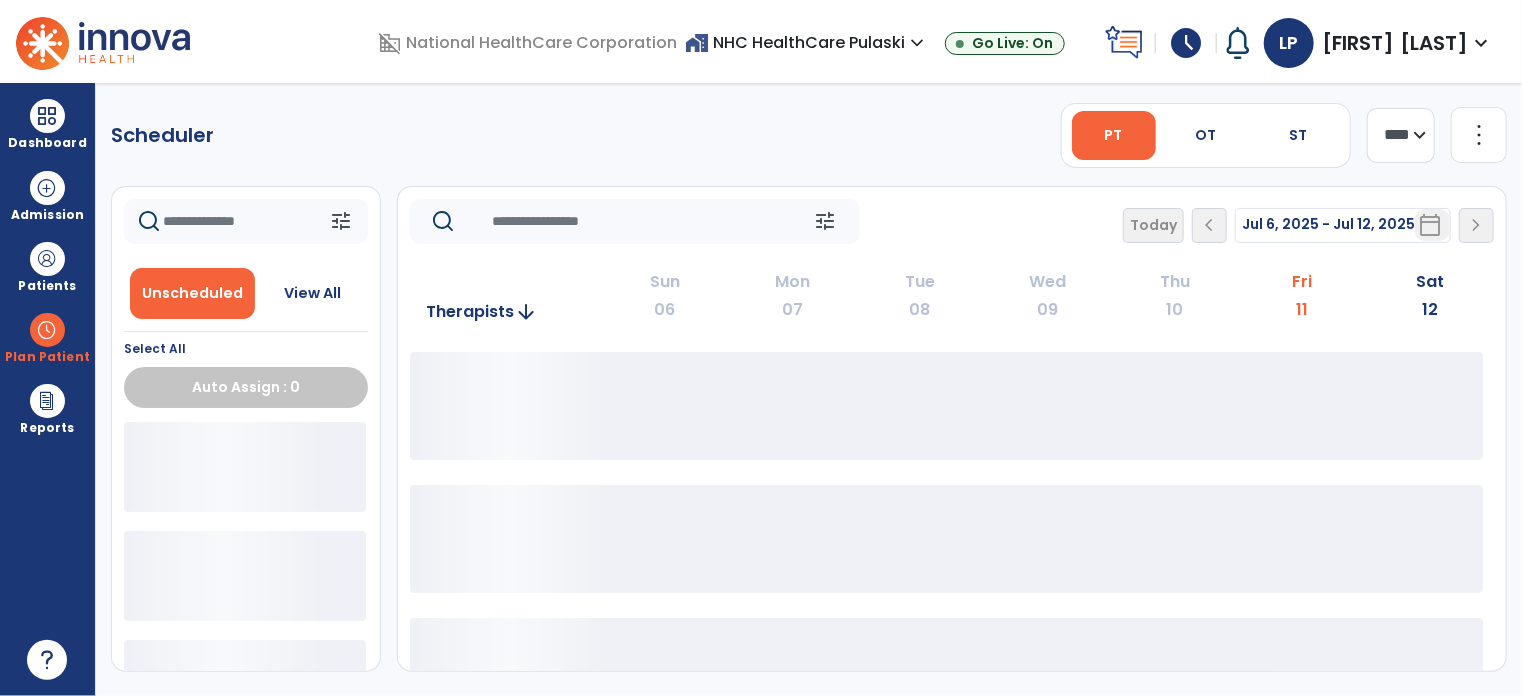 click on "OT" at bounding box center (1206, 135) 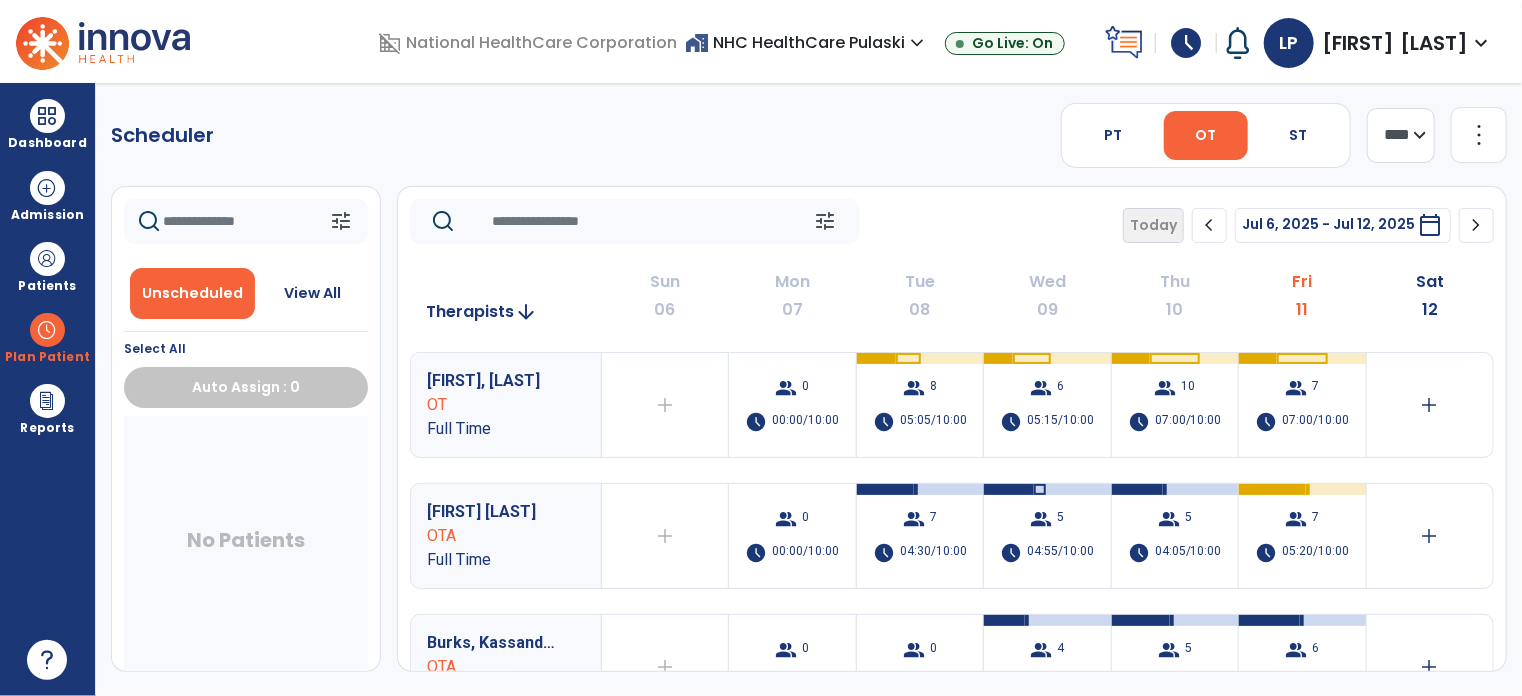 click on "chevron_right" 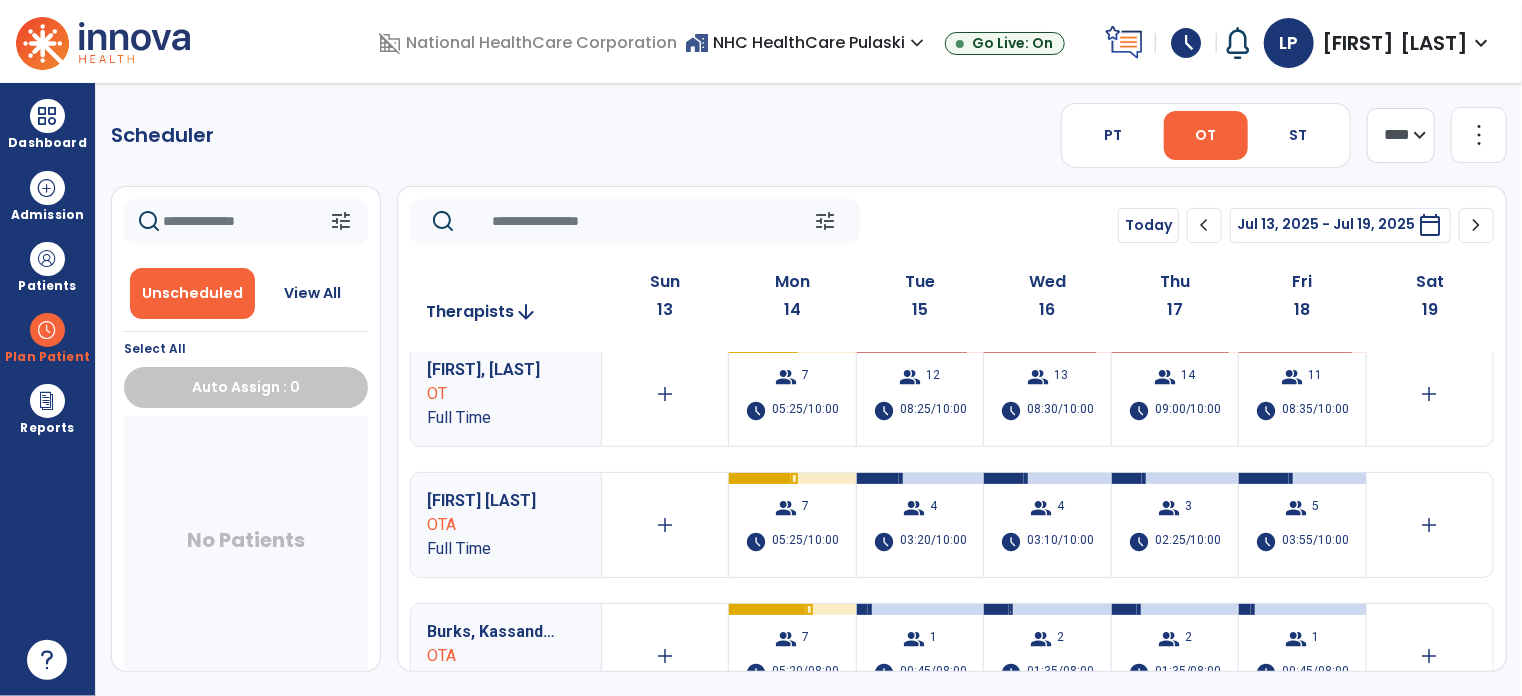 scroll, scrollTop: 0, scrollLeft: 0, axis: both 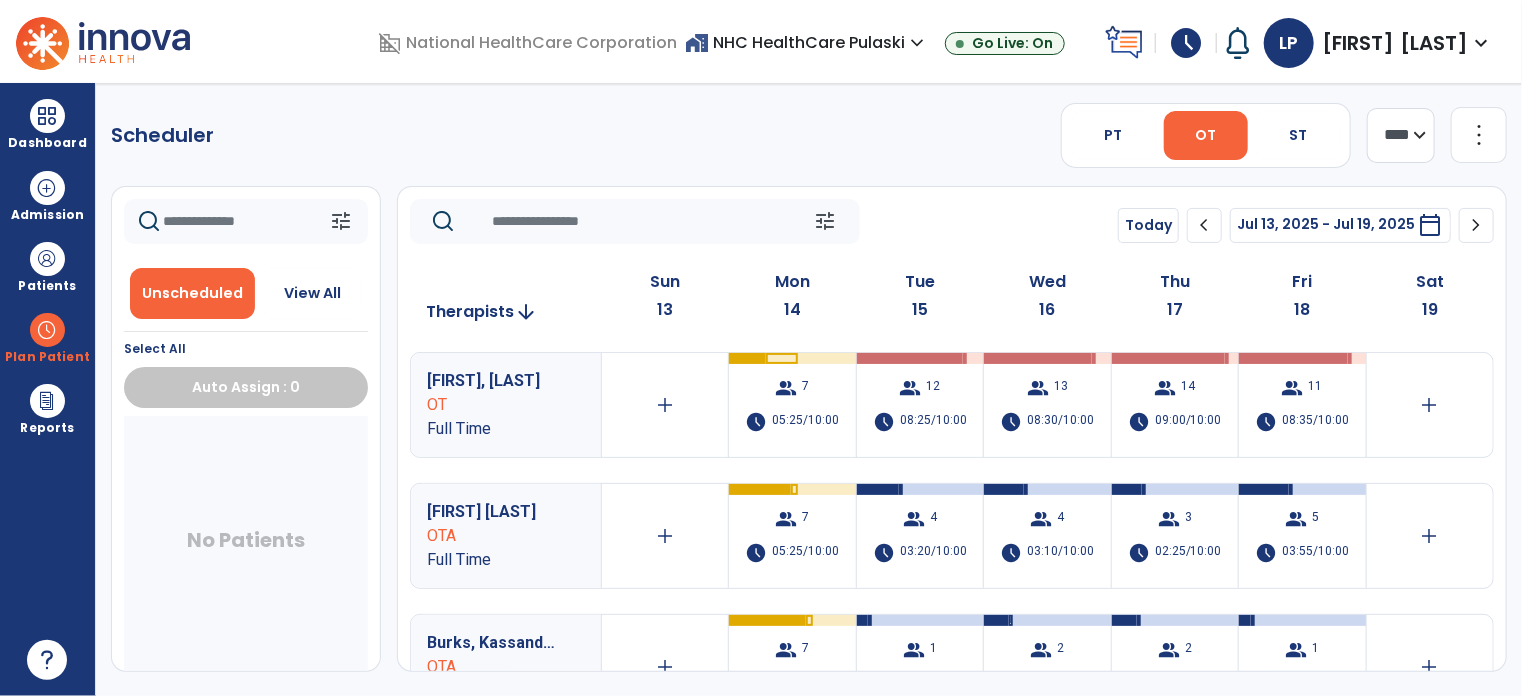 click on "group  7  schedule  05:25/10:00" at bounding box center (792, 536) 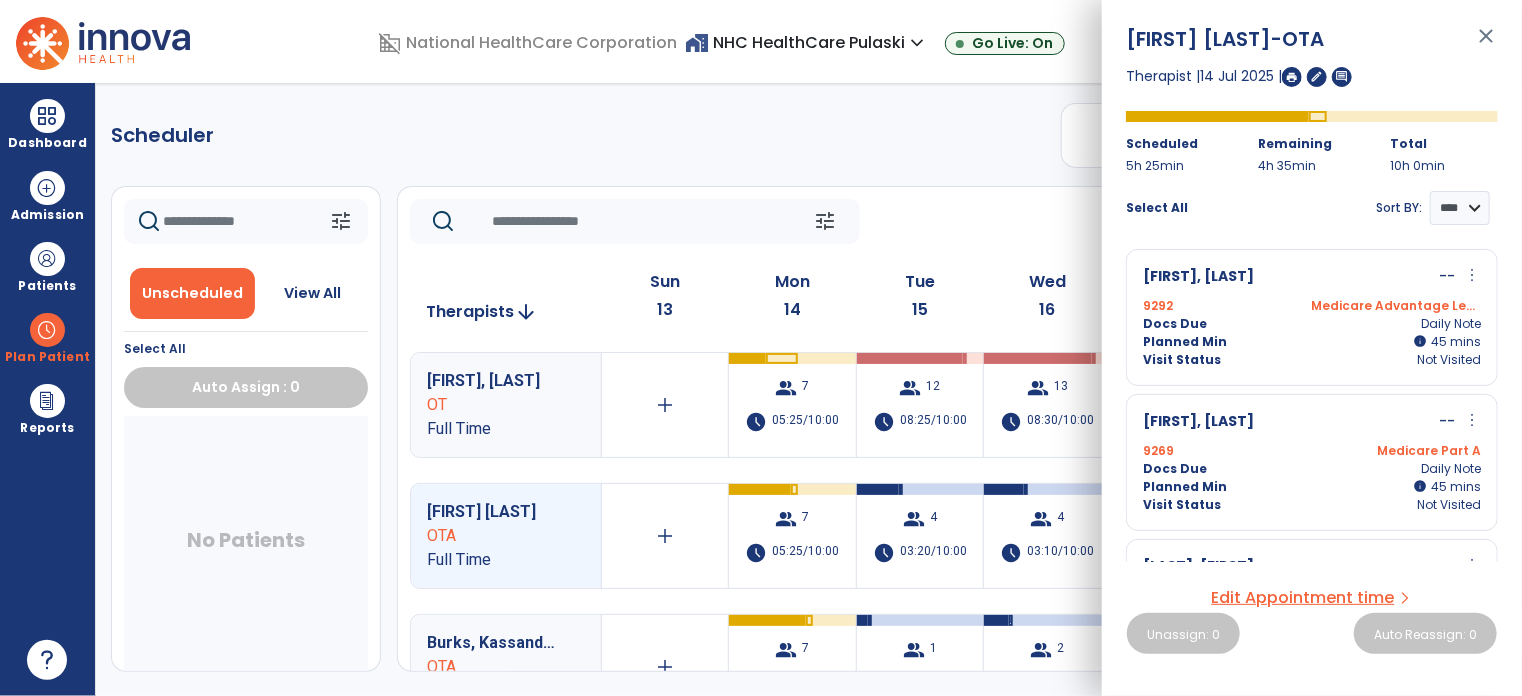 click on "group  7  schedule  05:20/08:00" at bounding box center [792, 667] 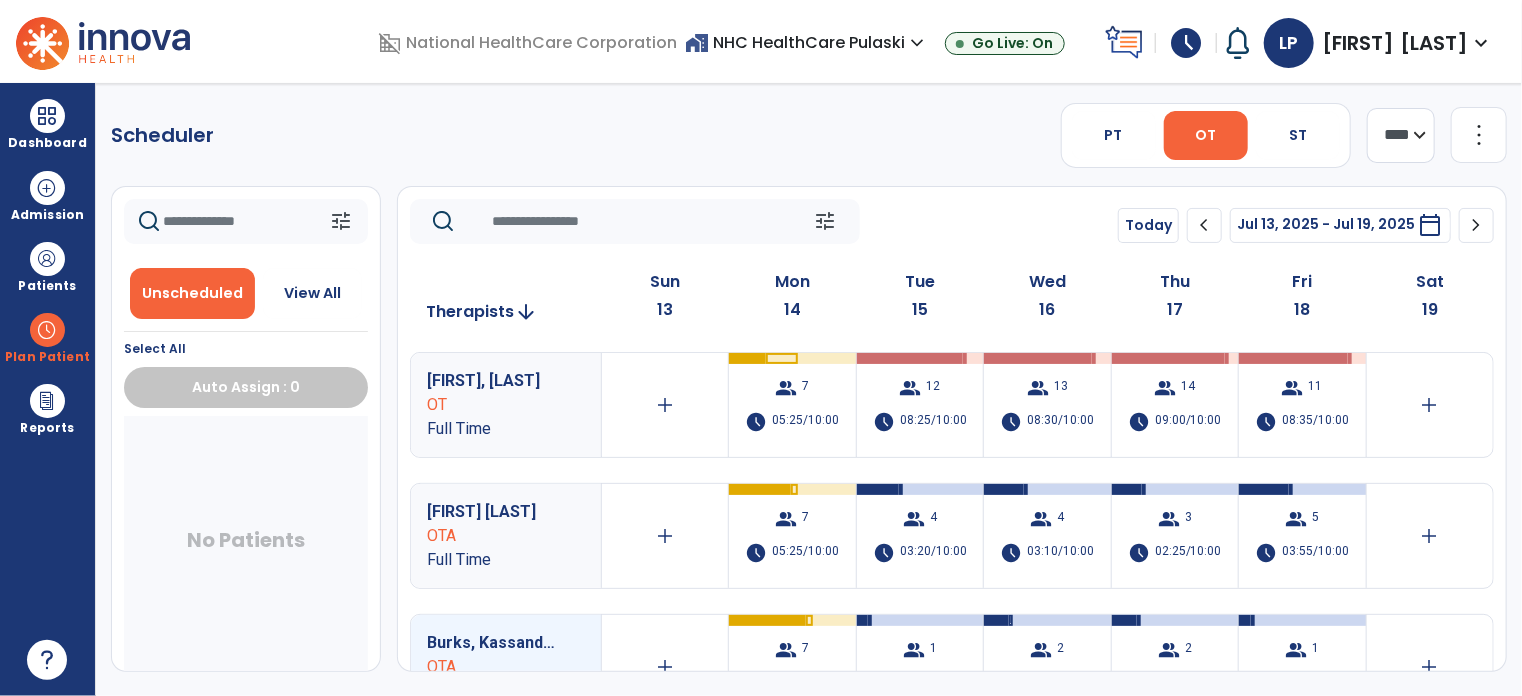click on "group  7  schedule  05:20/08:00" at bounding box center (792, 667) 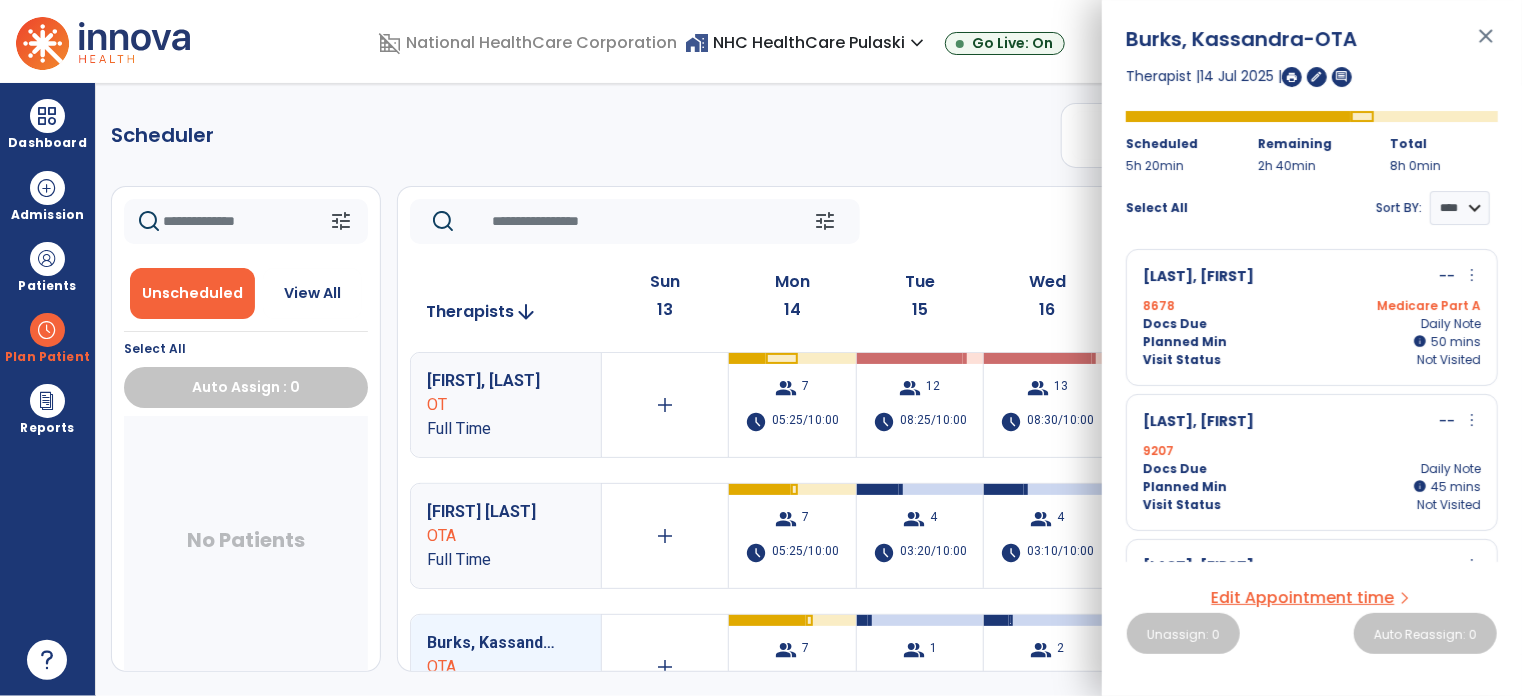 click on "group  7  schedule  05:20/08:00" at bounding box center [792, 667] 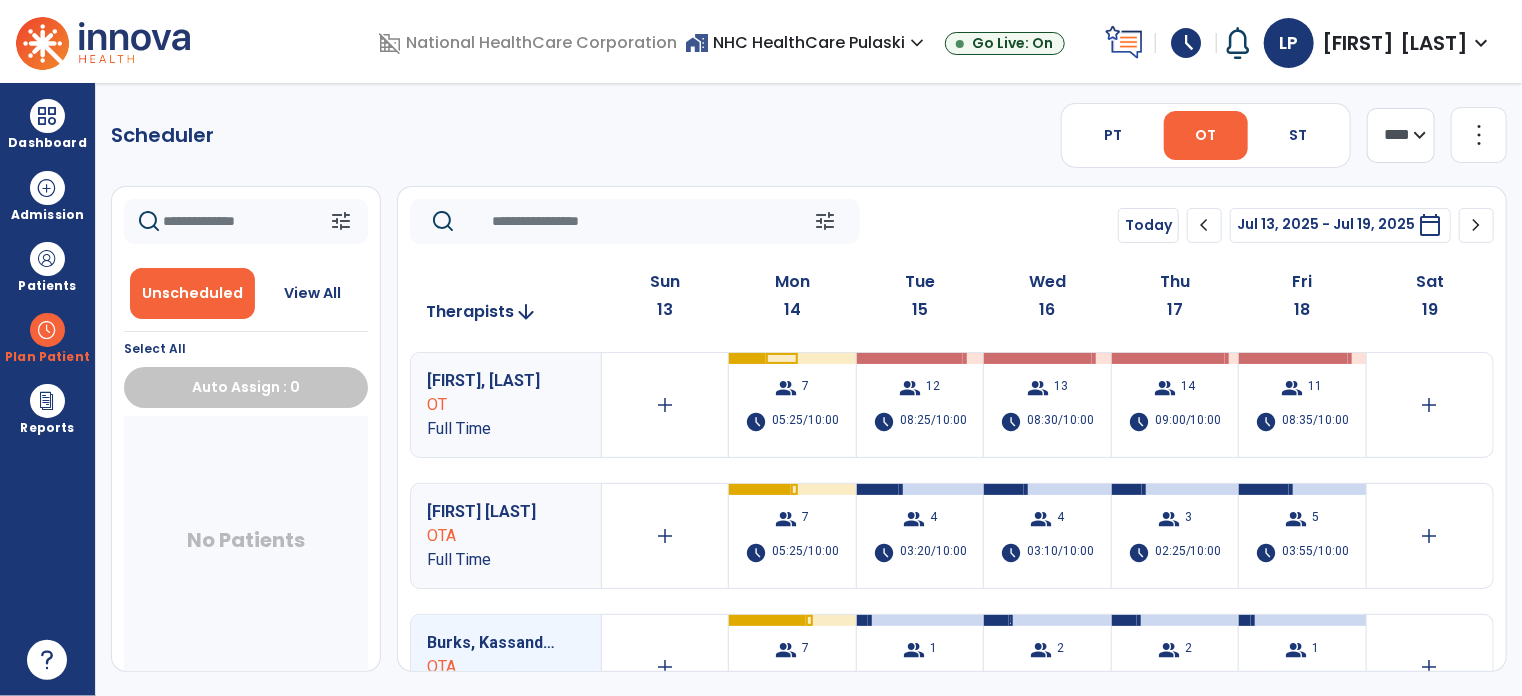 click on "group  7  schedule  05:20/08:00" at bounding box center [792, 667] 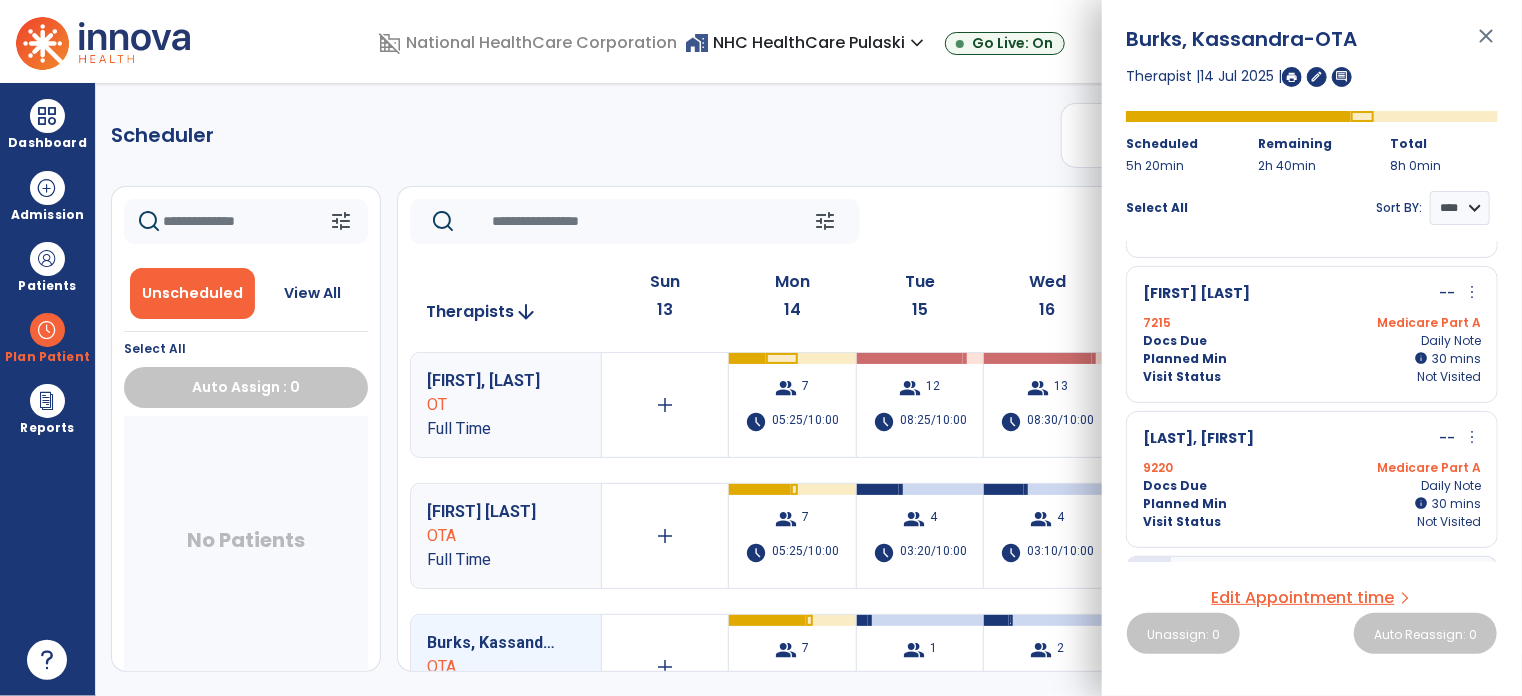 scroll, scrollTop: 784, scrollLeft: 0, axis: vertical 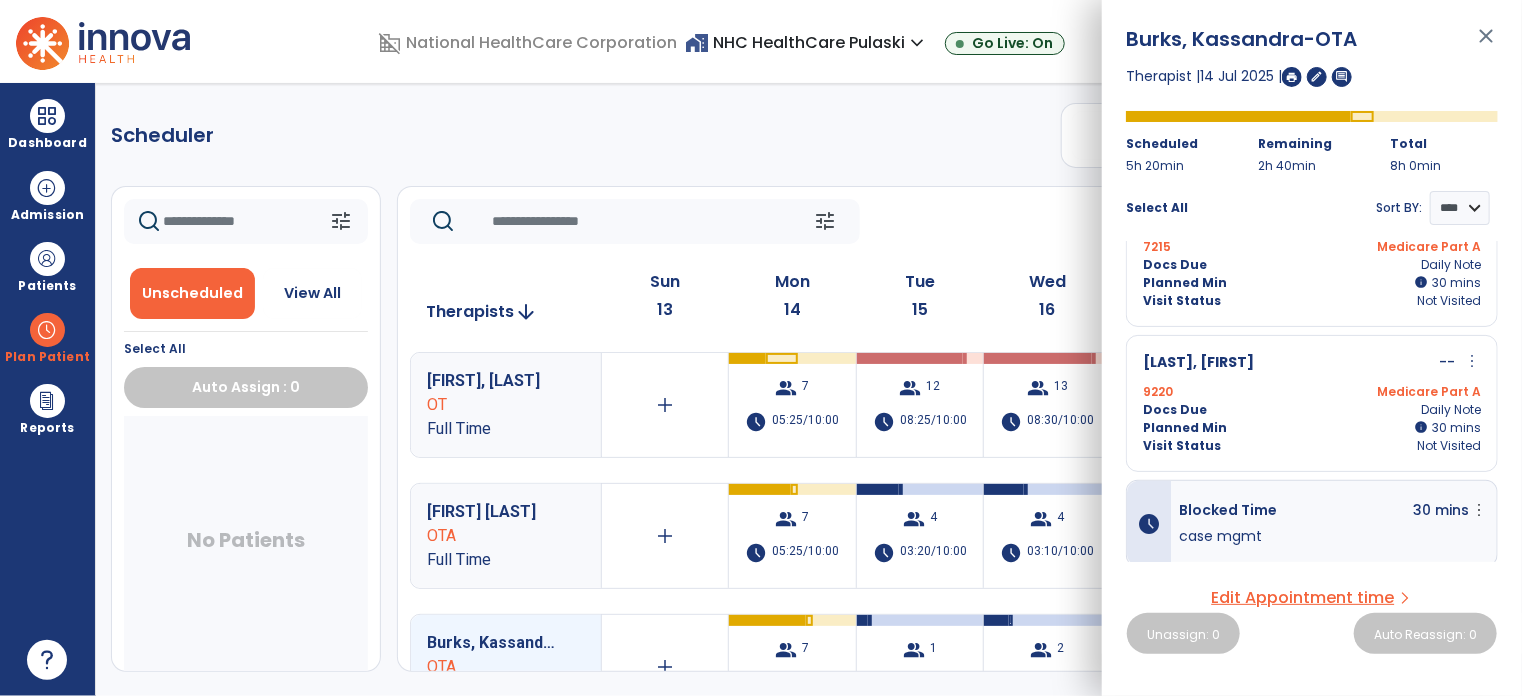 click on "group  7  schedule  05:25/10:00" at bounding box center (792, 536) 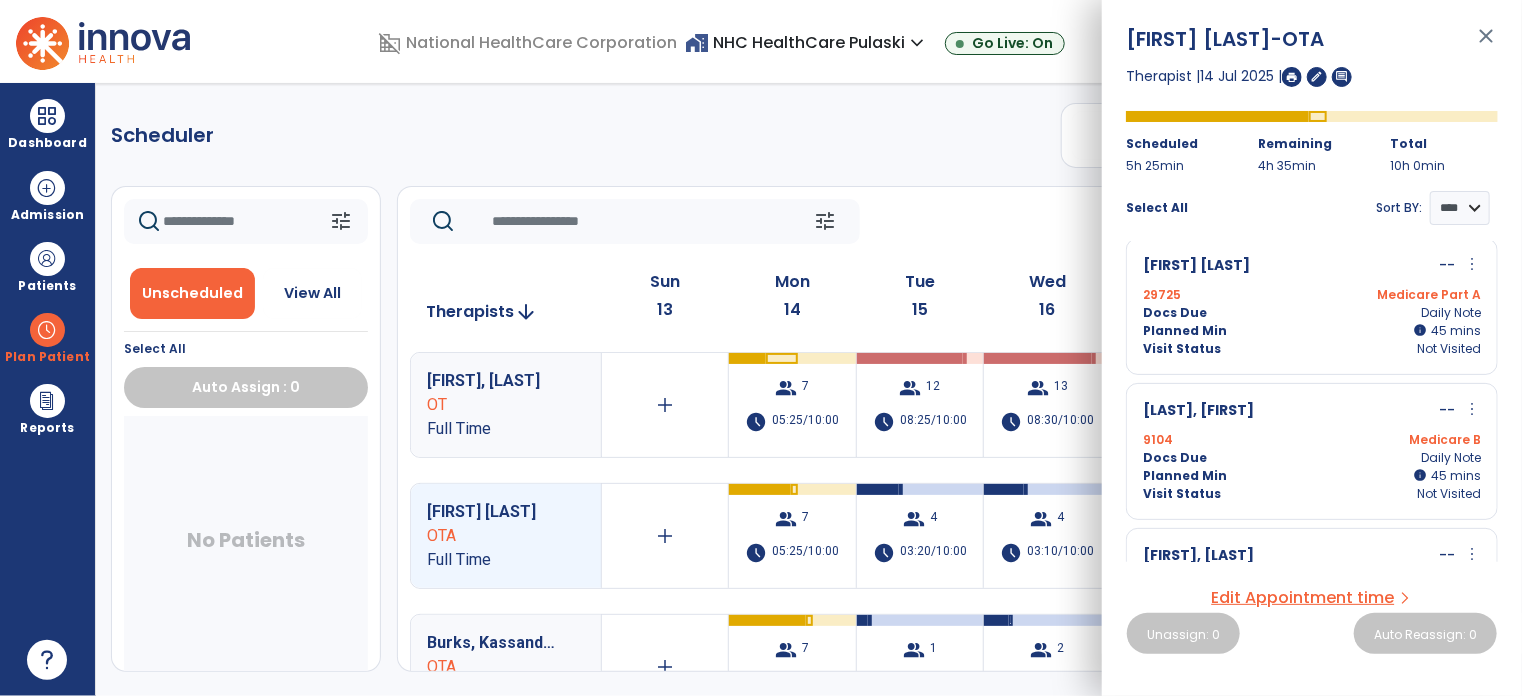 scroll, scrollTop: 0, scrollLeft: 0, axis: both 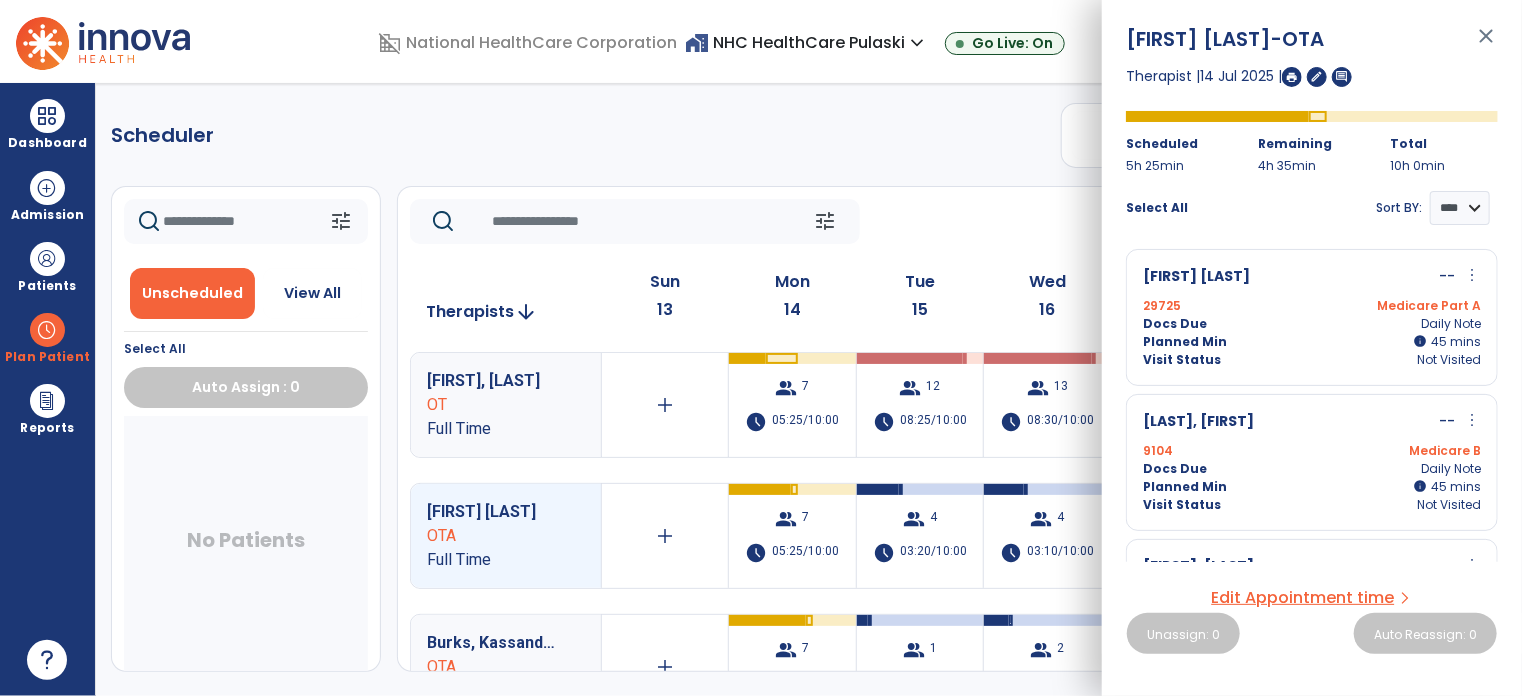 click on "tune   Today  chevron_left Jul 13, 2025 - Jul 19, 2025  *********  calendar_today  chevron_right" 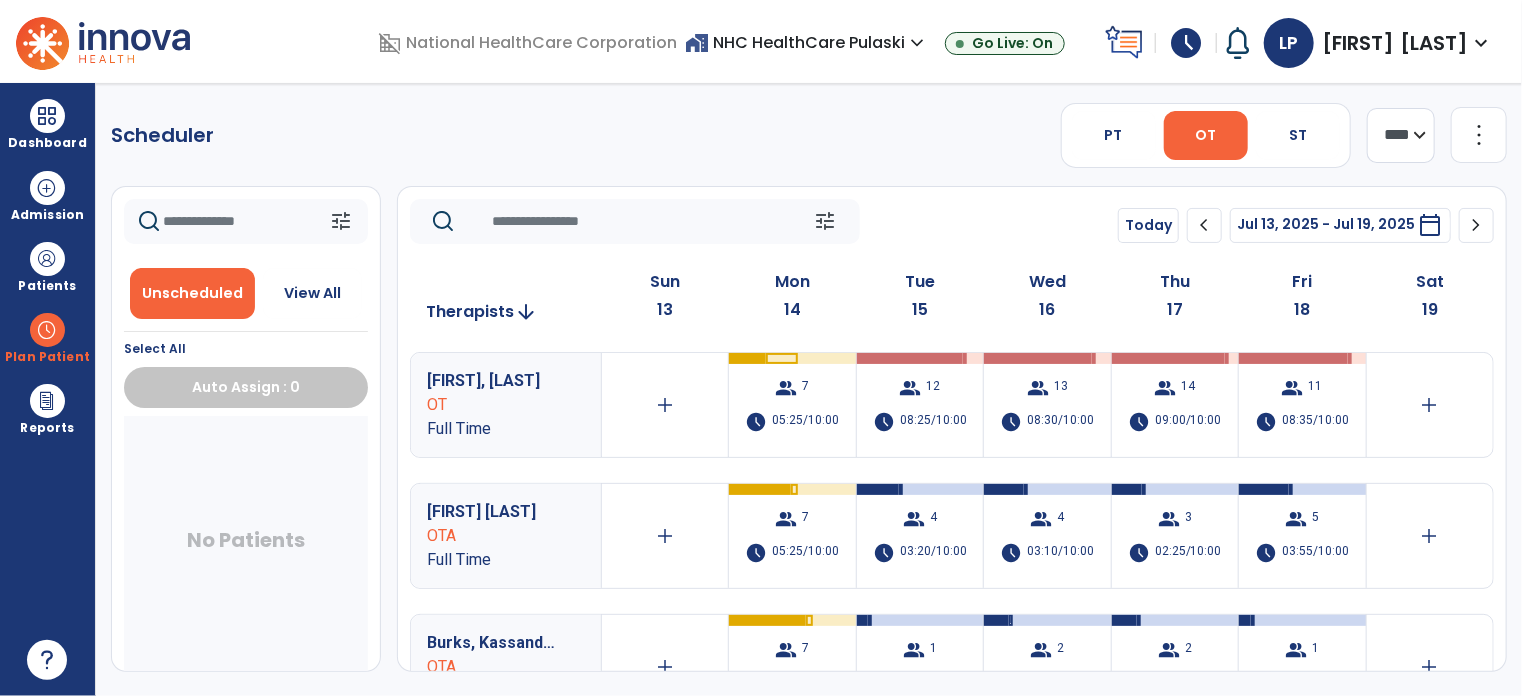 click on "group  7  schedule  05:25/10:00" at bounding box center (792, 405) 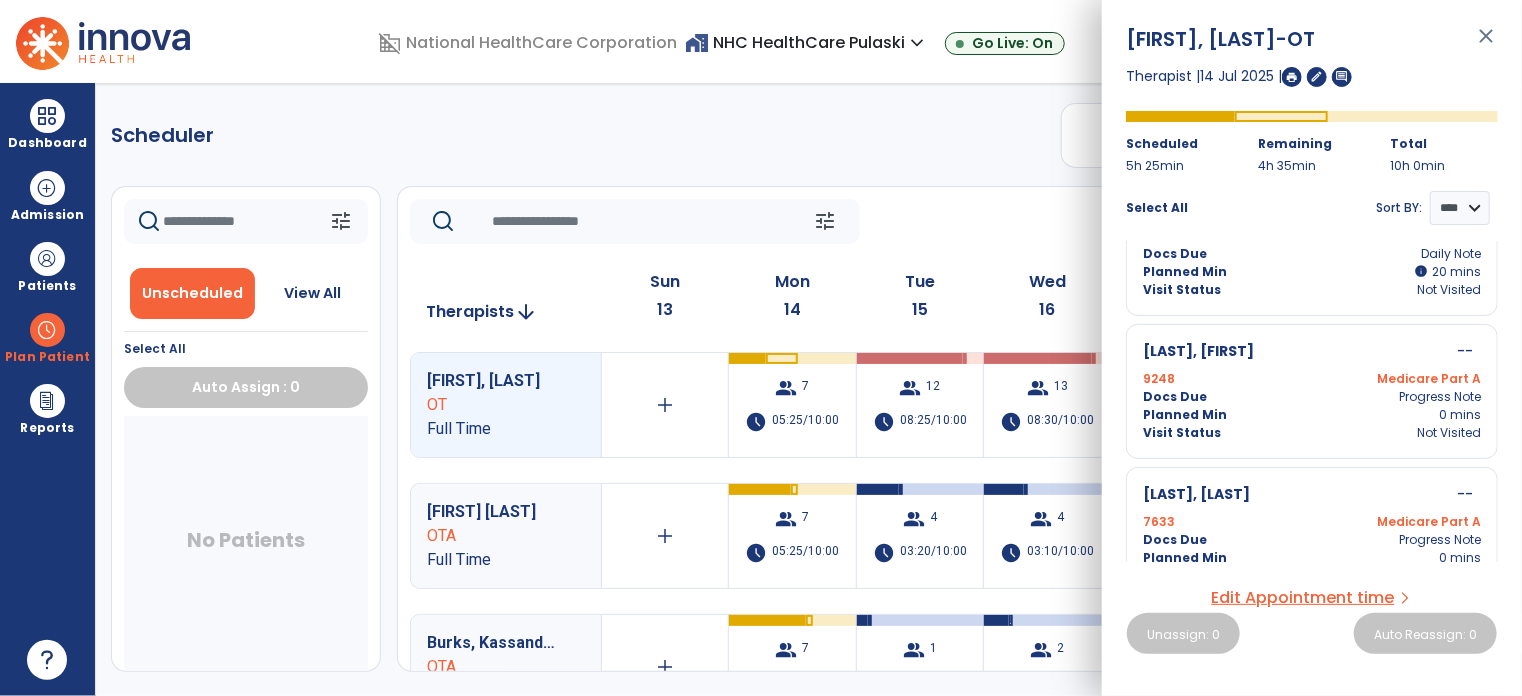 scroll, scrollTop: 875, scrollLeft: 0, axis: vertical 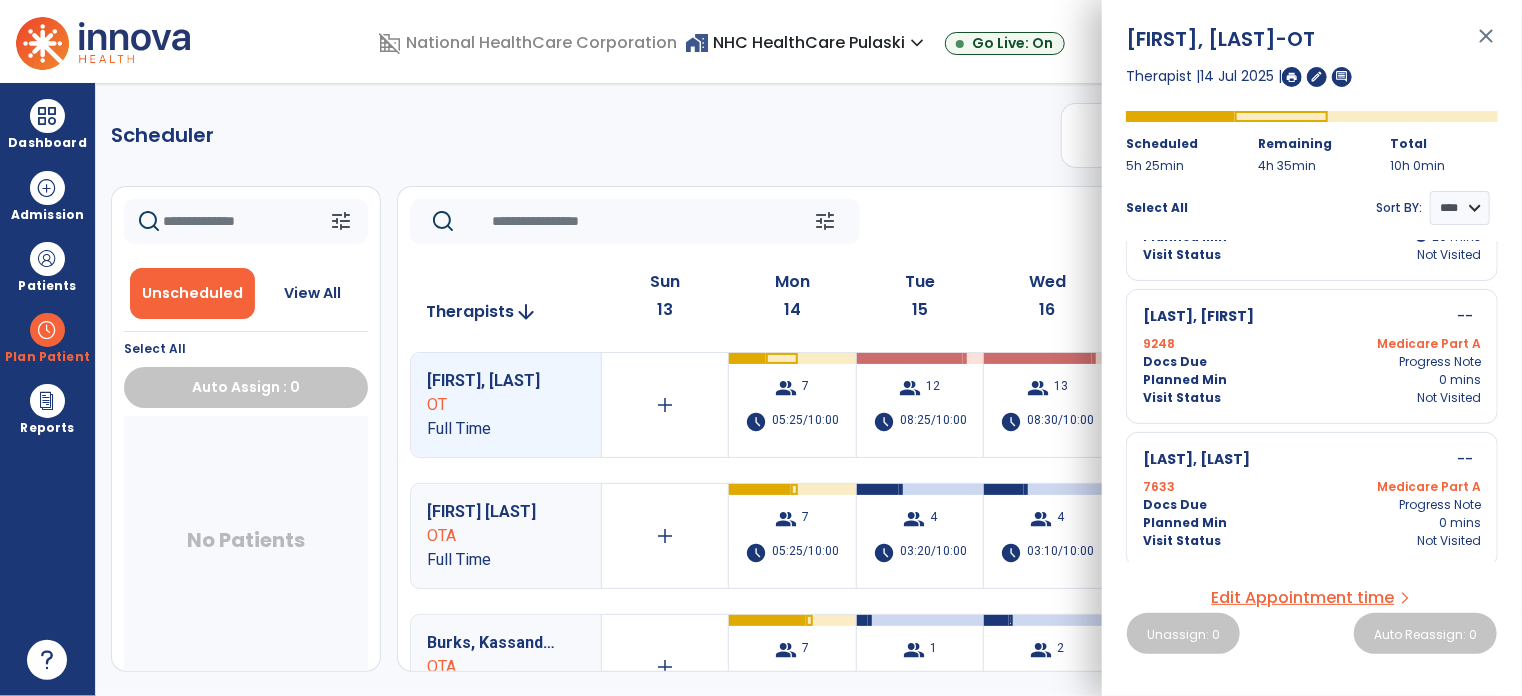 click on "tune   Today  chevron_left Jul 13, 2025 - Jul 19, 2025  *********  calendar_today  chevron_right" 